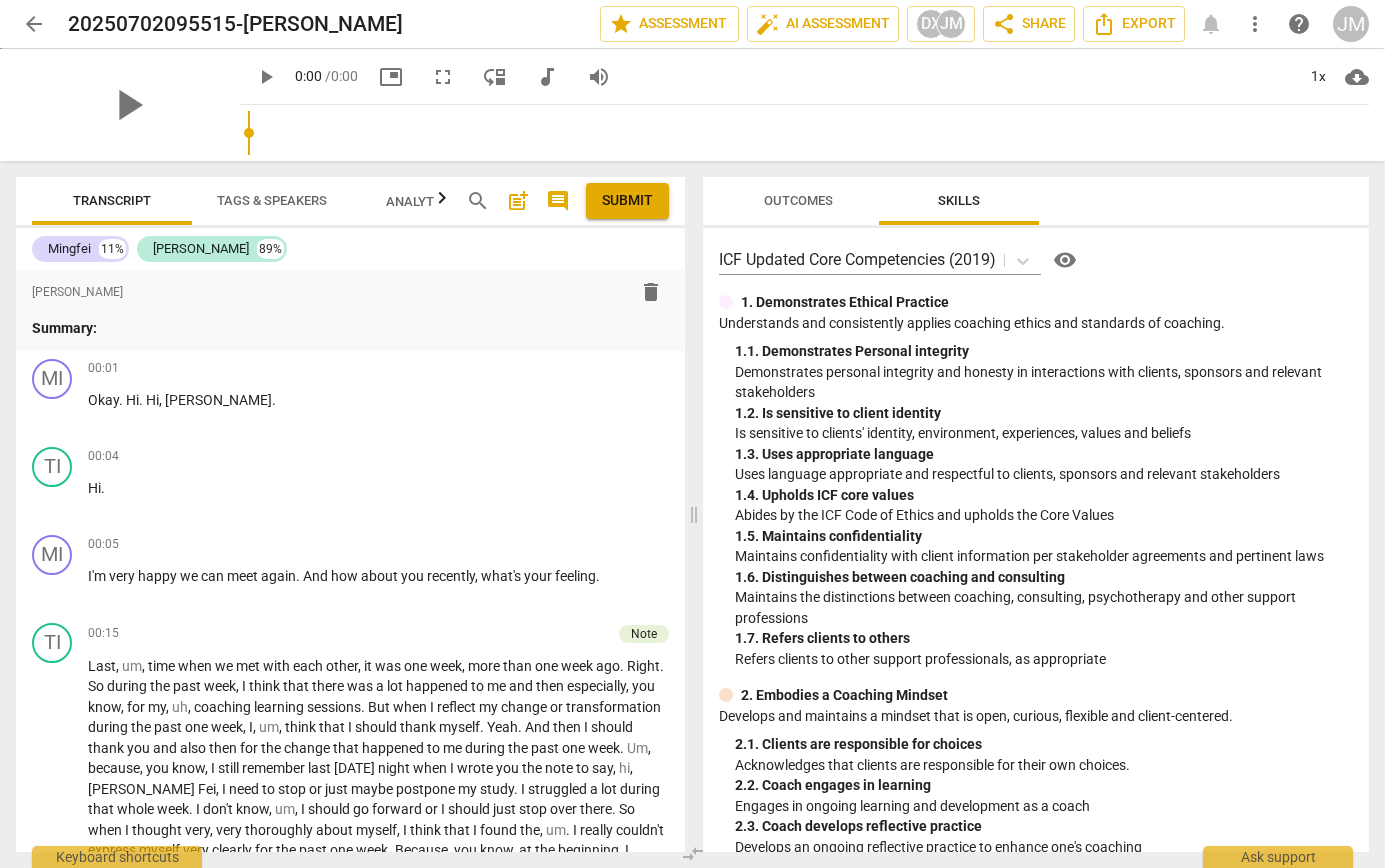 scroll, scrollTop: 0, scrollLeft: 0, axis: both 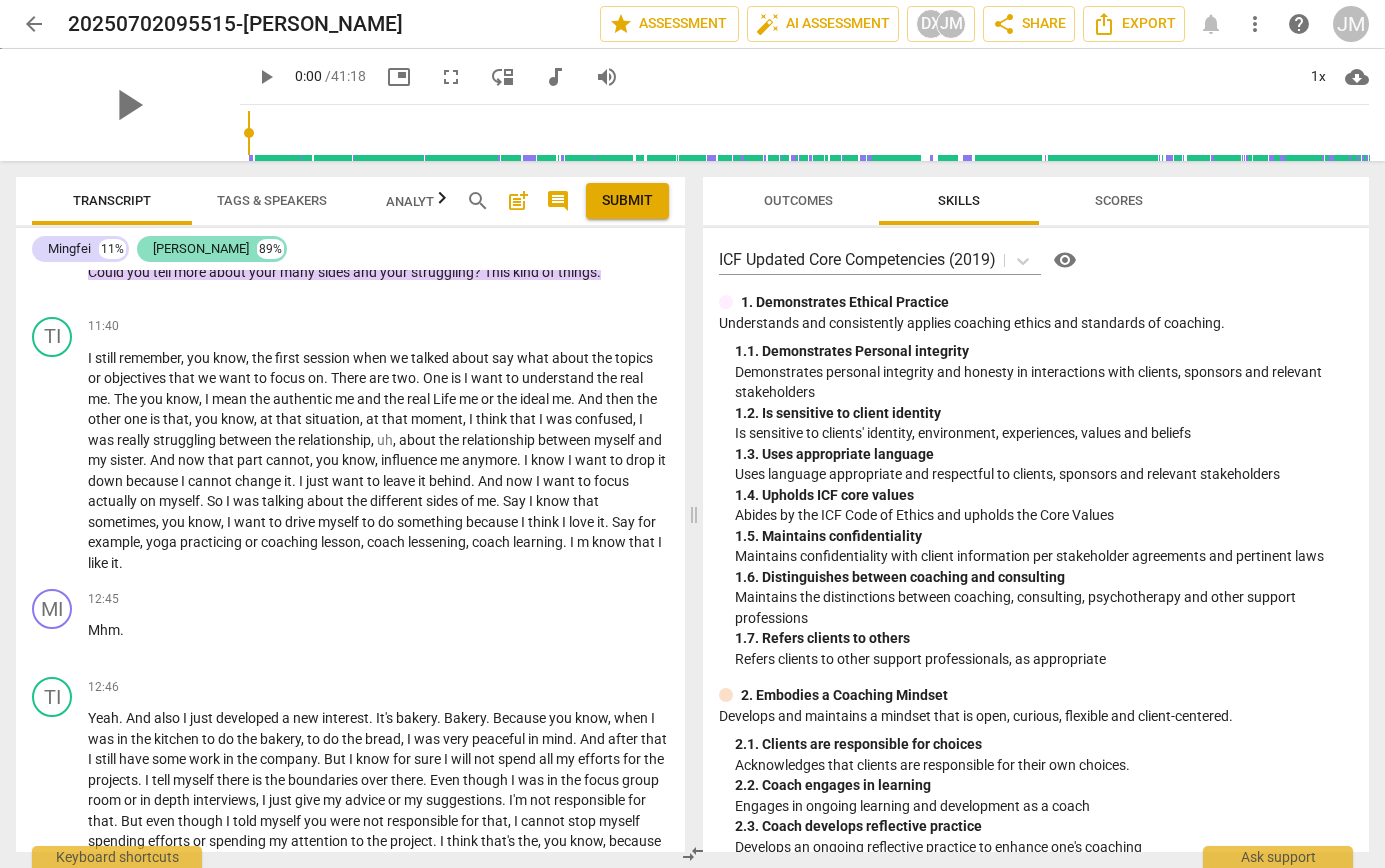 click on "[PERSON_NAME]" at bounding box center (201, 249) 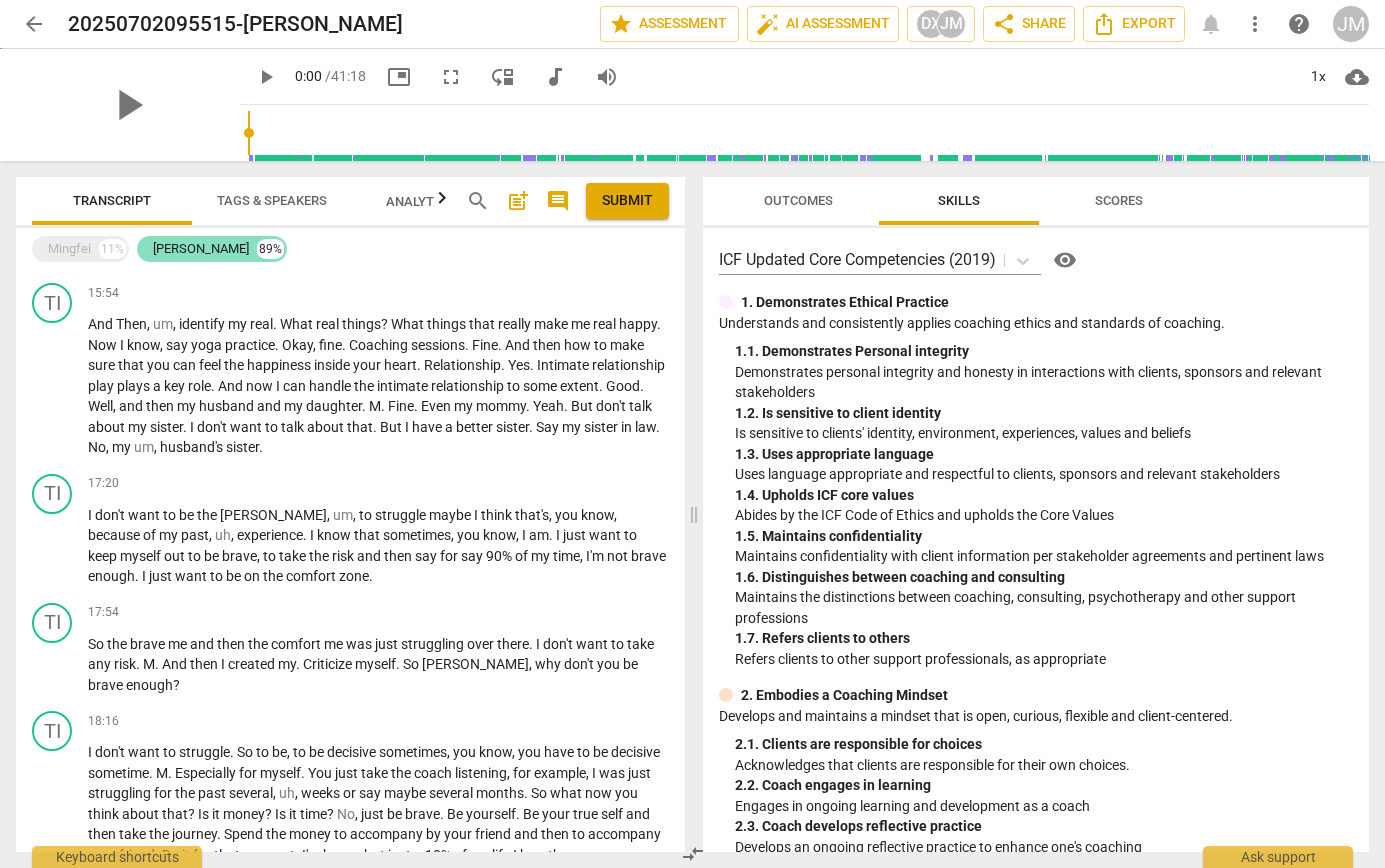 scroll, scrollTop: 2066, scrollLeft: 0, axis: vertical 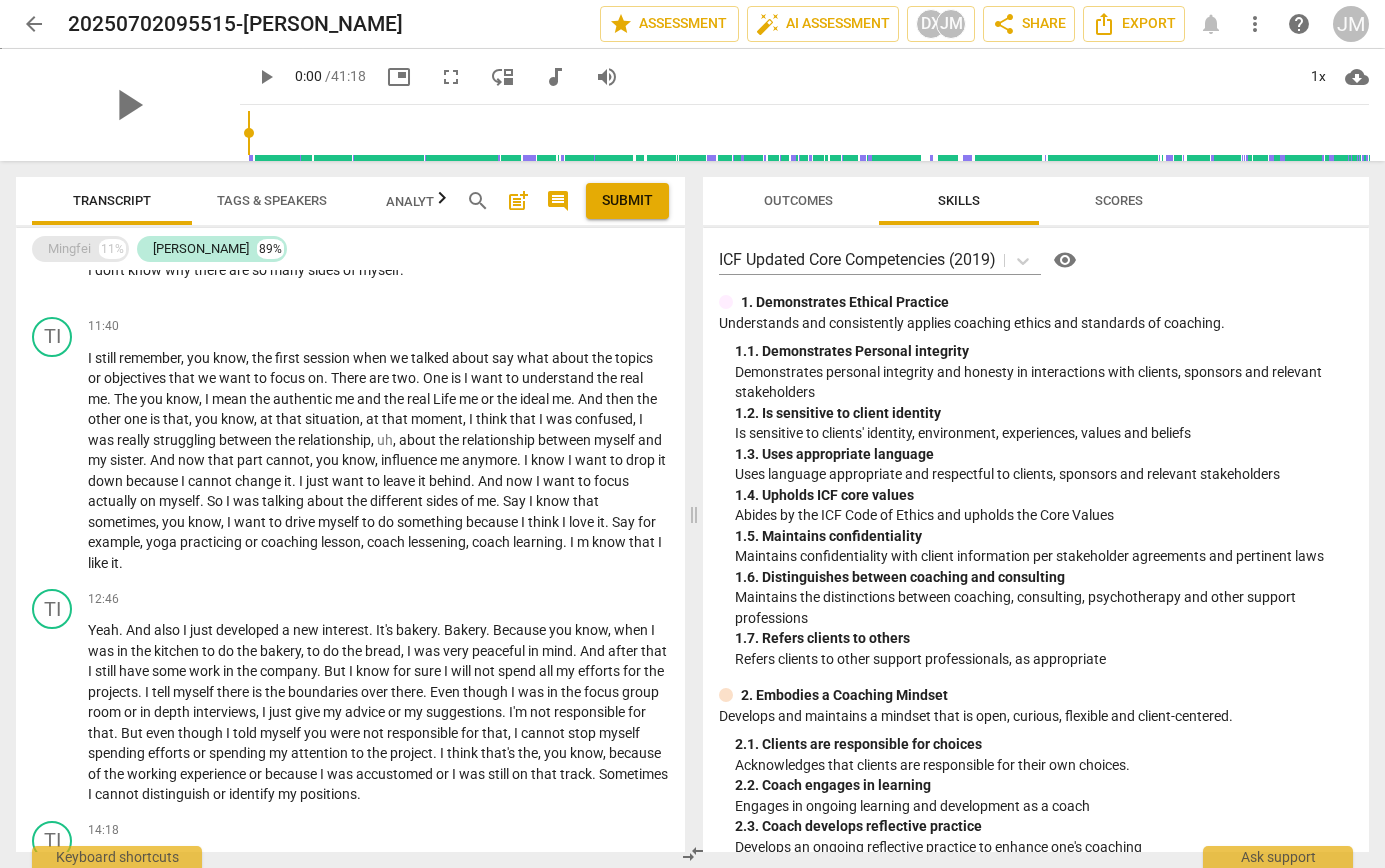 click on "Mingfei" at bounding box center (69, 249) 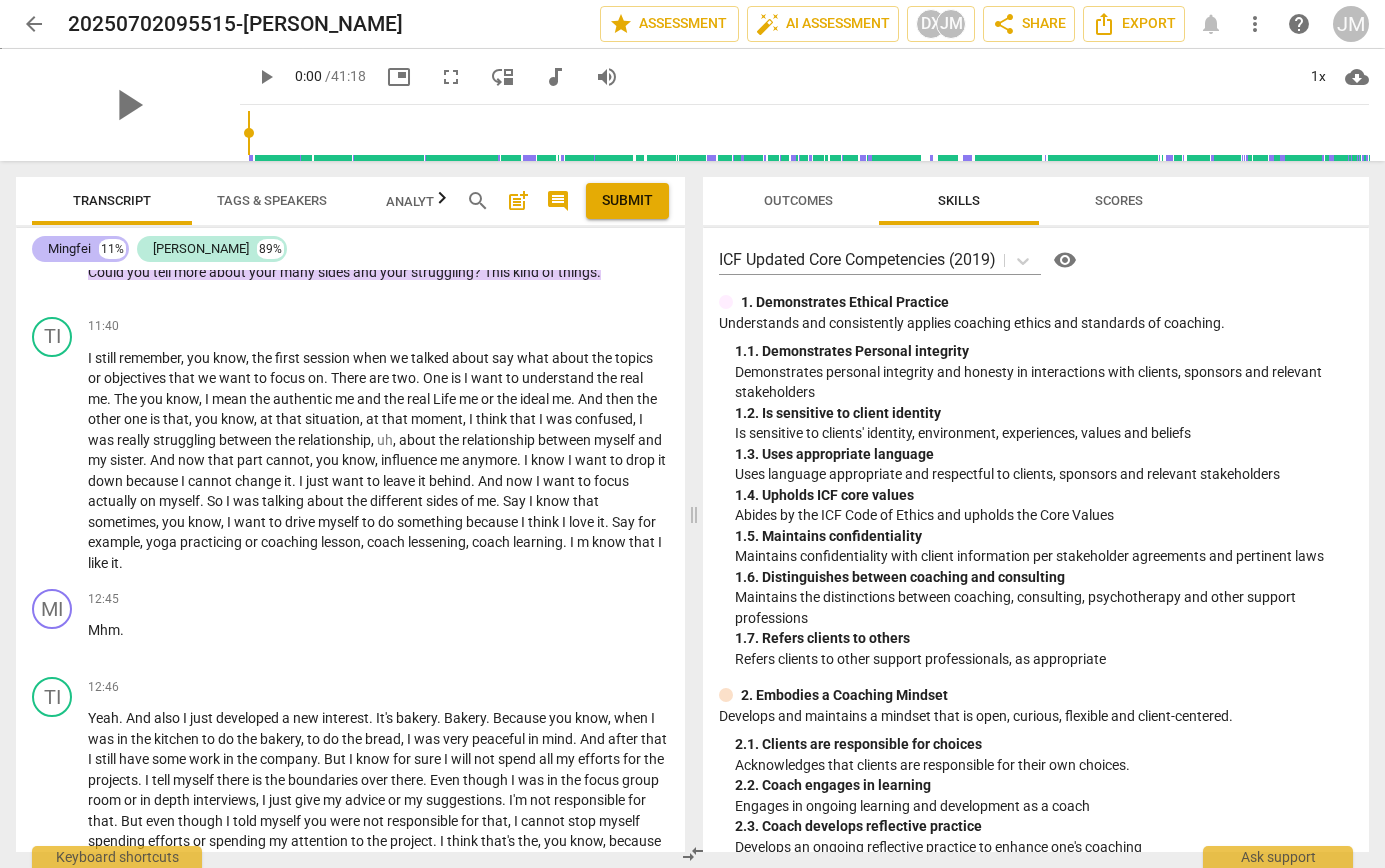 click on "Mingfei" at bounding box center (69, 249) 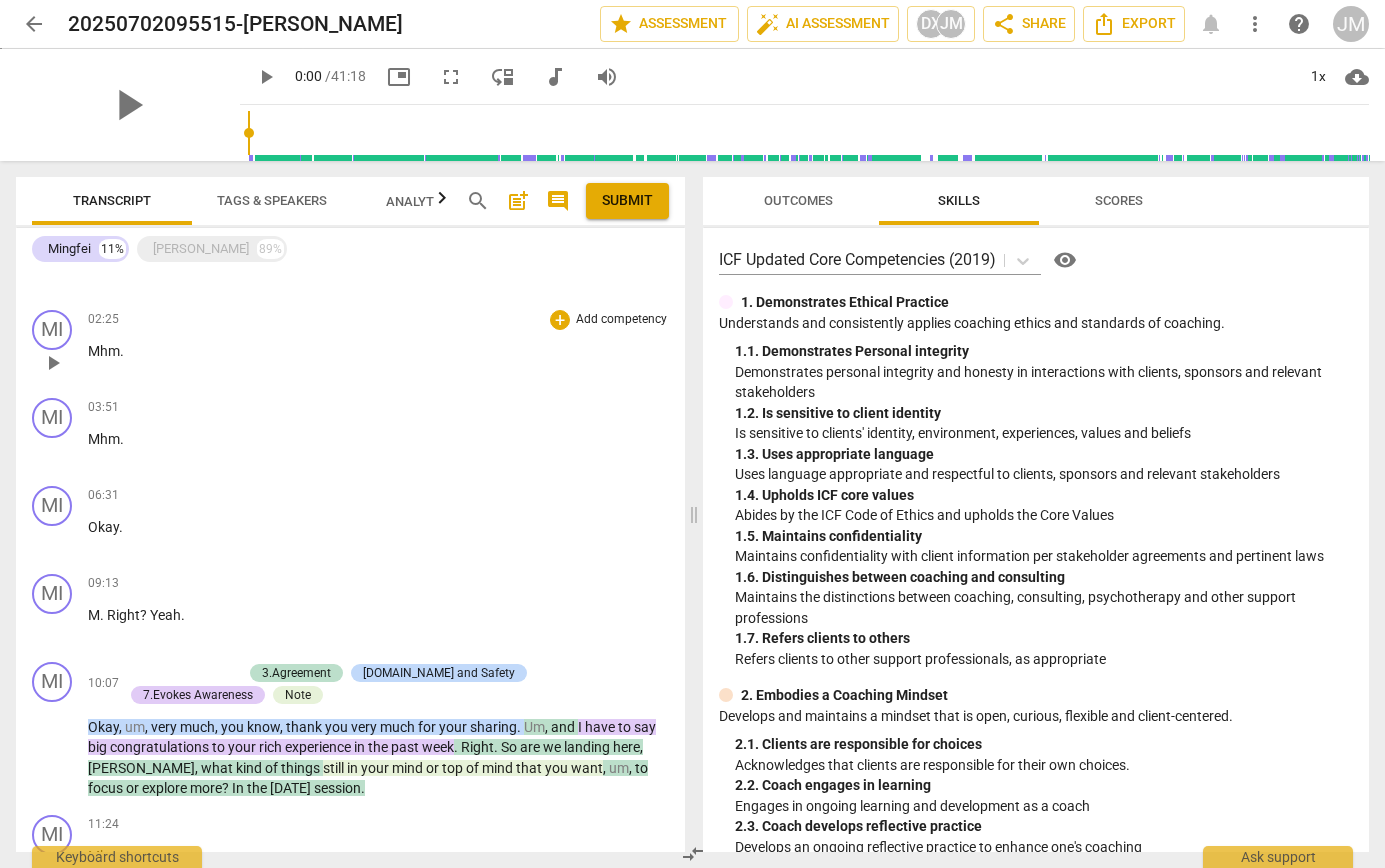 scroll, scrollTop: 0, scrollLeft: 0, axis: both 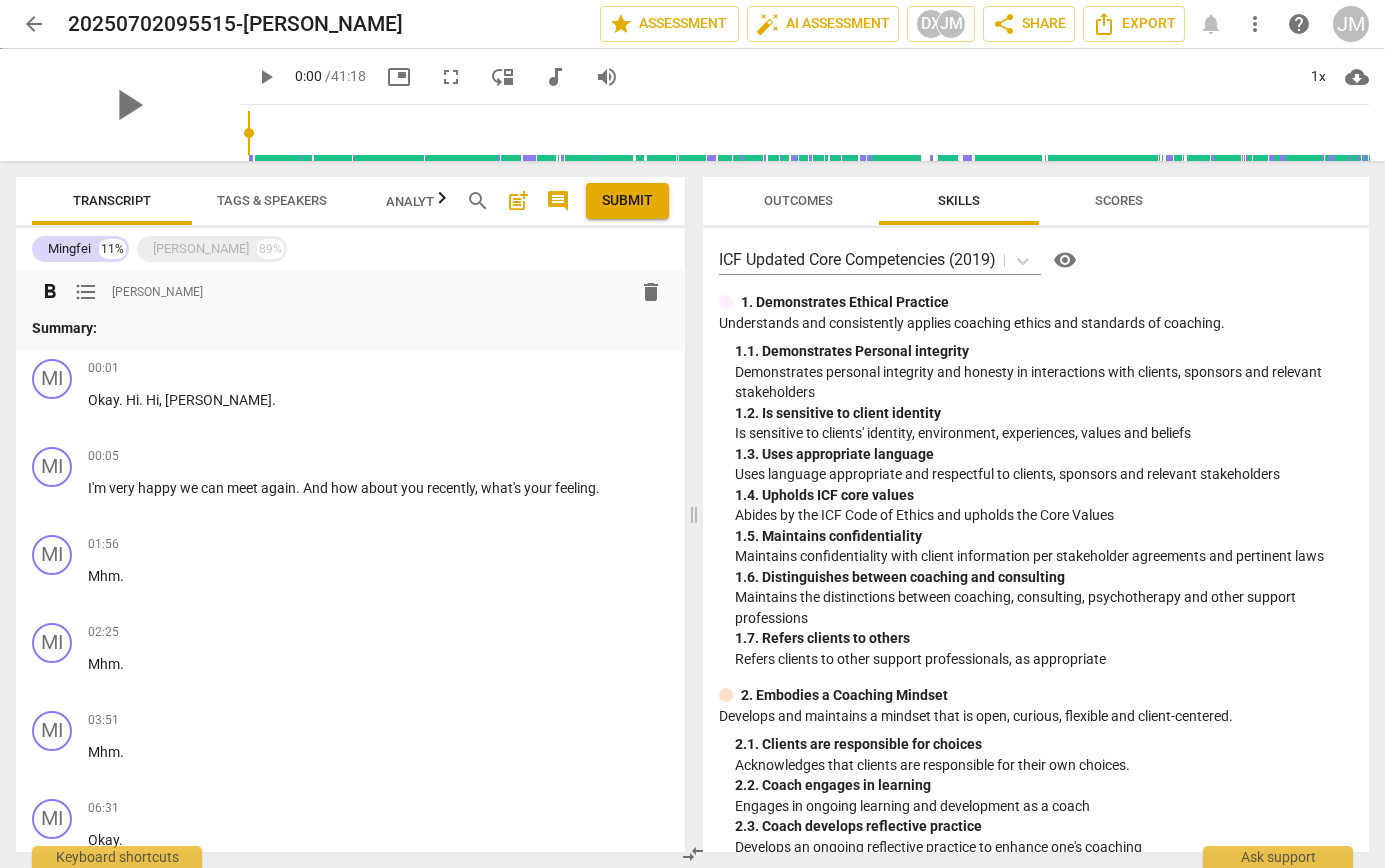 click on "Summary:" at bounding box center (350, 328) 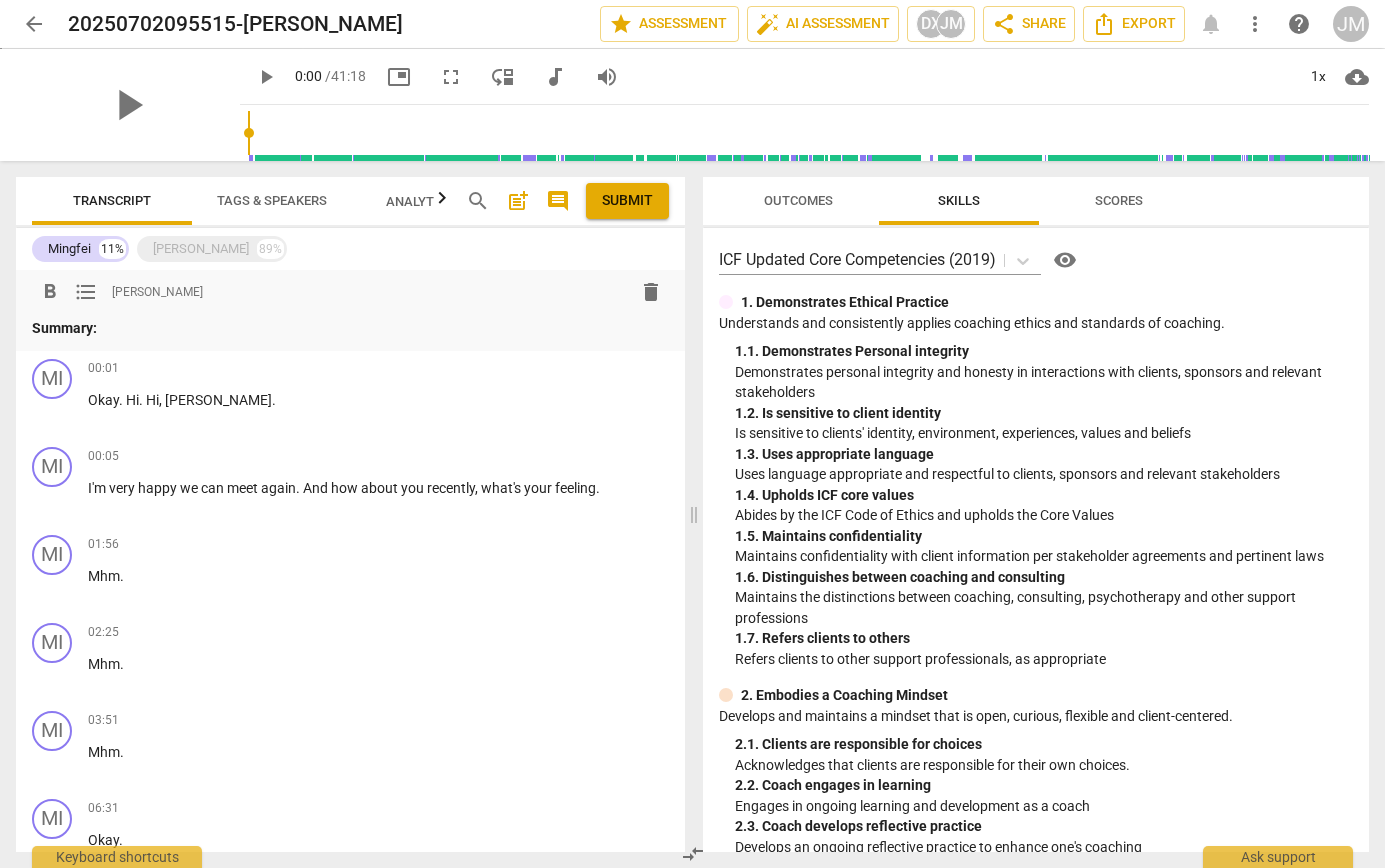 type 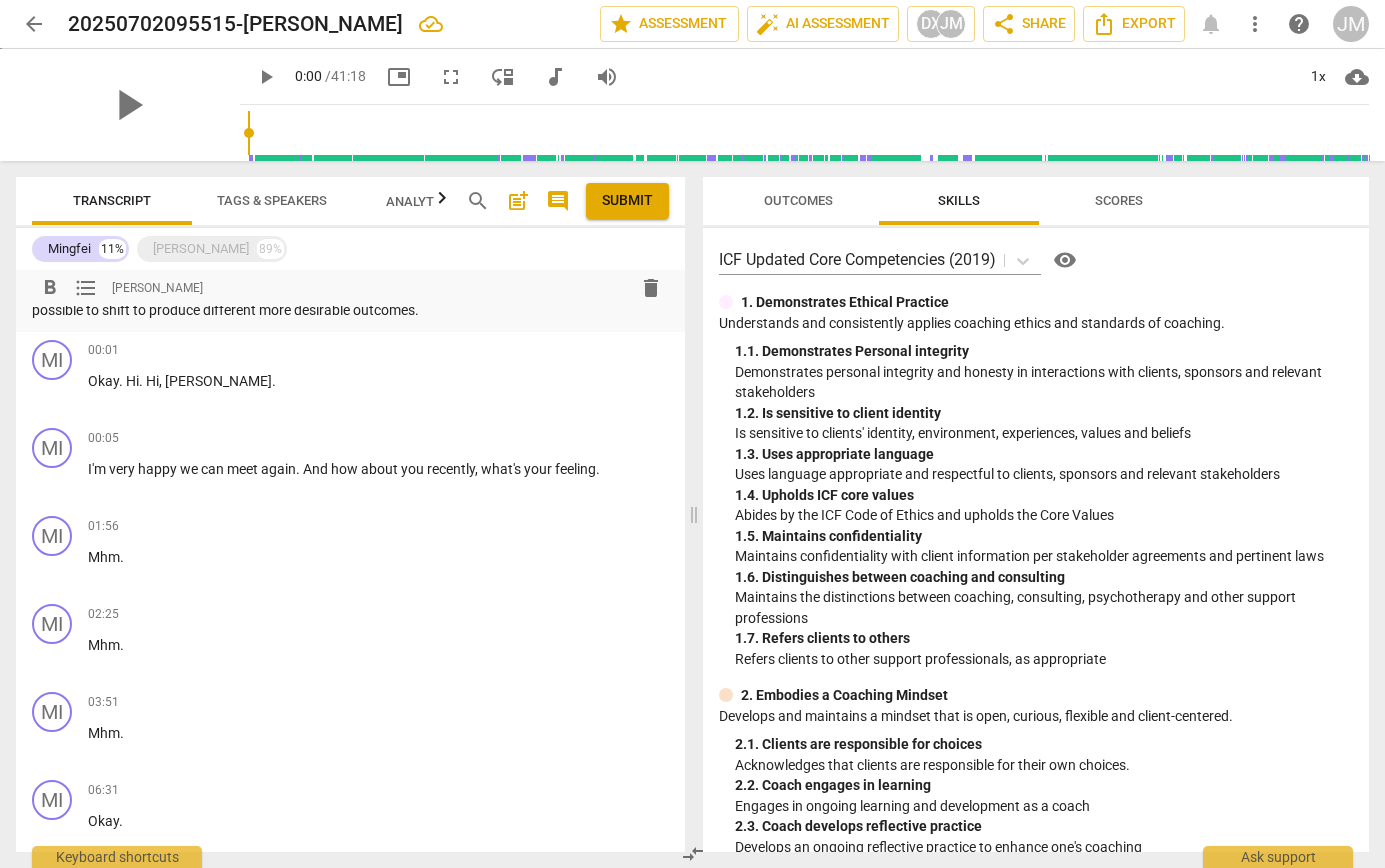 scroll, scrollTop: 0, scrollLeft: 0, axis: both 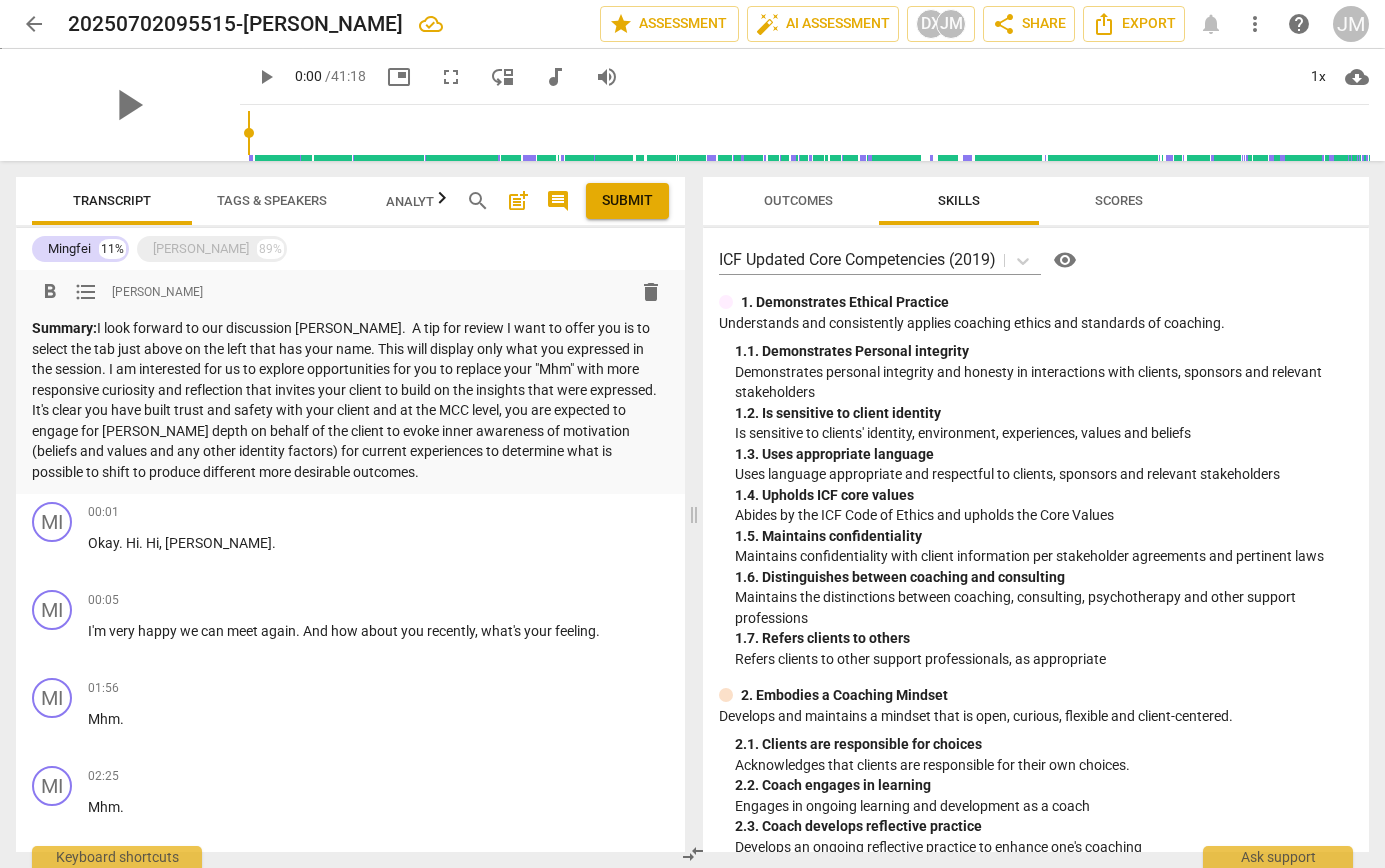 click on "Summary:   I look forward to our discussion Mingfei.  A tip for review I want to offer you is to select the tab just above on the left that has your name. This will display only what you expressed in the session. I am interested for us to explore opportunities for you to replace your "Mhm" with more responsive curiosity and reflection that invites your client to build on the insights that were expressed. It's clear you have built trust and safety with your client and at the MCC level, you are expected to engage for fuller depth on behalf of the client to evoke inner awareness of motivation (beliefs and values and any other identity factors) for current experiences to determine what is possible to shift to produce different more desirable outcomes." at bounding box center [350, 400] 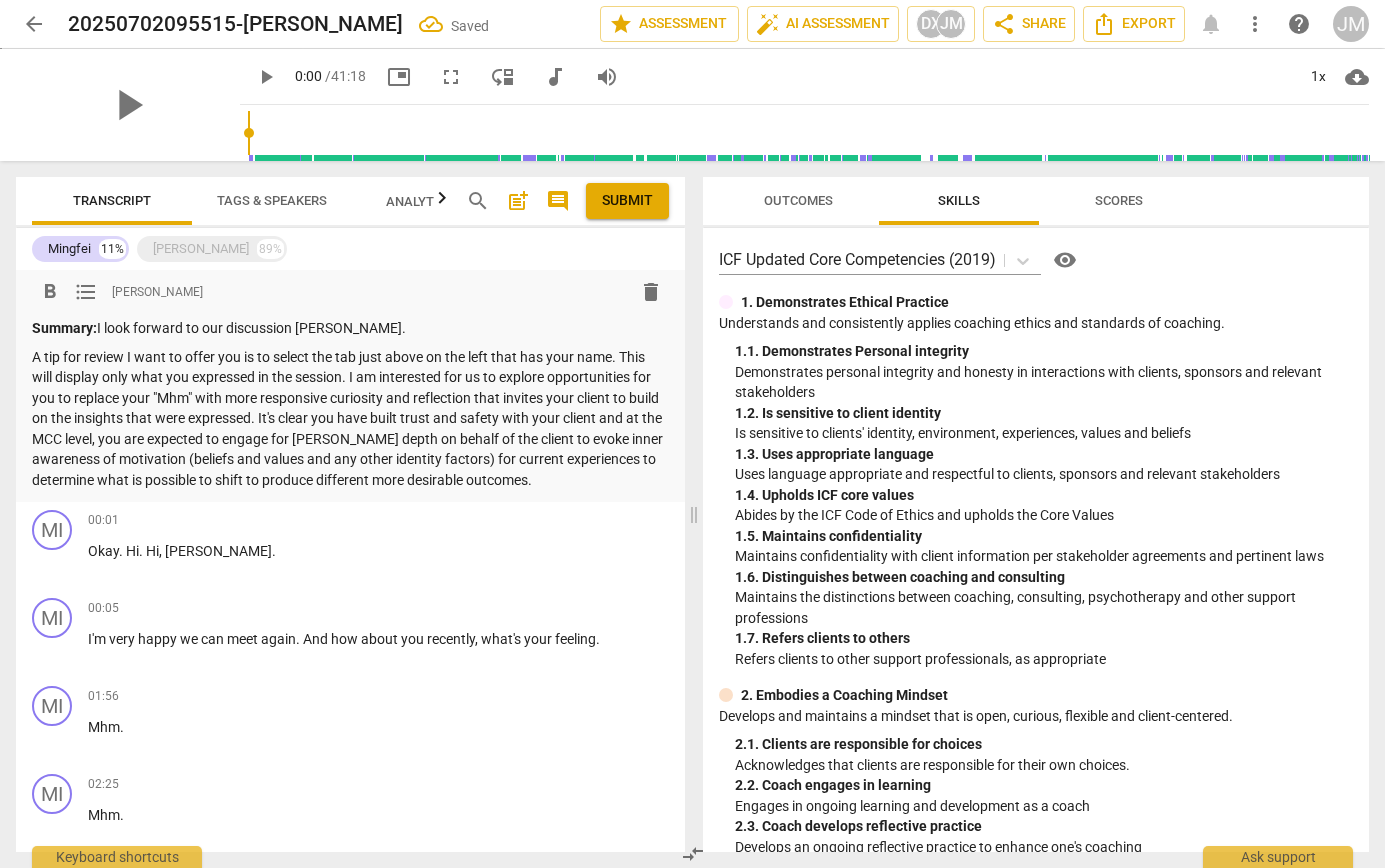 click on "A tip for review I want to offer you is to select the tab just above on the left that has your name. This will display only what you expressed in the session. I am interested for us to explore opportunities for you to replace your "Mhm" with more responsive curiosity and reflection that invites your client to build on the insights that were expressed. It's clear you have built trust and safety with your client and at the MCC level, you are expected to engage for fuller depth on behalf of the client to evoke inner awareness of motivation (beliefs and values and any other identity factors) for current experiences to determine what is possible to shift to produce different more desirable outcomes." at bounding box center (350, 419) 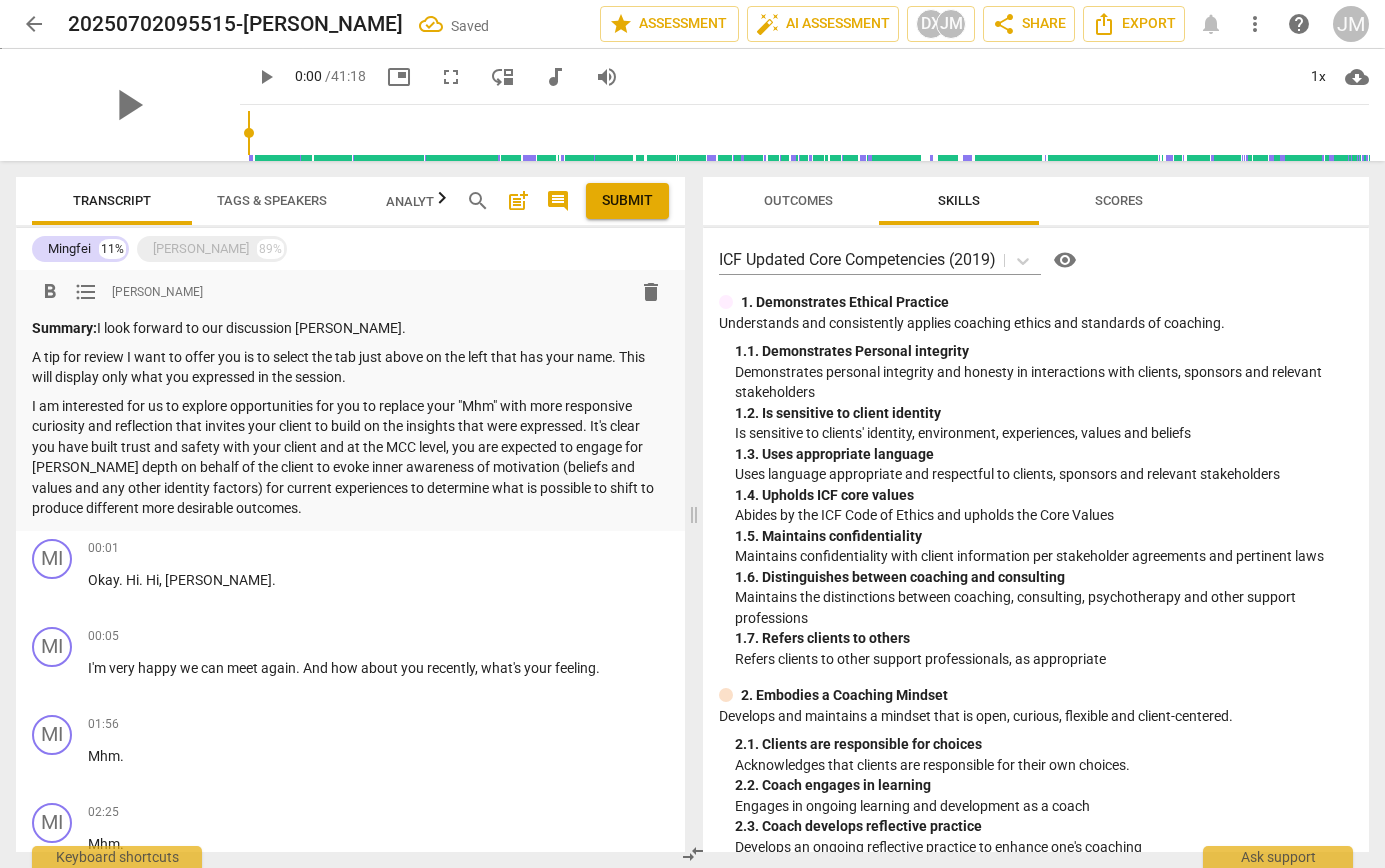 click on "I am interested for us to explore opportunities for you to replace your "Mhm" with more responsive curiosity and reflection that invites your client to build on the insights that were expressed. It's clear you have built trust and safety with your client and at the MCC level, you are expected to engage for [PERSON_NAME] depth on behalf of the client to evoke inner awareness of motivation (beliefs and values and any other identity factors) for current experiences to determine what is possible to shift to produce different more desirable outcomes." at bounding box center (350, 457) 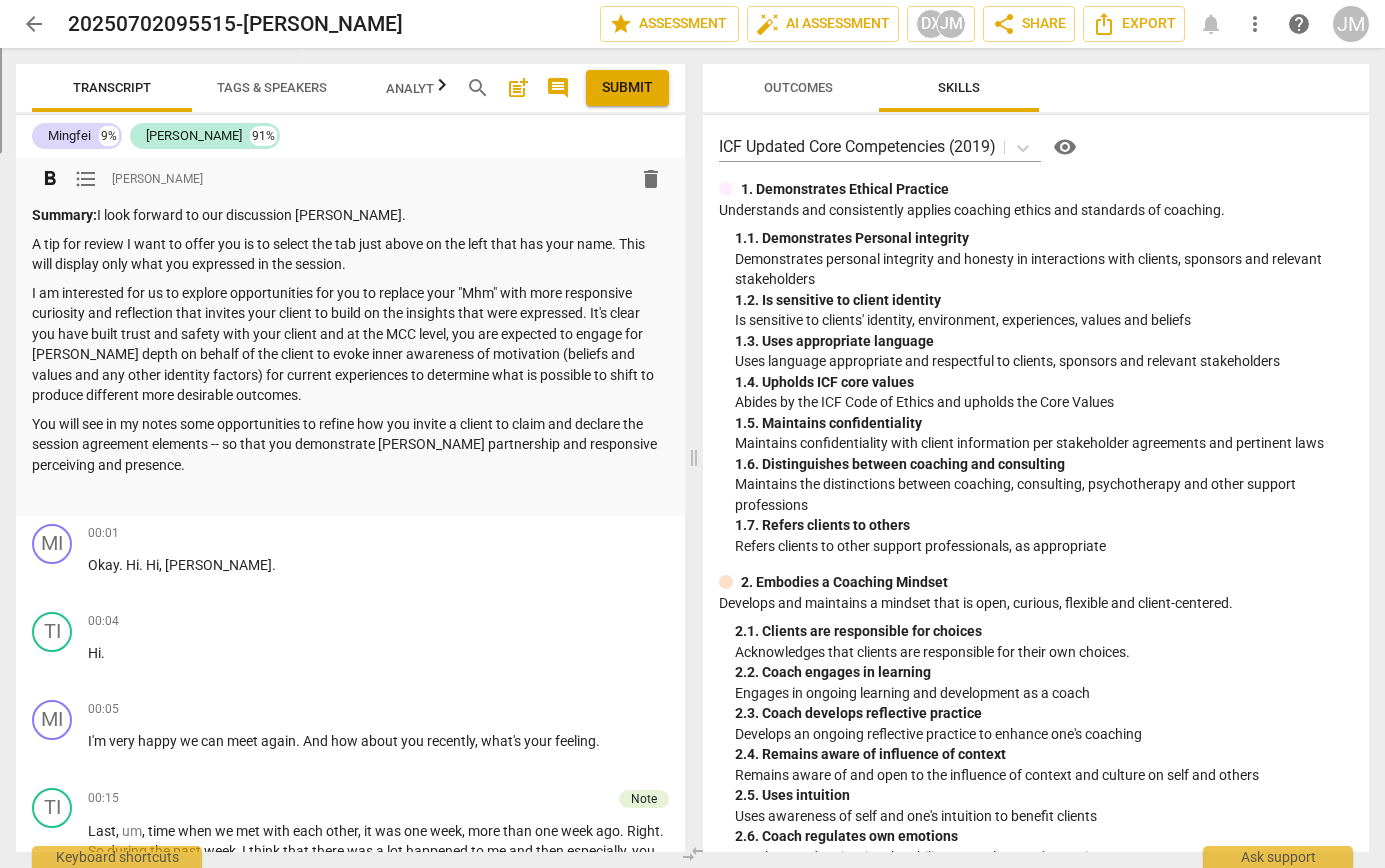 scroll, scrollTop: 0, scrollLeft: 0, axis: both 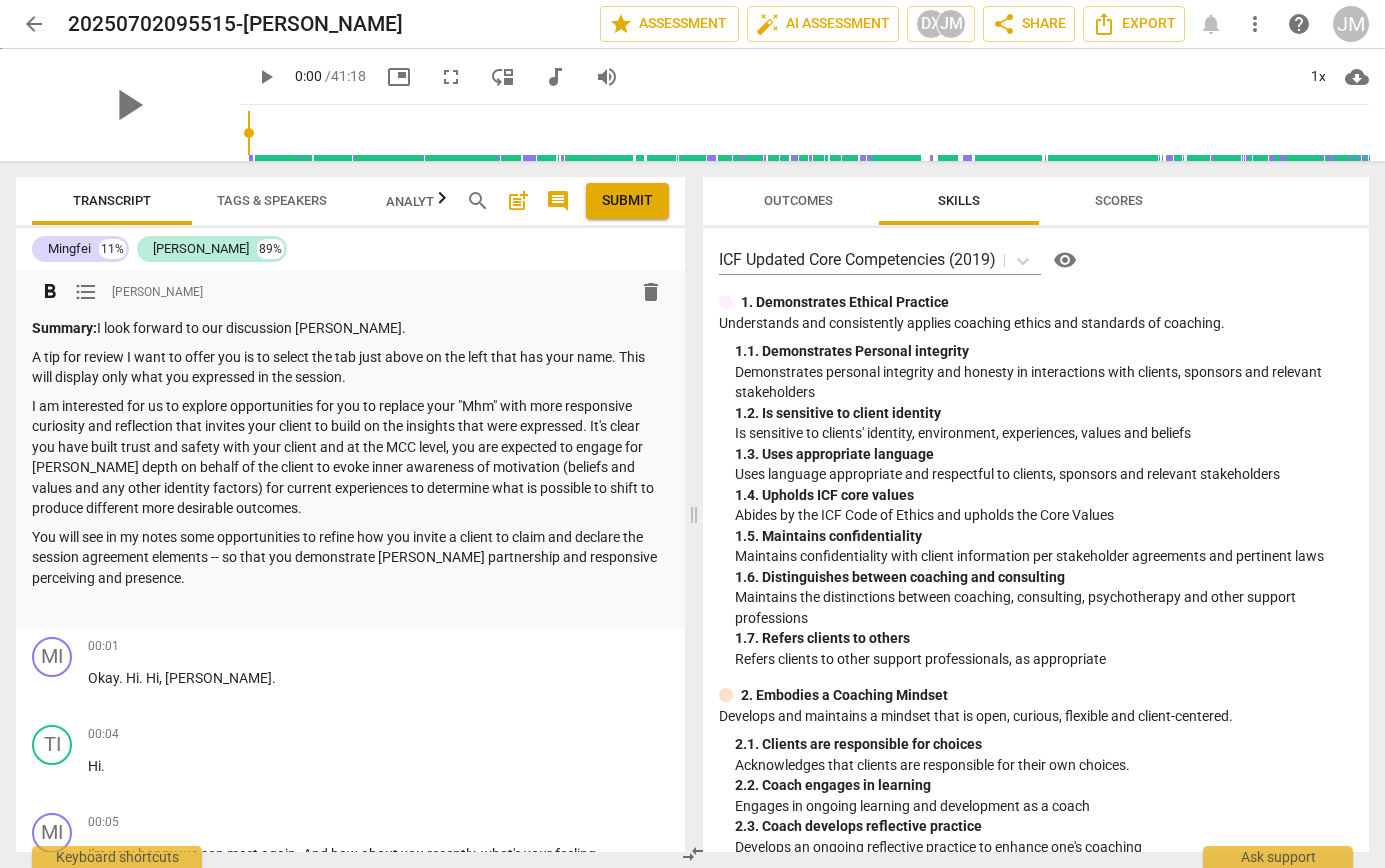 click on "You will see in my notes some opportunities to refine how you invite a client to claim and declare the session agreement elements -- so that you demonstrate [PERSON_NAME] partnership and responsive perceiving and presence." at bounding box center (350, 558) 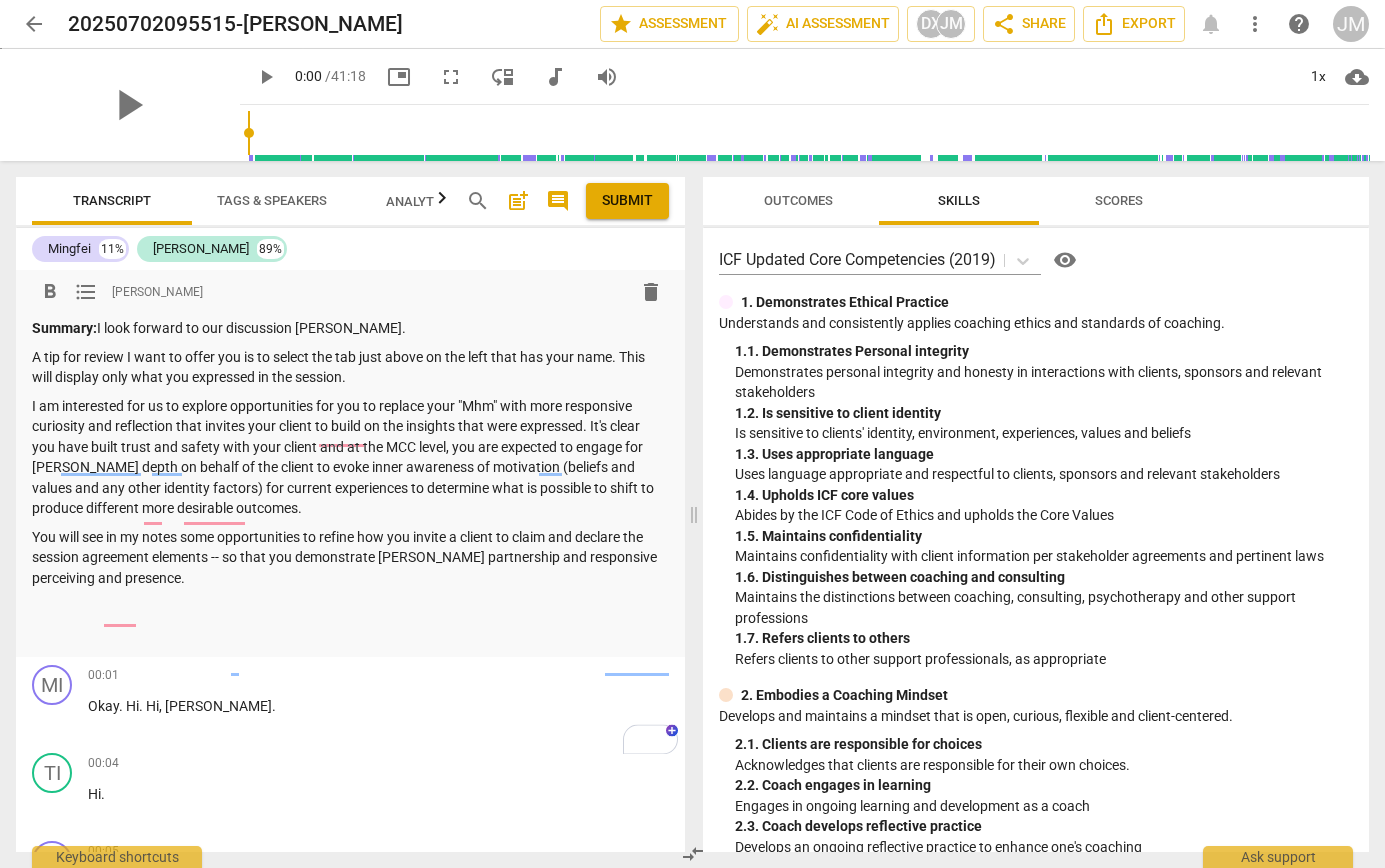 type 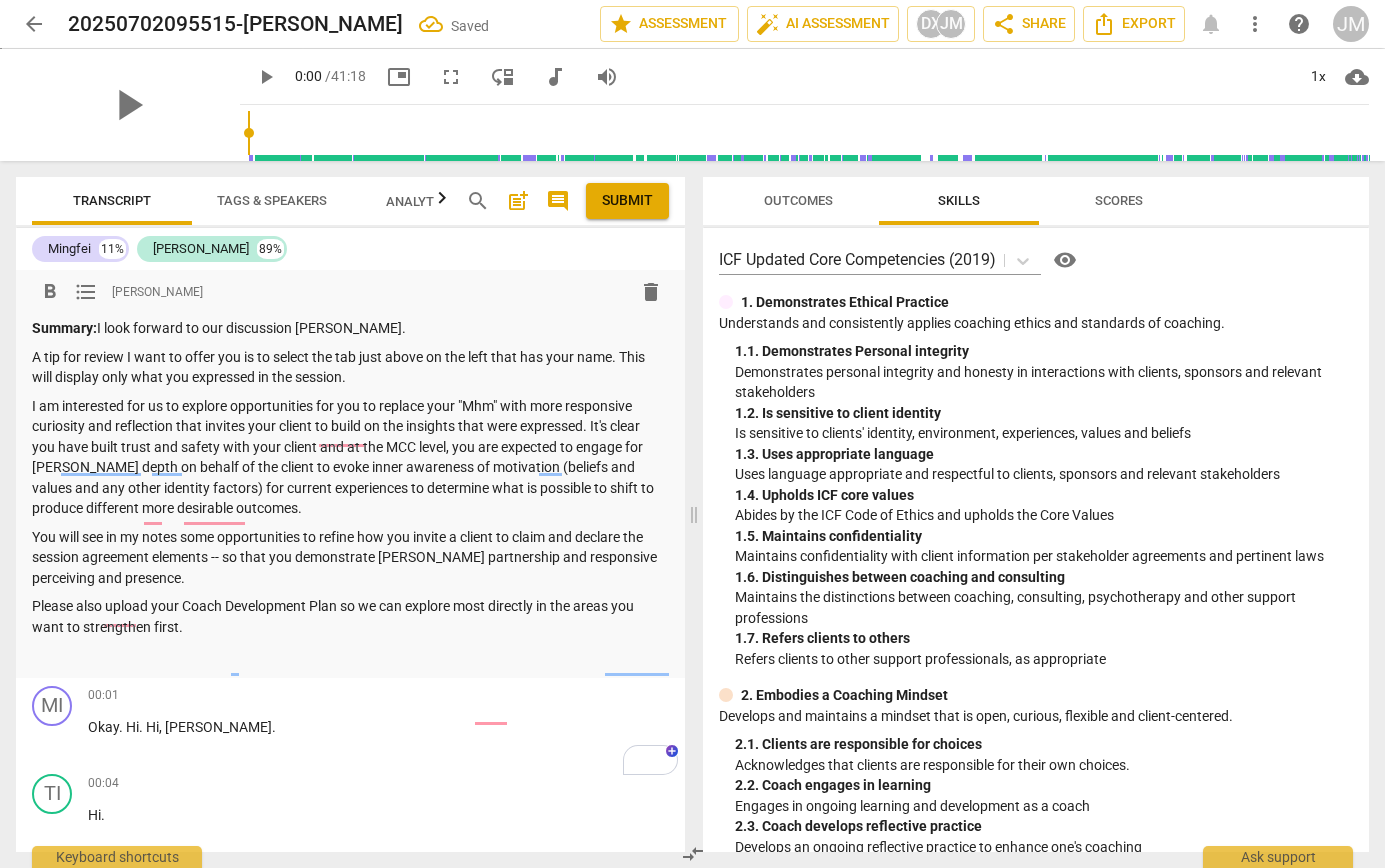 scroll, scrollTop: 837, scrollLeft: 0, axis: vertical 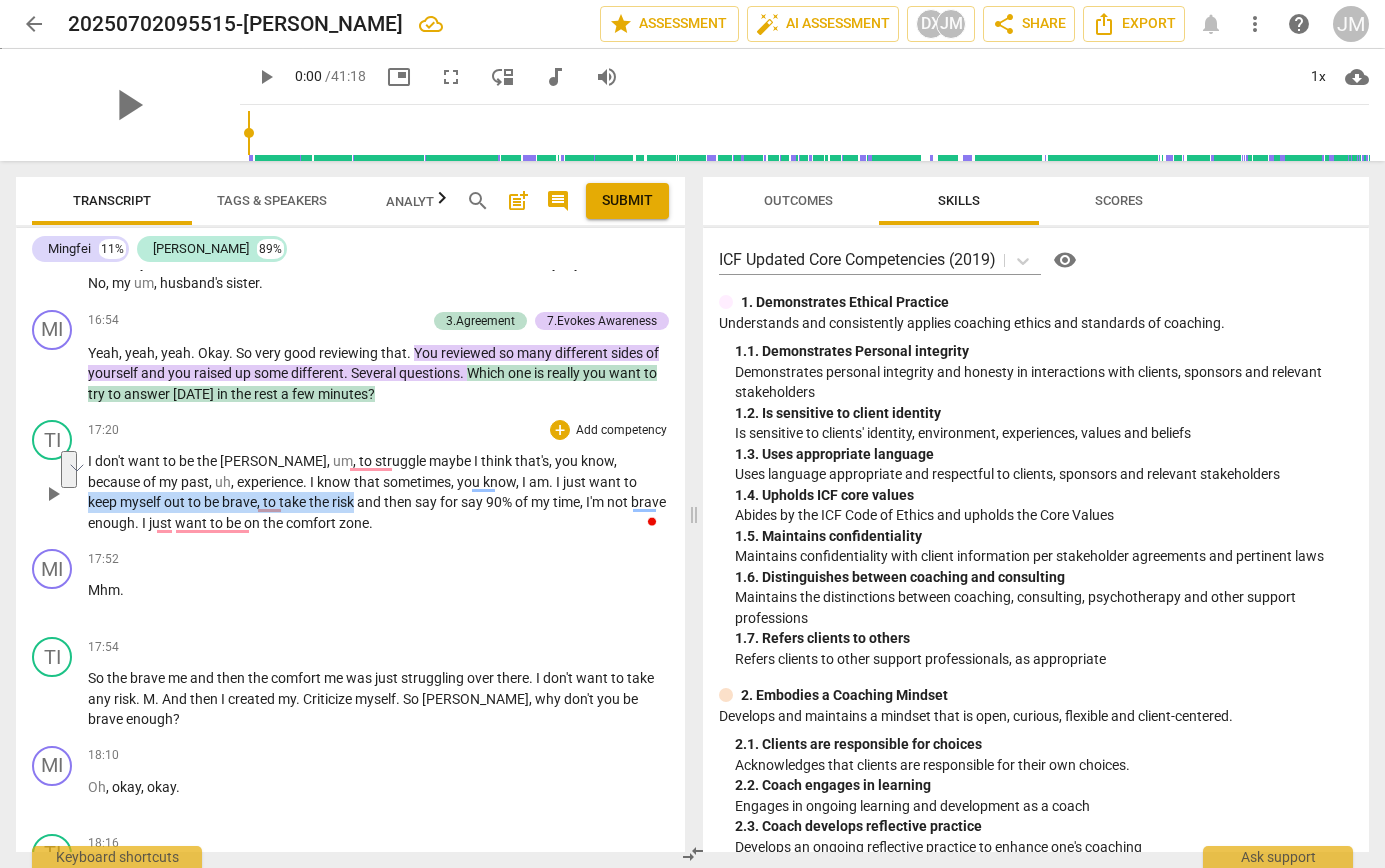 drag, startPoint x: 552, startPoint y: 483, endPoint x: 256, endPoint y: 500, distance: 296.48776 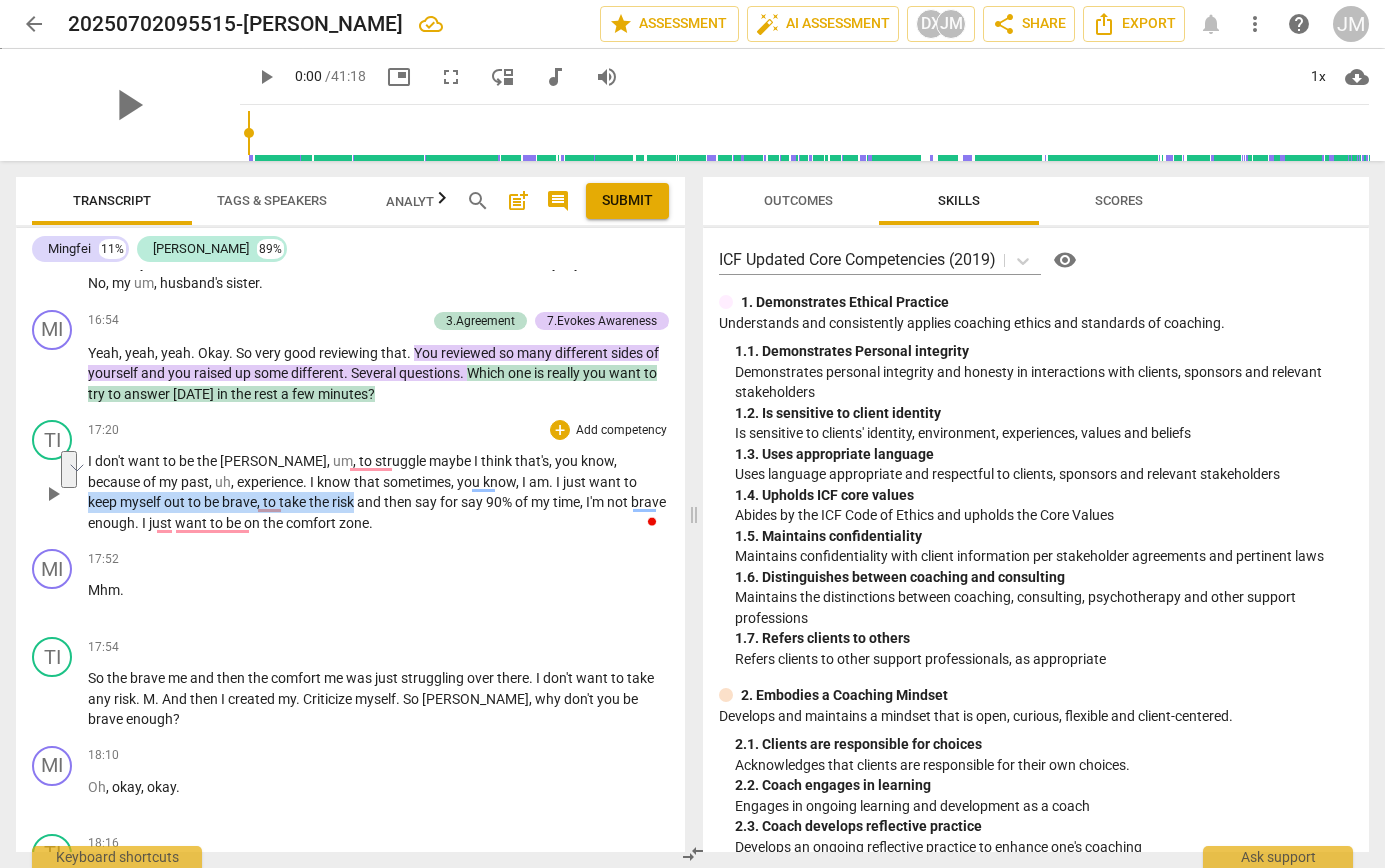 click on "I   don't   want   to   be   the   Tina ,   um ,   to   struggle   maybe   I   think   that's ,   you   know ,   because   of   my   past ,   uh ,   experience .   I   know   that   sometimes ,   you   know ,   I   am .   I   just   want   to   keep   myself   out   to   be   brave ,   to   take   the   risk   and   then   say   for   say   90%   of   my   time ,   I'm   not   brave   enough .   I   just   want   to   be   on   the   comfort   zone ." at bounding box center (378, 492) 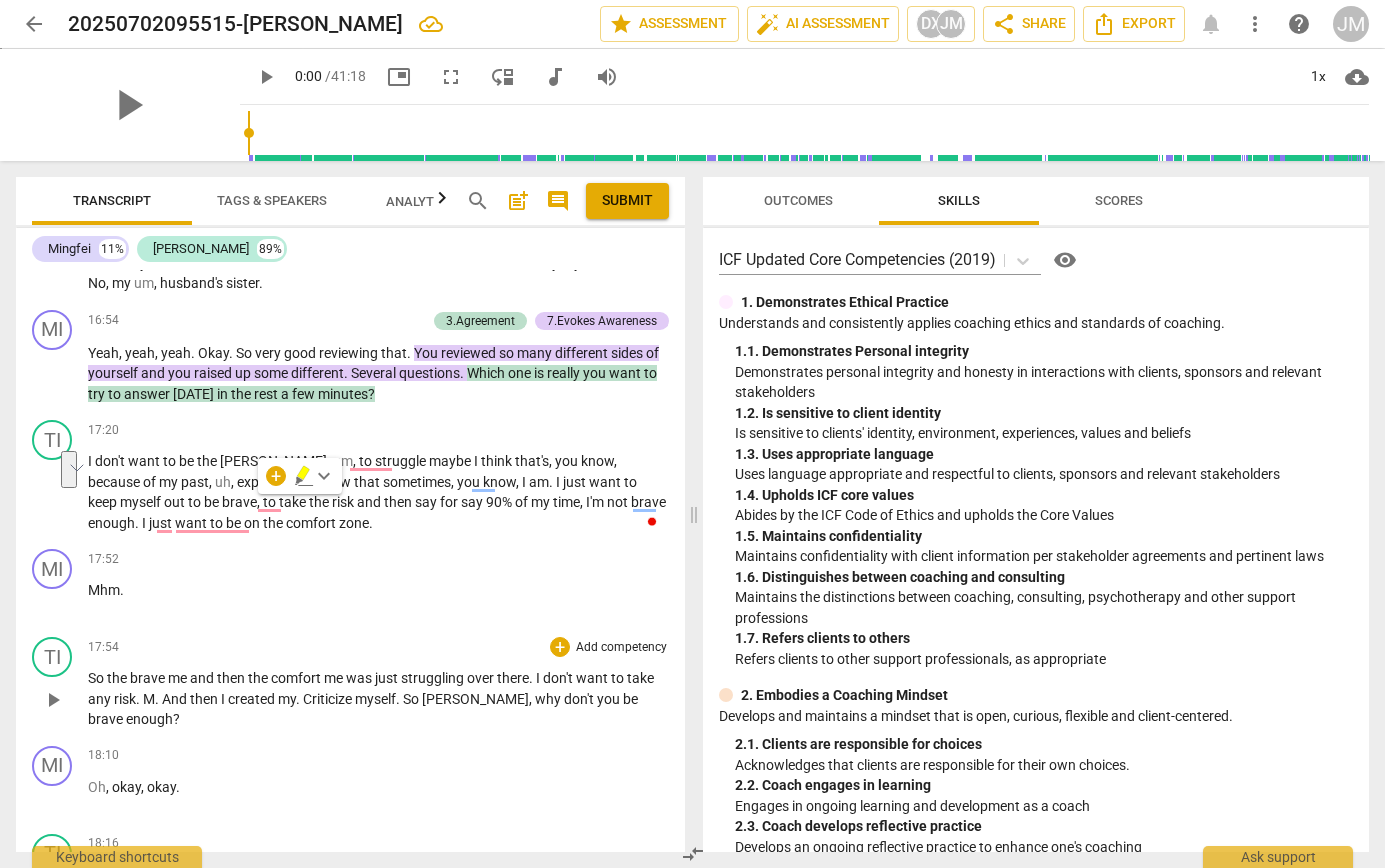click on "me" at bounding box center (335, 678) 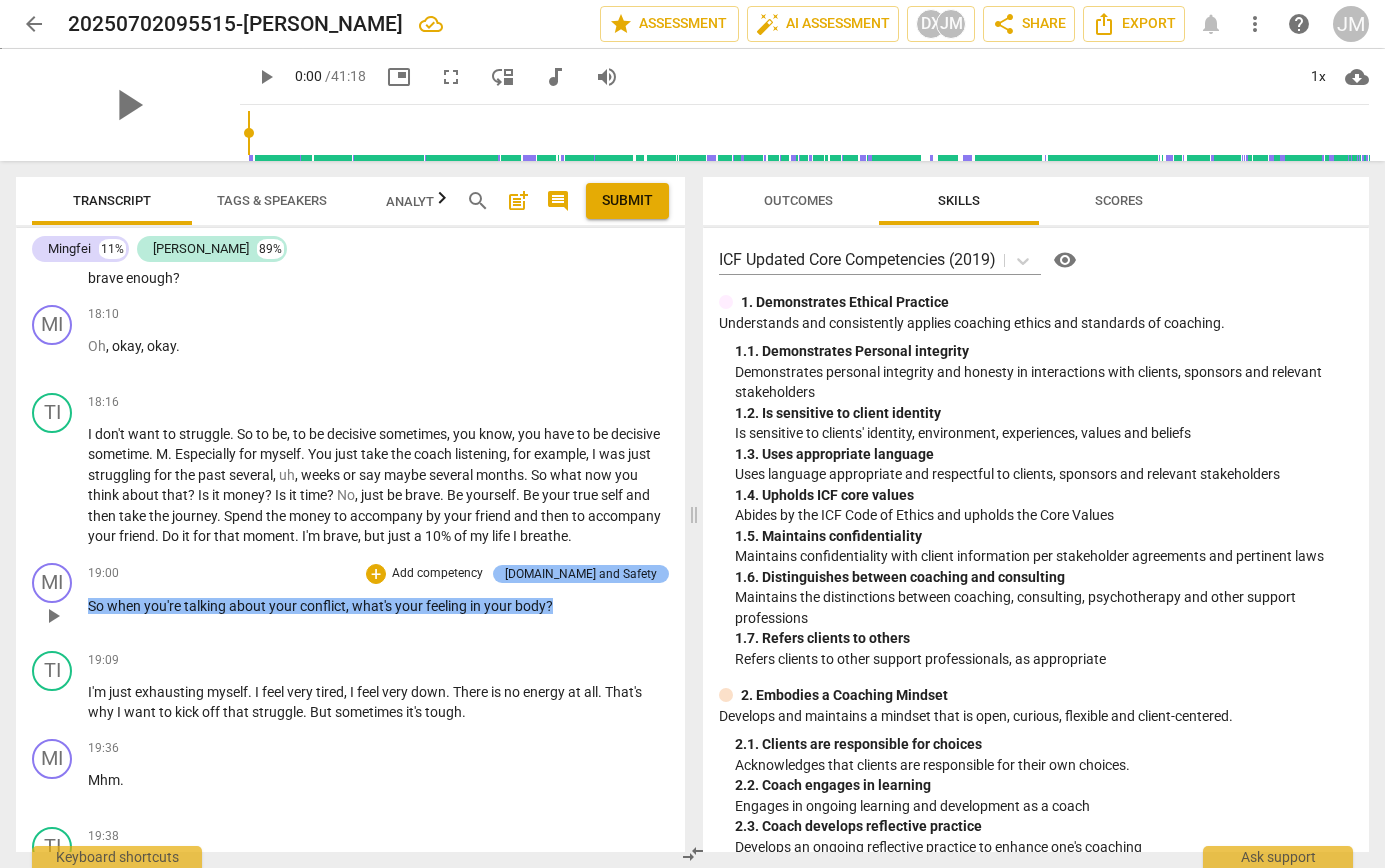 click on "[DOMAIN_NAME] and Safety" at bounding box center [581, 574] 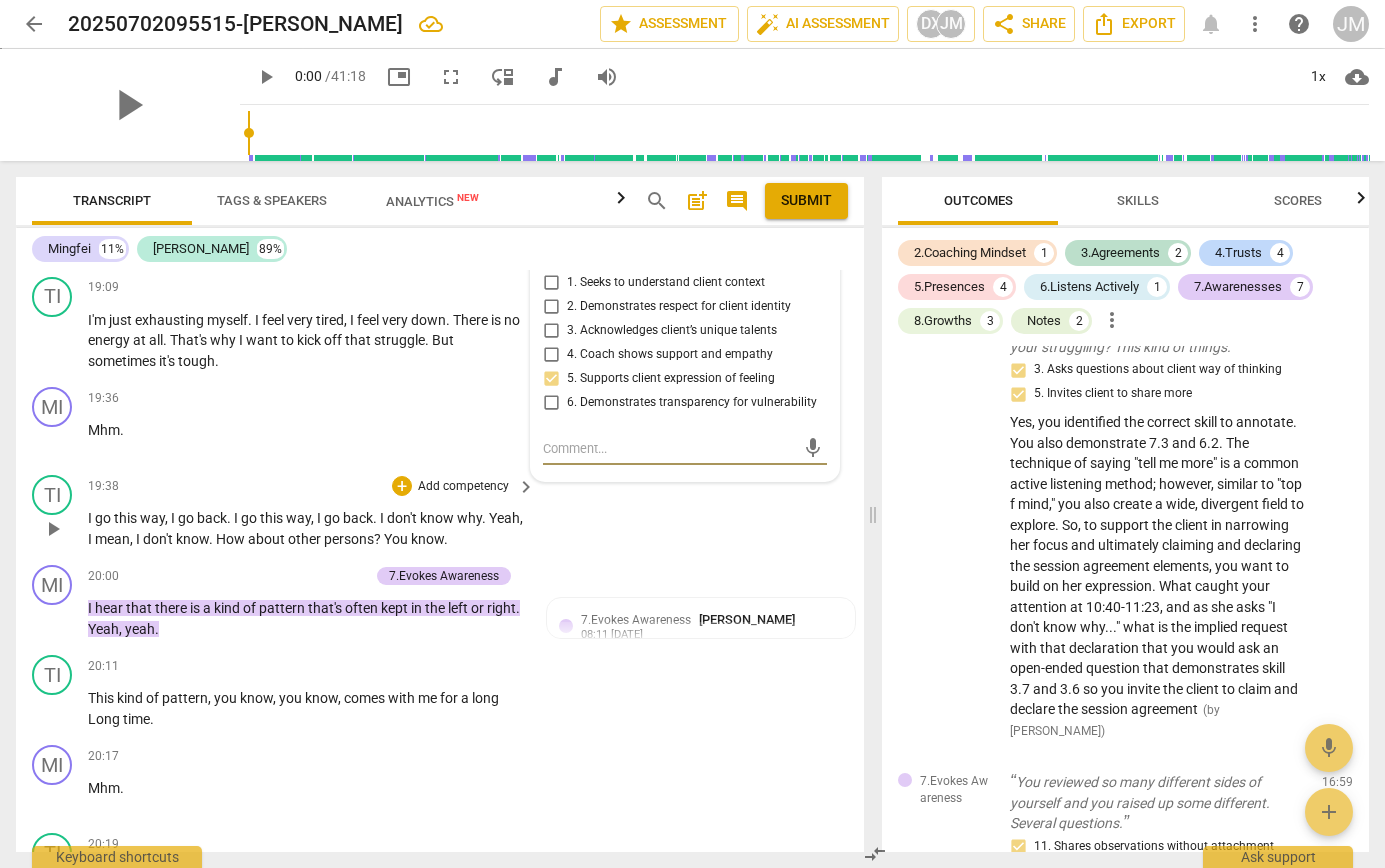 type on "Y" 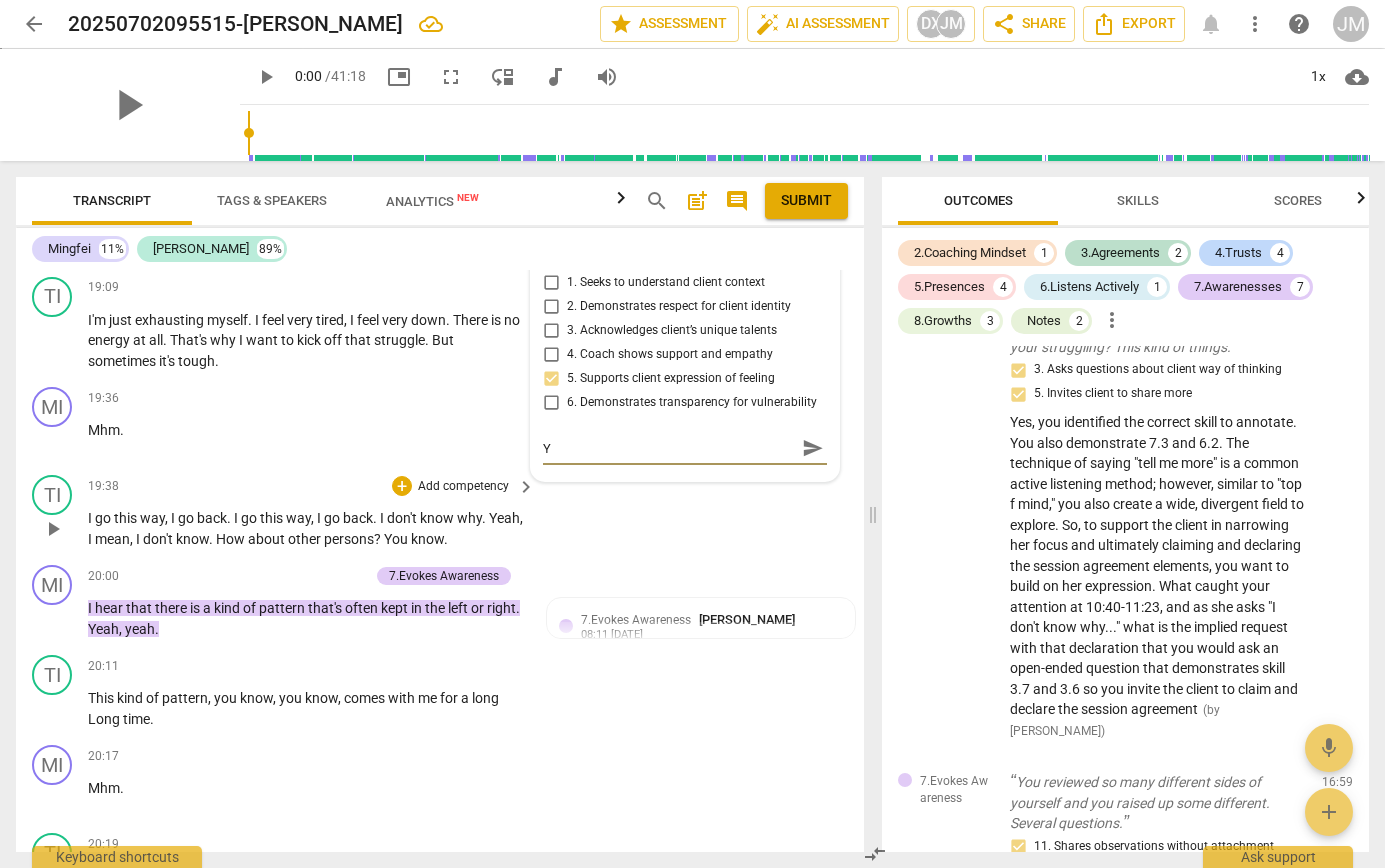 type on "Ye" 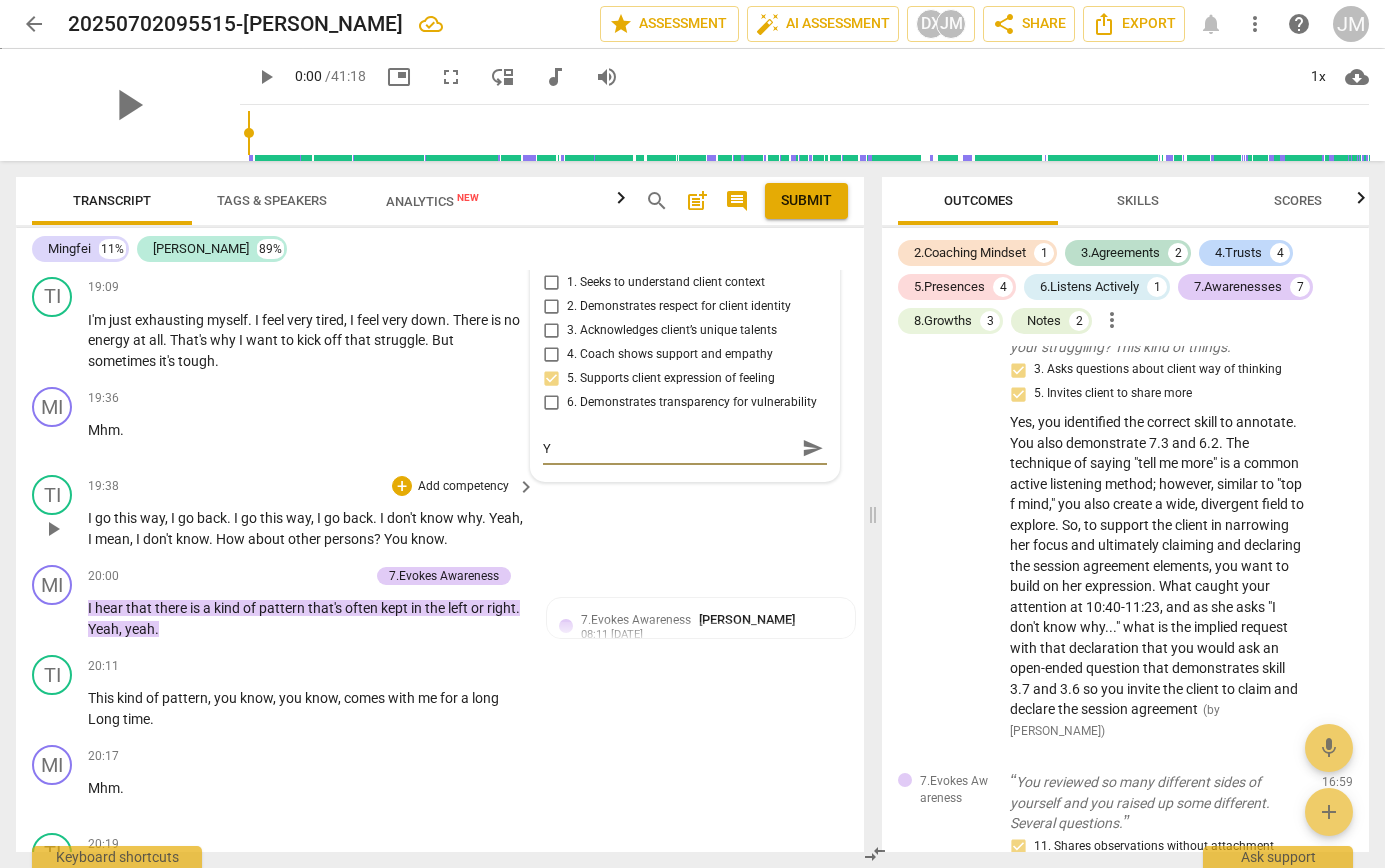 type on "Ye" 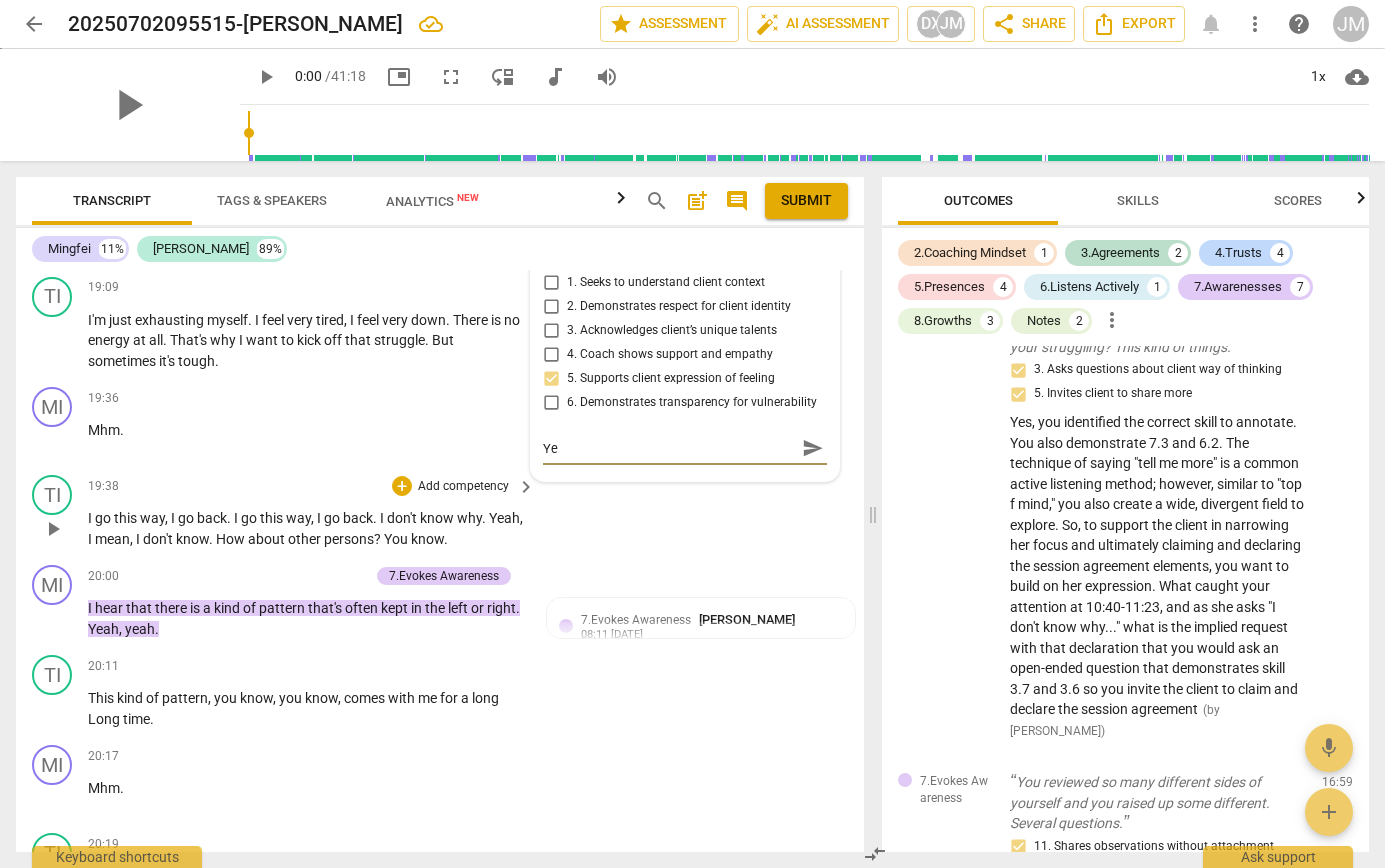type on "Yes" 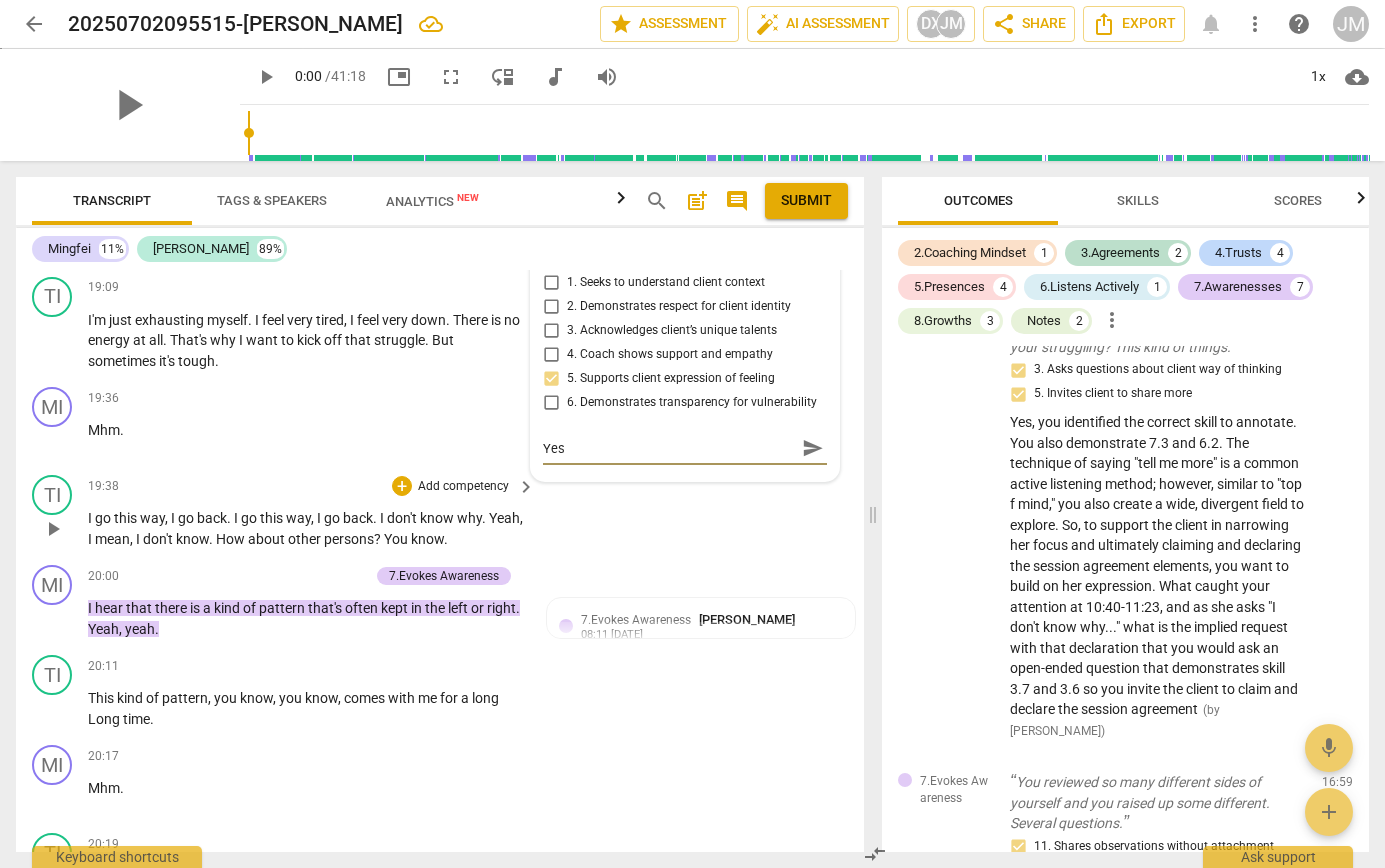 type on "Yes," 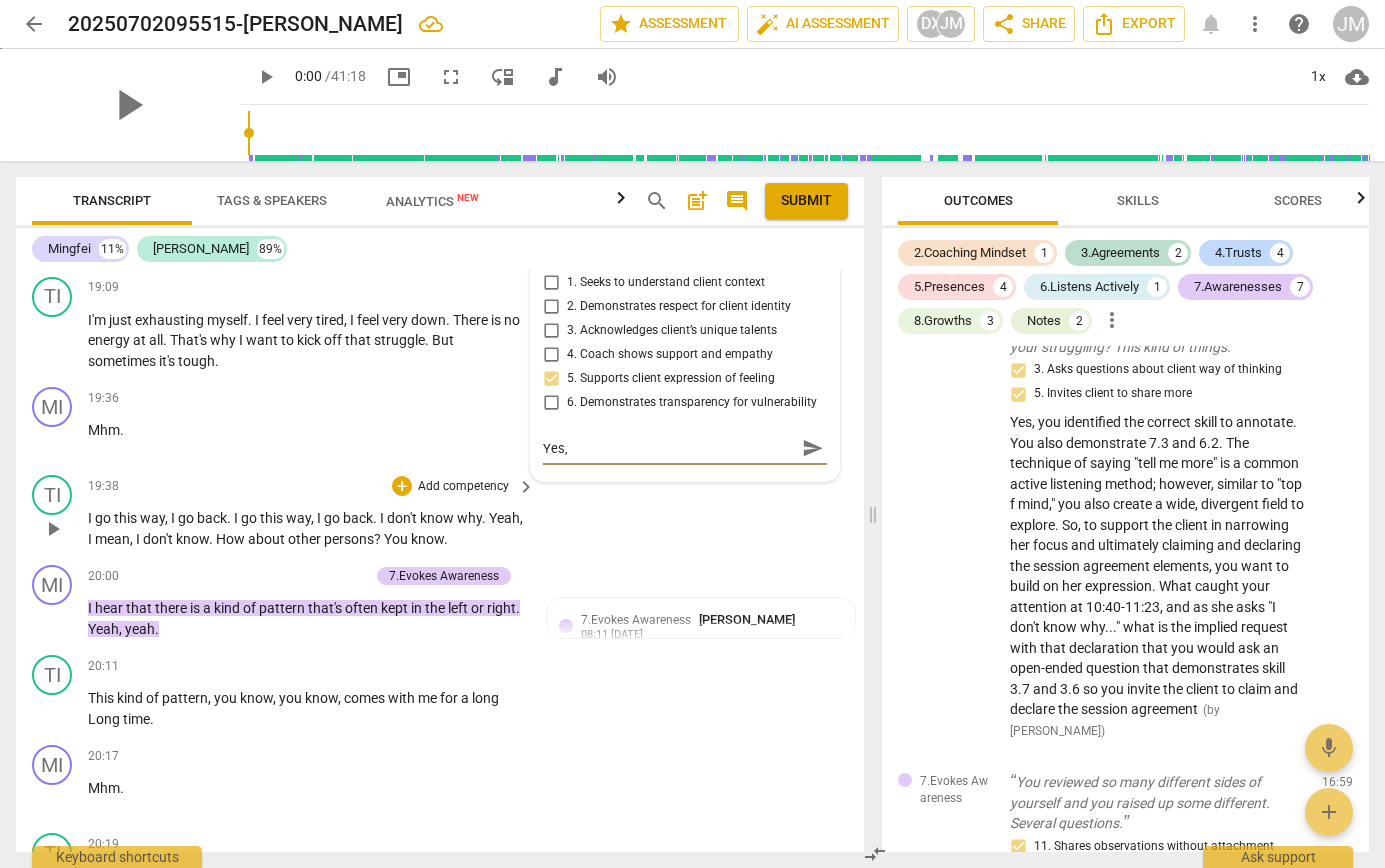 type on "Yes," 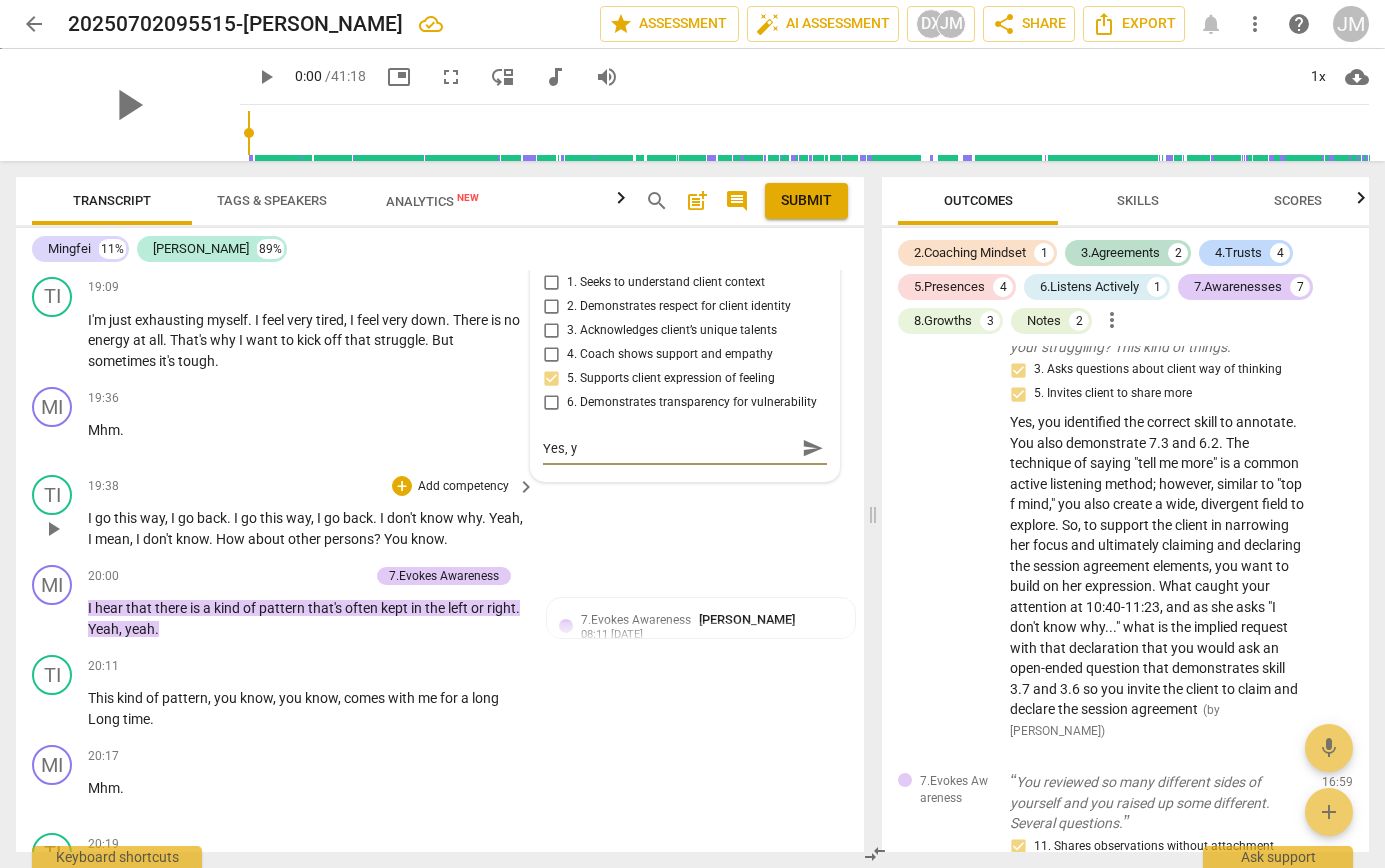type on "Yes, yo" 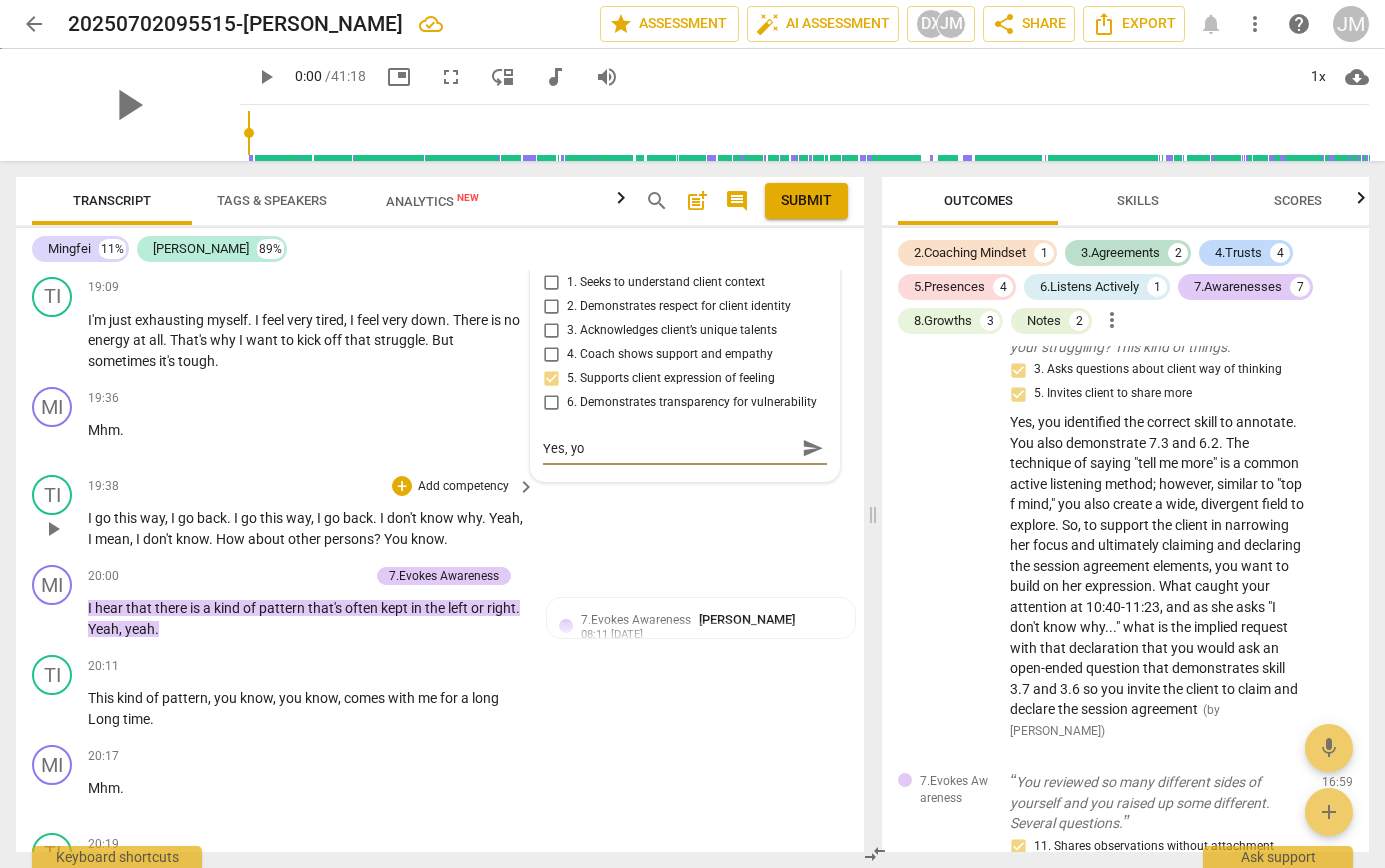 type on "Yes, you" 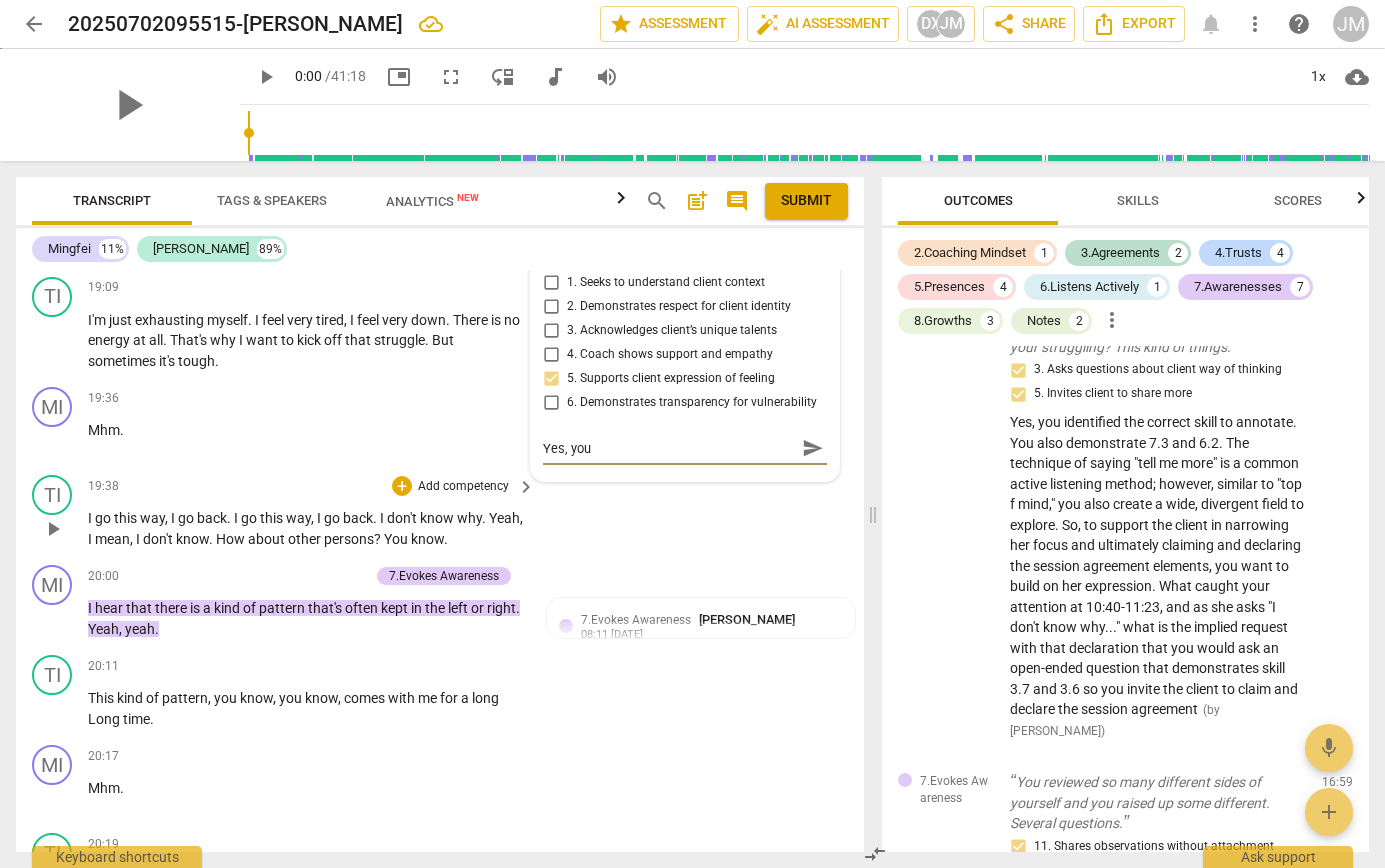 type on "Yes, your" 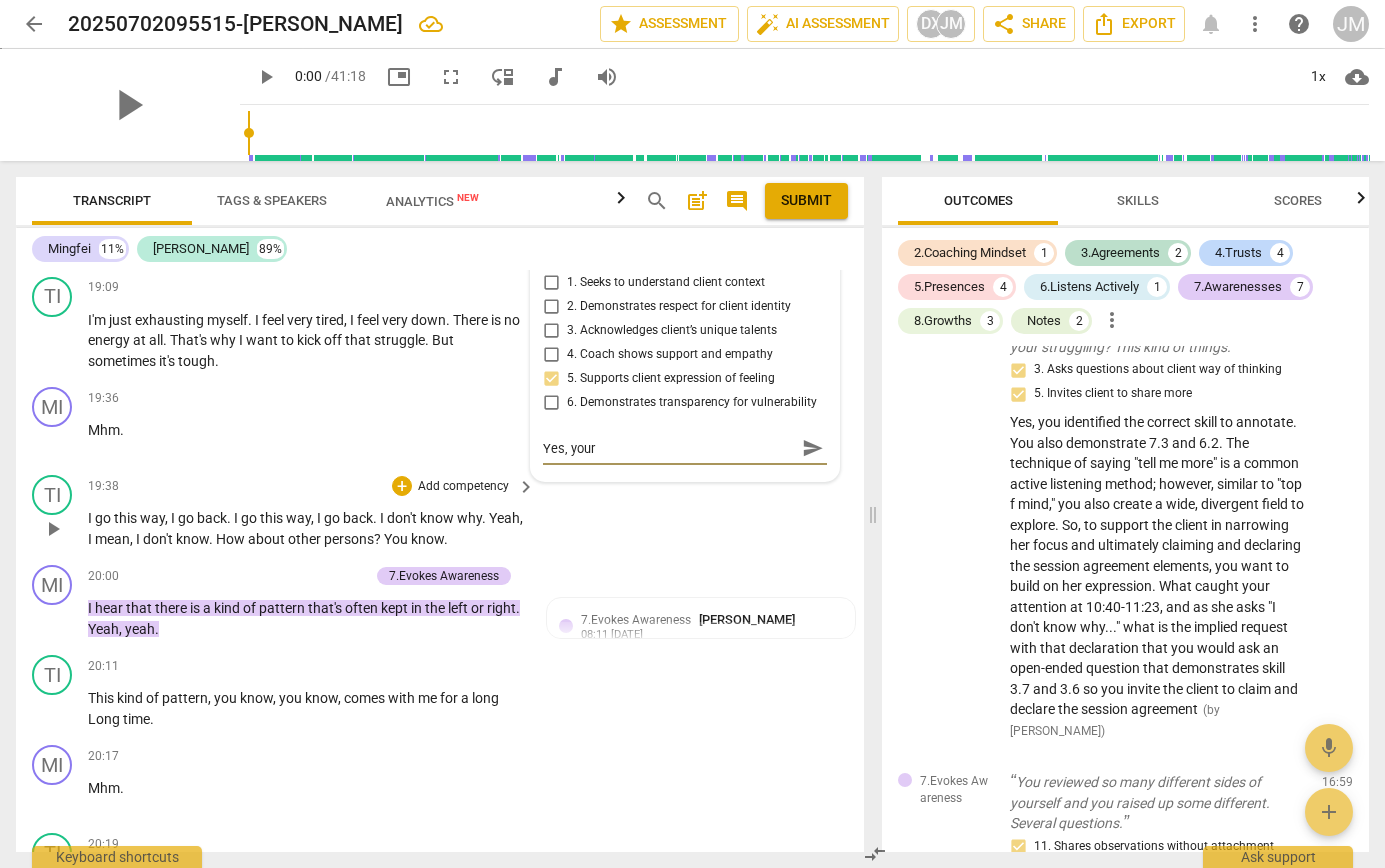 type on "Yes, your" 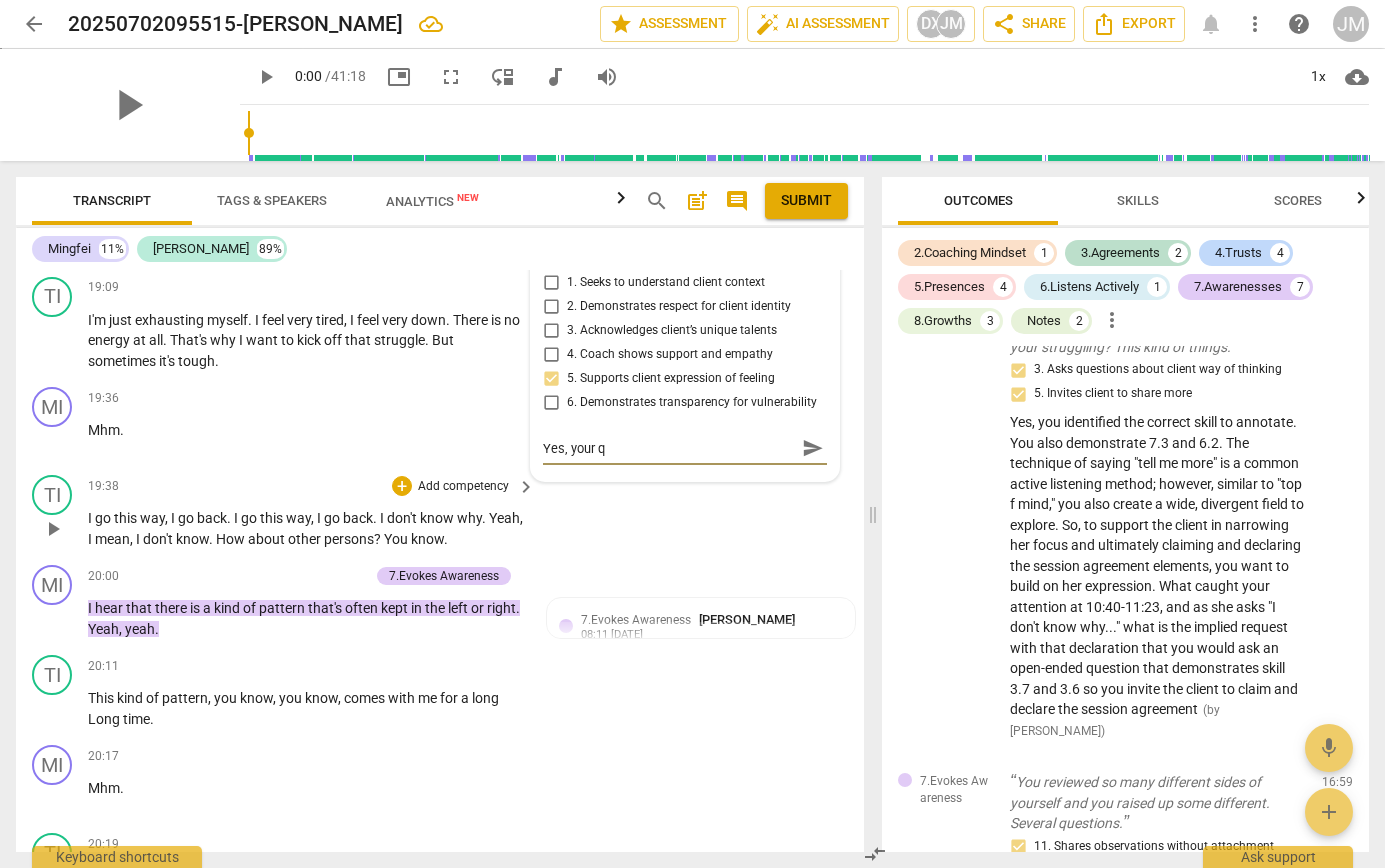 type on "Yes, your qu" 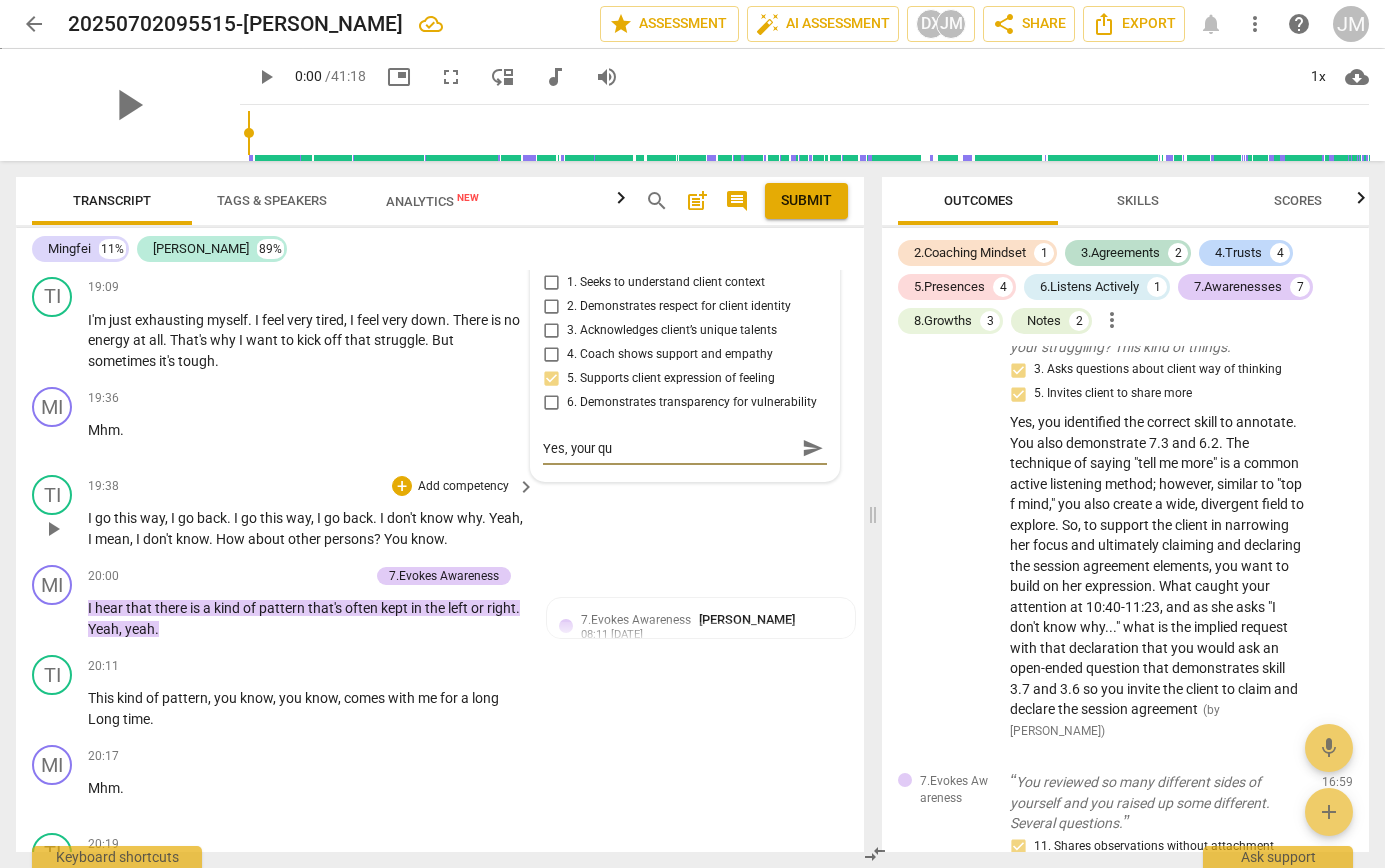 type on "Yes, your que" 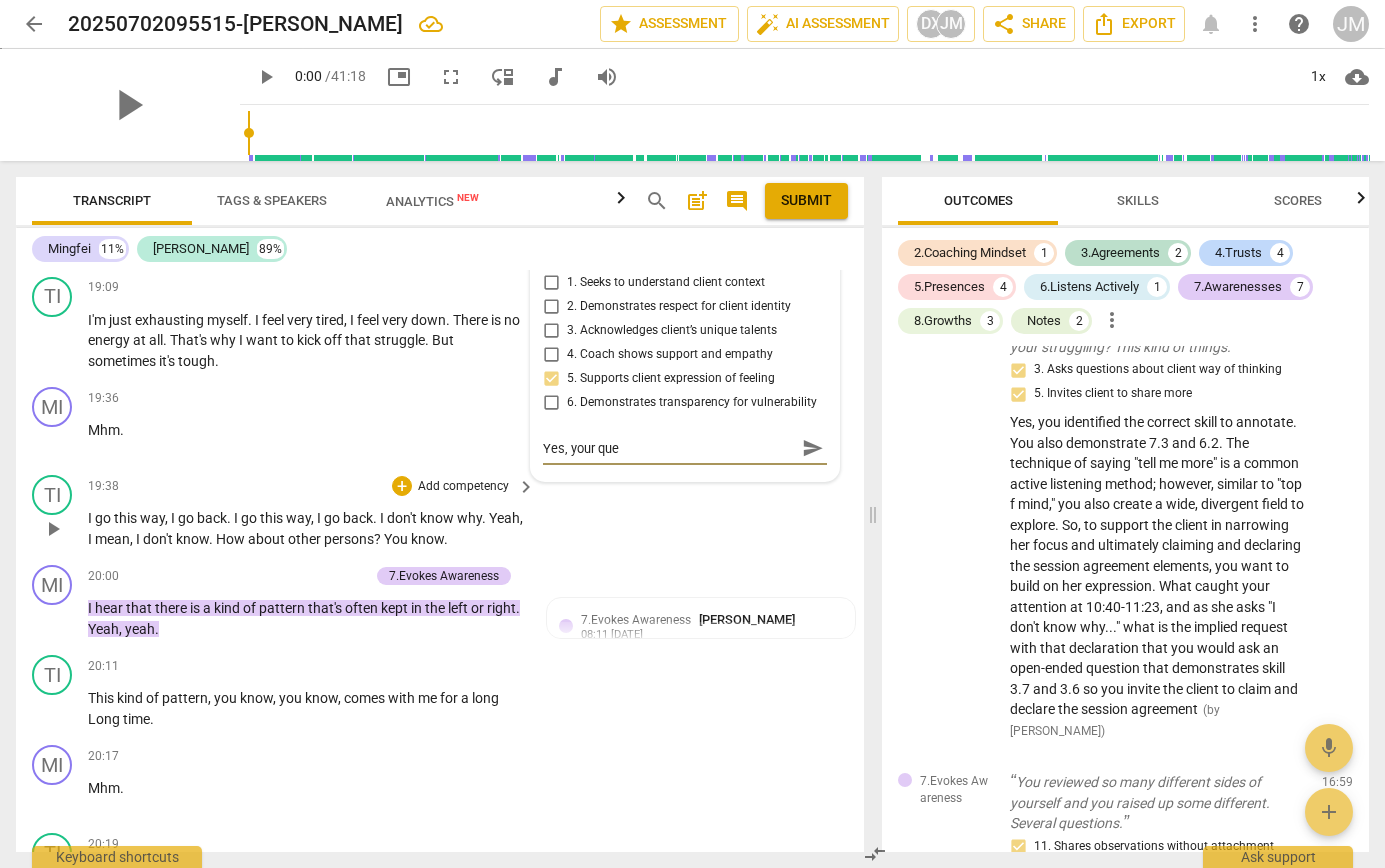 type on "Yes, your ques" 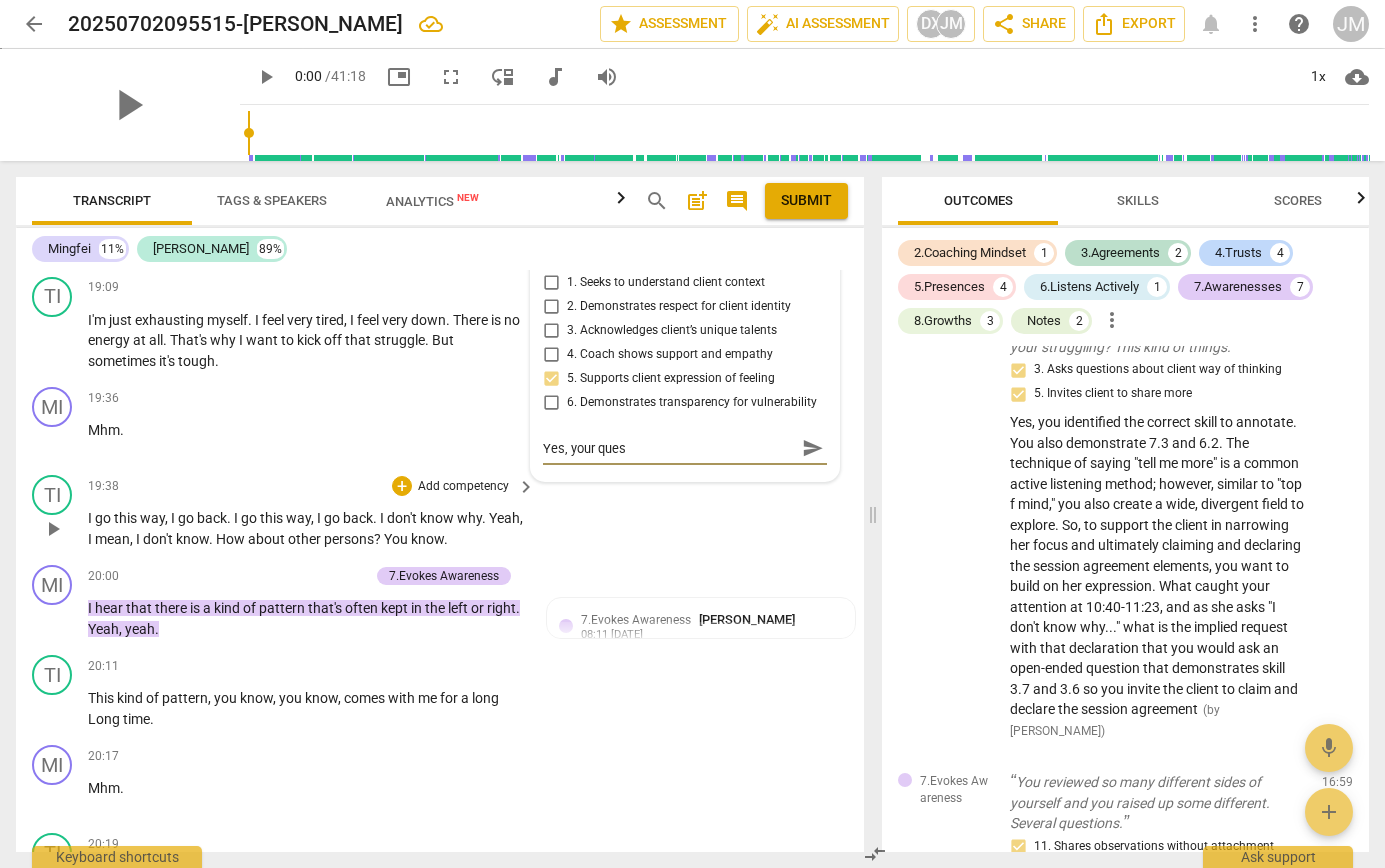 type on "Yes, your quest" 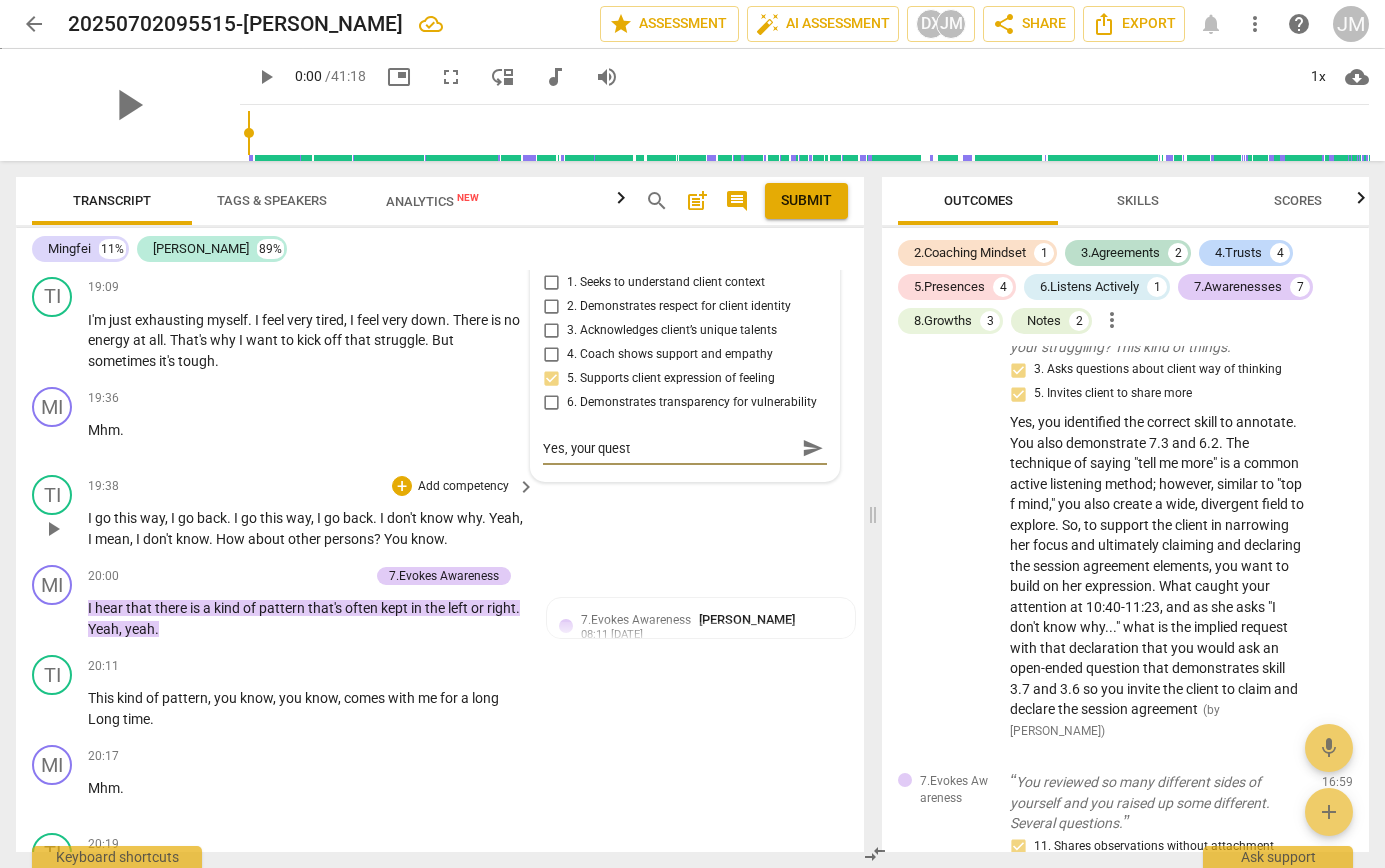type on "Yes, your questi" 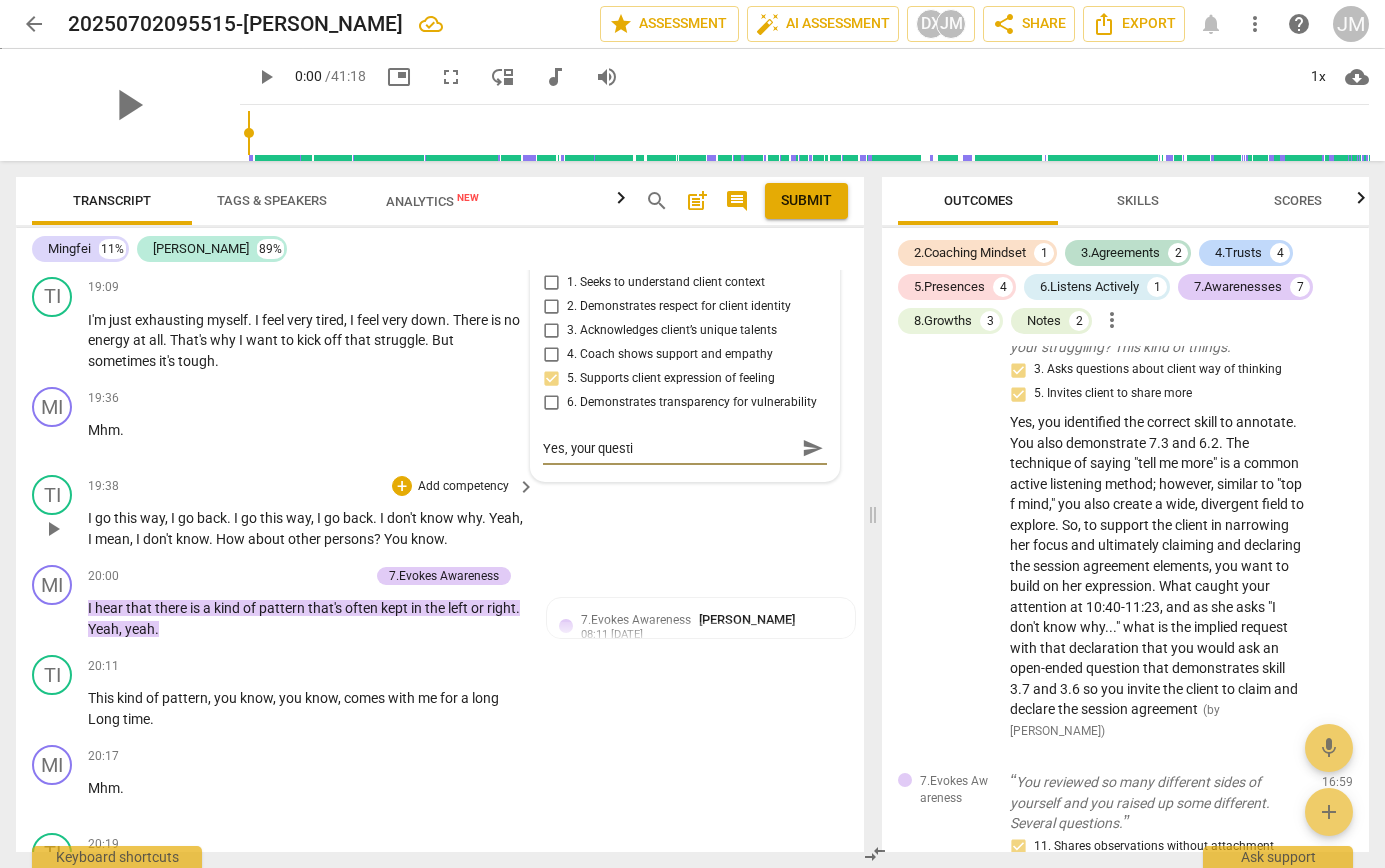 type on "Yes, your questio" 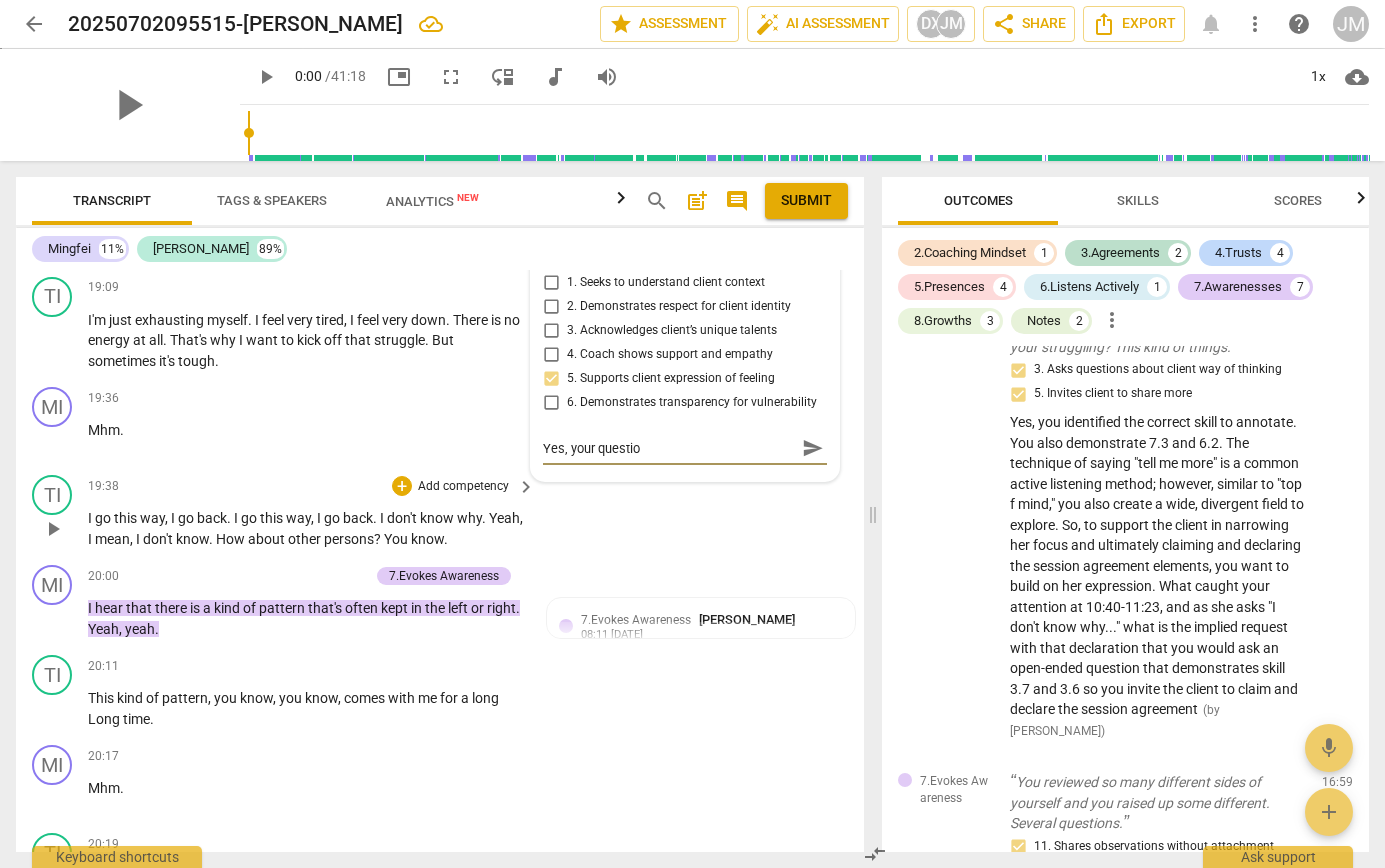 type on "Yes, your question" 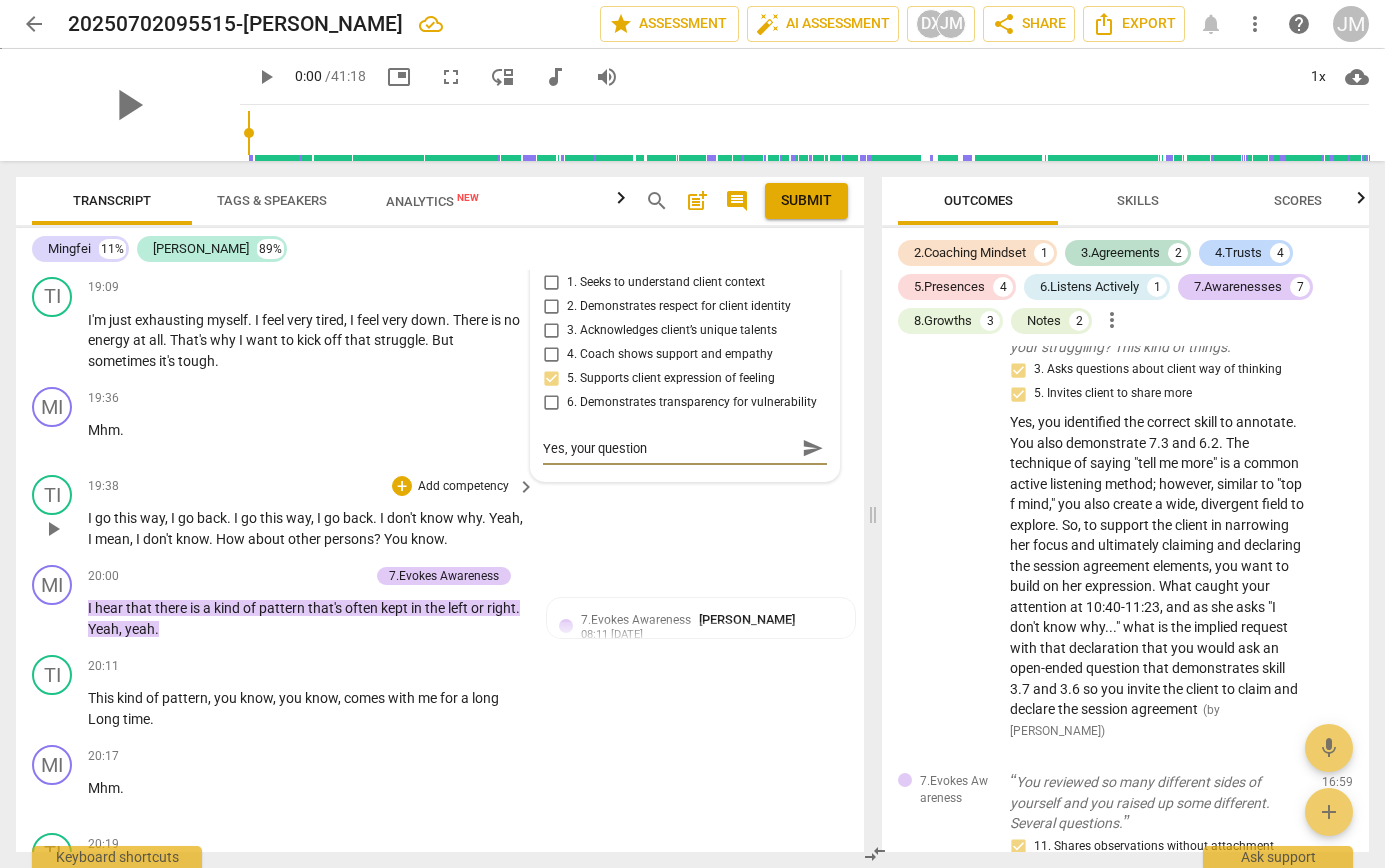 type on "Yes, your questions" 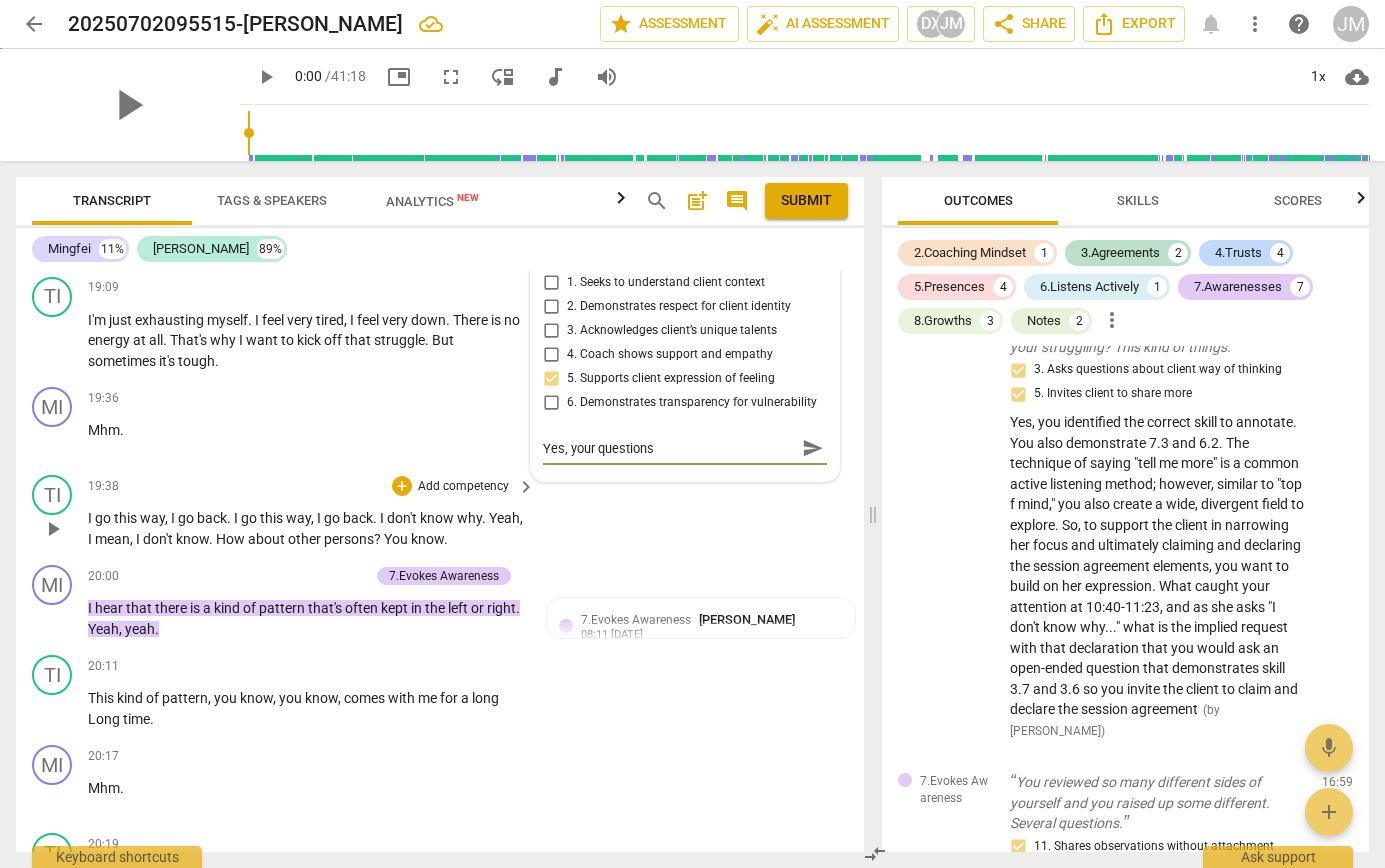 type on "Yes, your questions" 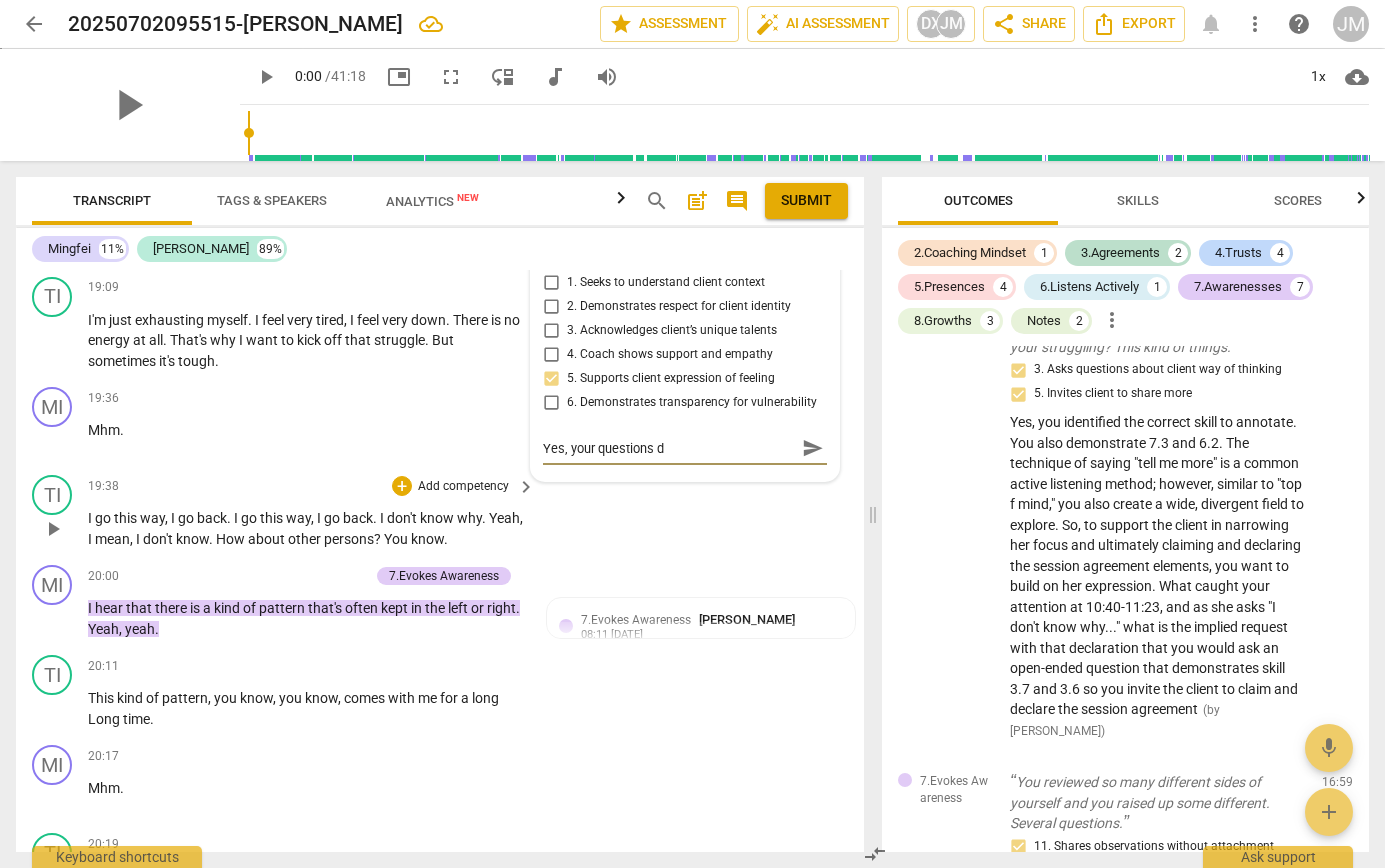 type on "Yes, your questions de" 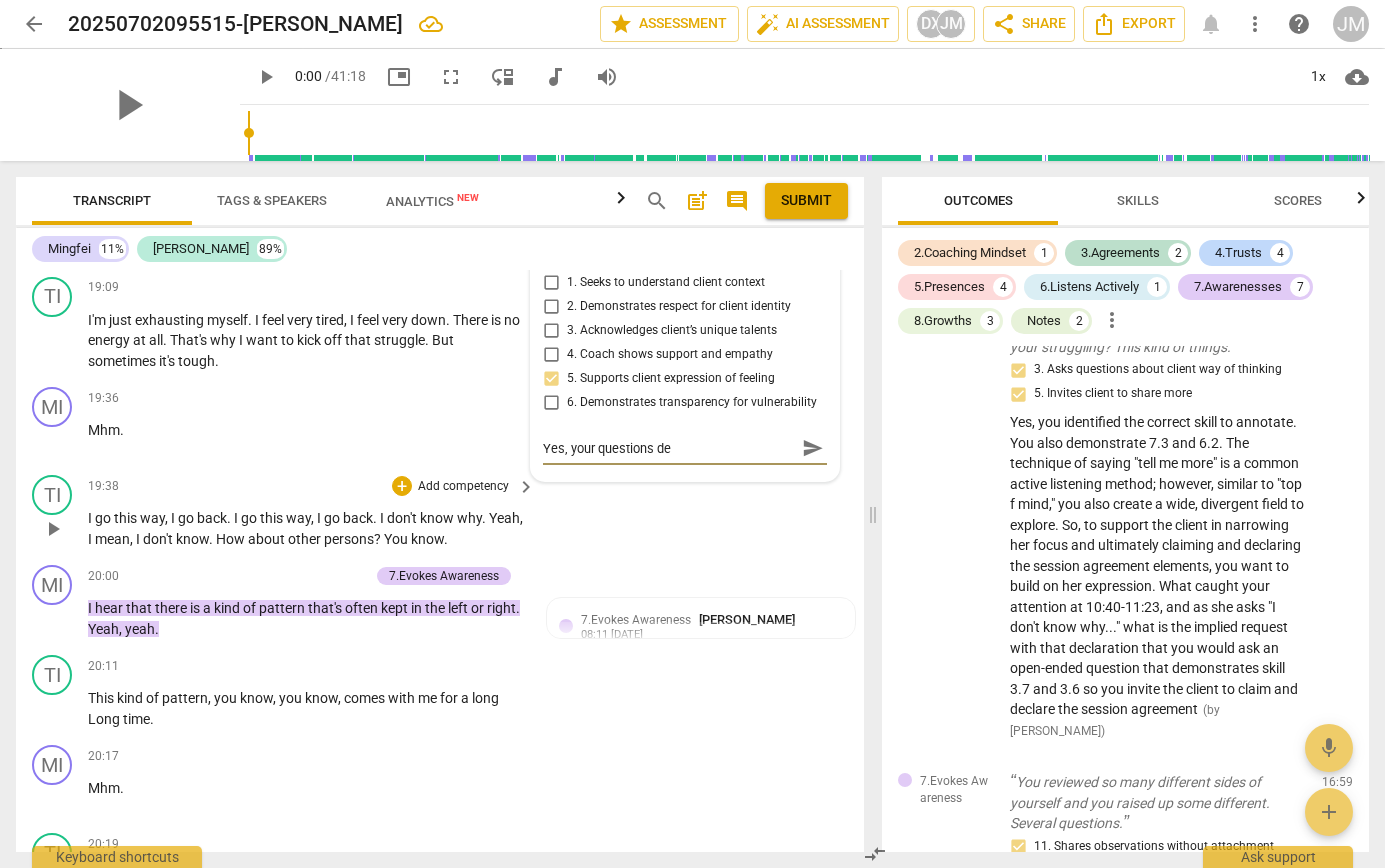 type on "Yes, your questions dem" 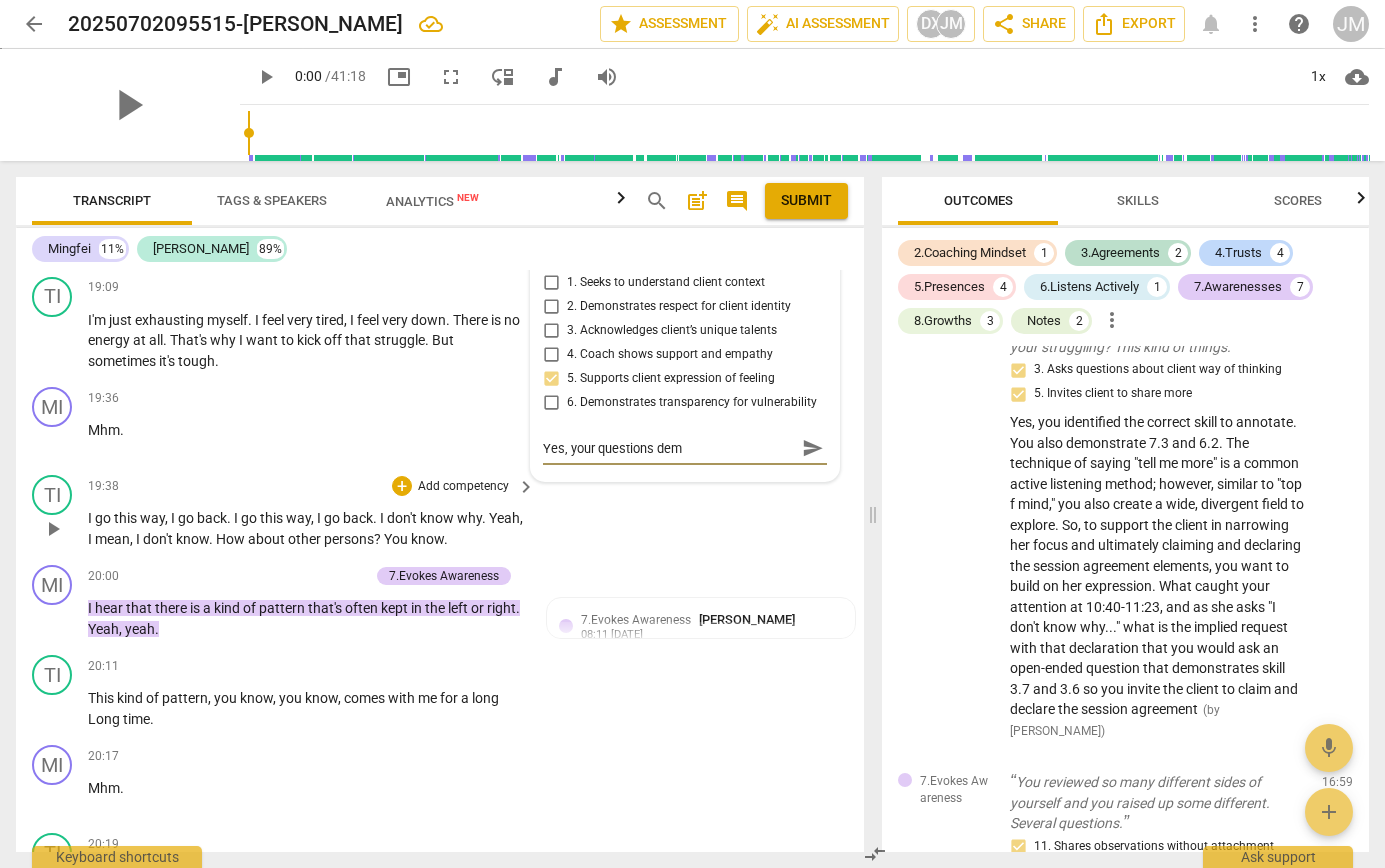 type on "Yes, your questions dem" 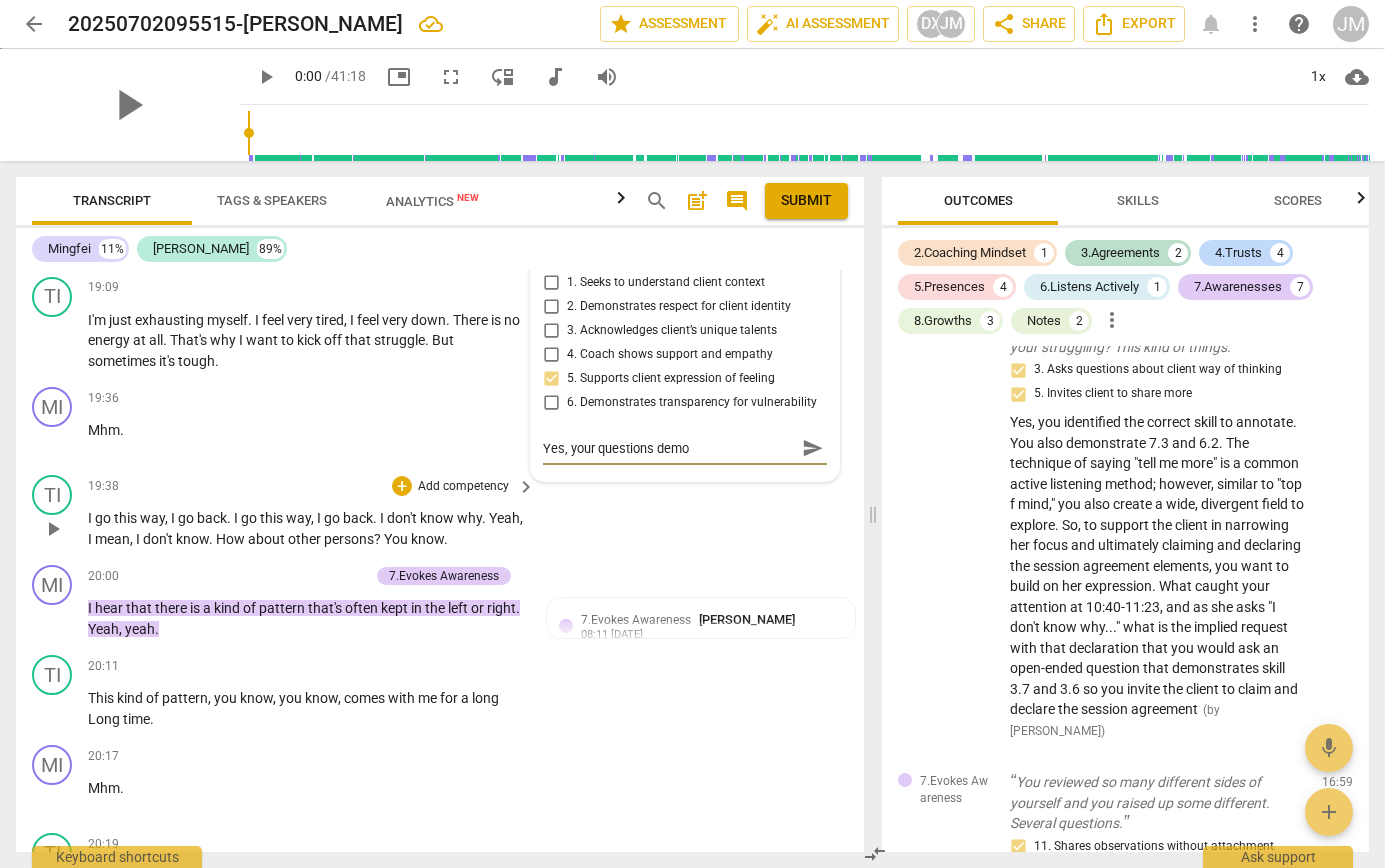 type on "Yes, your questions demon" 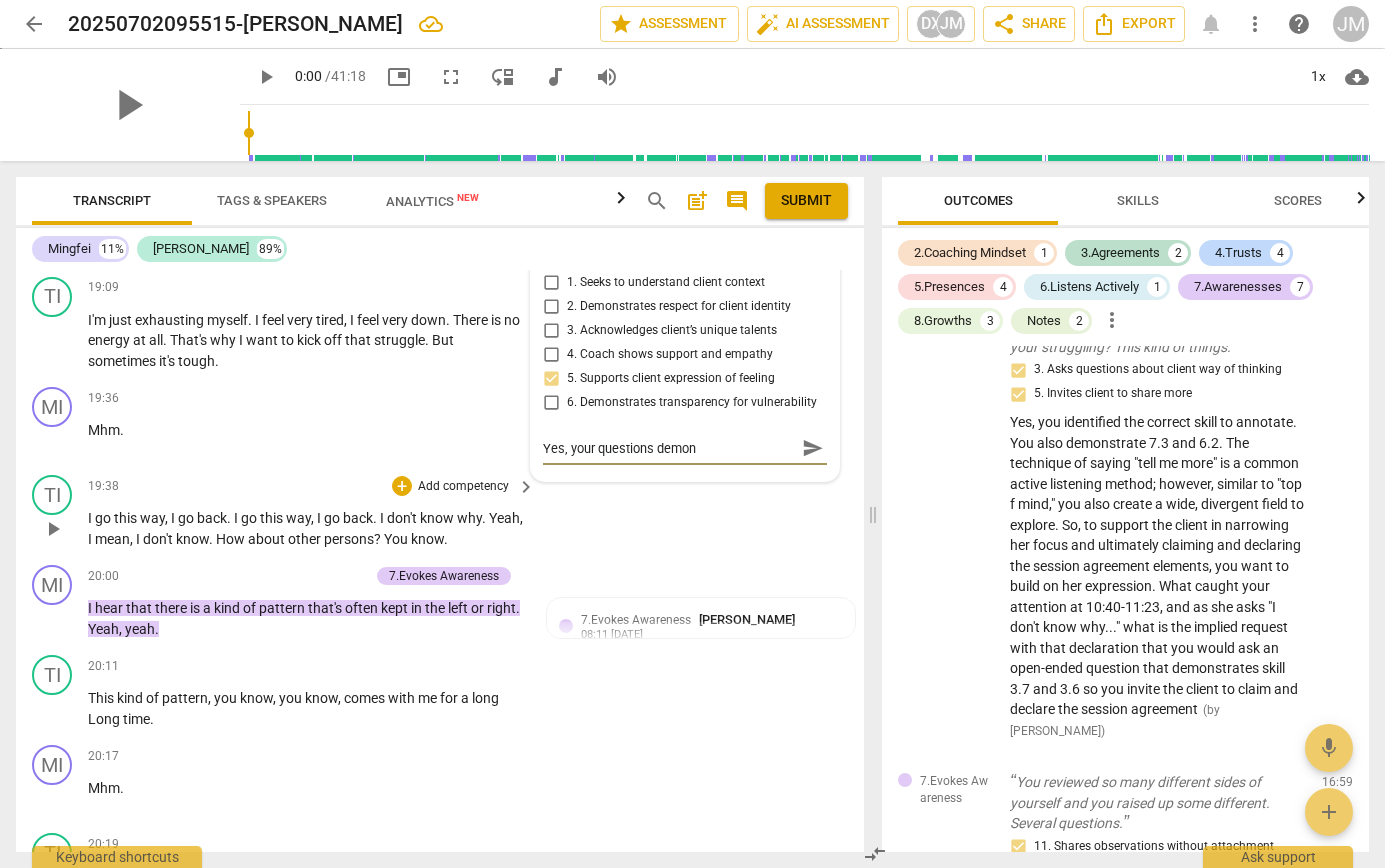 type on "Yes, your questions demons" 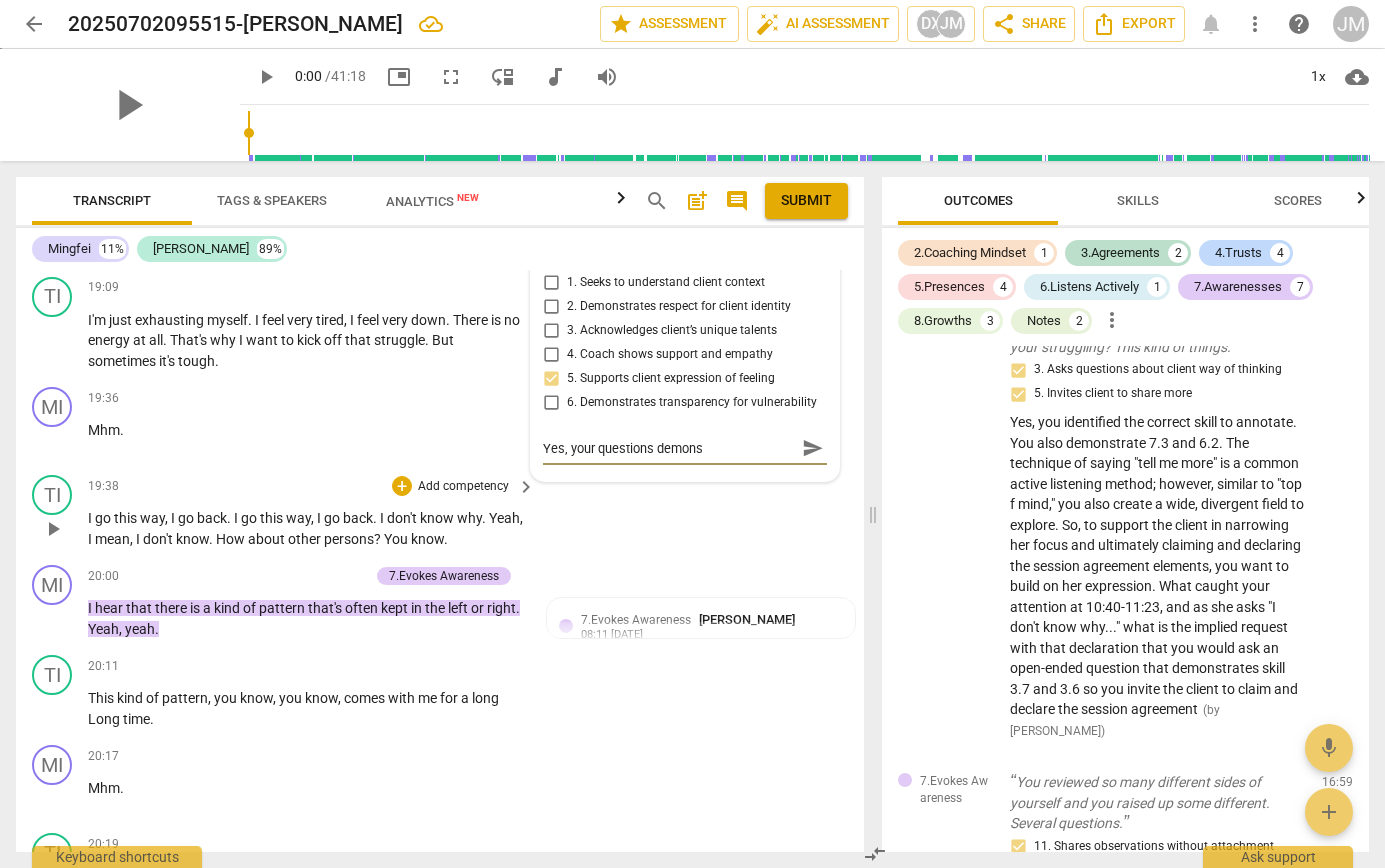 type on "Yes, your questions demonst" 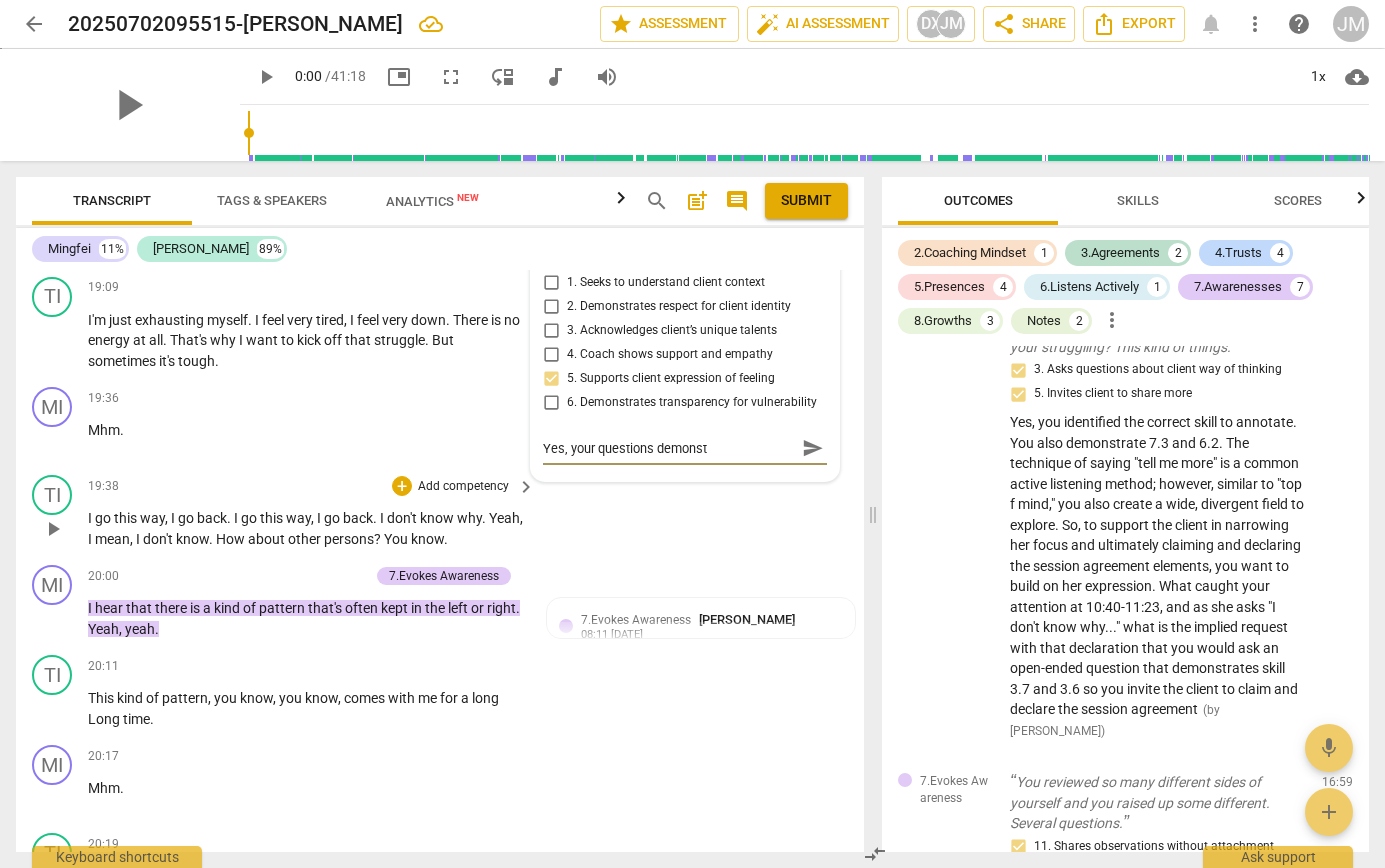 type on "Yes, your questions demonstr" 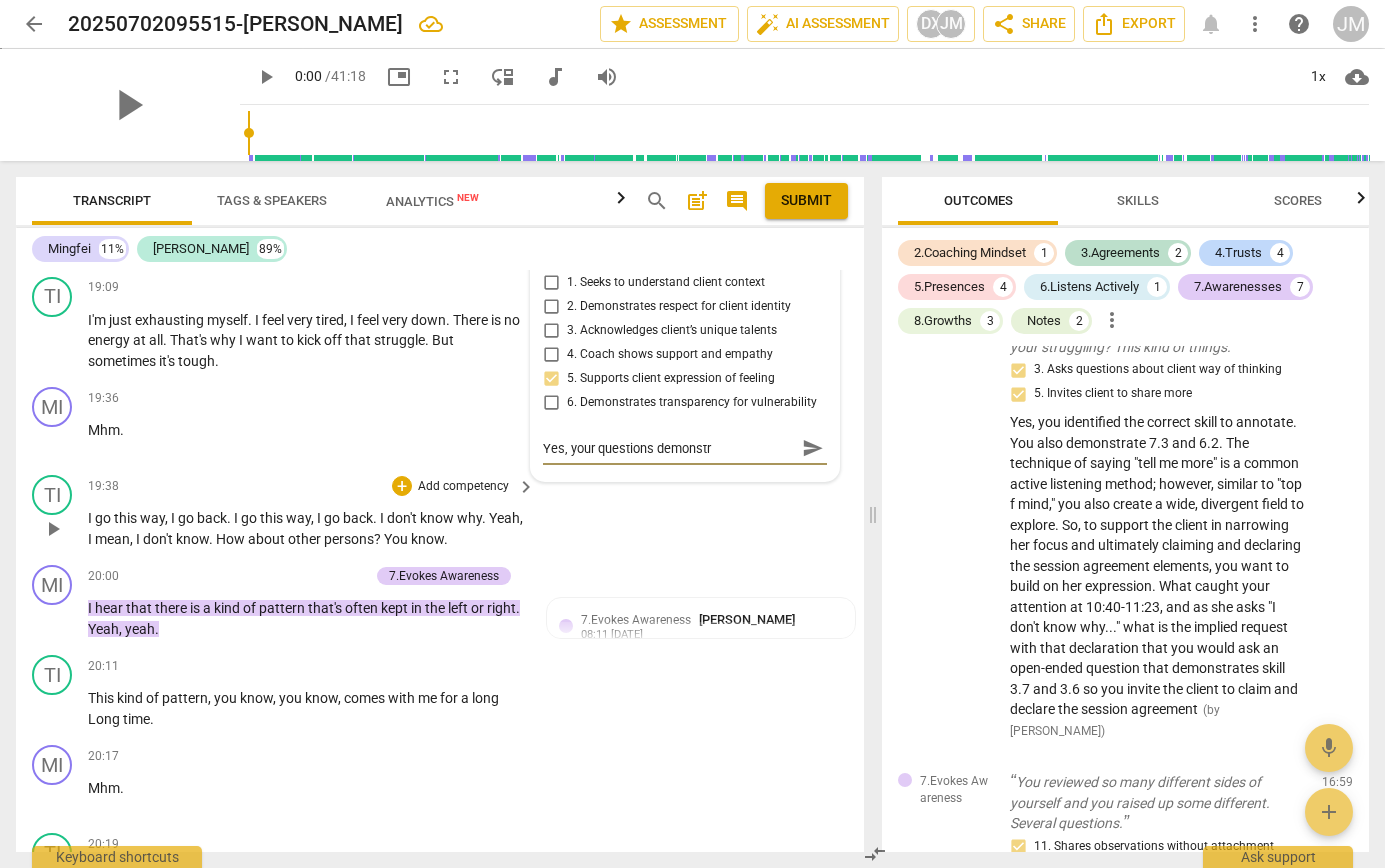 type on "Yes, your questions demonstra" 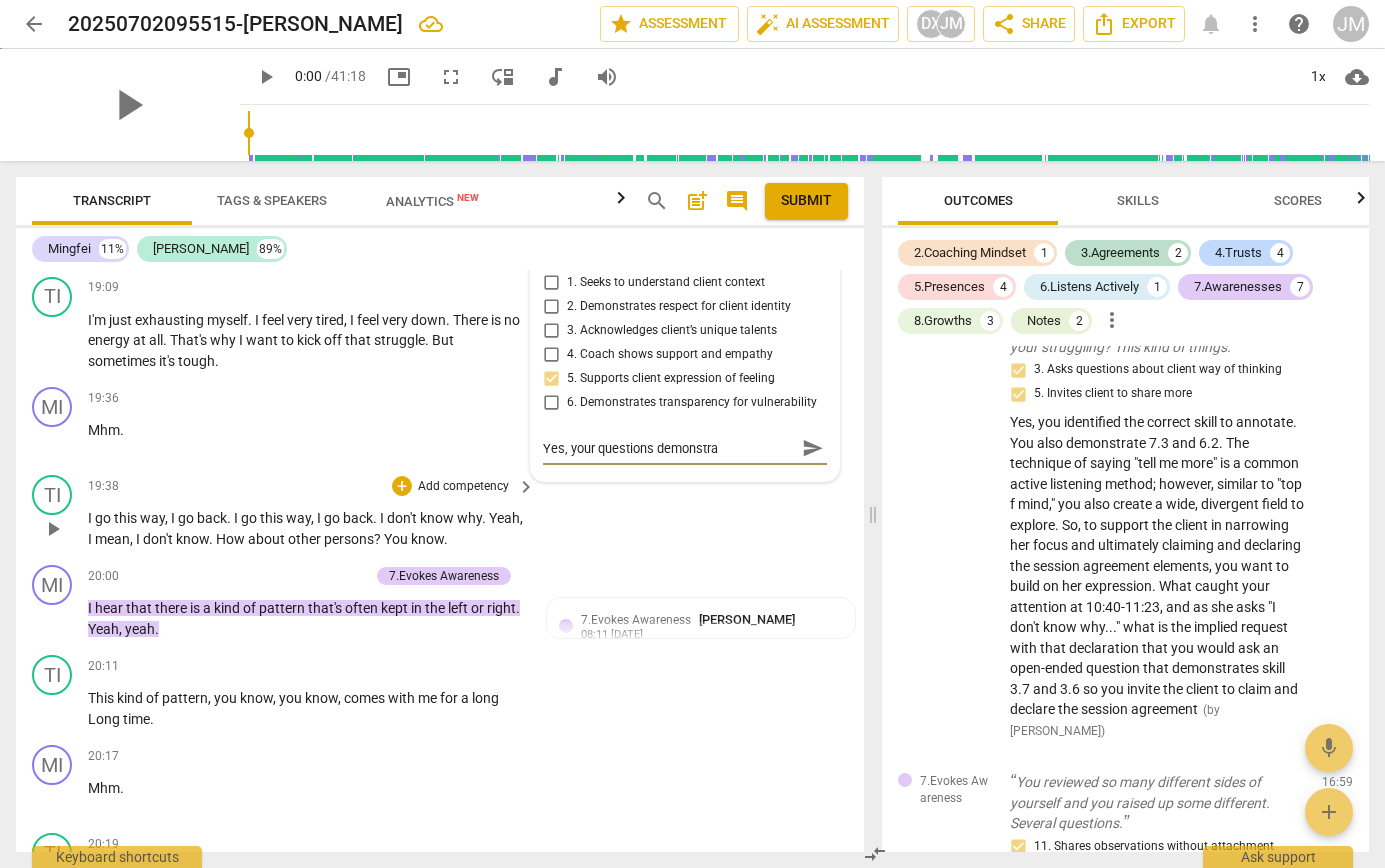 type on "Yes, your questions demonstrat" 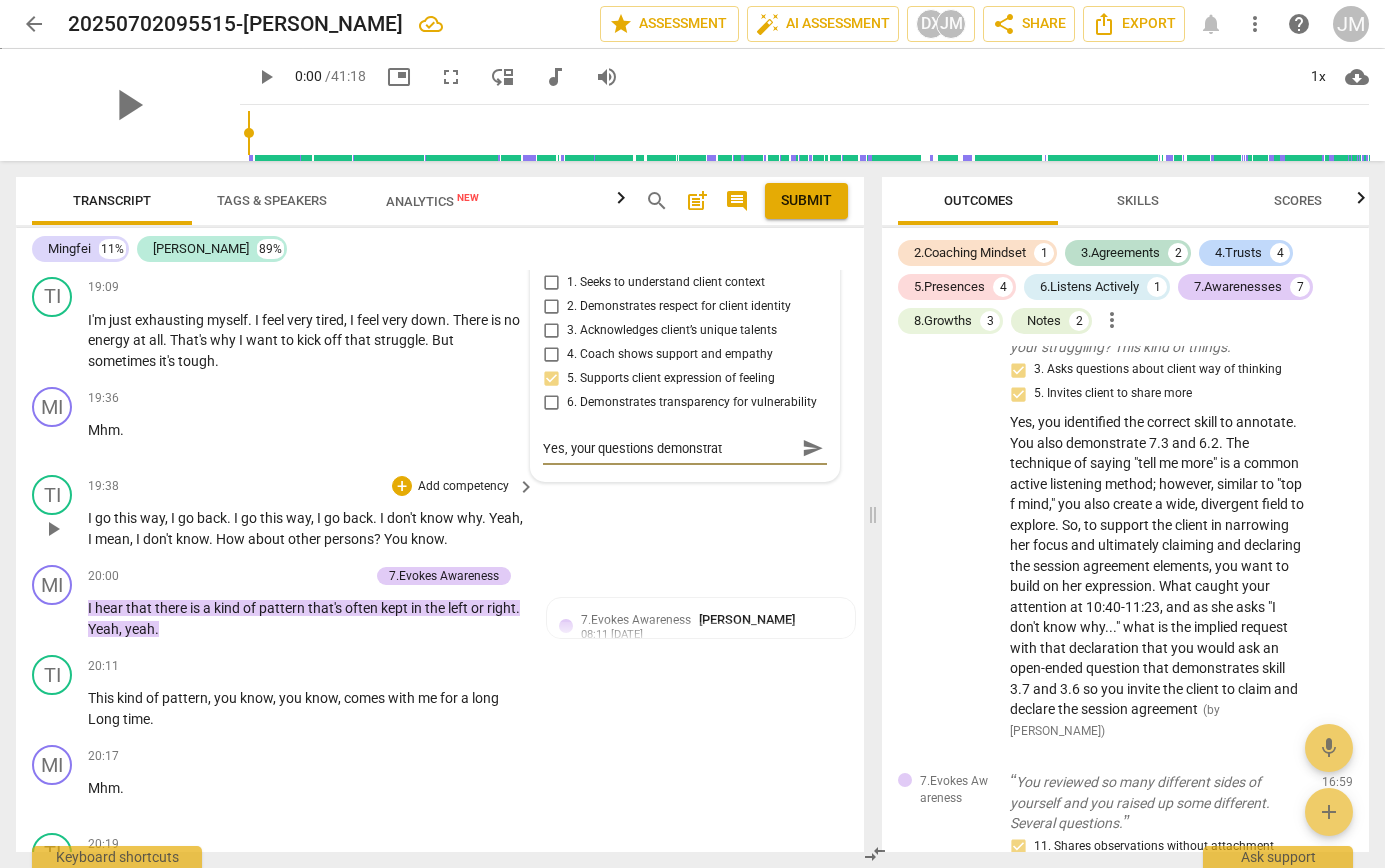 type on "Yes, your questions demonstrate" 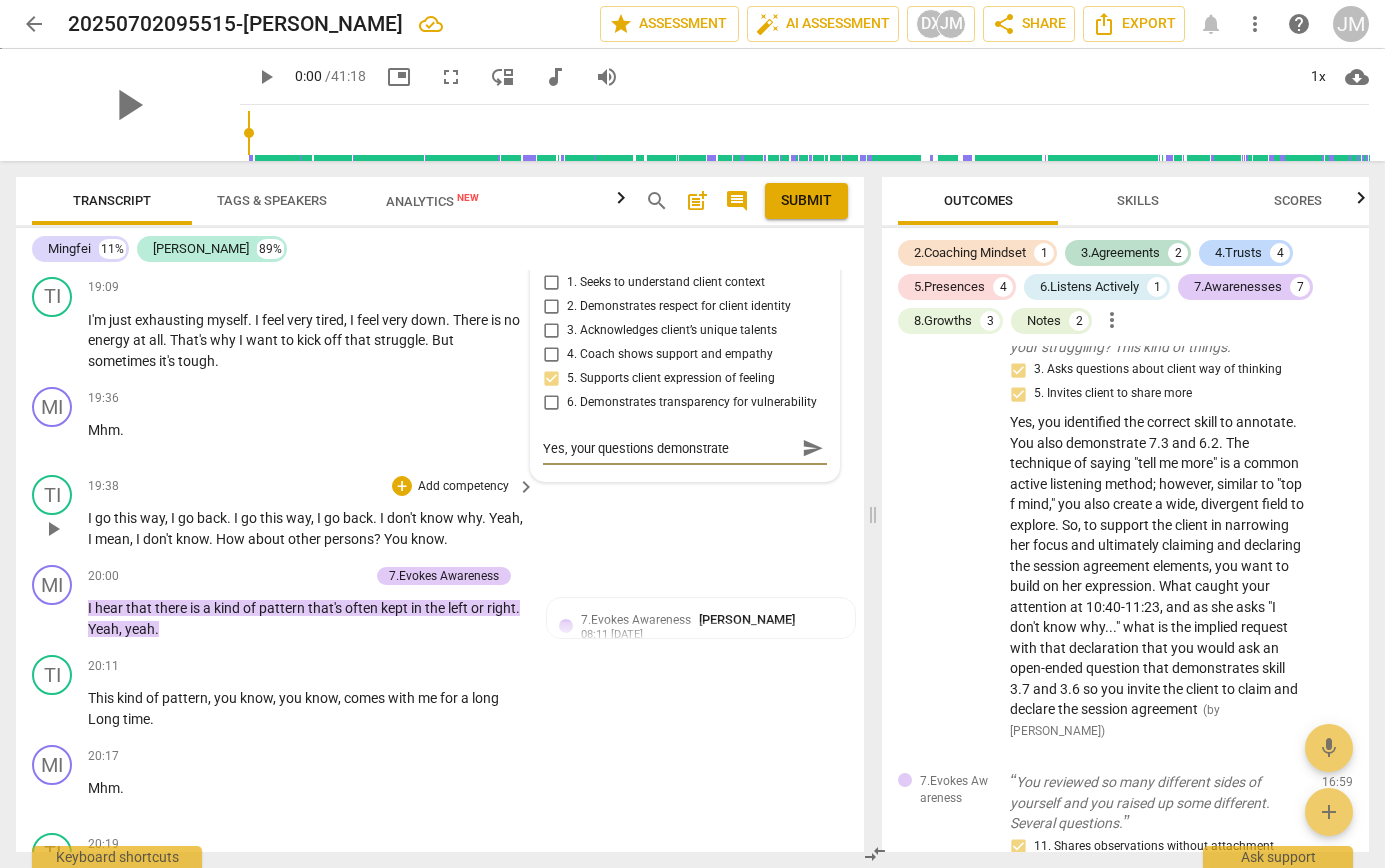 type on "Yes, your questions demonstrates" 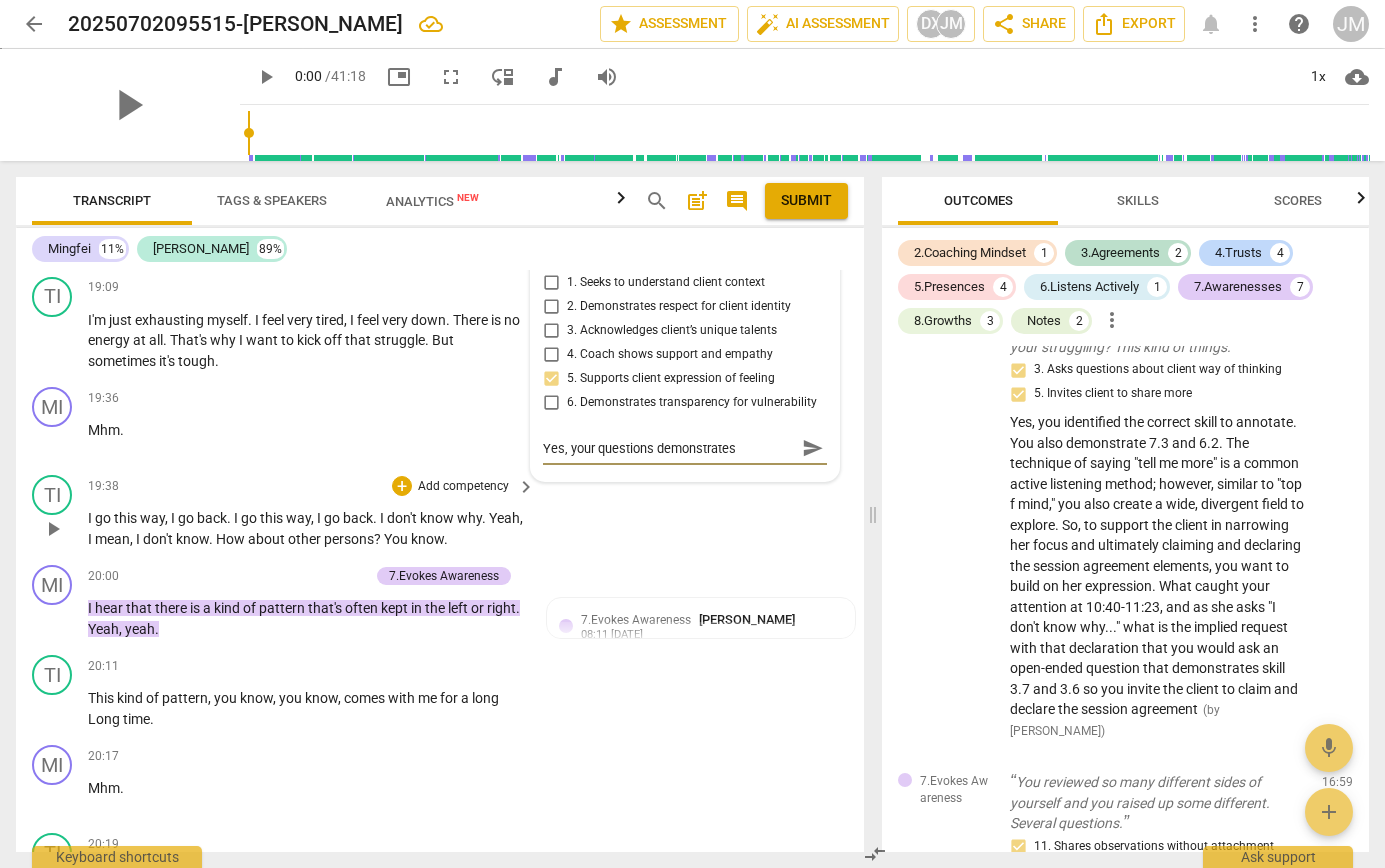 type on "Yes, your questions demonstrates" 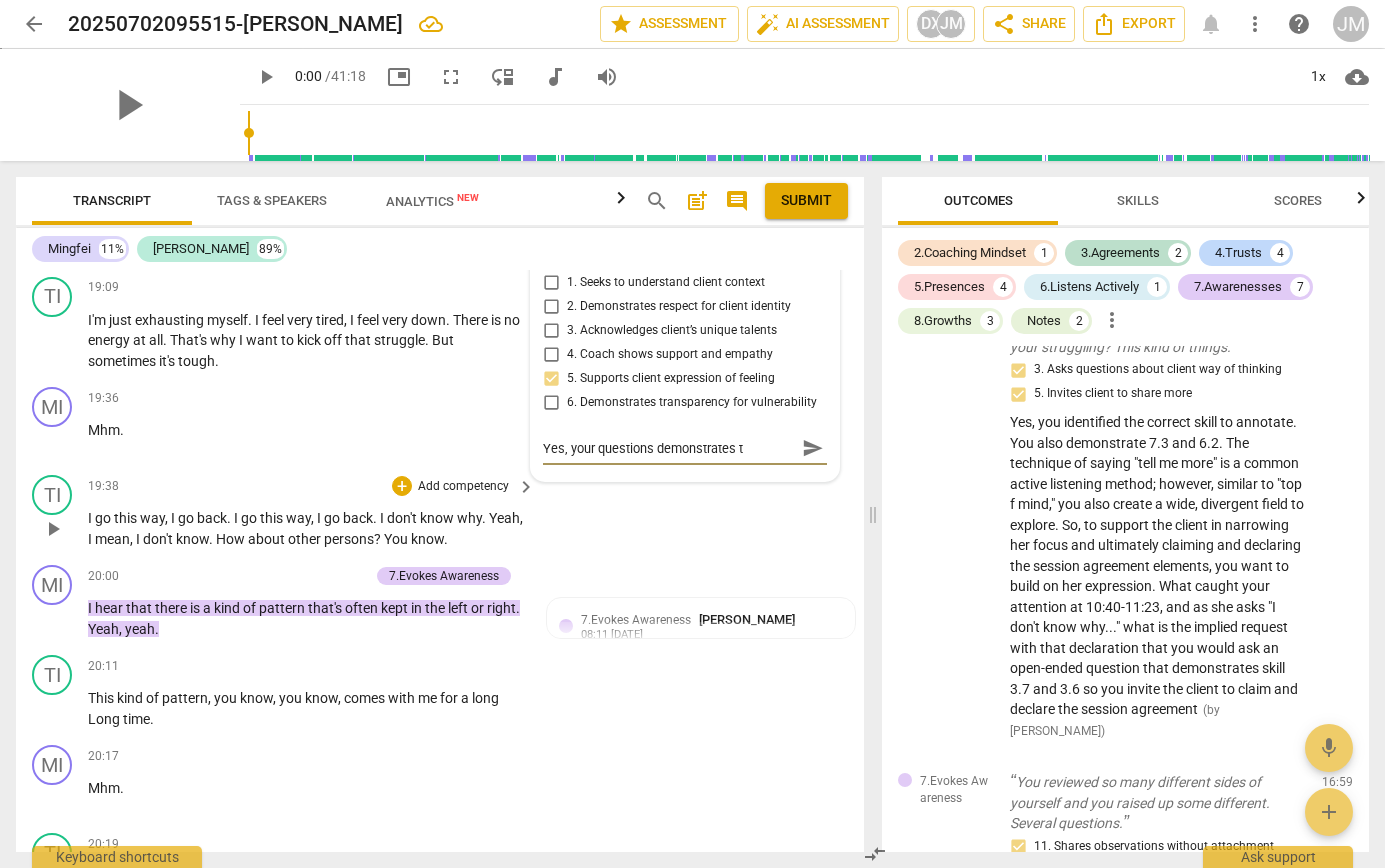 type on "Yes, your questions demonstrates th" 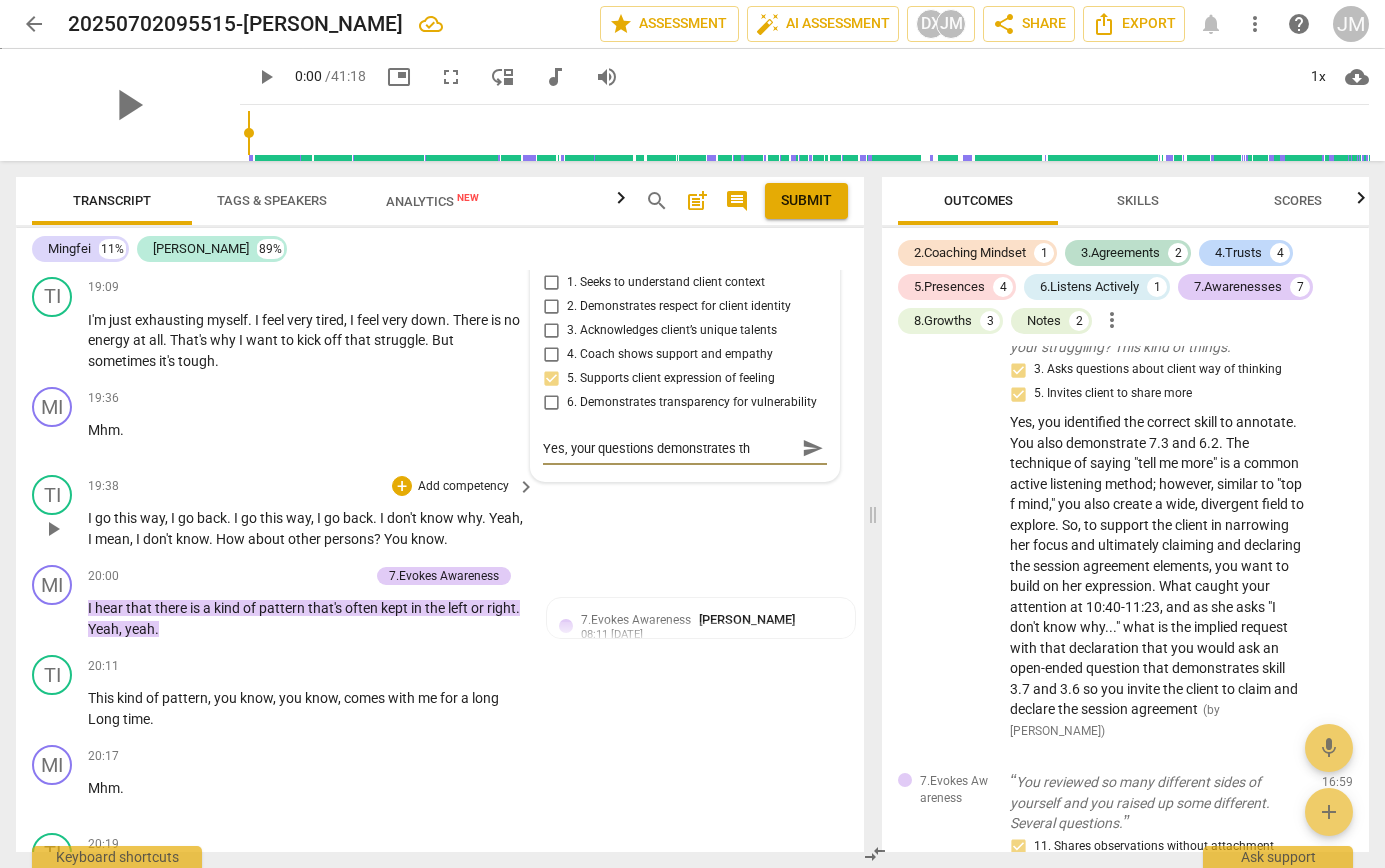 type on "Yes, your questions demonstrates thi" 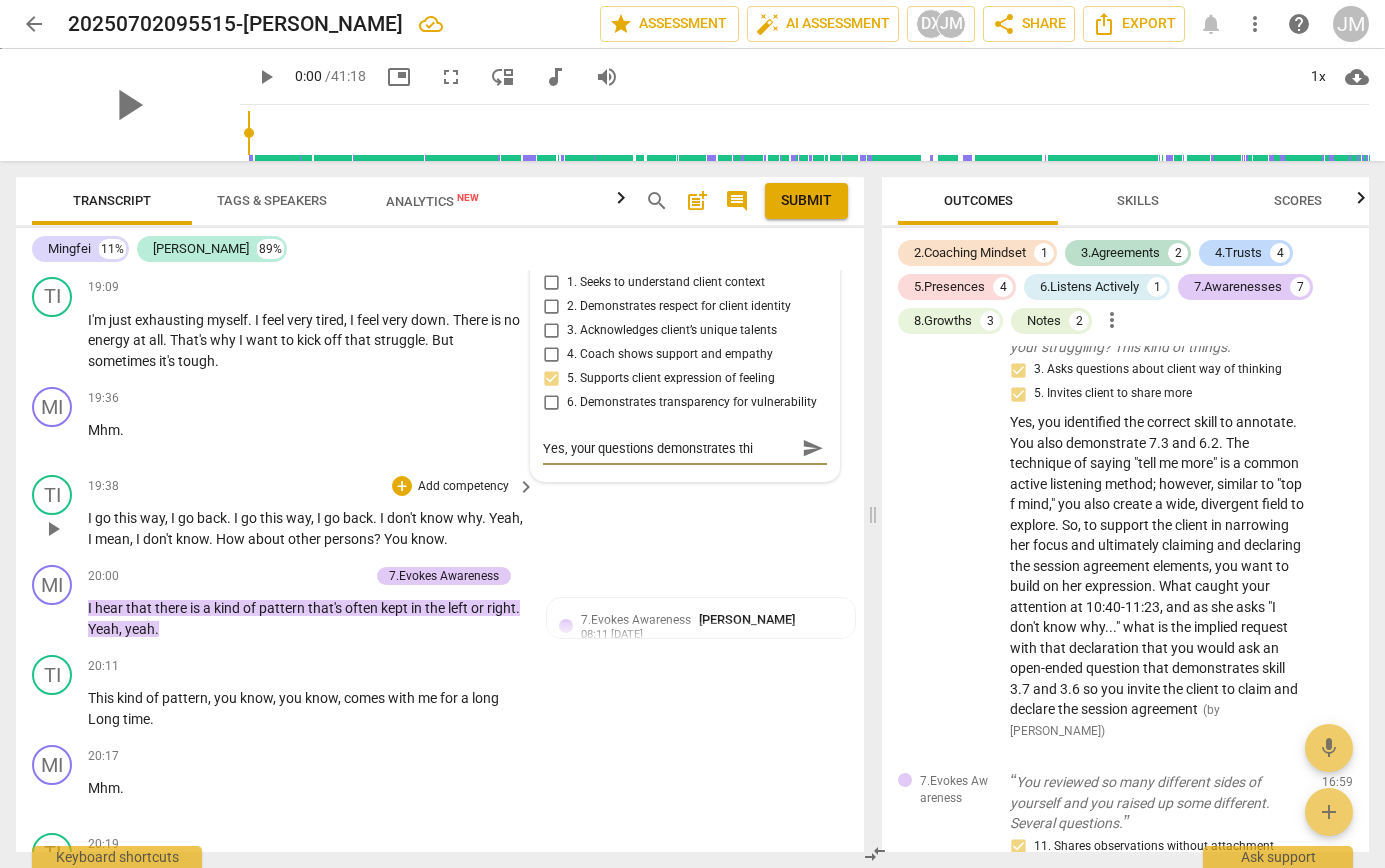 type on "Yes, your questions demonstrates this" 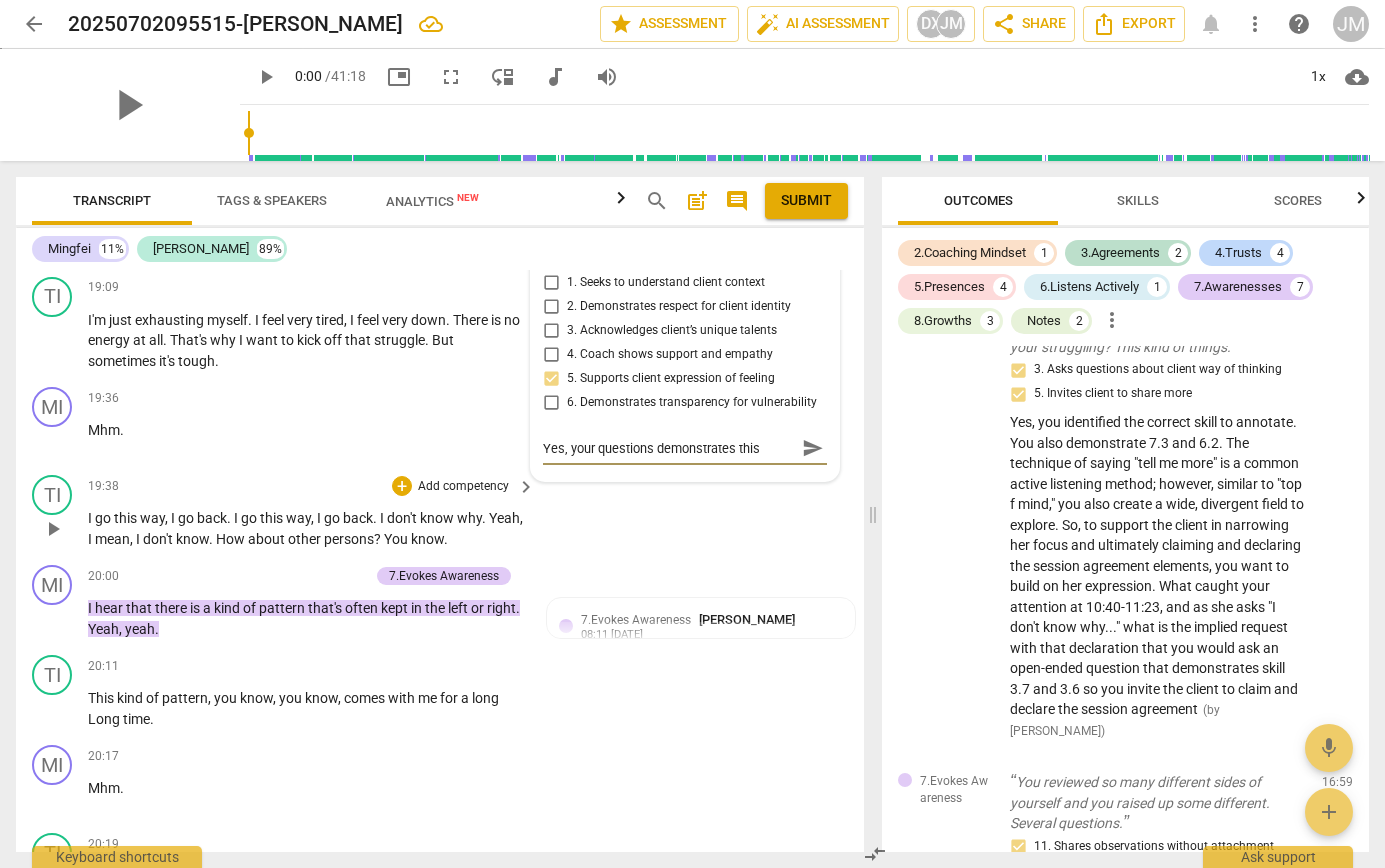 type on "Yes, your questions demonstrates this" 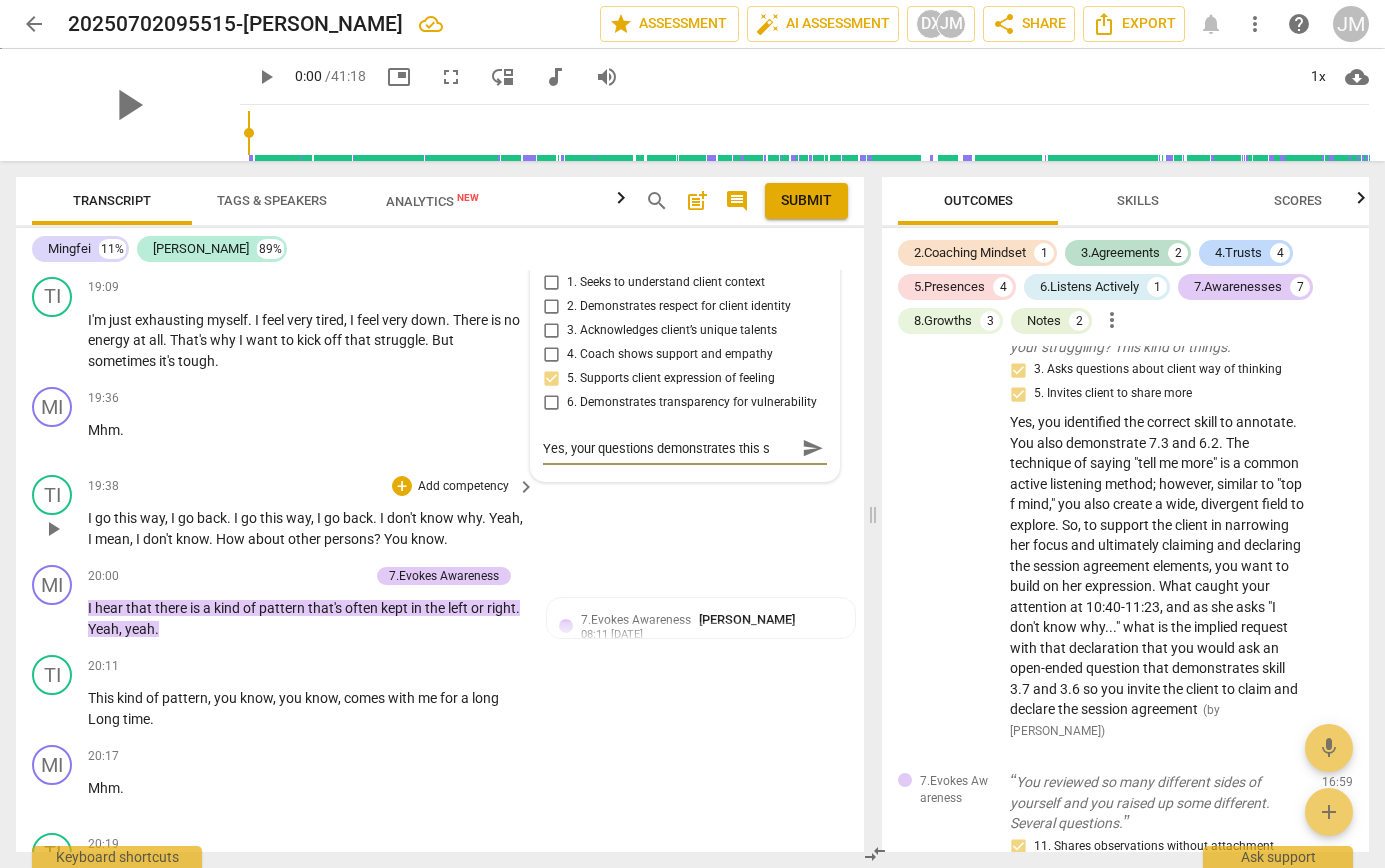 type on "Yes, your questions demonstrates this sk" 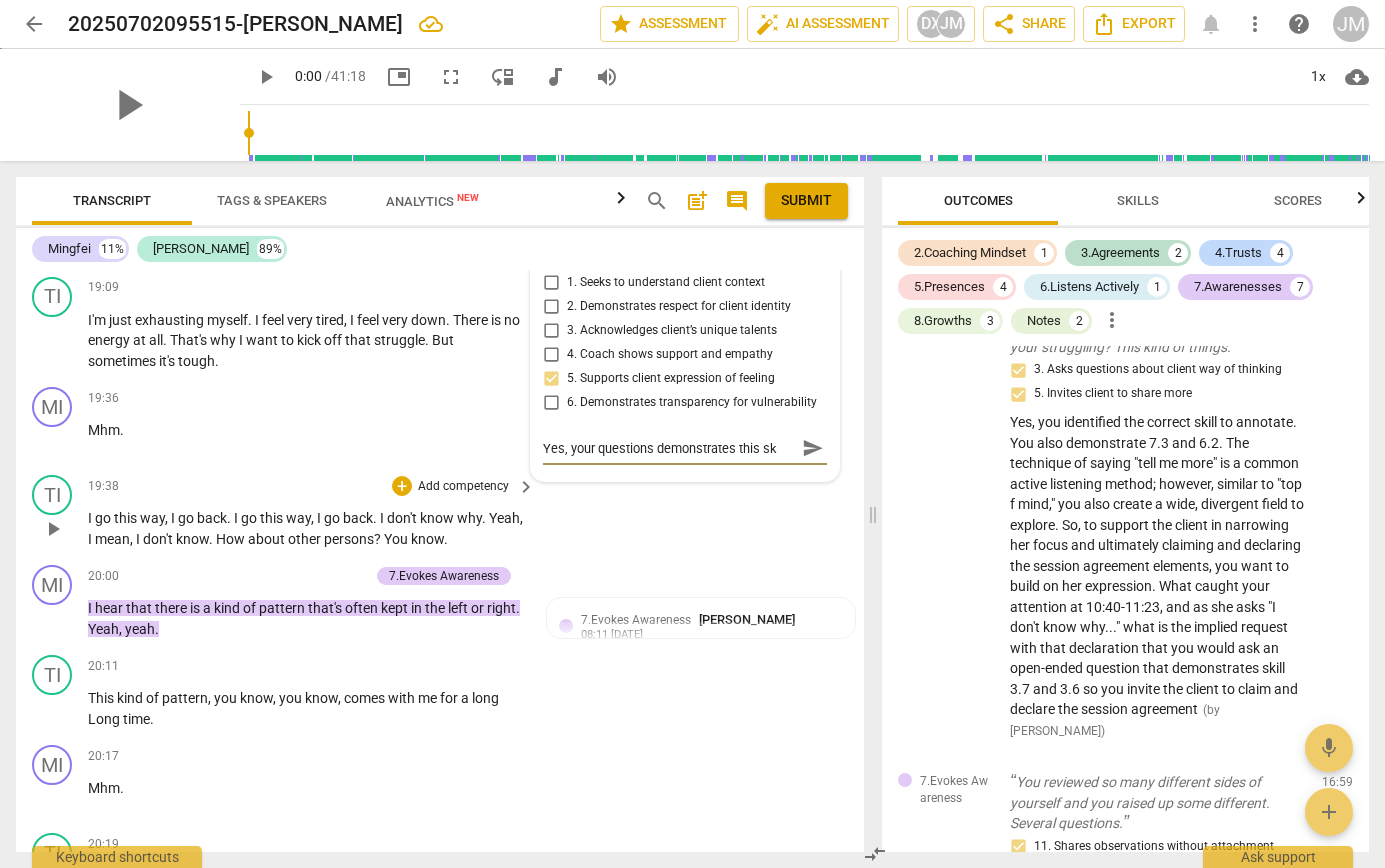 type on "Yes, your questions demonstrates this ski" 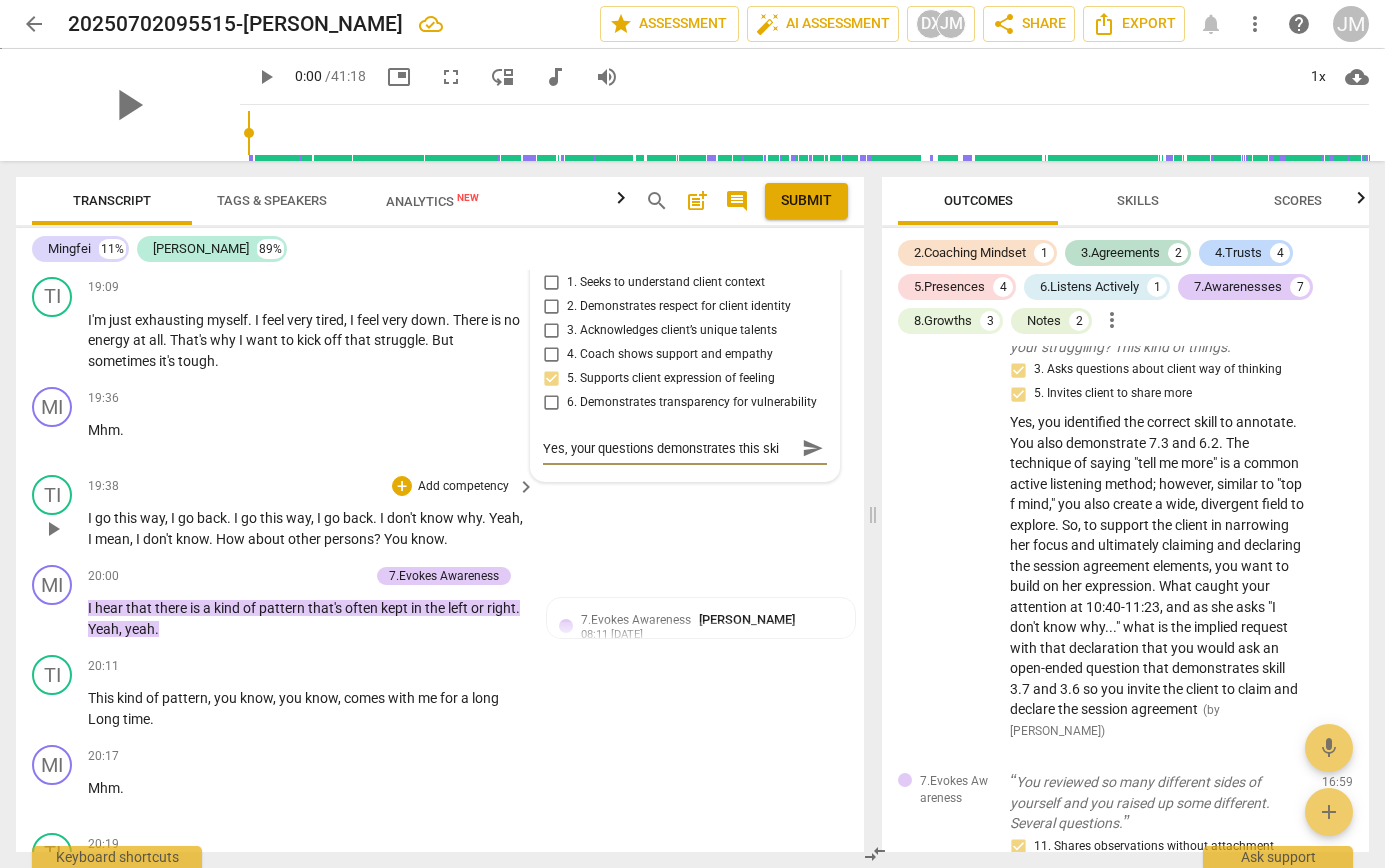 type on "Yes, your questions demonstrates this skil" 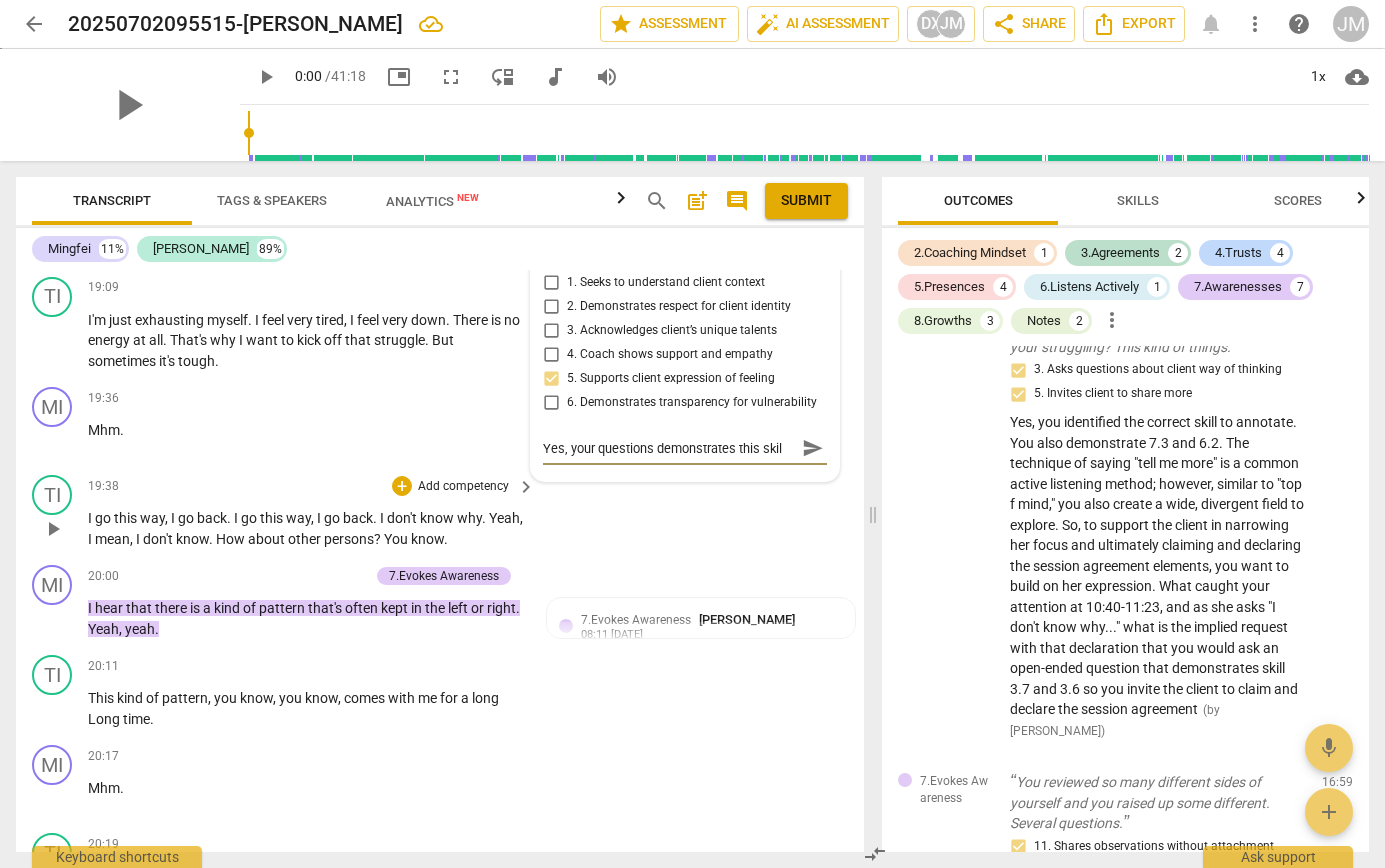 type on "Yes, your questions demonstrates this skill" 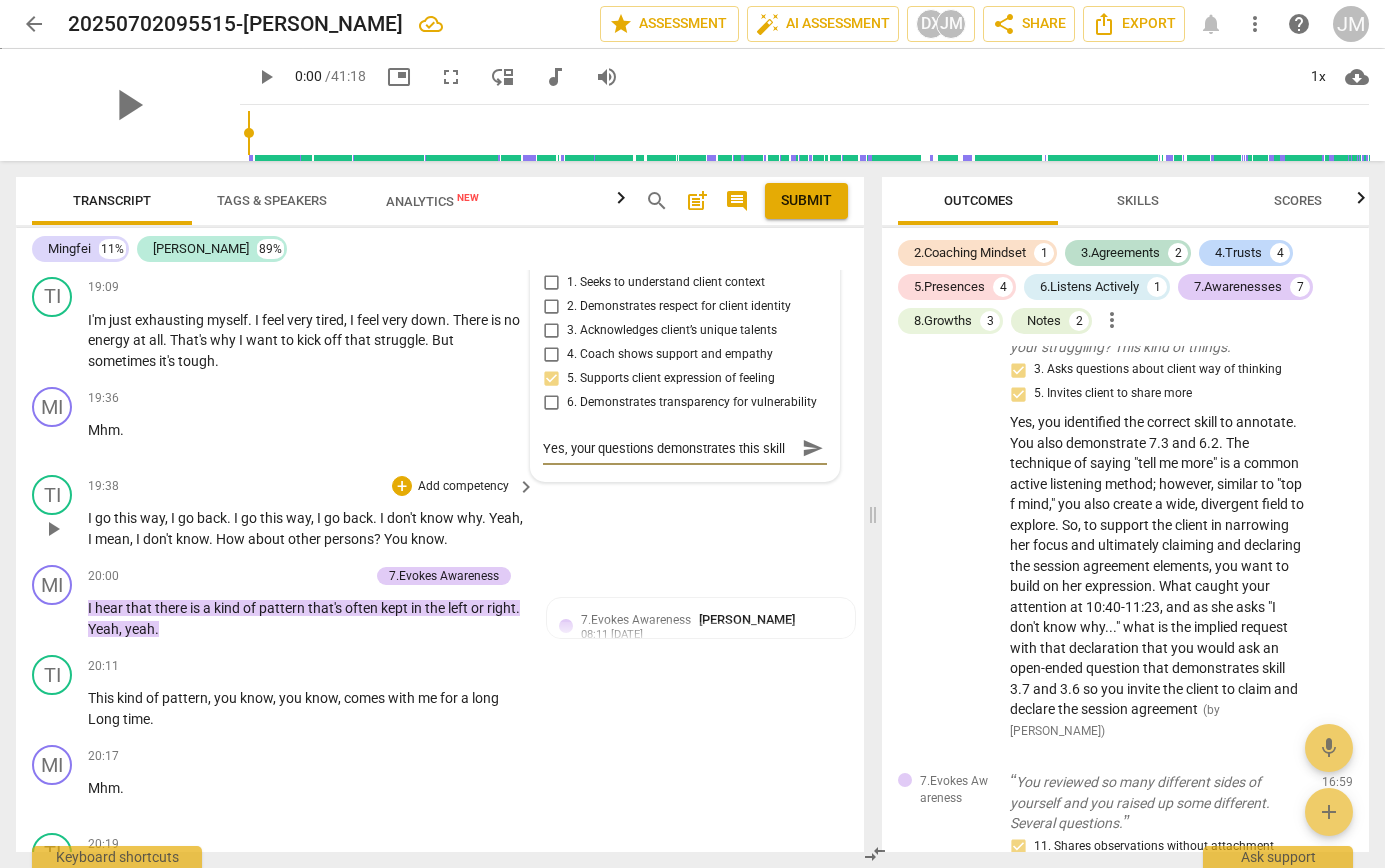 type on "Yes, your questions demonstrates this skill." 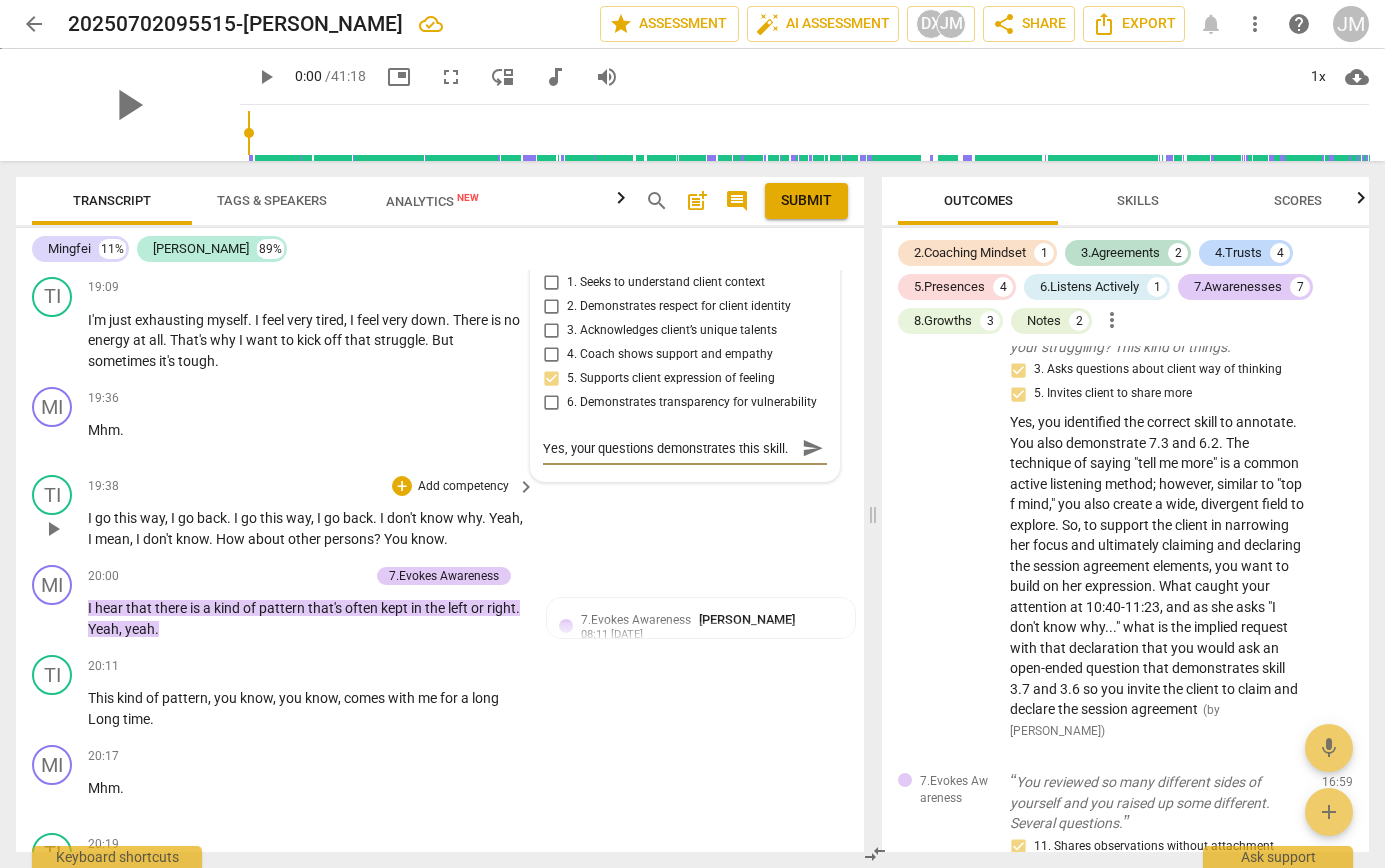 type on "Yes, your questions demonstrates this skill." 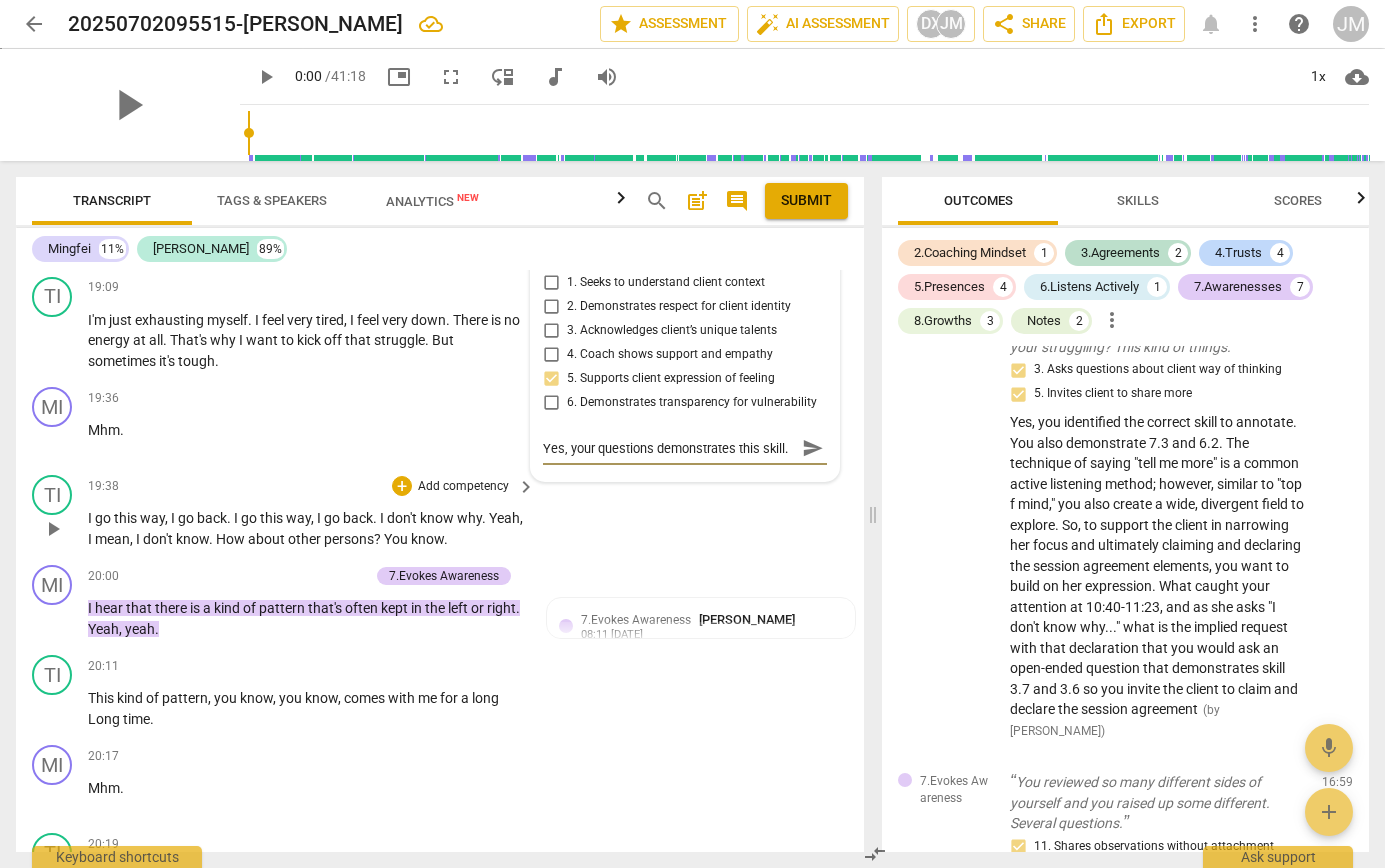 type on "Yes, your questions demonstrates this skill. W" 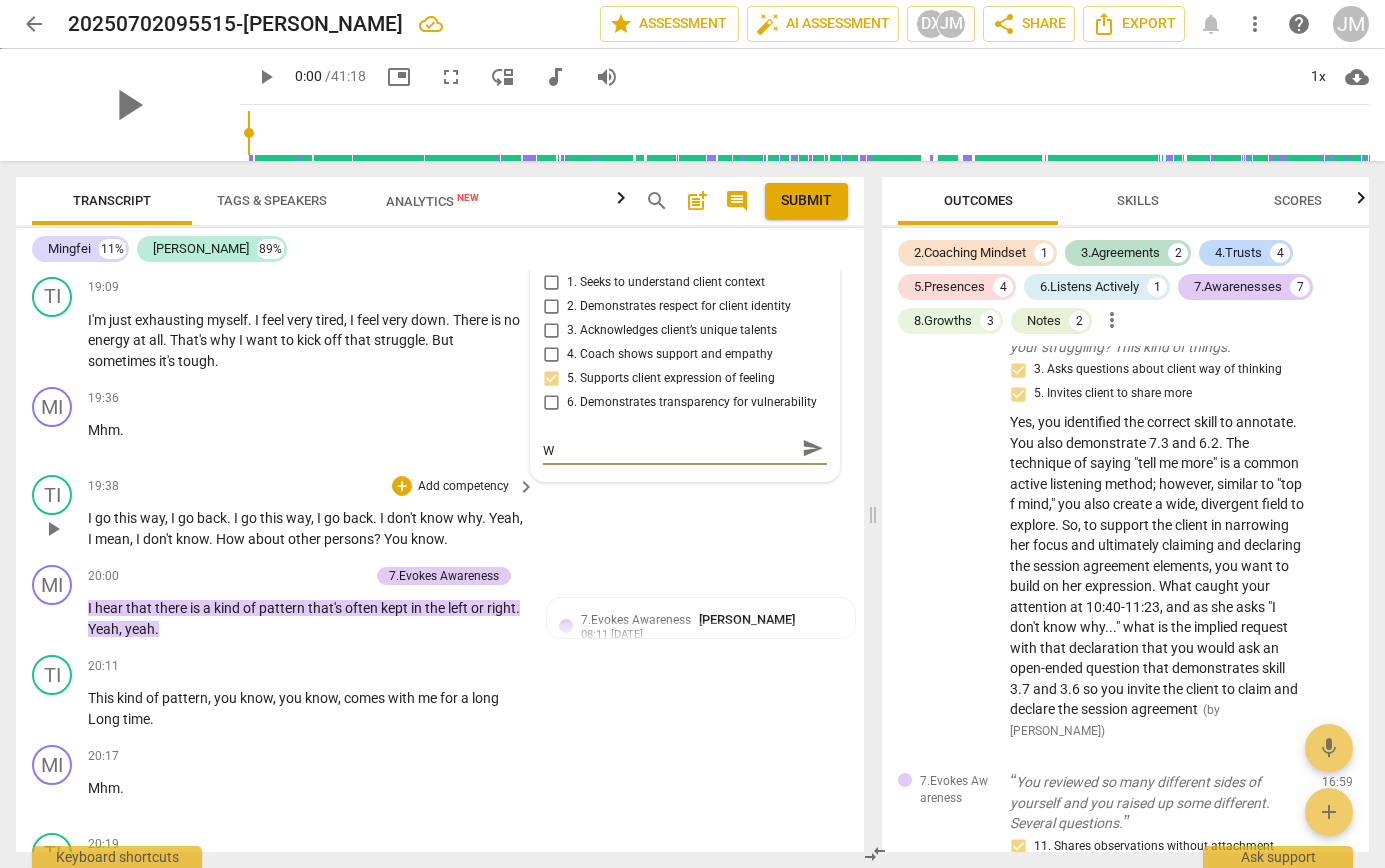 type on "Yes, your questions demonstrates this skill. Wh" 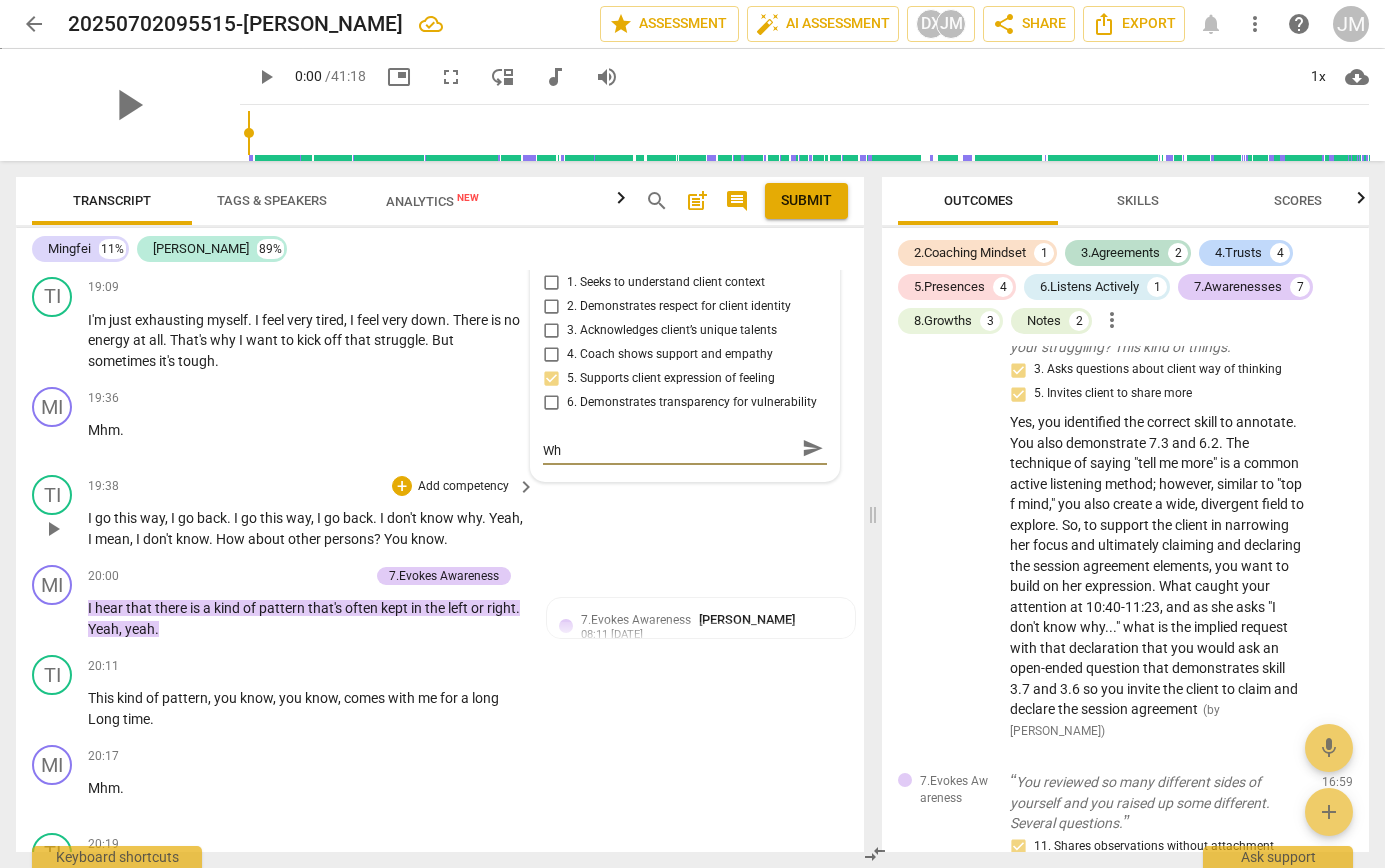 type on "Yes, your questions demonstrates this skill. Wha" 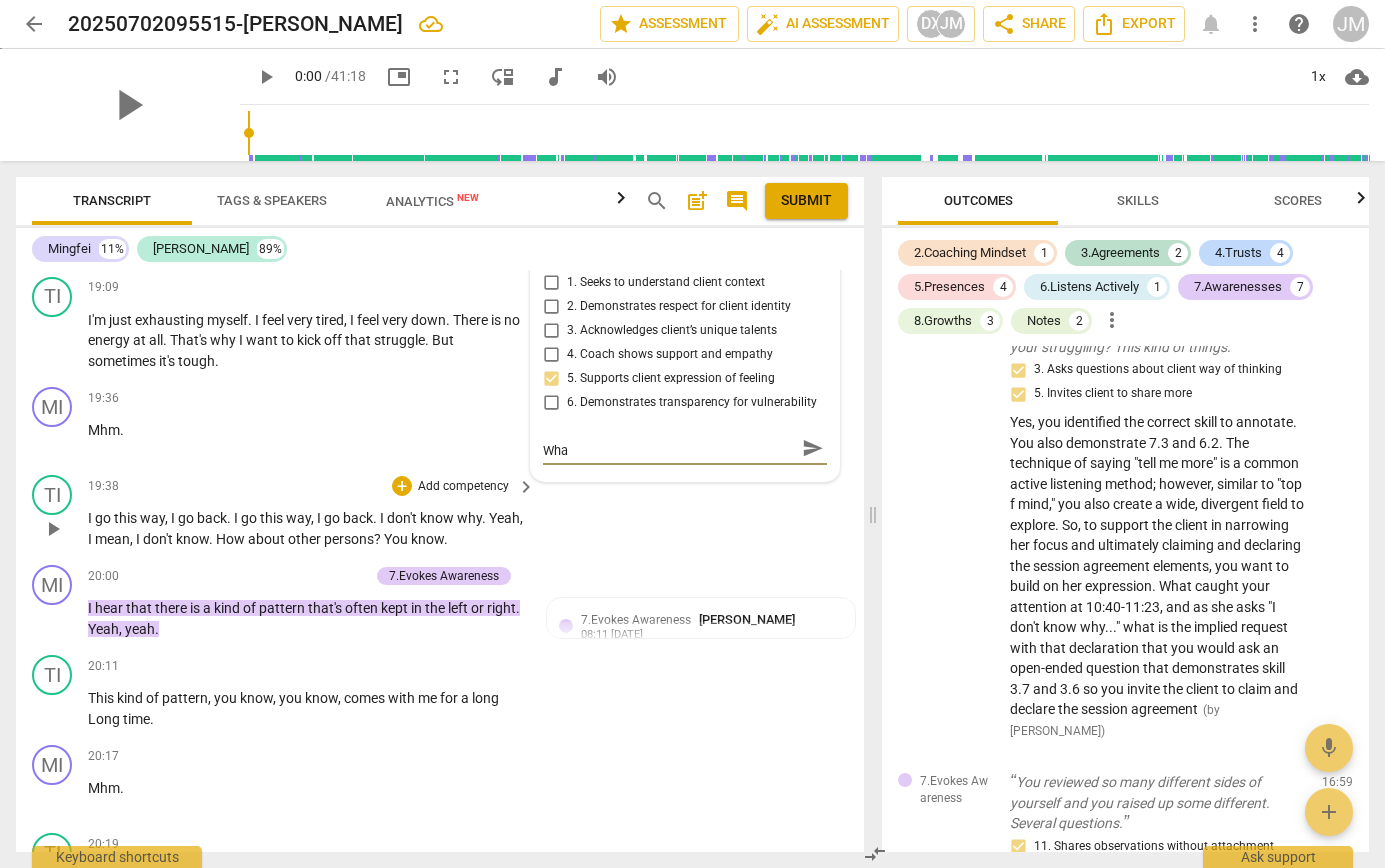 type on "Yes, your questions demonstrates this skill. What" 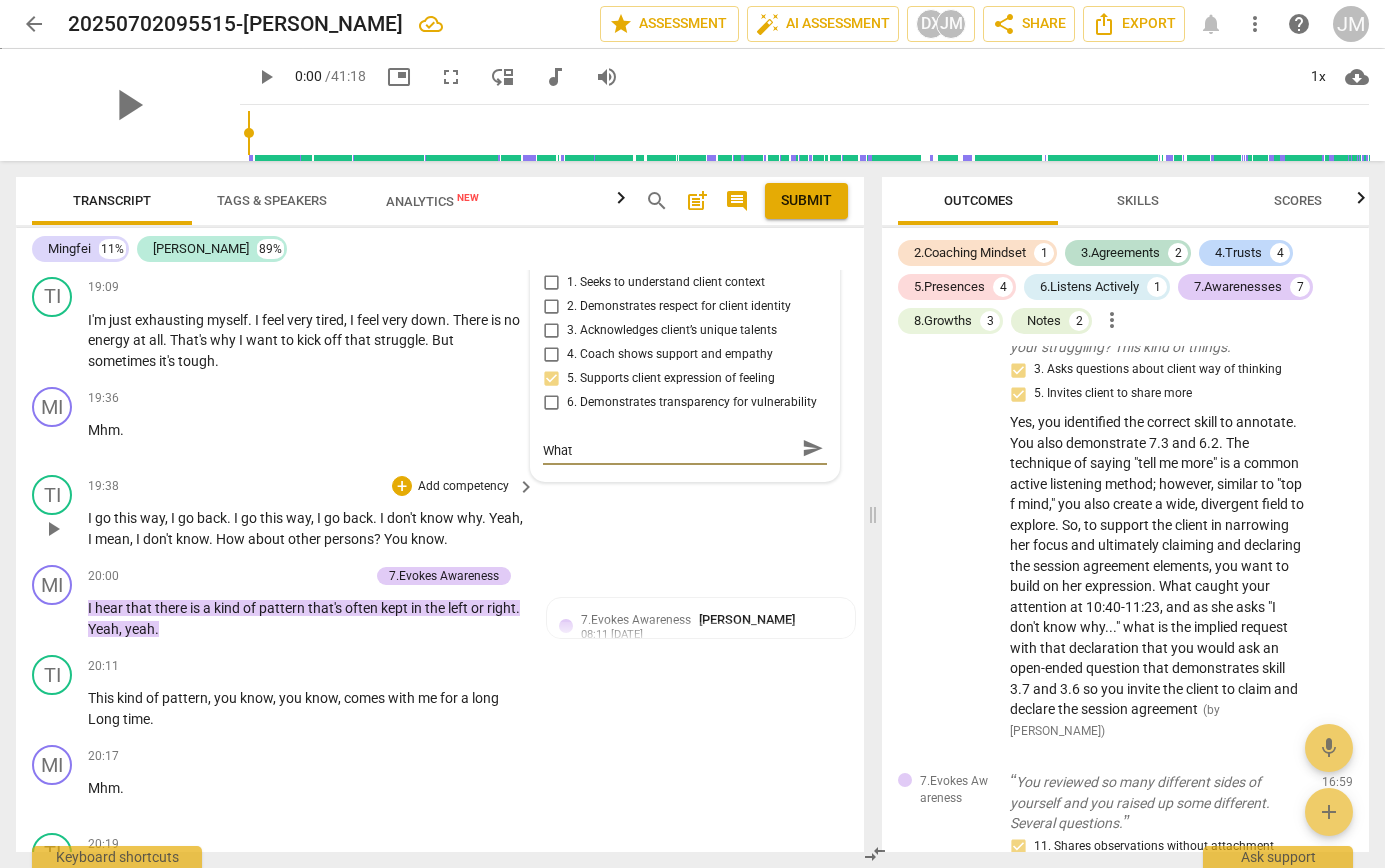 type on "Yes, your questions demonstrates this skill. What" 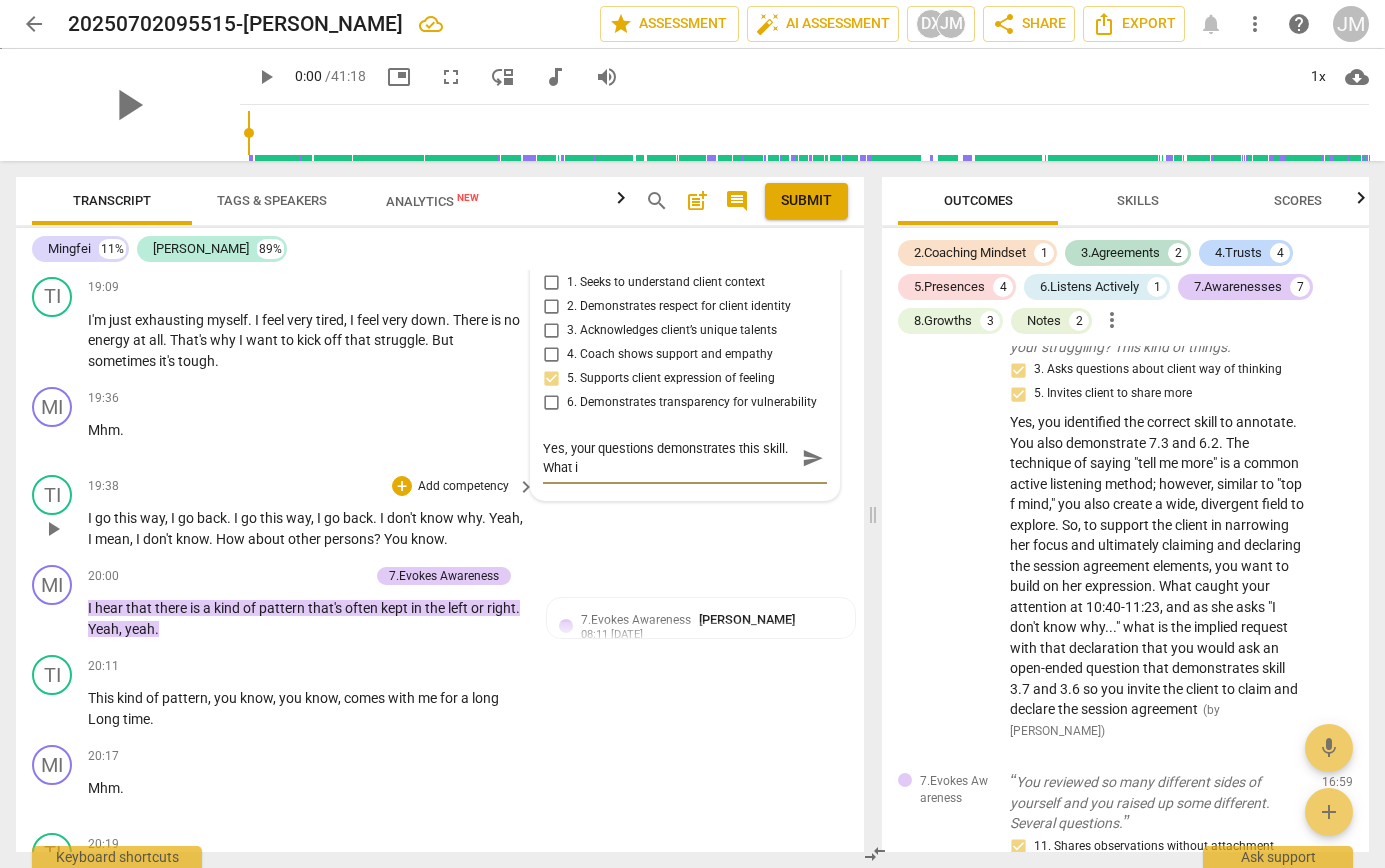 type on "Yes, your questions demonstrates this skill. What is" 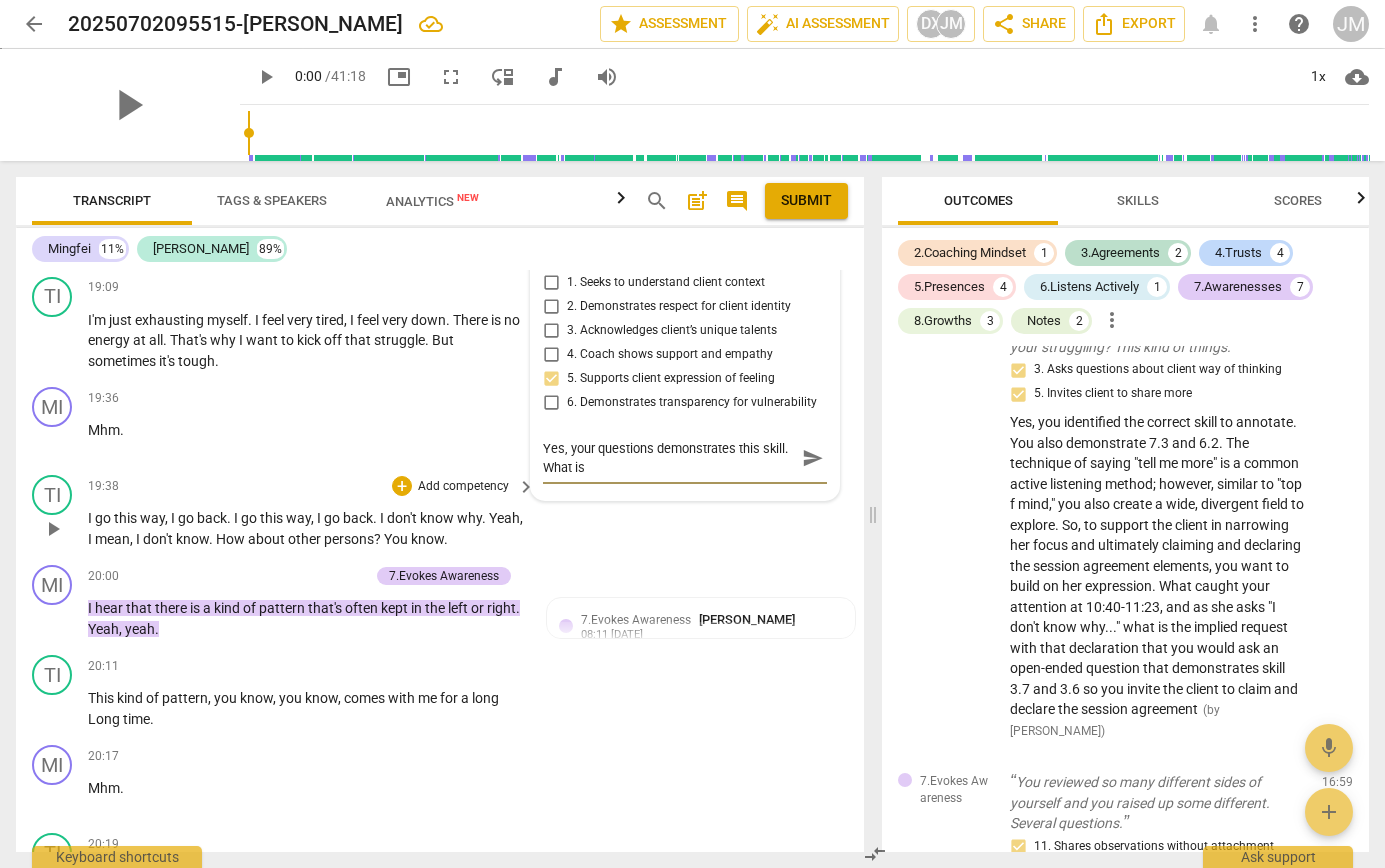 type on "Yes, your questions demonstrates this skill. What is" 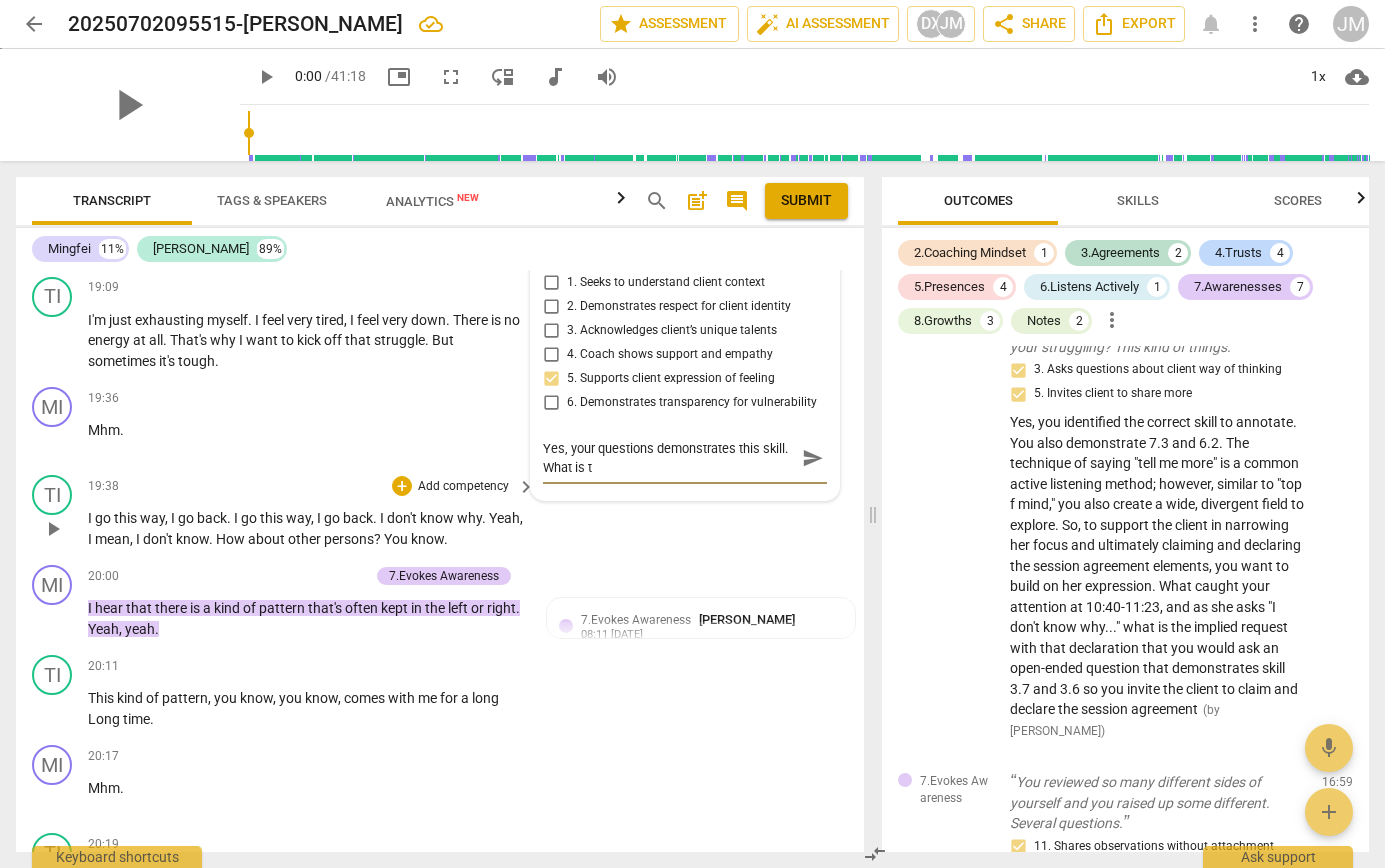 type on "Yes, your questions demonstrates this skill. What is th" 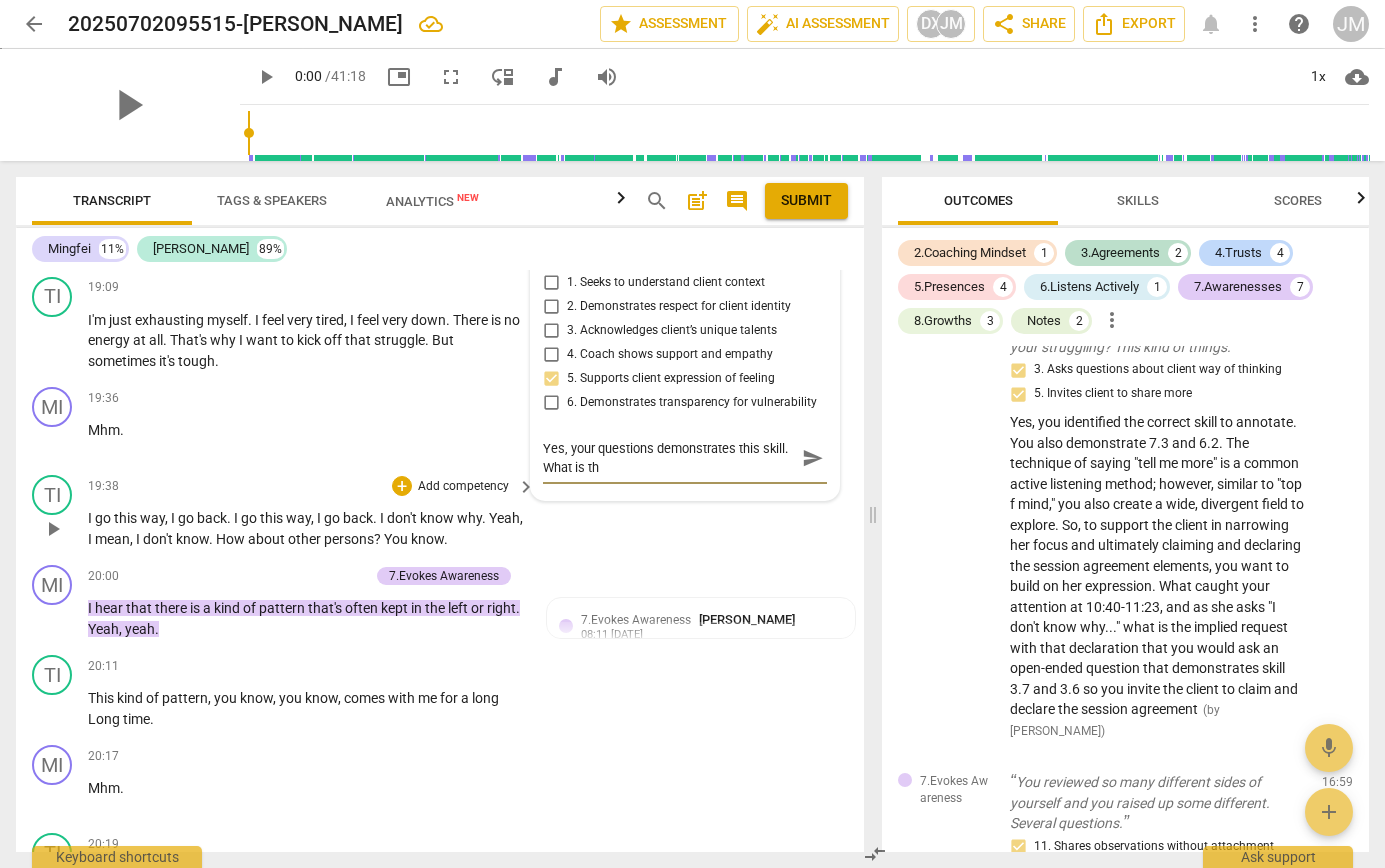 type on "Yes, your questions demonstrates this skill. What is the" 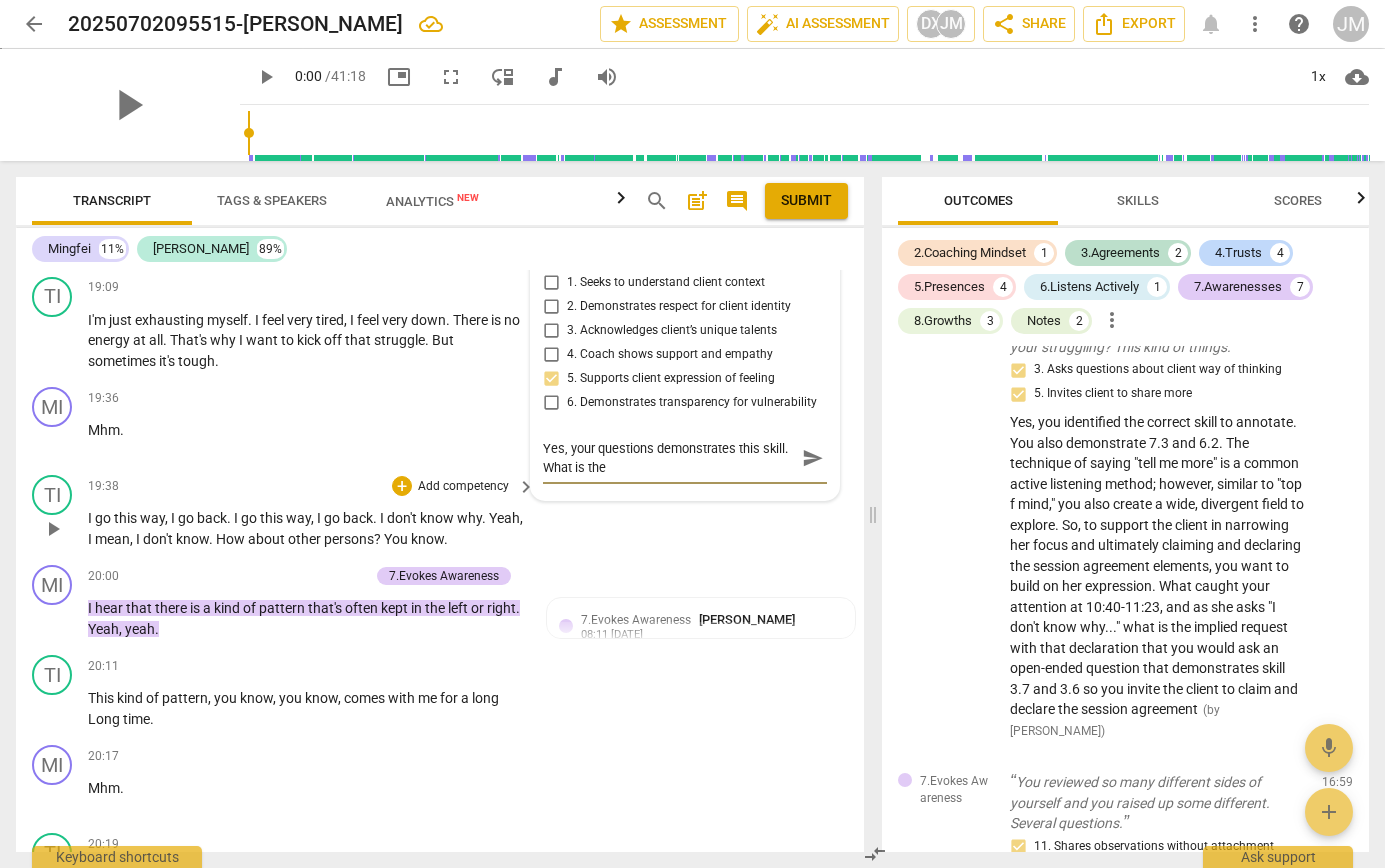 type on "Yes, your questions demonstrates this skill. What is the" 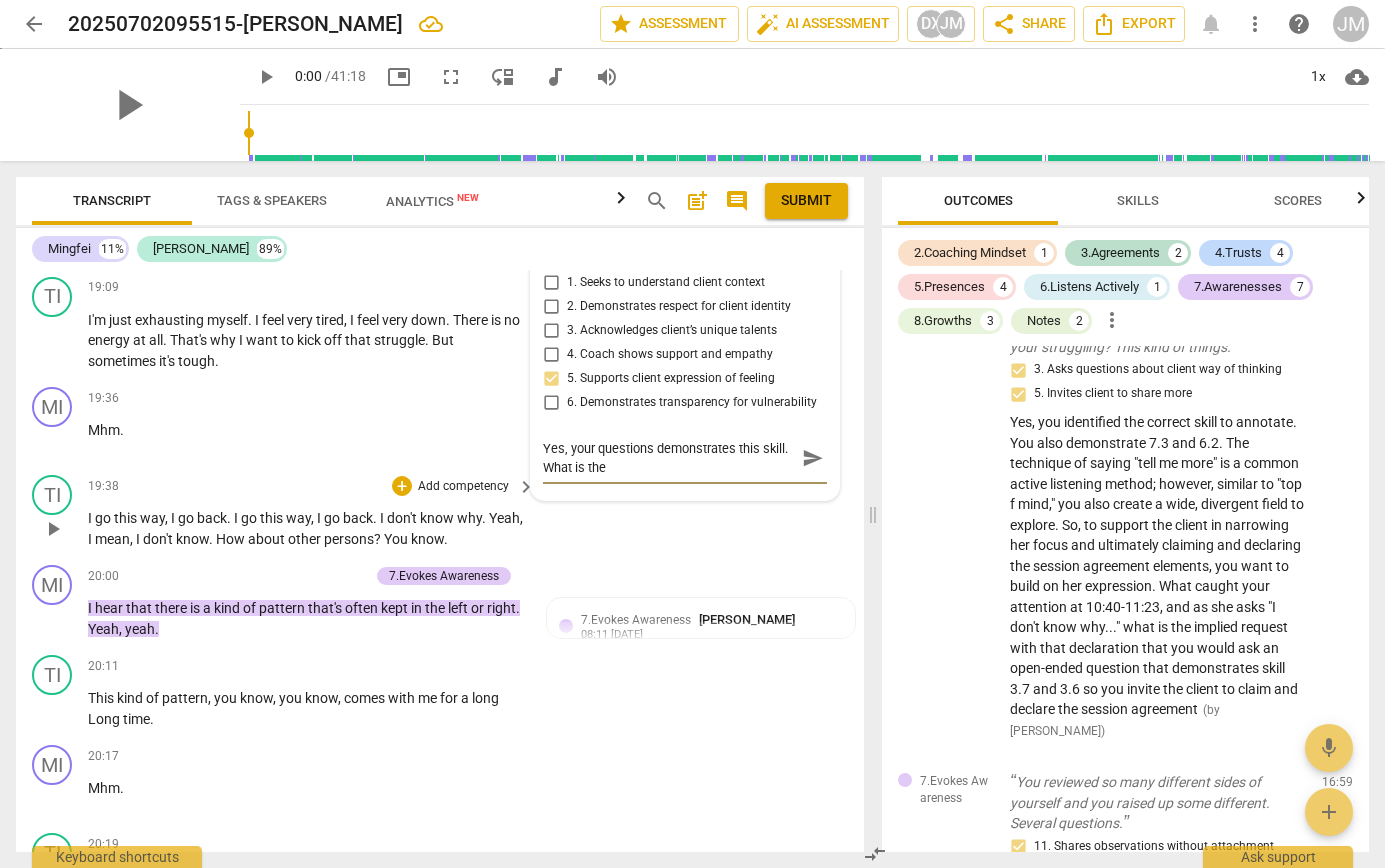 type on "Yes, your questions demonstrates this skill. What is the c" 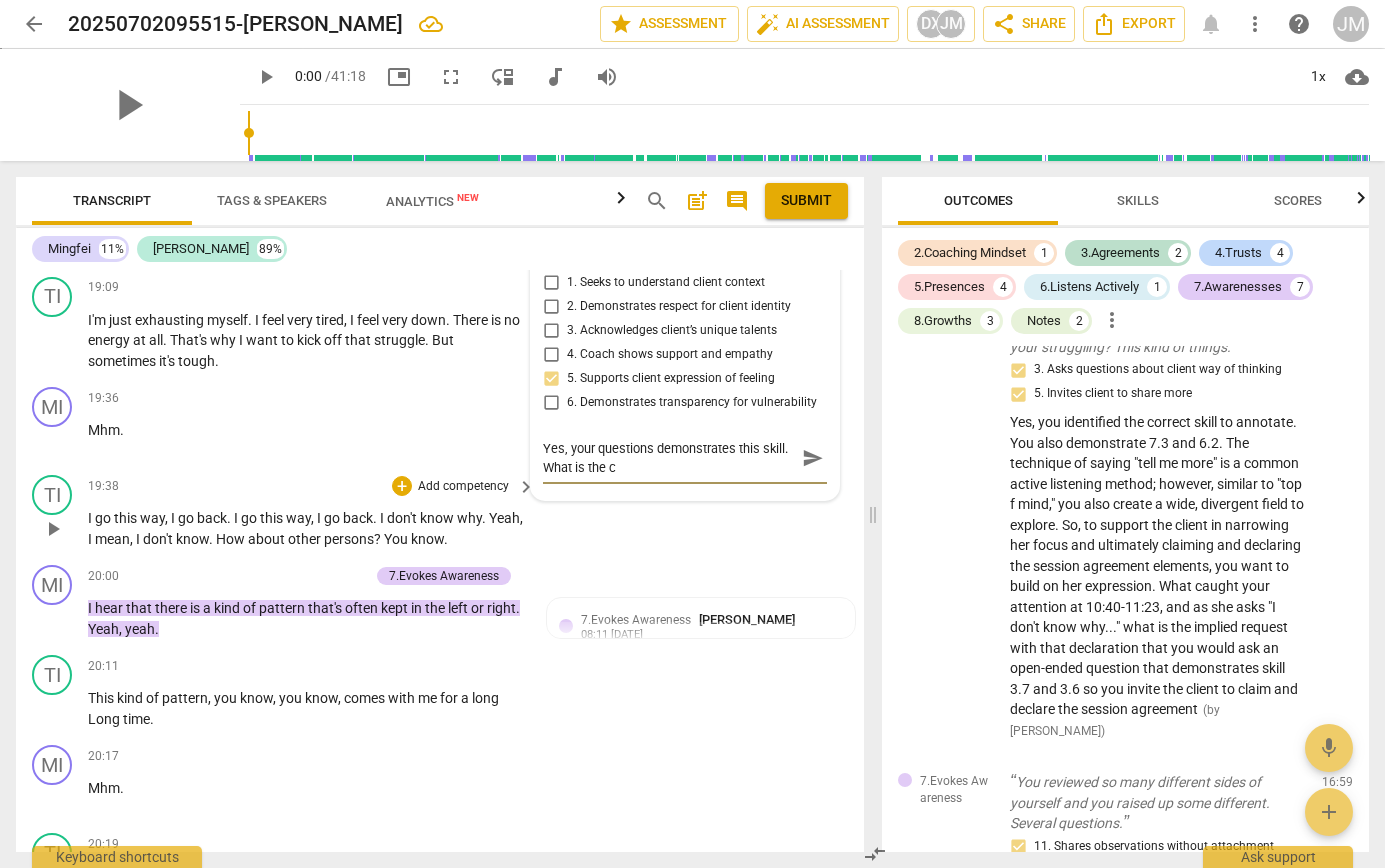 type on "Yes, your questions demonstrates this skill. What is the cl" 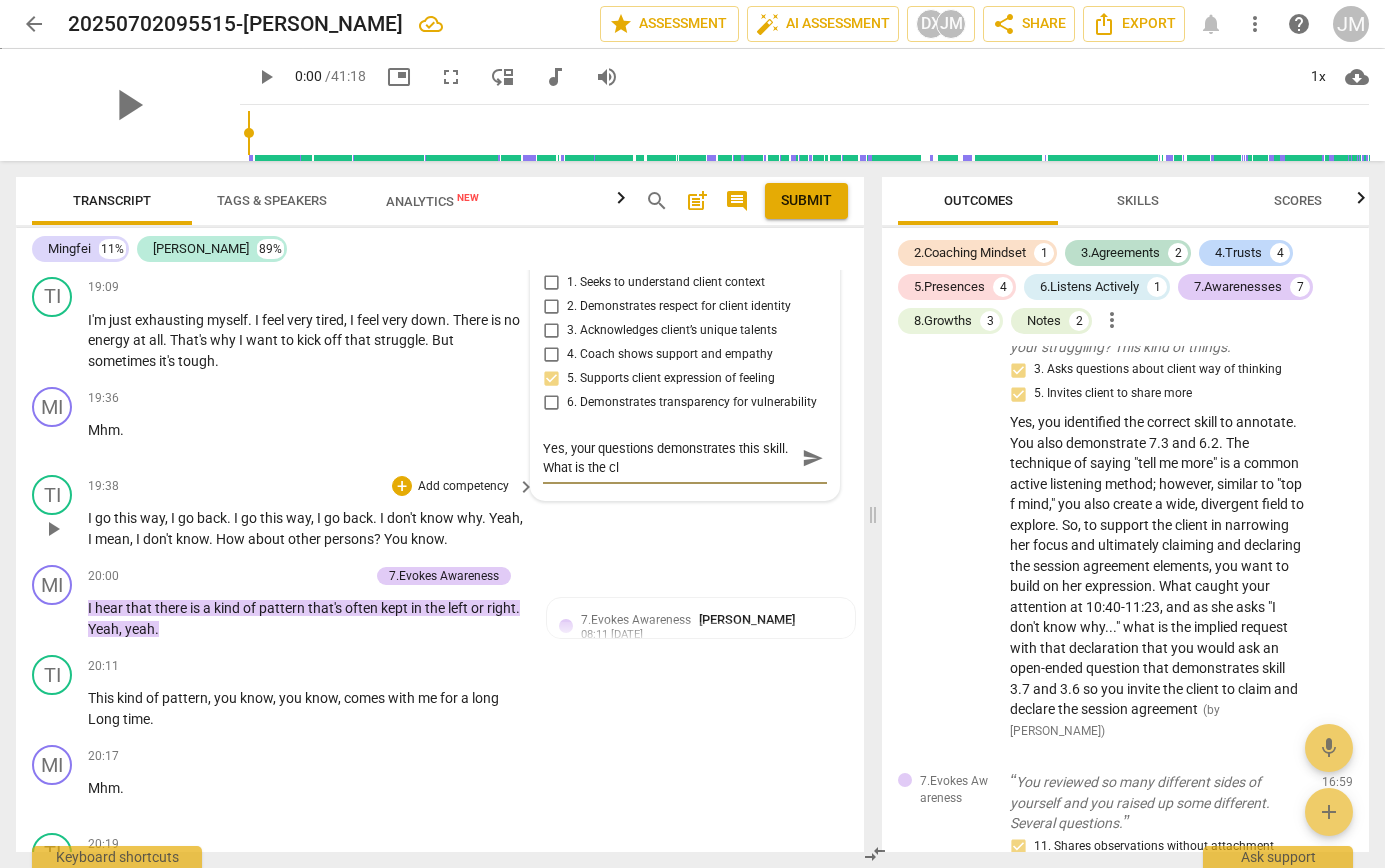 type on "Yes, your questions demonstrates this skill. What is the cli" 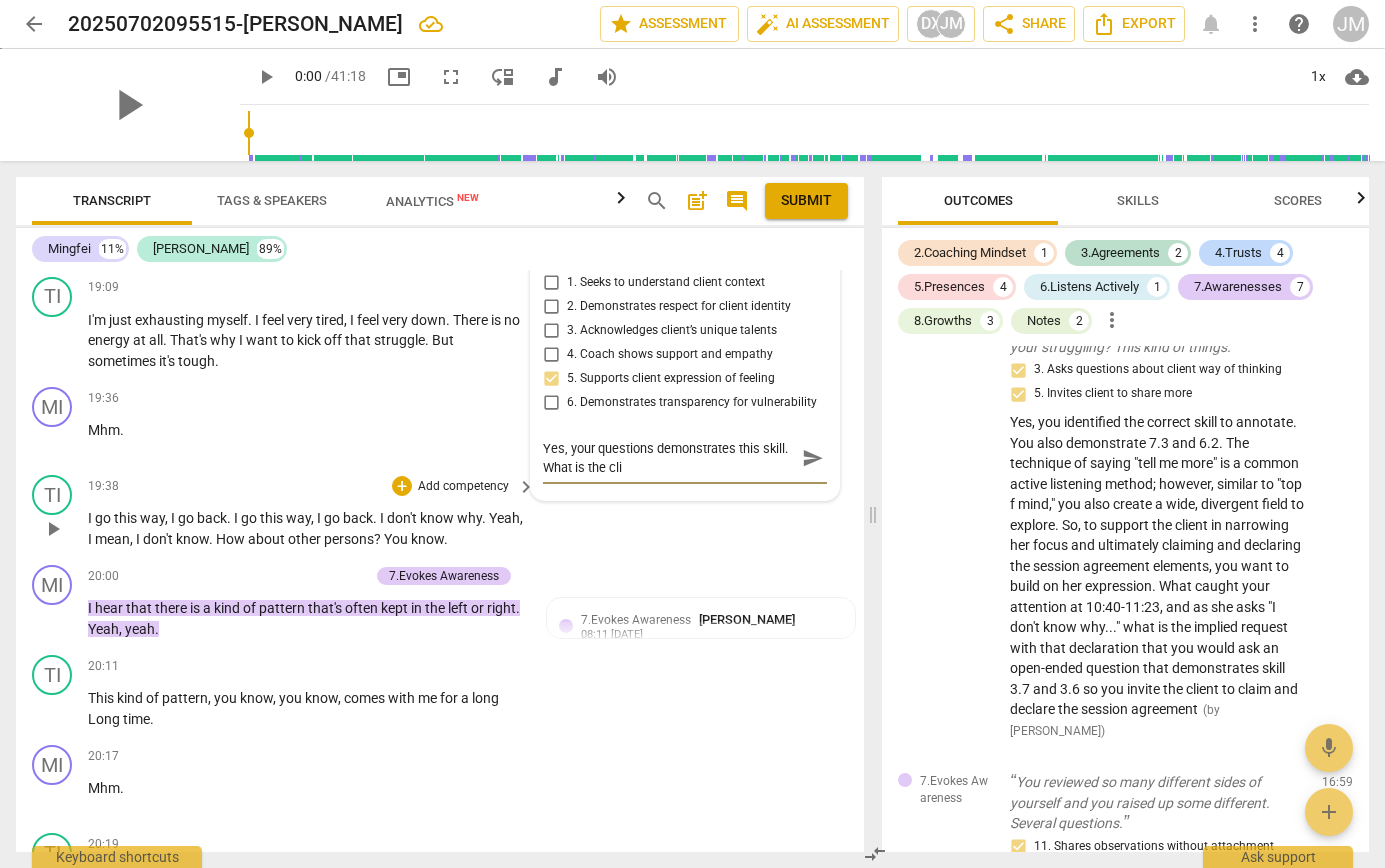 type on "Yes, your questions demonstrates this skill. What is the clie" 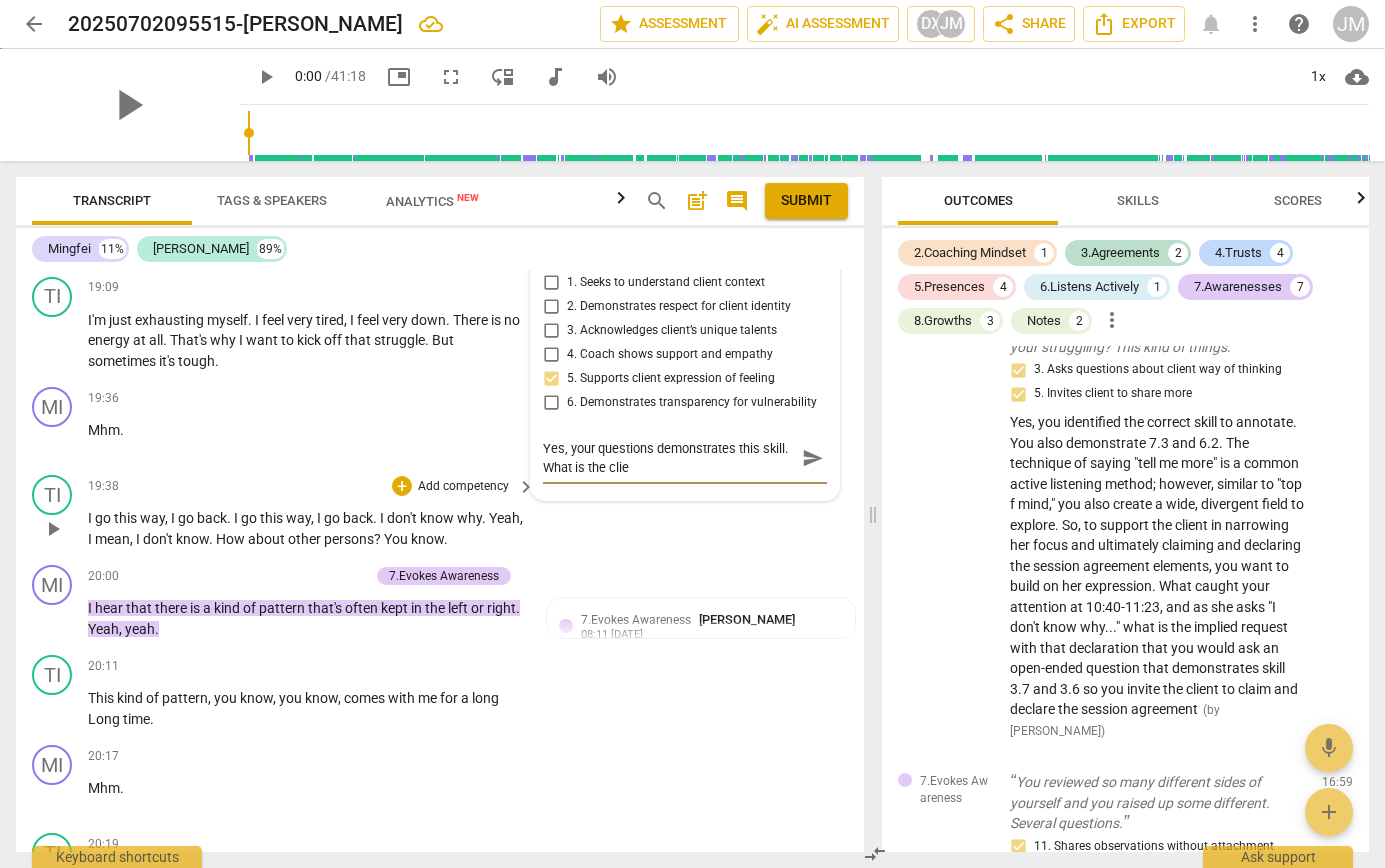 type on "Yes, your questions demonstrates this skill. What is the clien" 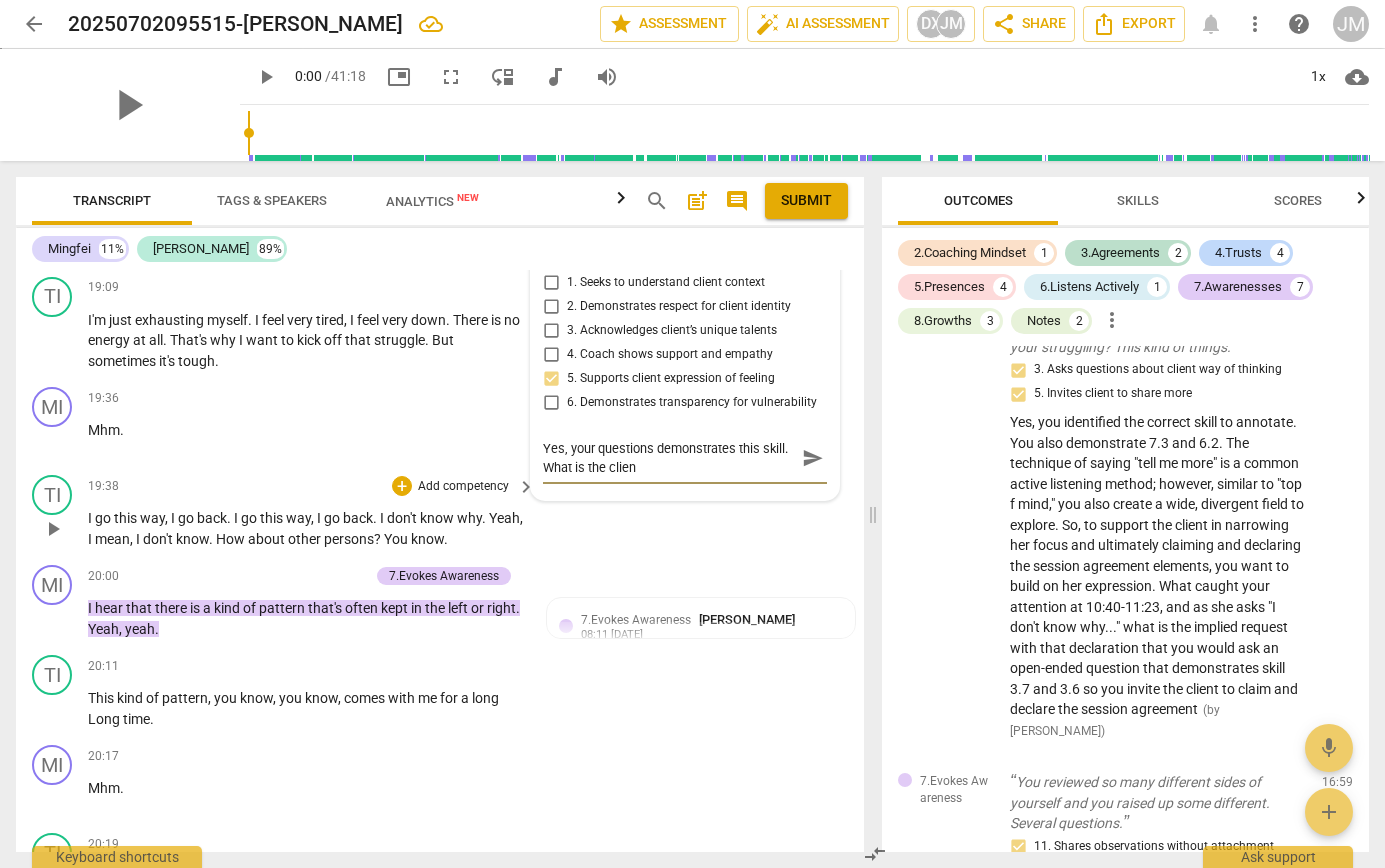 type on "Yes, your questions demonstrates this skill. What is the client" 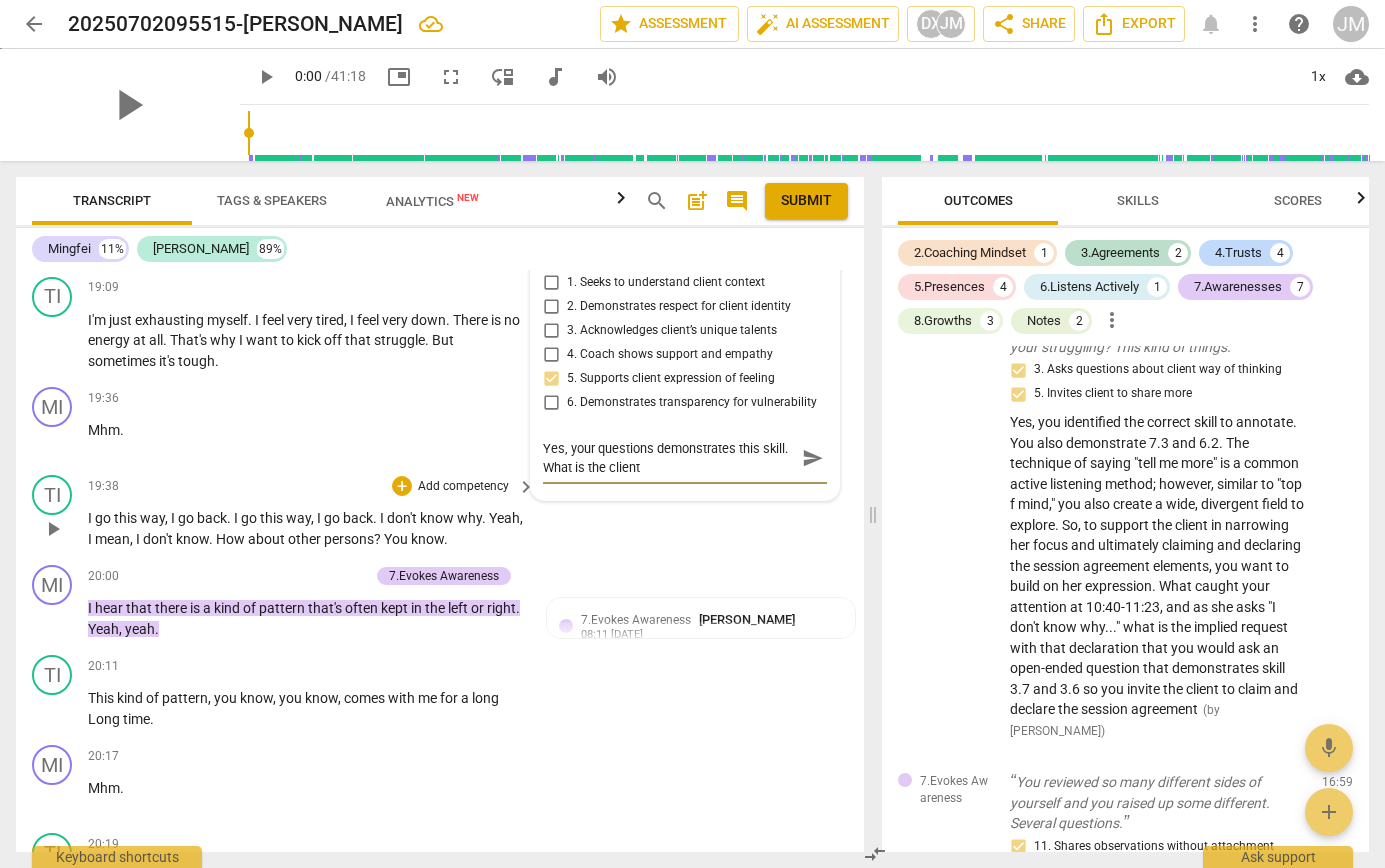 type on "Yes, your questions demonstrates this skill. What is the client-" 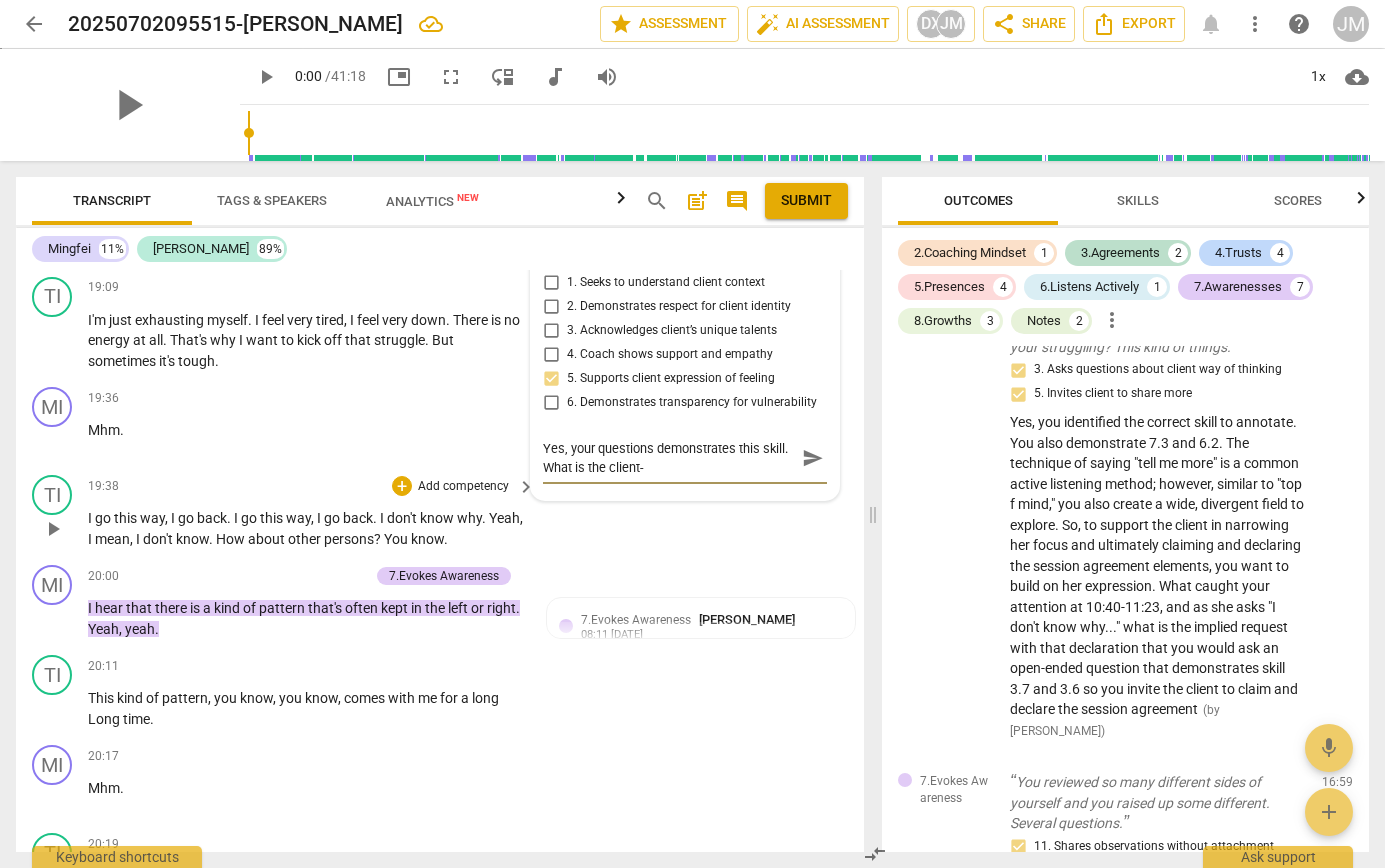type on "Yes, your questions demonstrates this skill. What is the client-c" 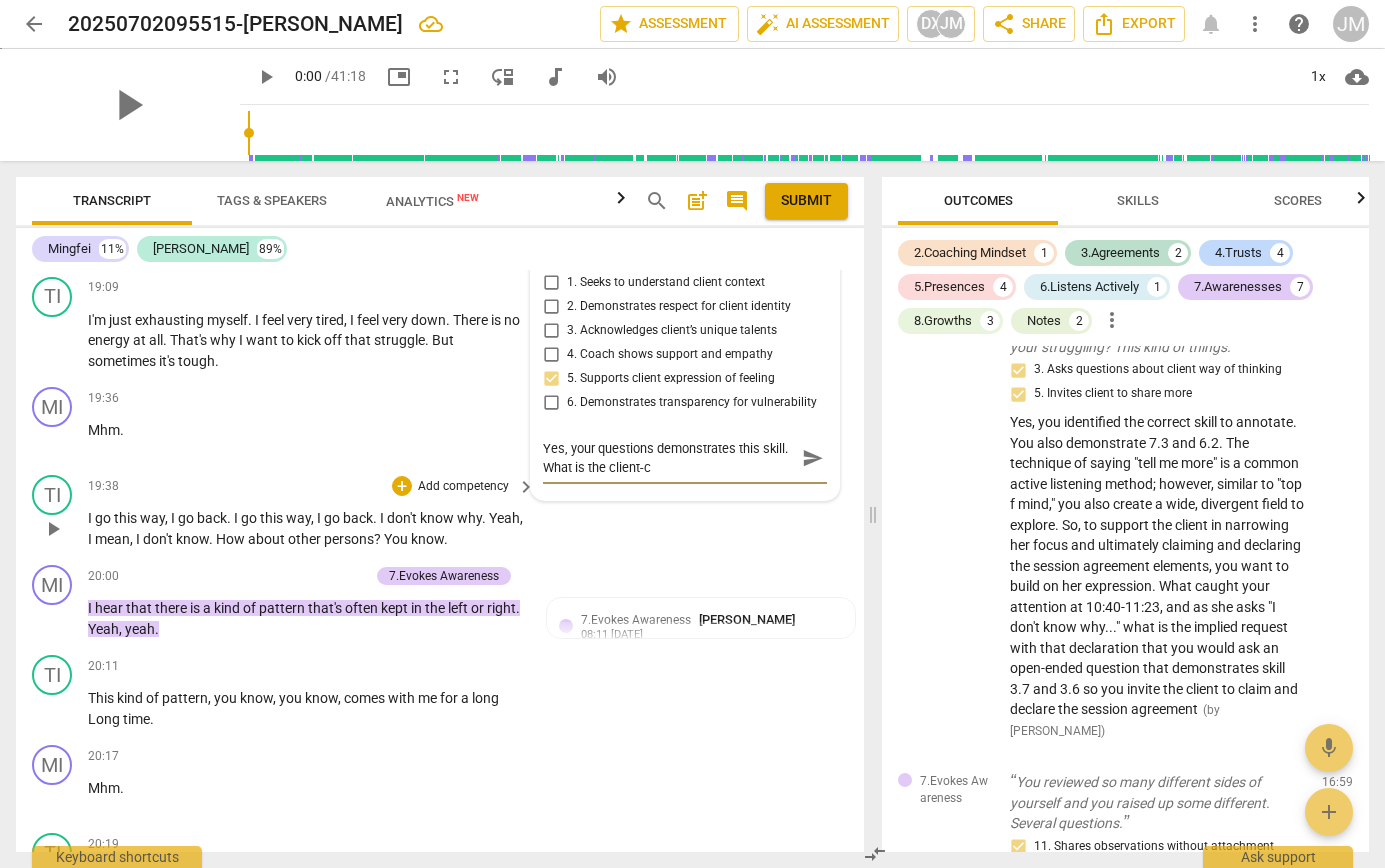 type on "Yes, your questions demonstrates this skill. What is the client-ch" 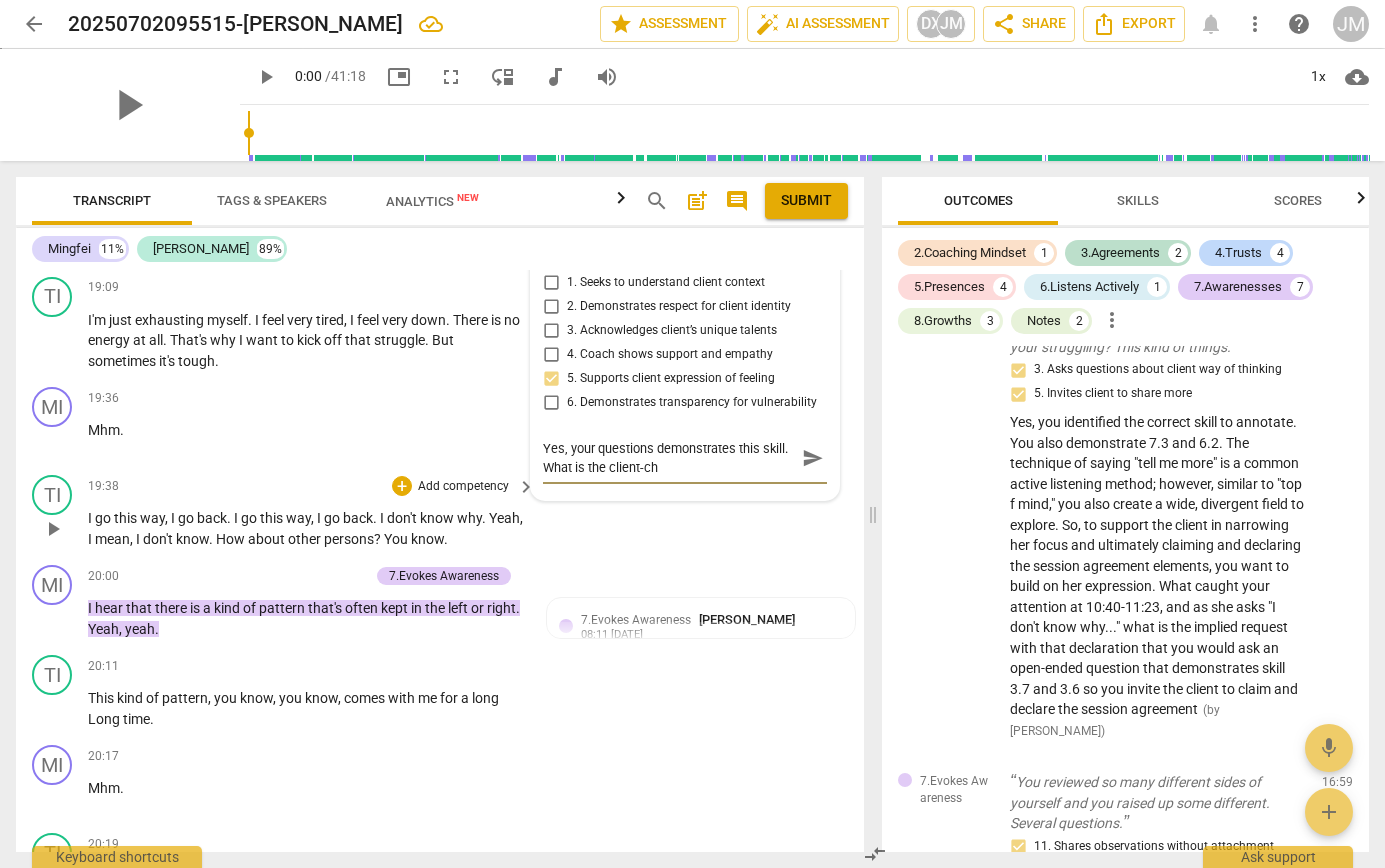 type on "Yes, your questions demonstrates this skill. What is the client-cho" 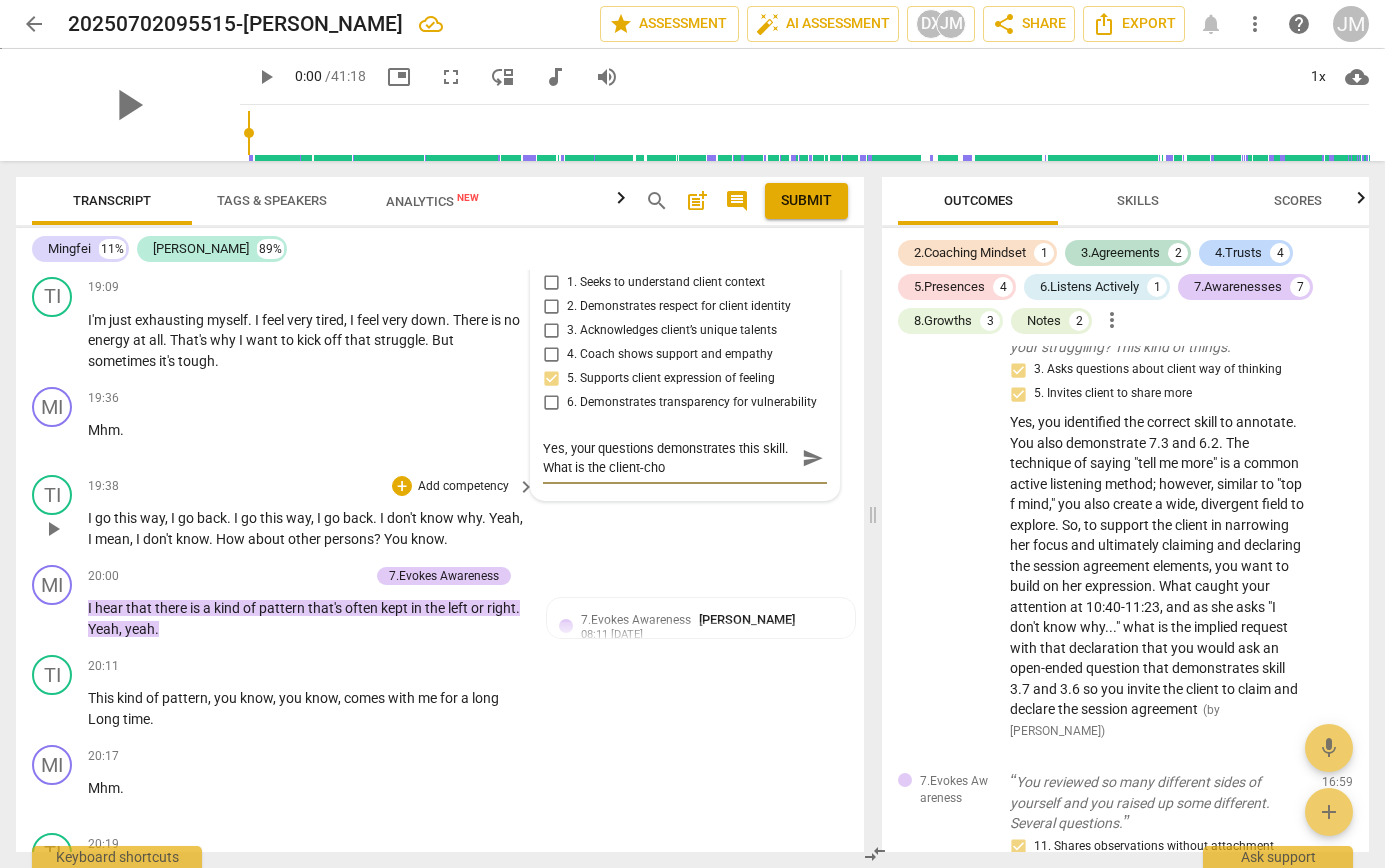 type on "Yes, your questions demonstrates this skill. What is the client-choi" 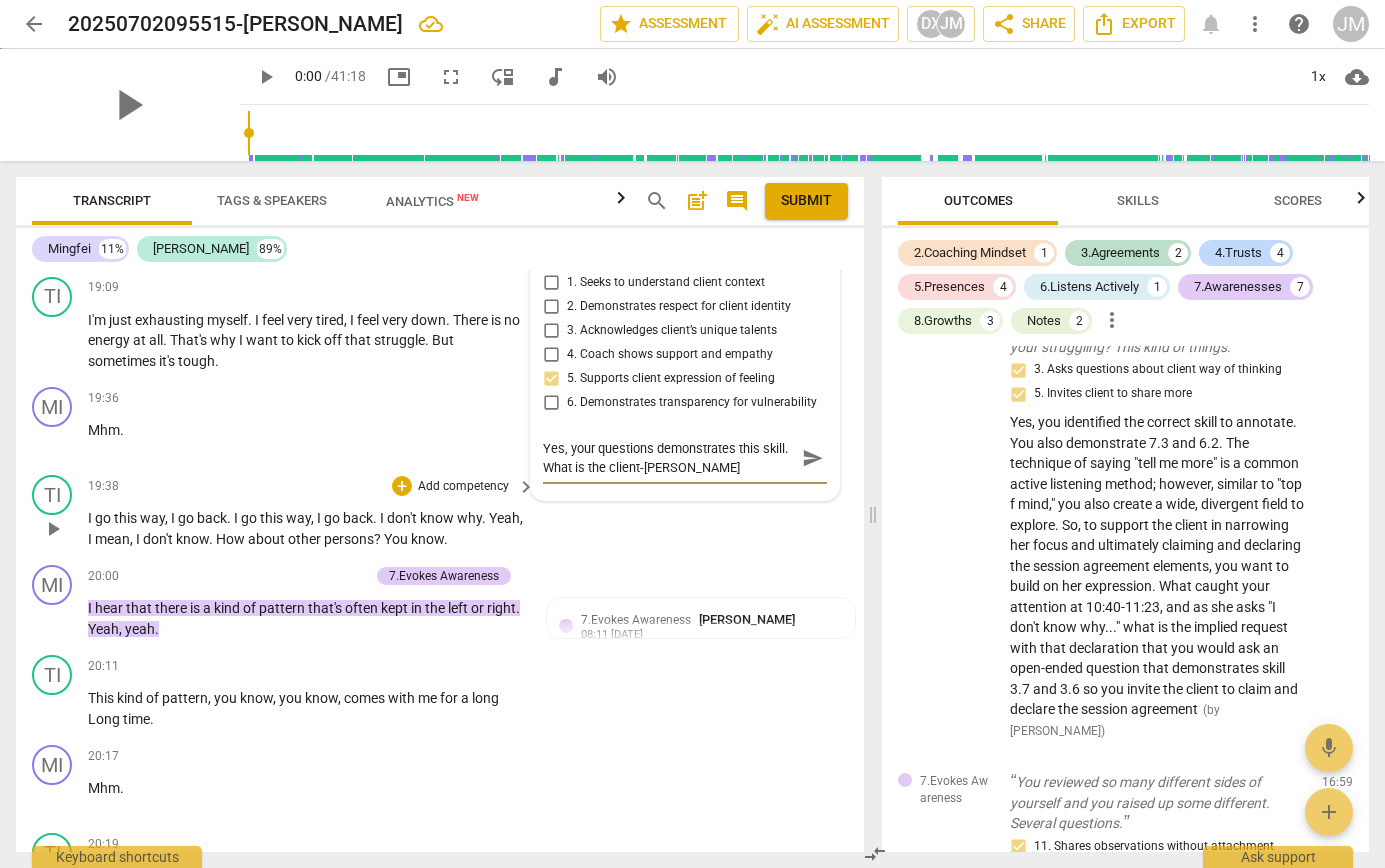 type on "Yes, your questions demonstrates this skill. What is the client-choic" 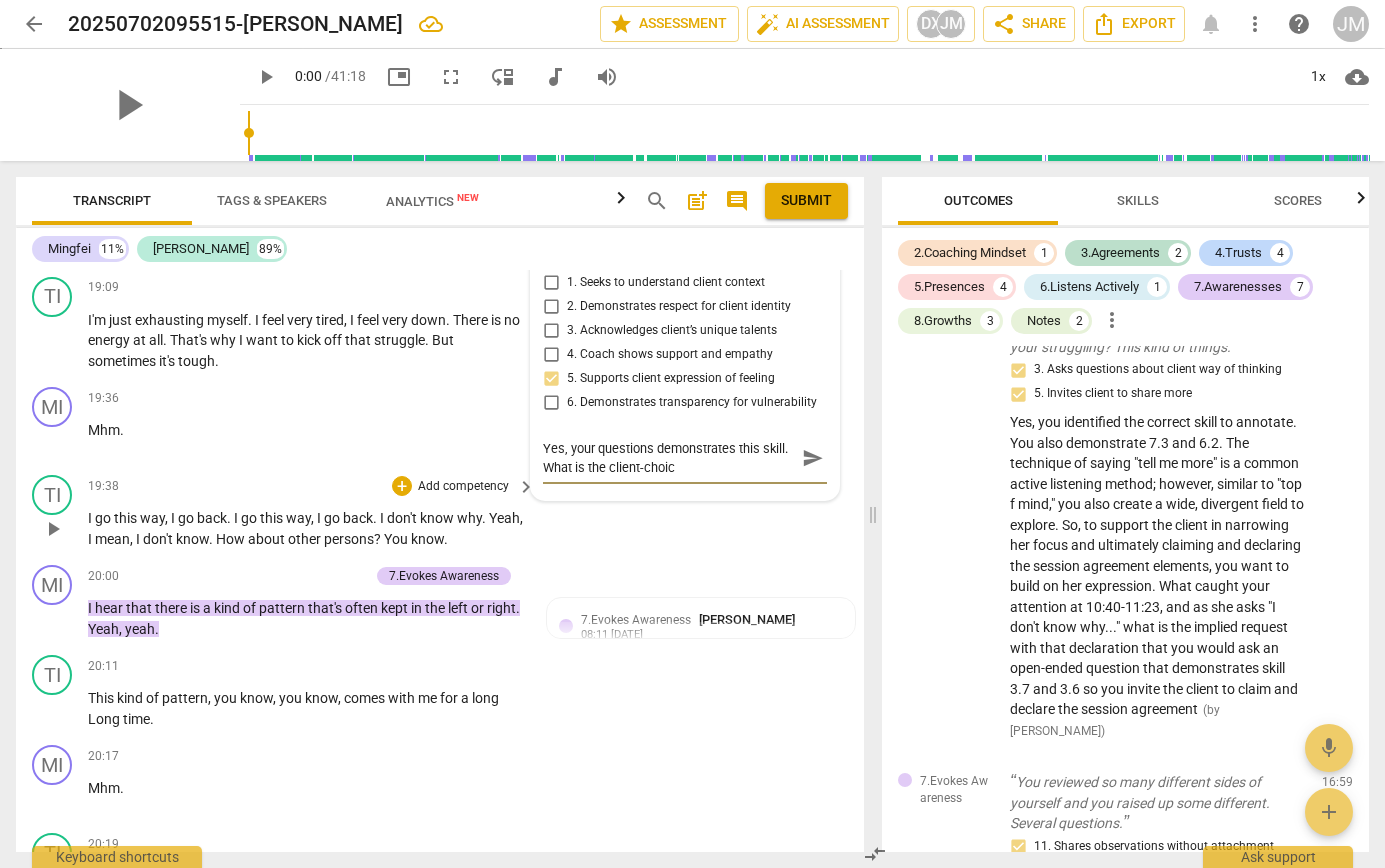 type on "Yes, your questions demonstrates this skill. What is the client-choice" 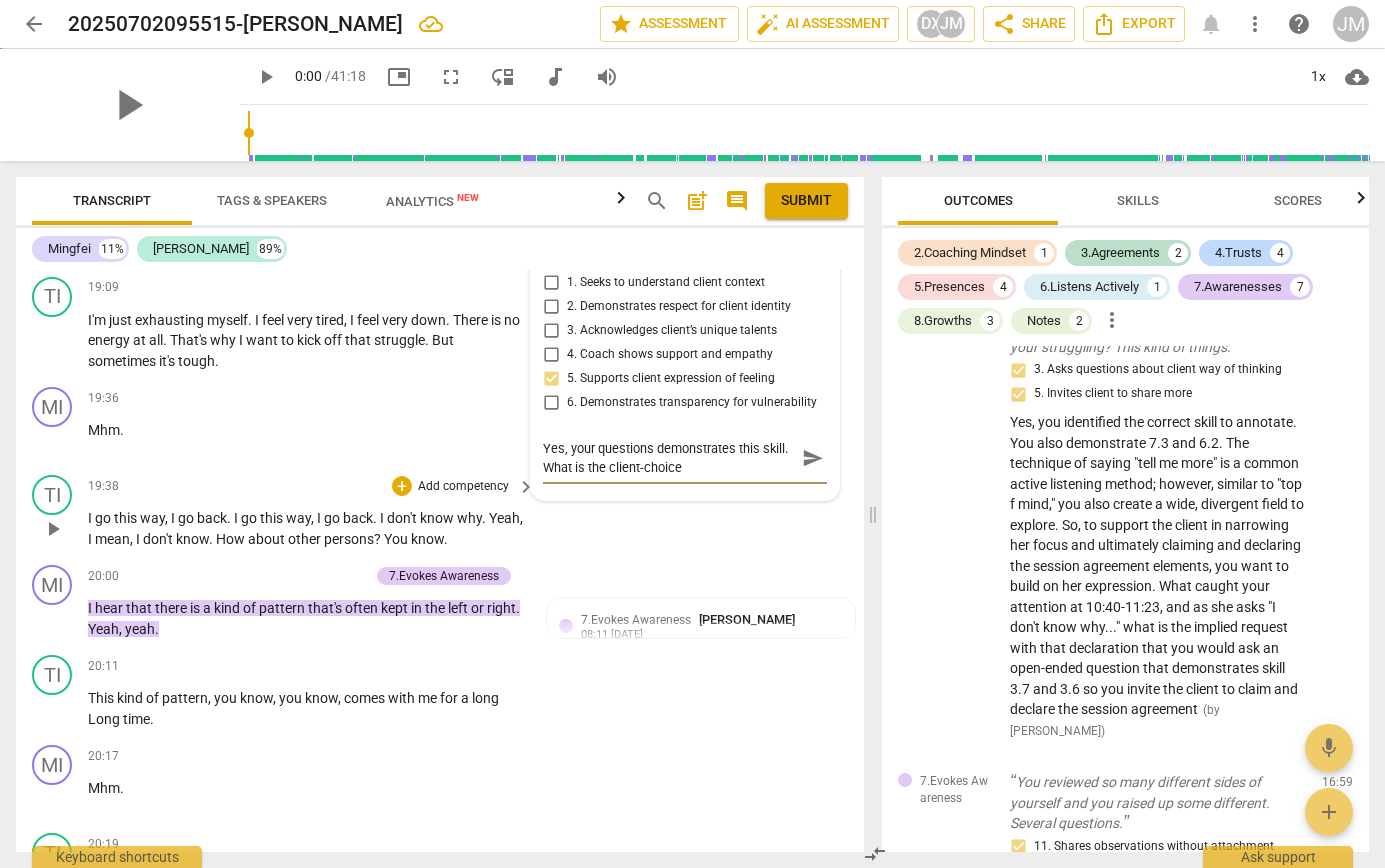 type on "Yes, your questions demonstrates this skill. What is the client-choice" 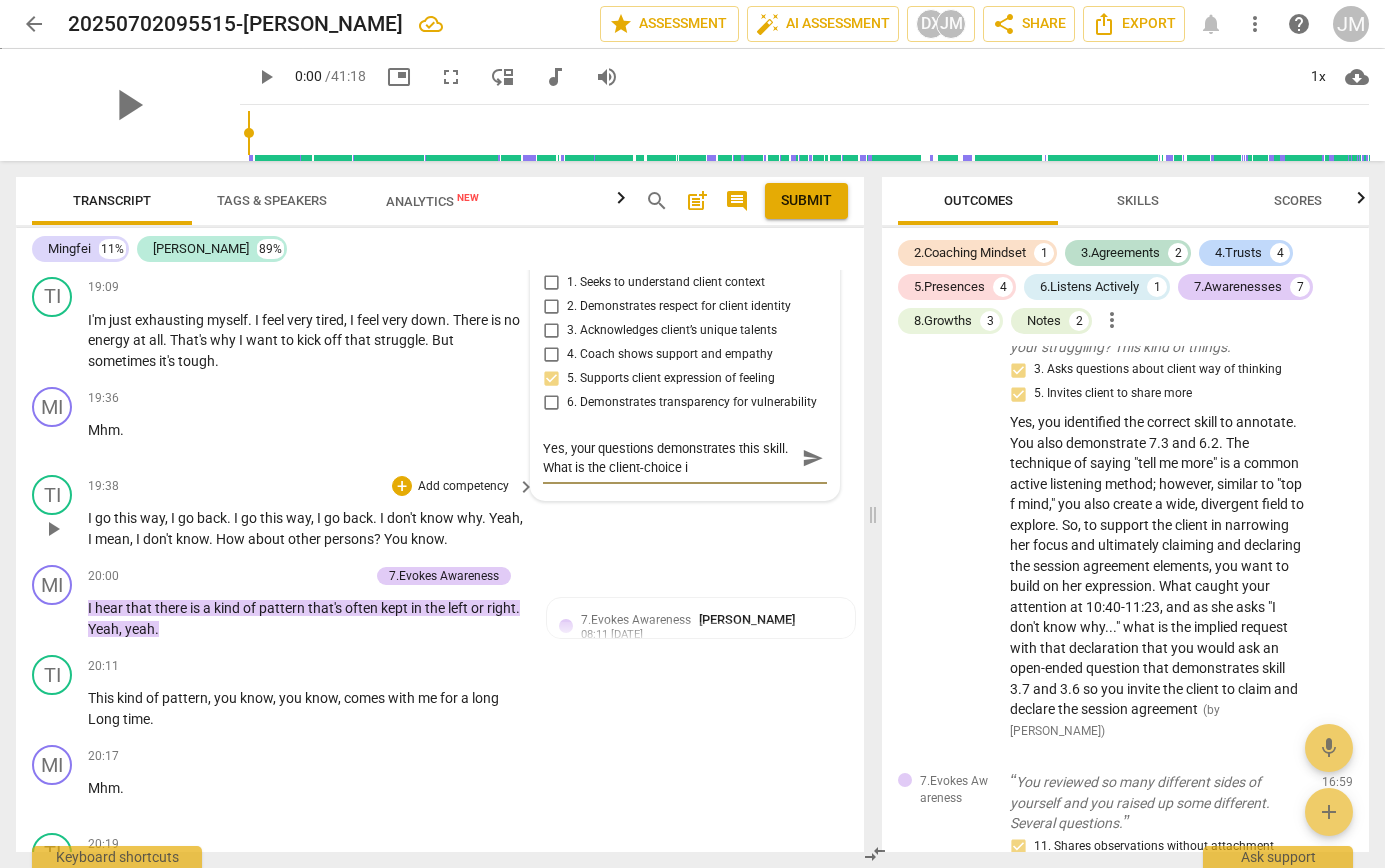 type on "Yes, your questions demonstrates this skill. What is the client-choice in" 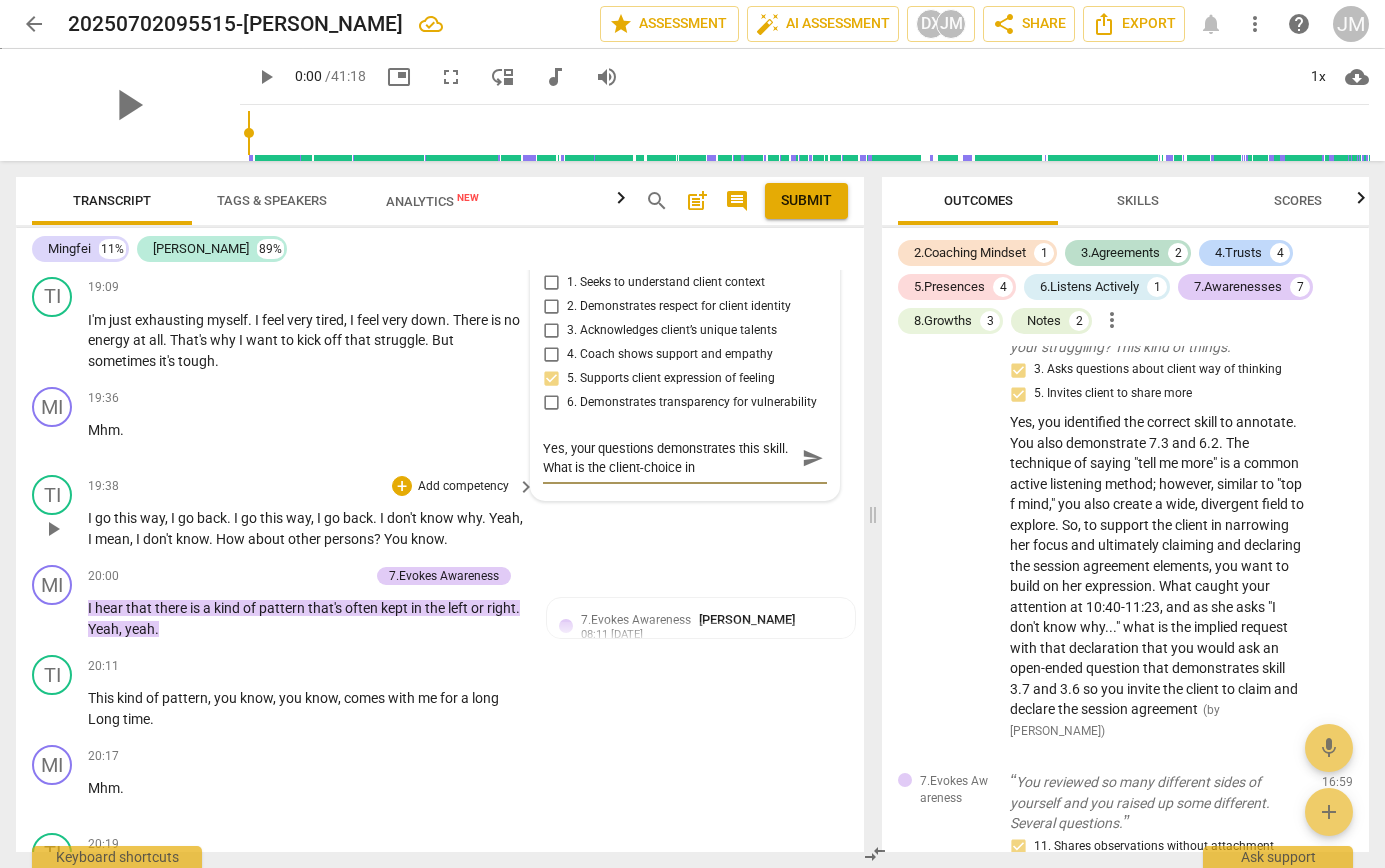 type on "Yes, your questions demonstrates this skill. What is the client-choice in" 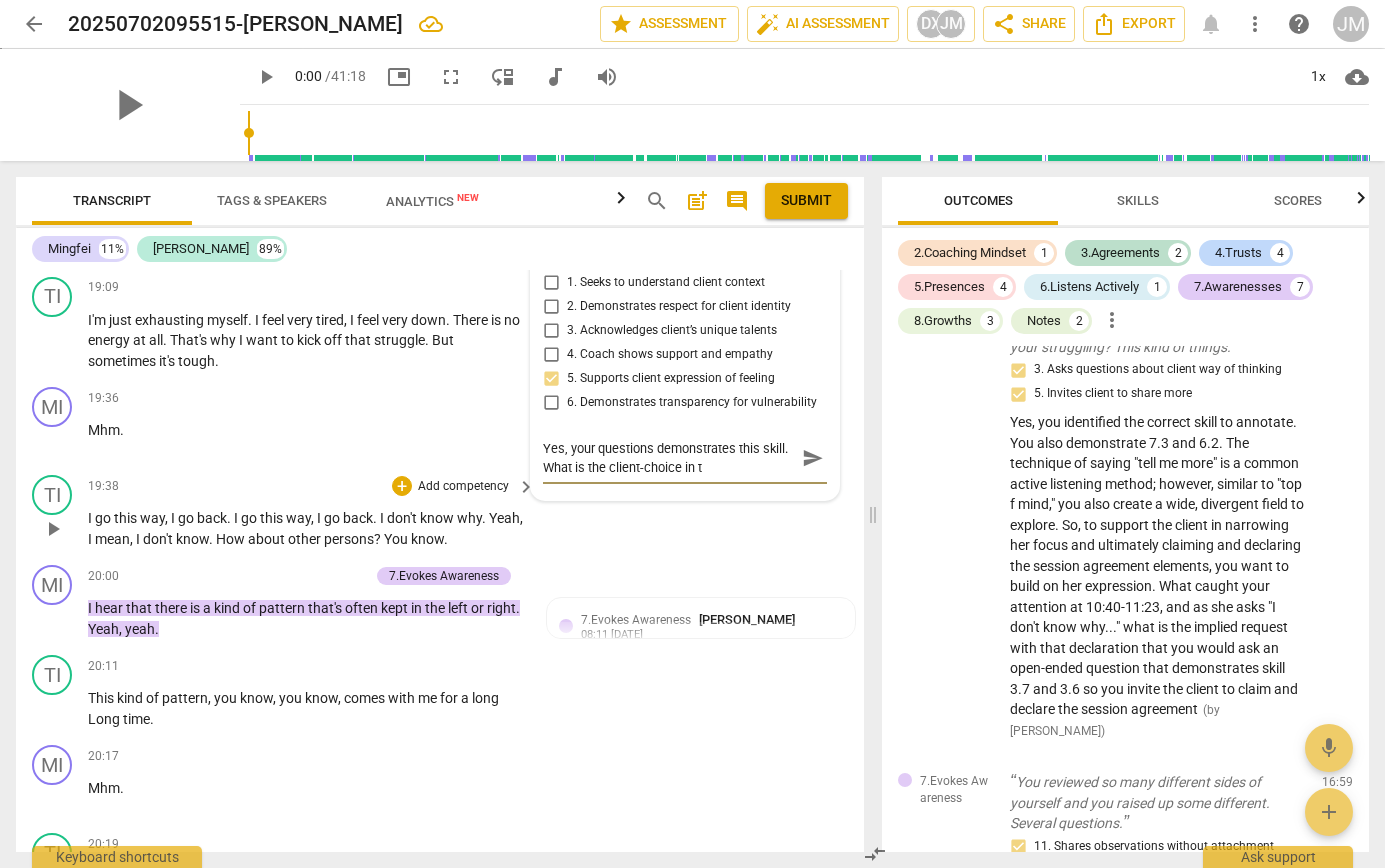 type on "Yes, your questions demonstrates this skill. What is the client-choice in th" 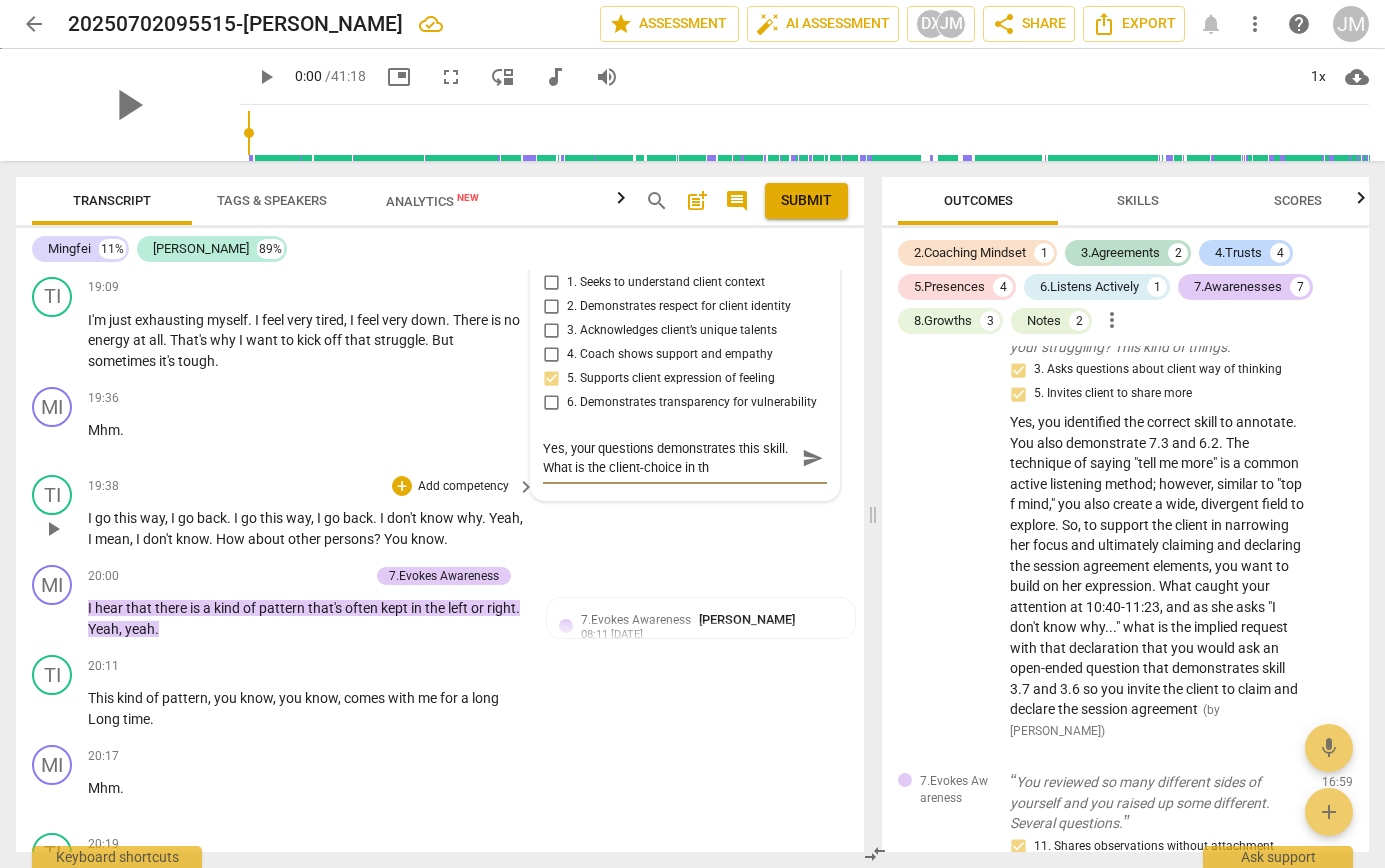 type on "Yes, your questions demonstrates this skill. What is the client-choice in thi" 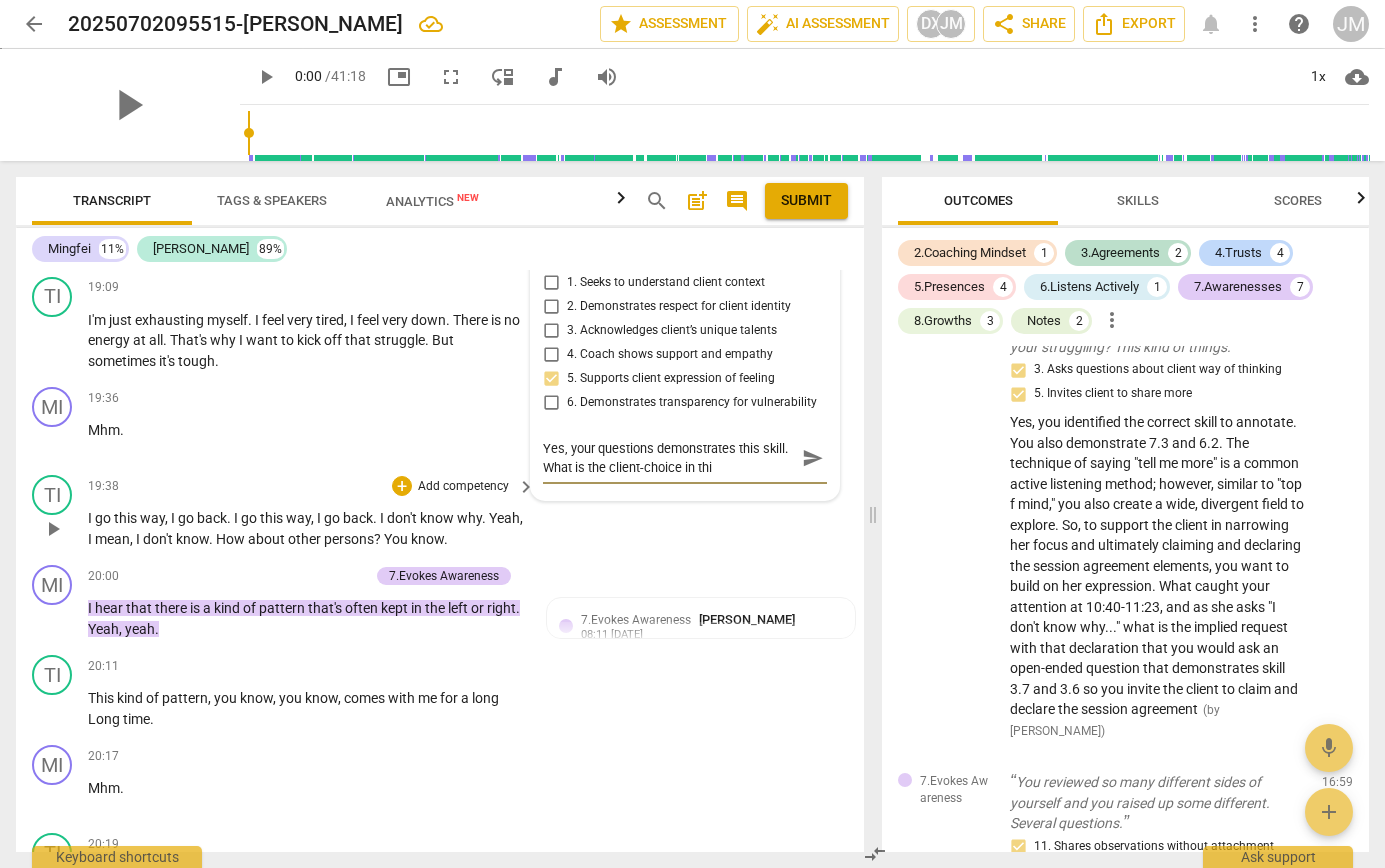 type on "Yes, your questions demonstrates this skill. What is the client-choice in this" 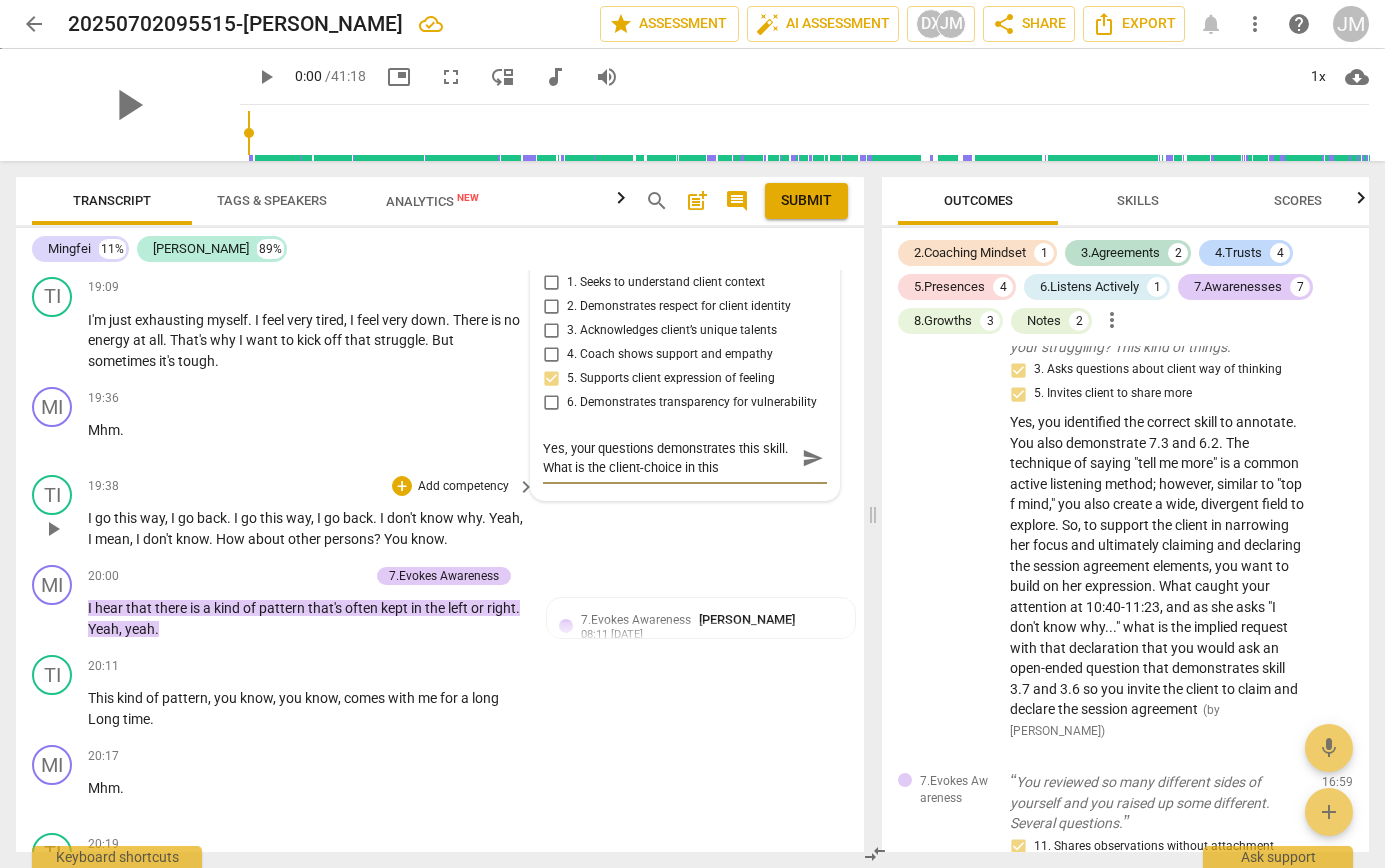 type on "Yes, your questions demonstrates this skill. What is the client-choice in thi" 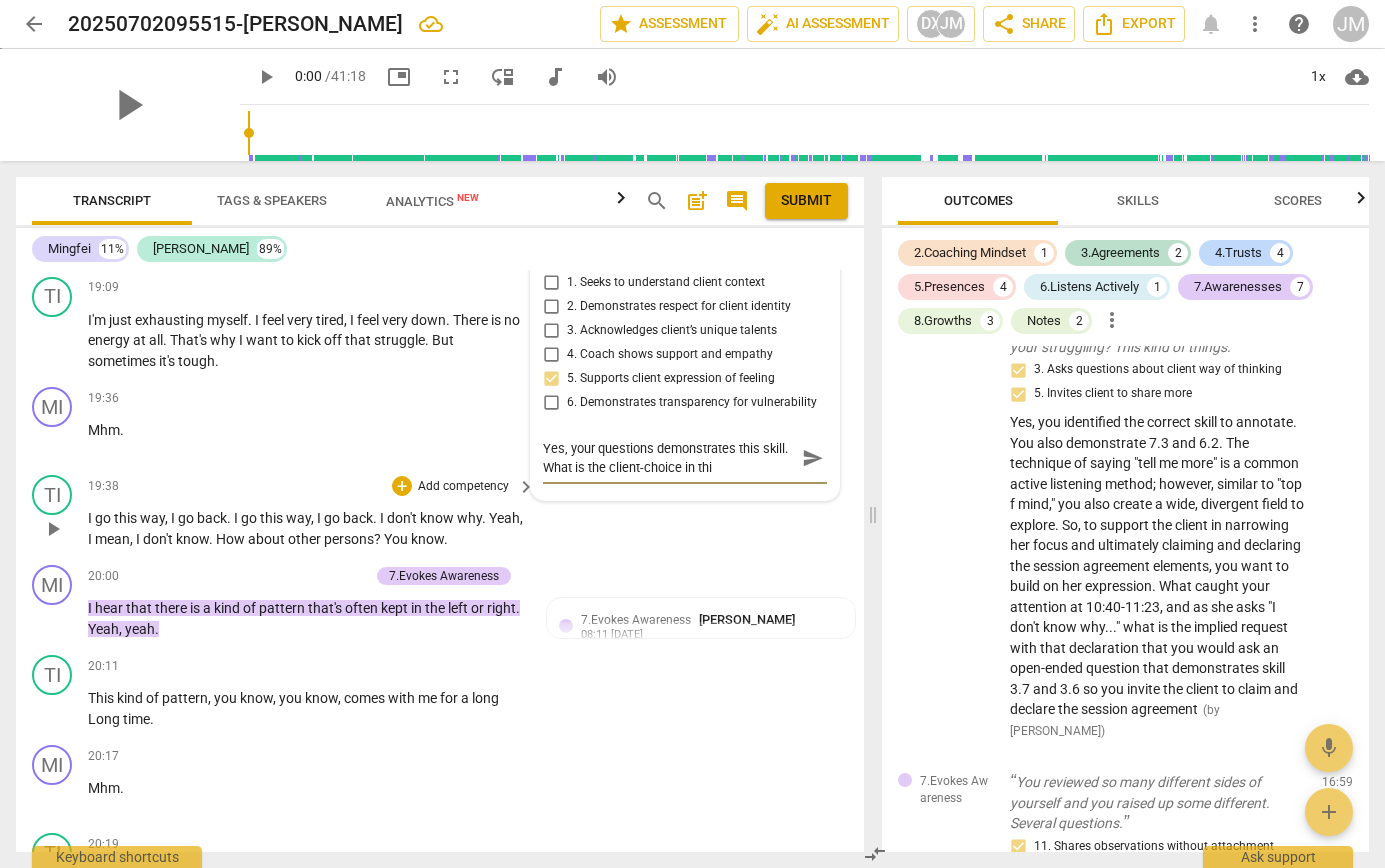 type on "Yes, your questions demonstrates this skill. What is the client-choice in th" 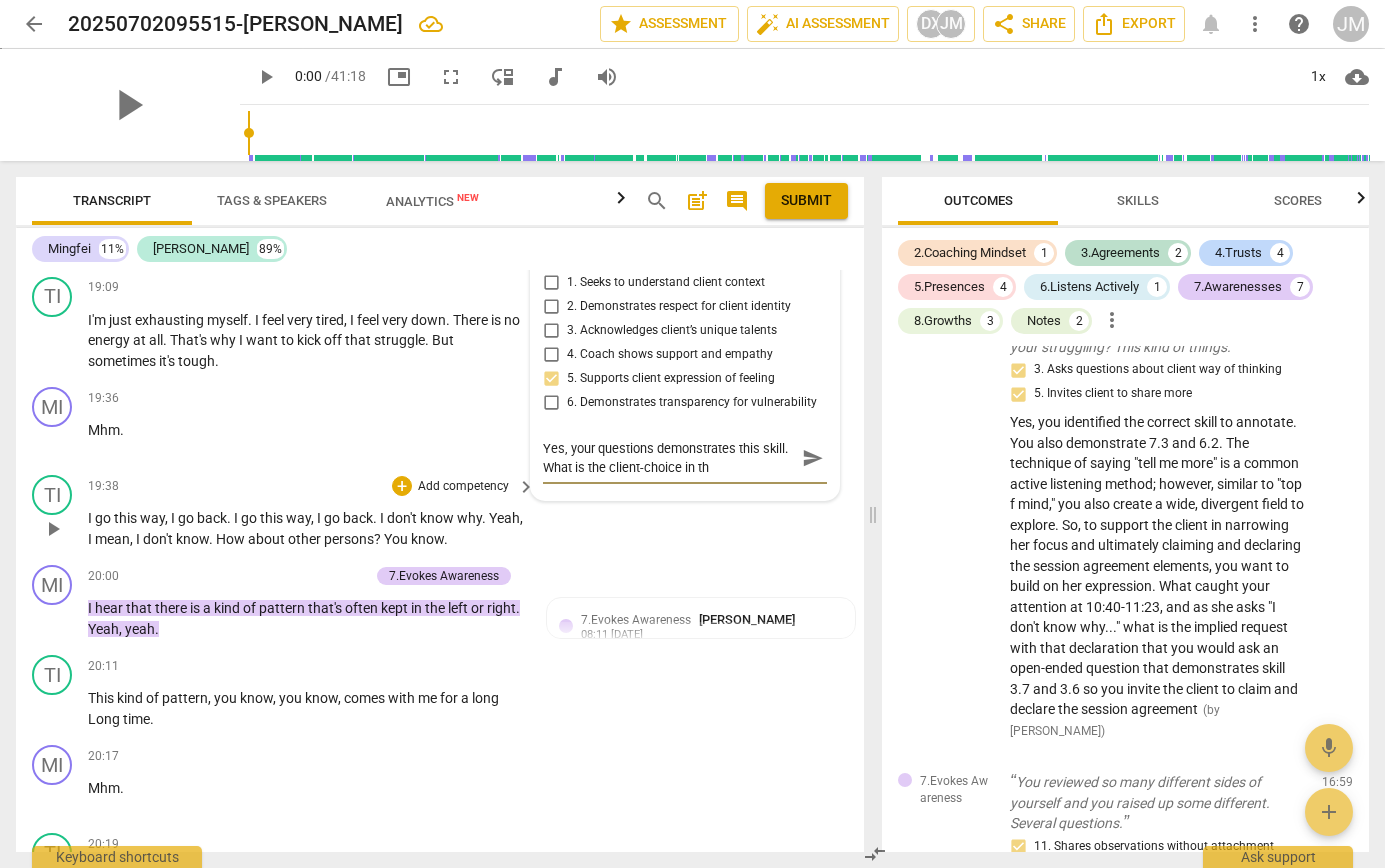 type on "Yes, your questions demonstrates this skill. What is the client-choice in t" 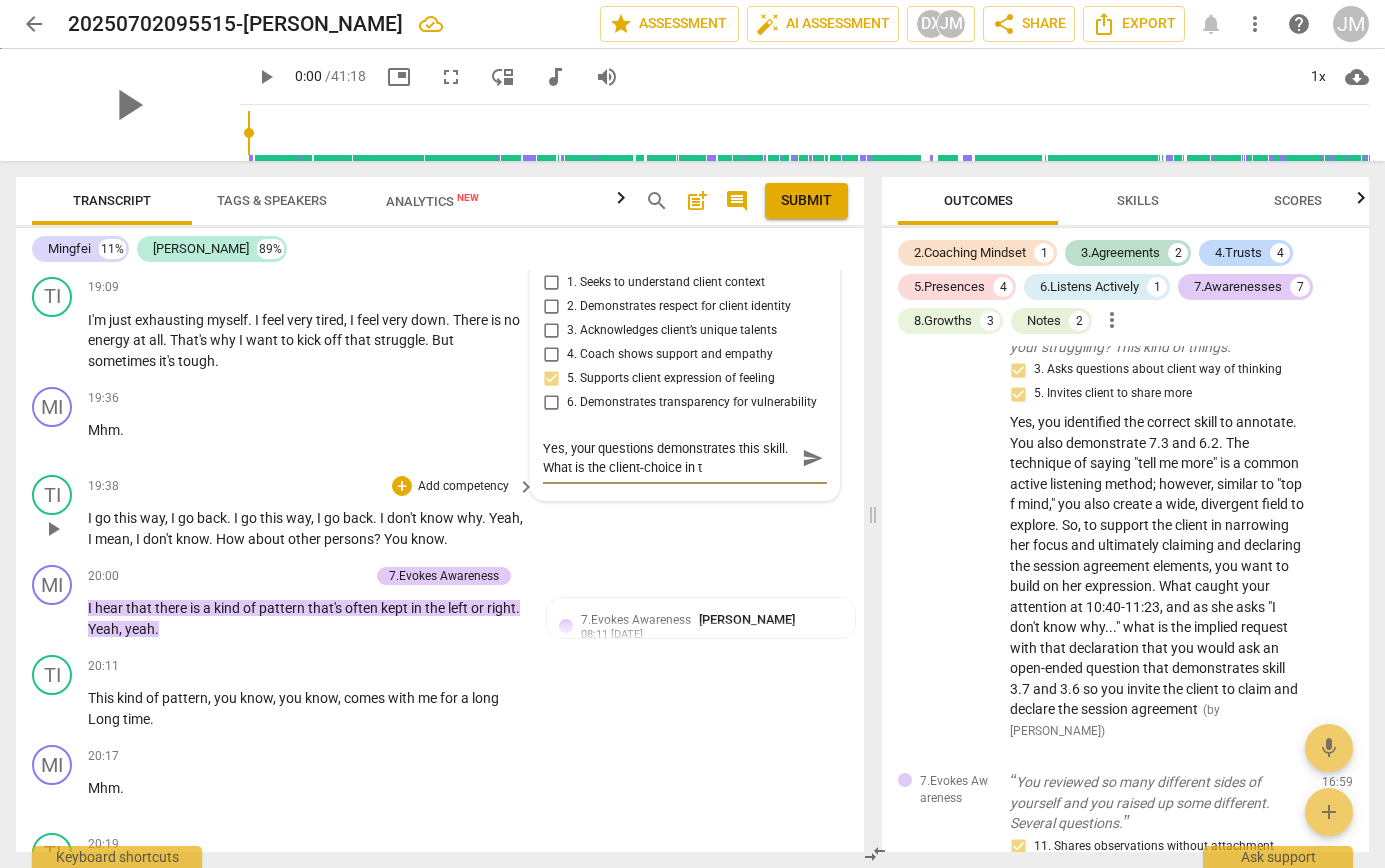 type on "Yes, your questions demonstrates this skill. What is the client-choice in" 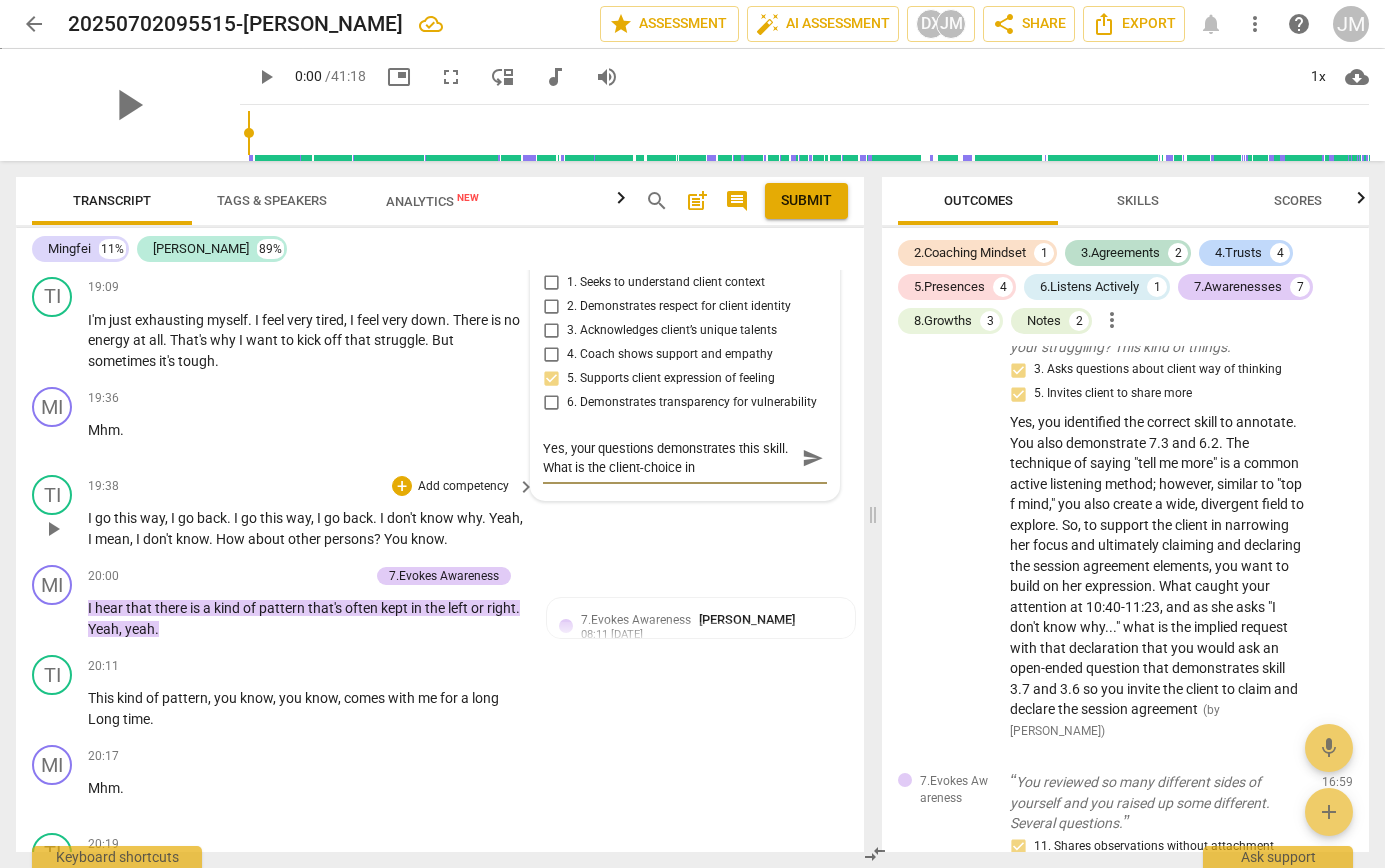type on "Yes, your questions demonstrates this skill. What is the client-choice in" 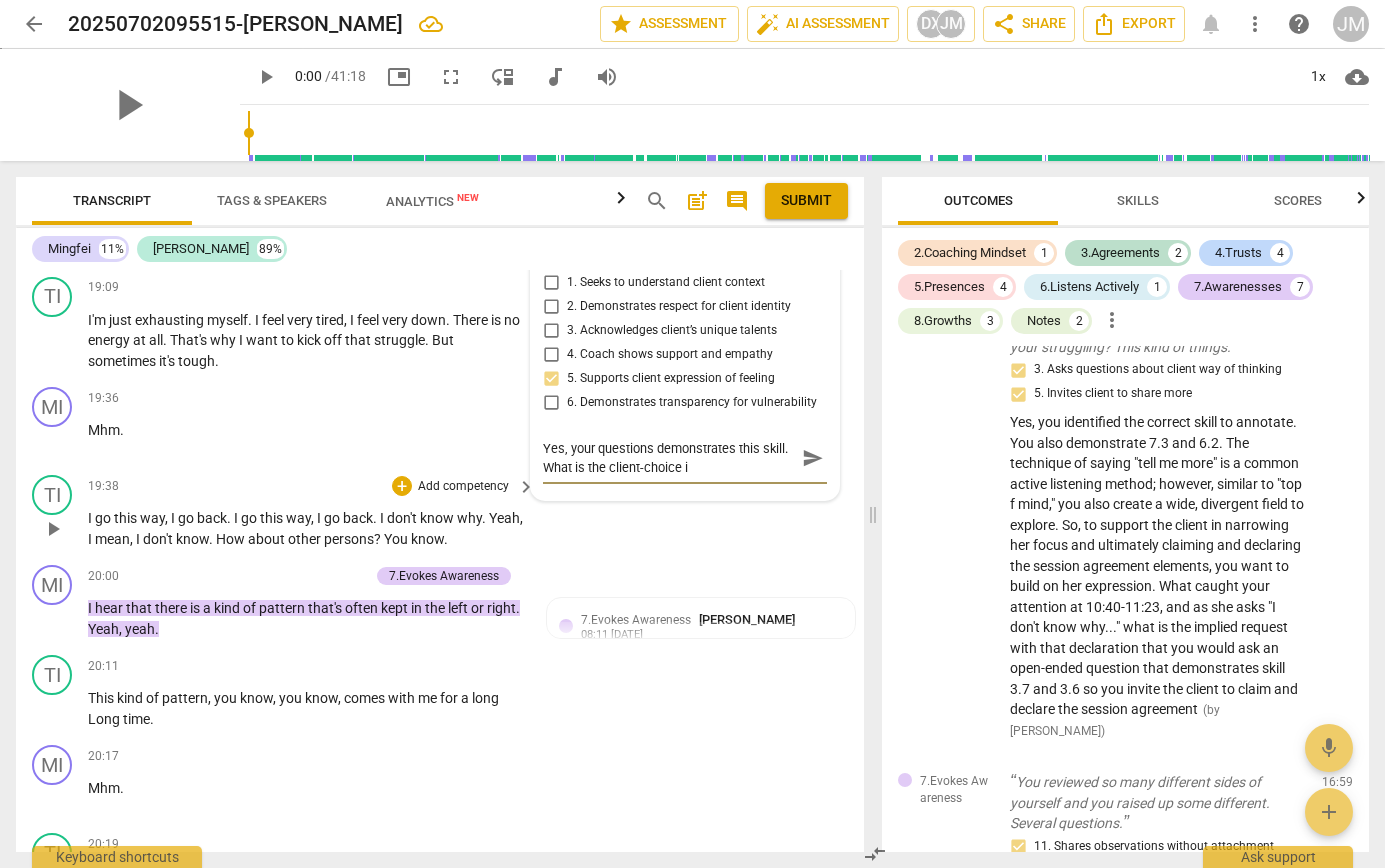type on "Yes, your questions demonstrates this skill. What is the client-choice" 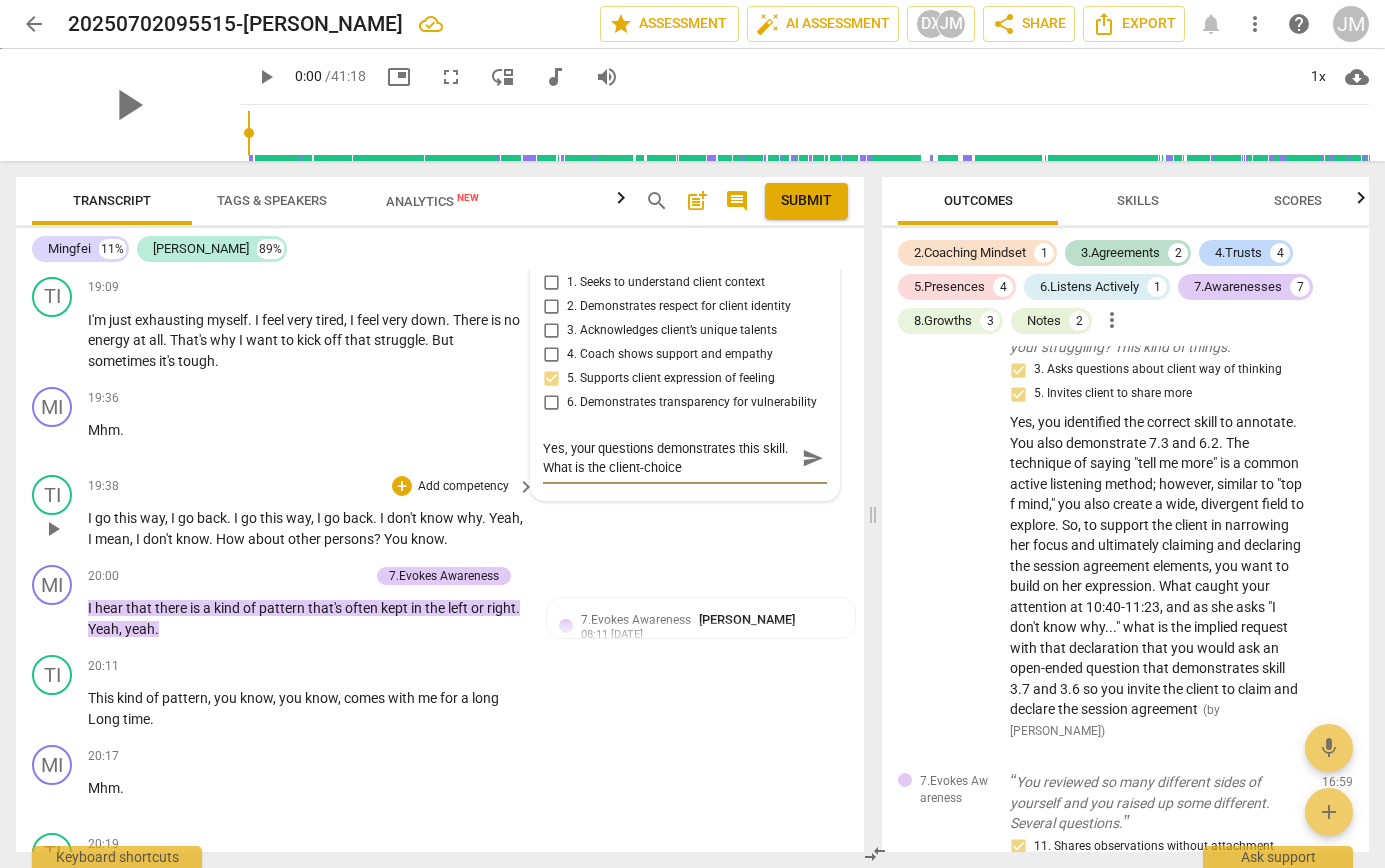 type on "Yes, your questions demonstrates this skill. What is the client-choice w" 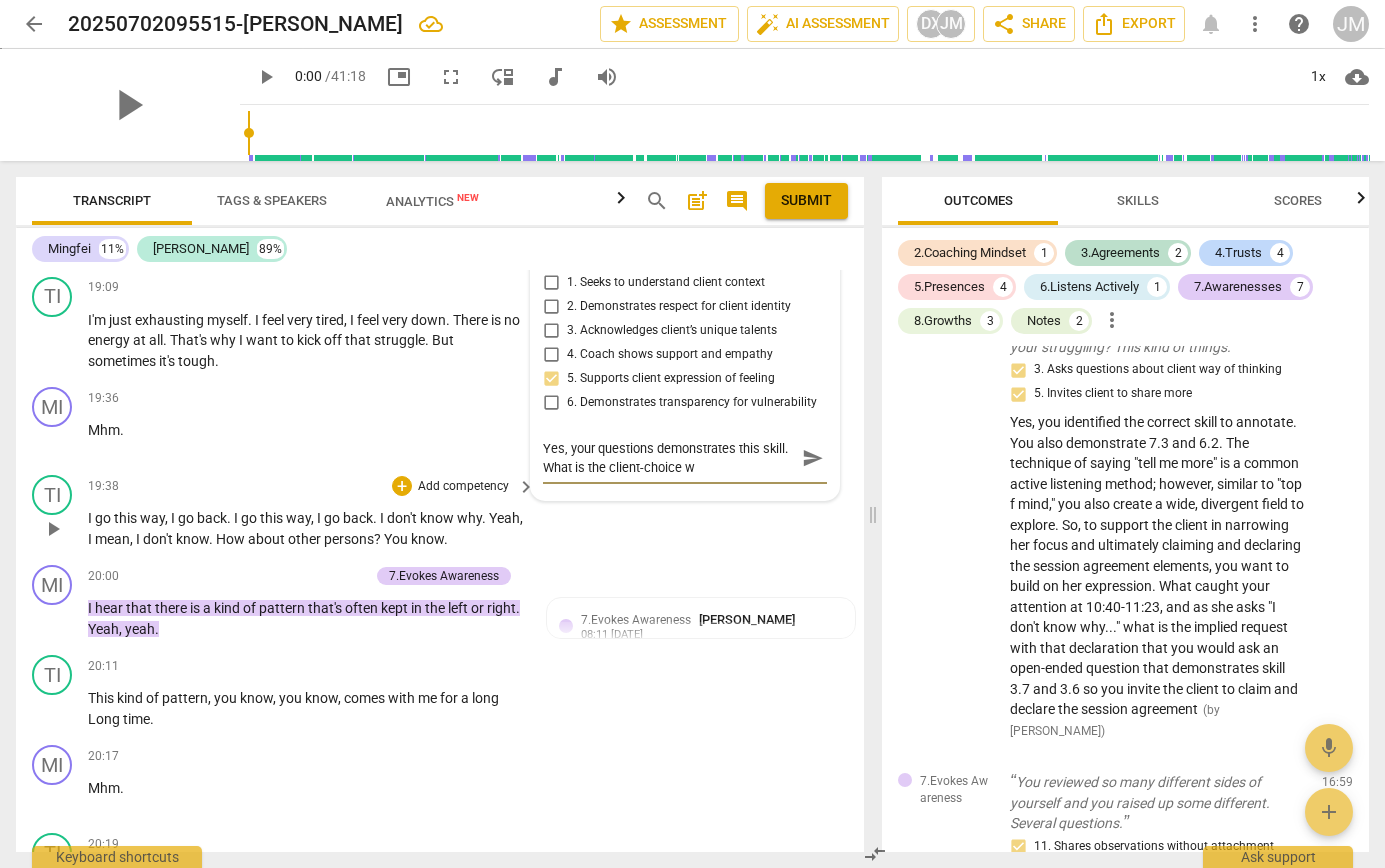 type on "Yes, your questions demonstrates this skill. What is the client-choice wi" 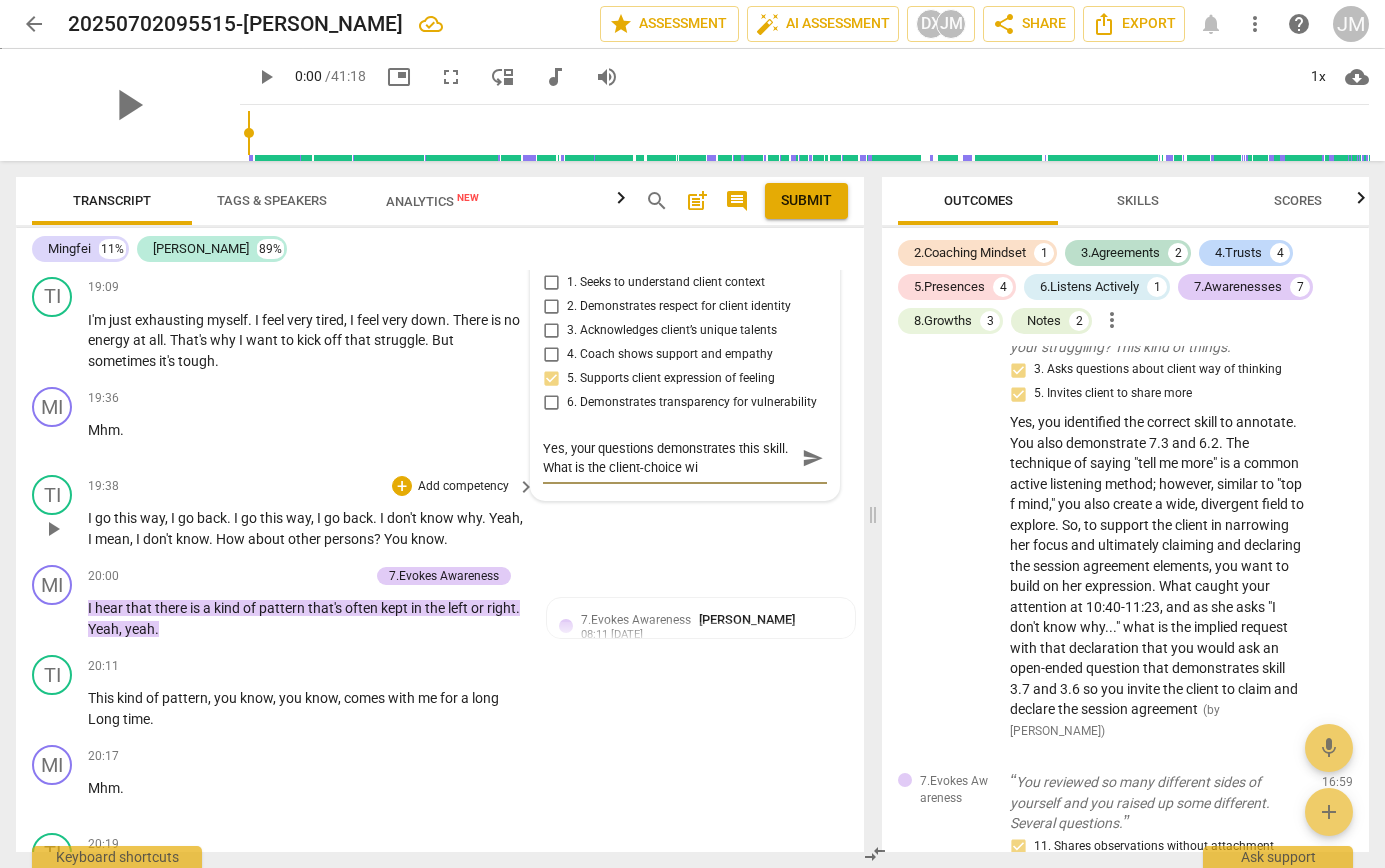 type on "Yes, your questions demonstrates this skill. What is the client-choice wit" 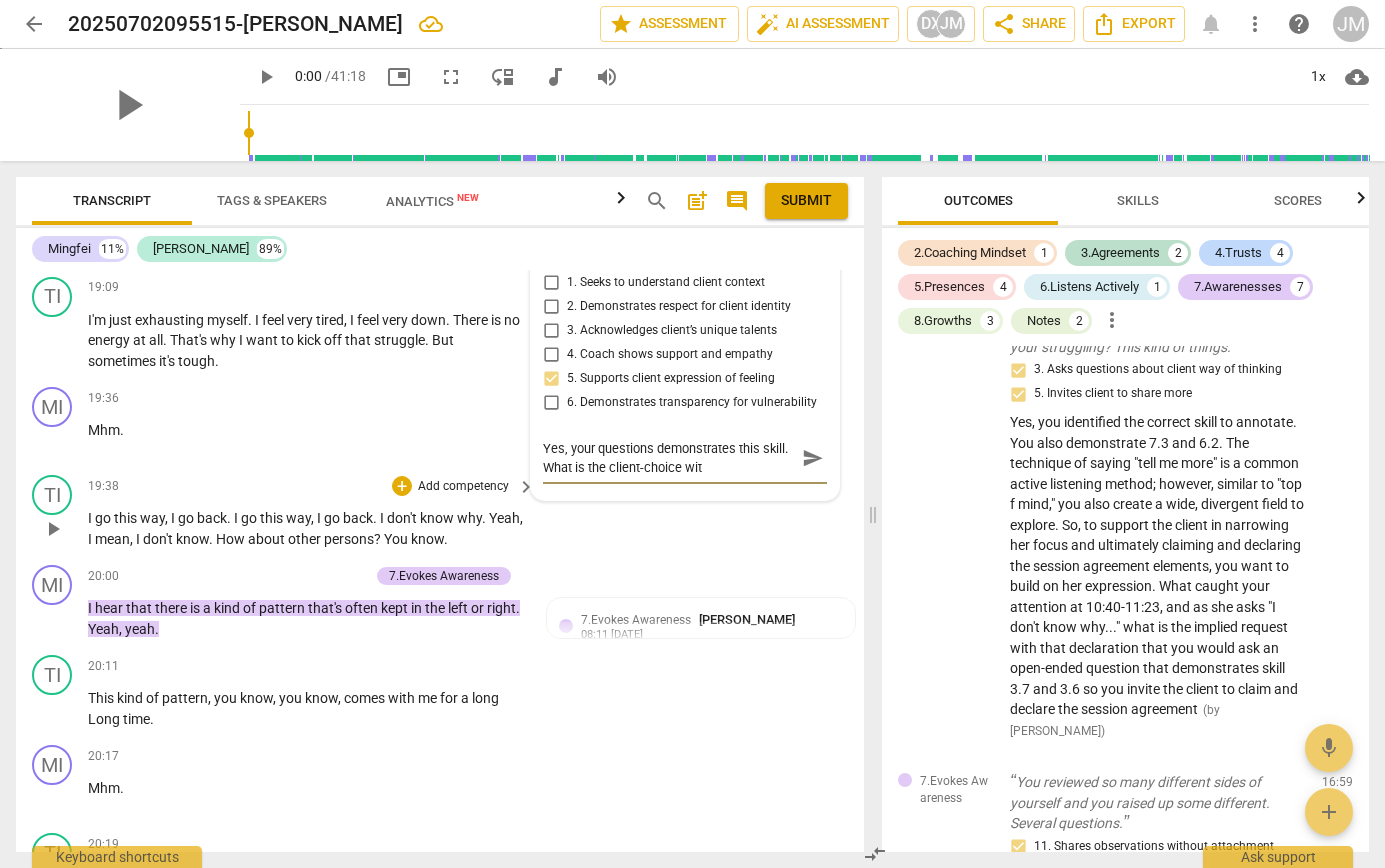 type on "Yes, your questions demonstrates this skill. What is the client-choice with" 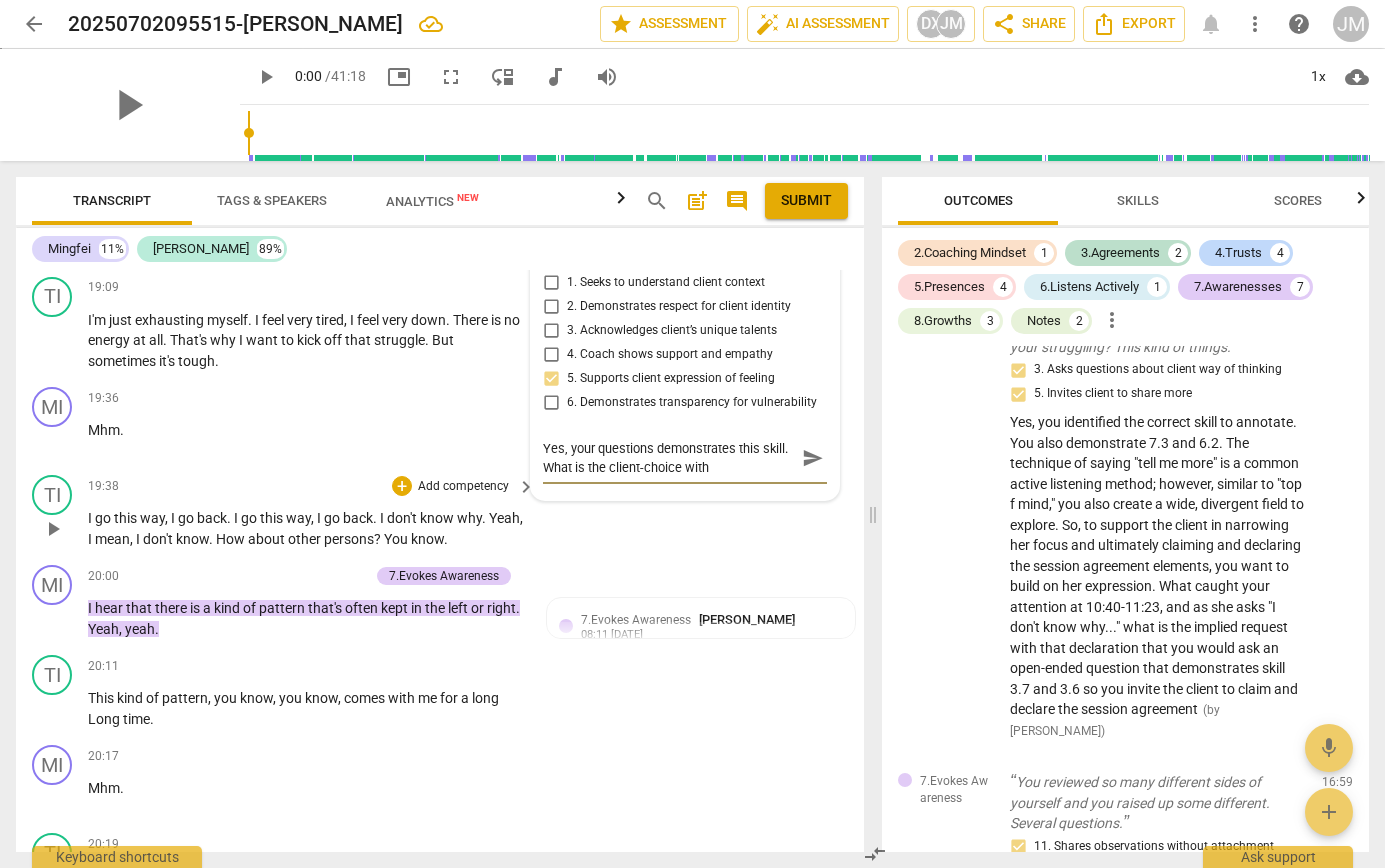 type on "Yes, your questions demonstrates this skill. What is the client-choice with" 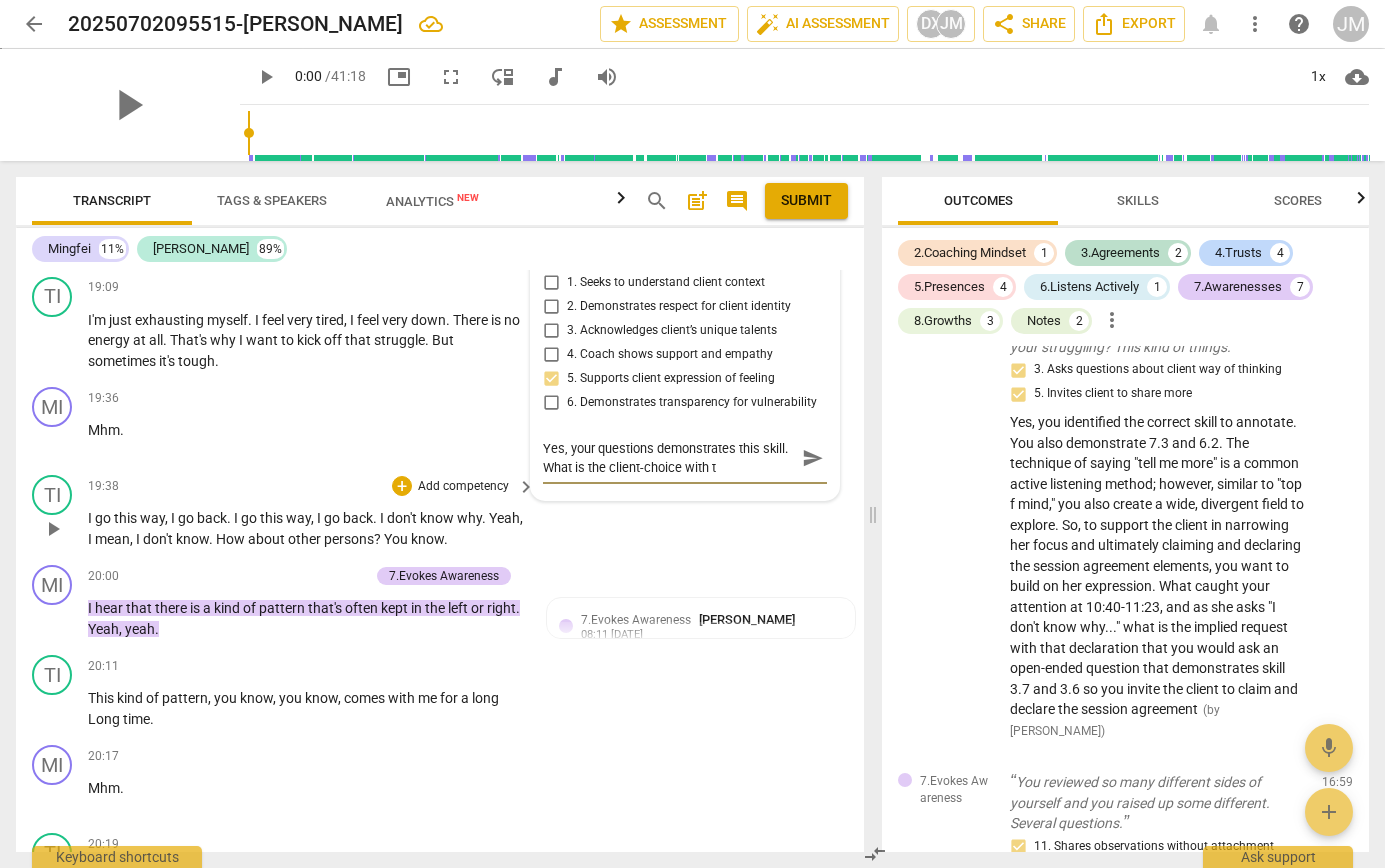 type on "Yes, your questions demonstrates this skill. What is the client-choice with th" 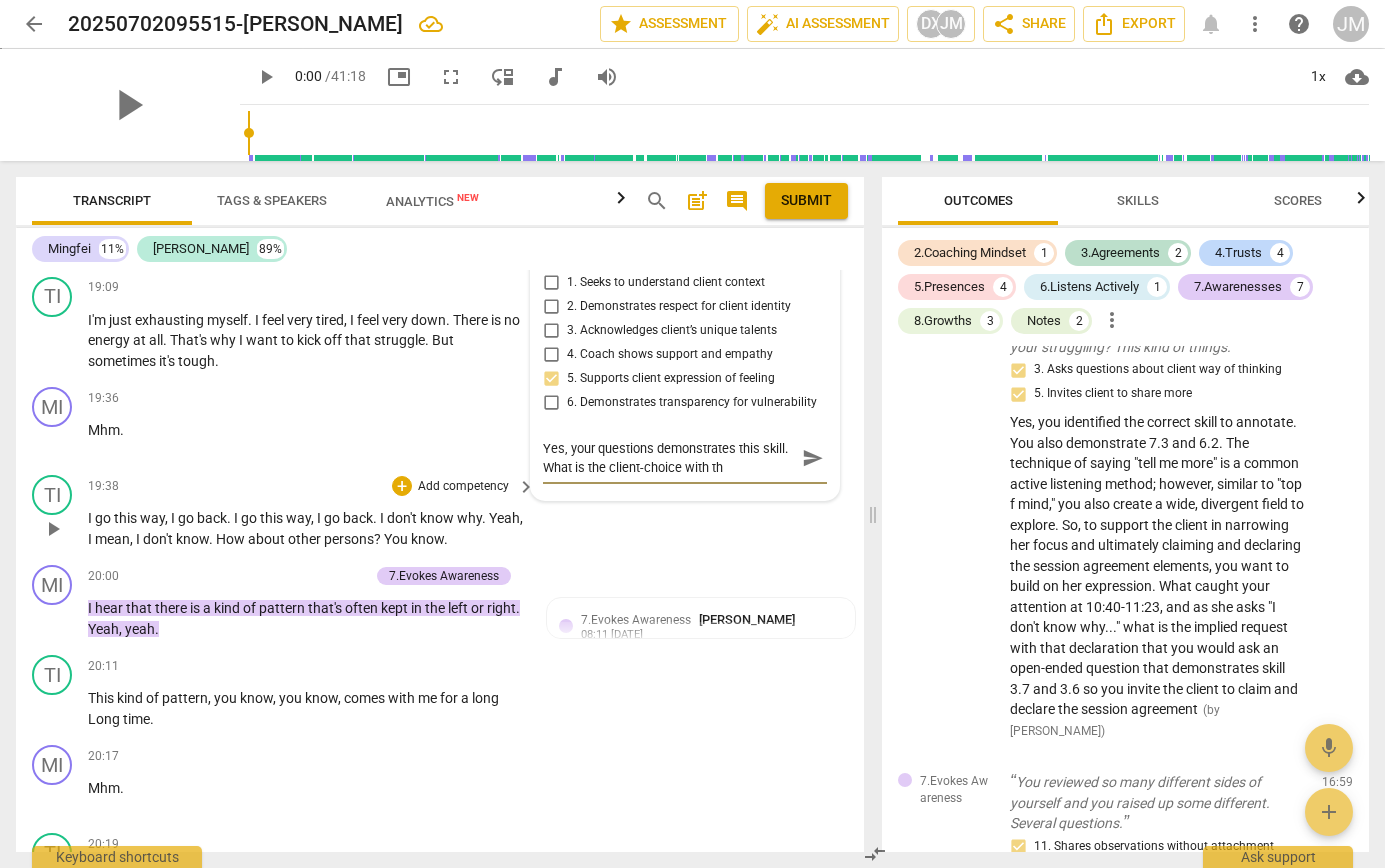 type on "Yes, your questions demonstrates this skill. What is the client-choice with thi" 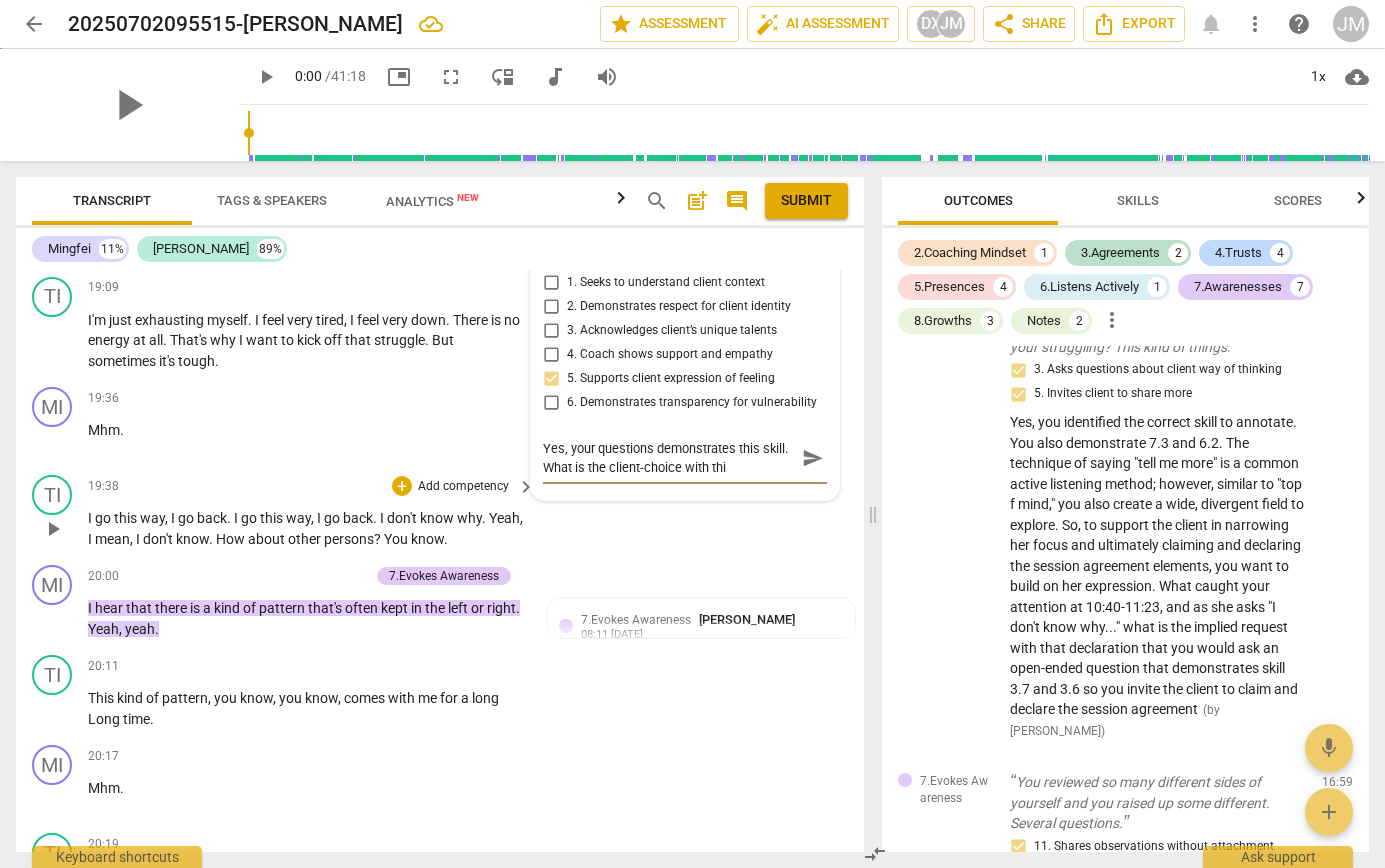 type on "Yes, your questions demonstrates this skill. What is the client-choice with this" 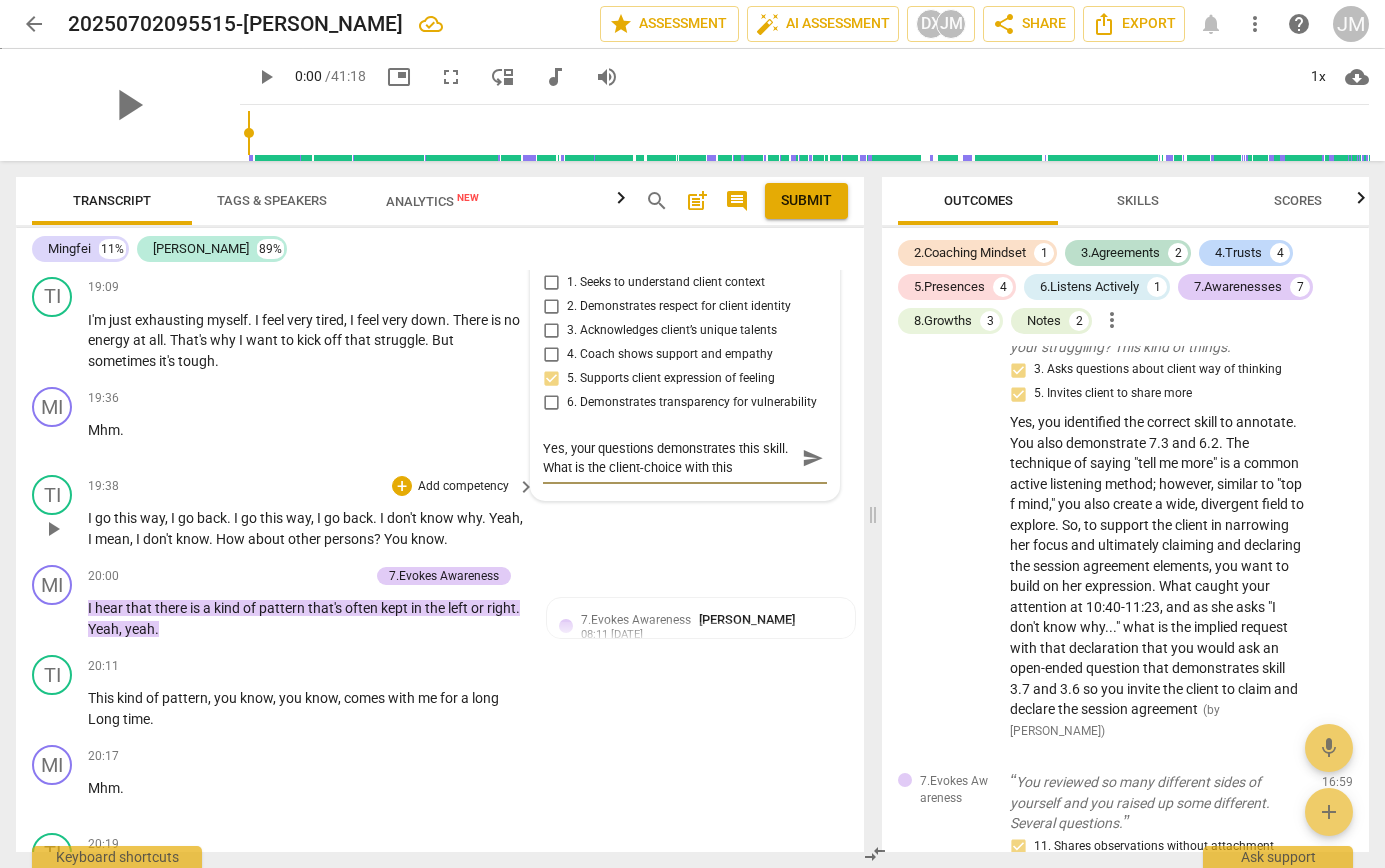 type on "Yes, your questions demonstrates this skill. What is the client-choice with this" 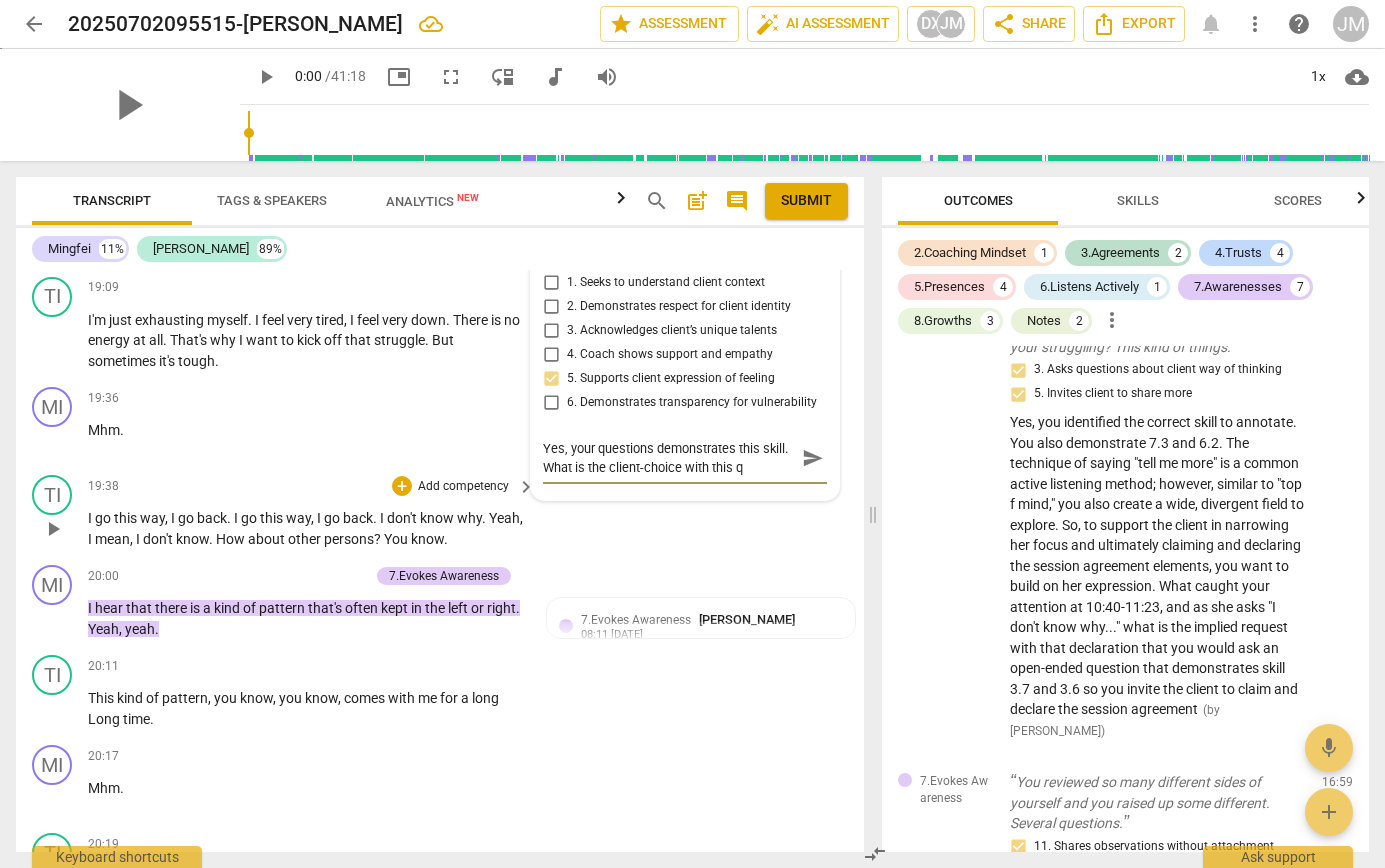 type on "Yes, your questions demonstrates this skill. What is the client-choice with this qu" 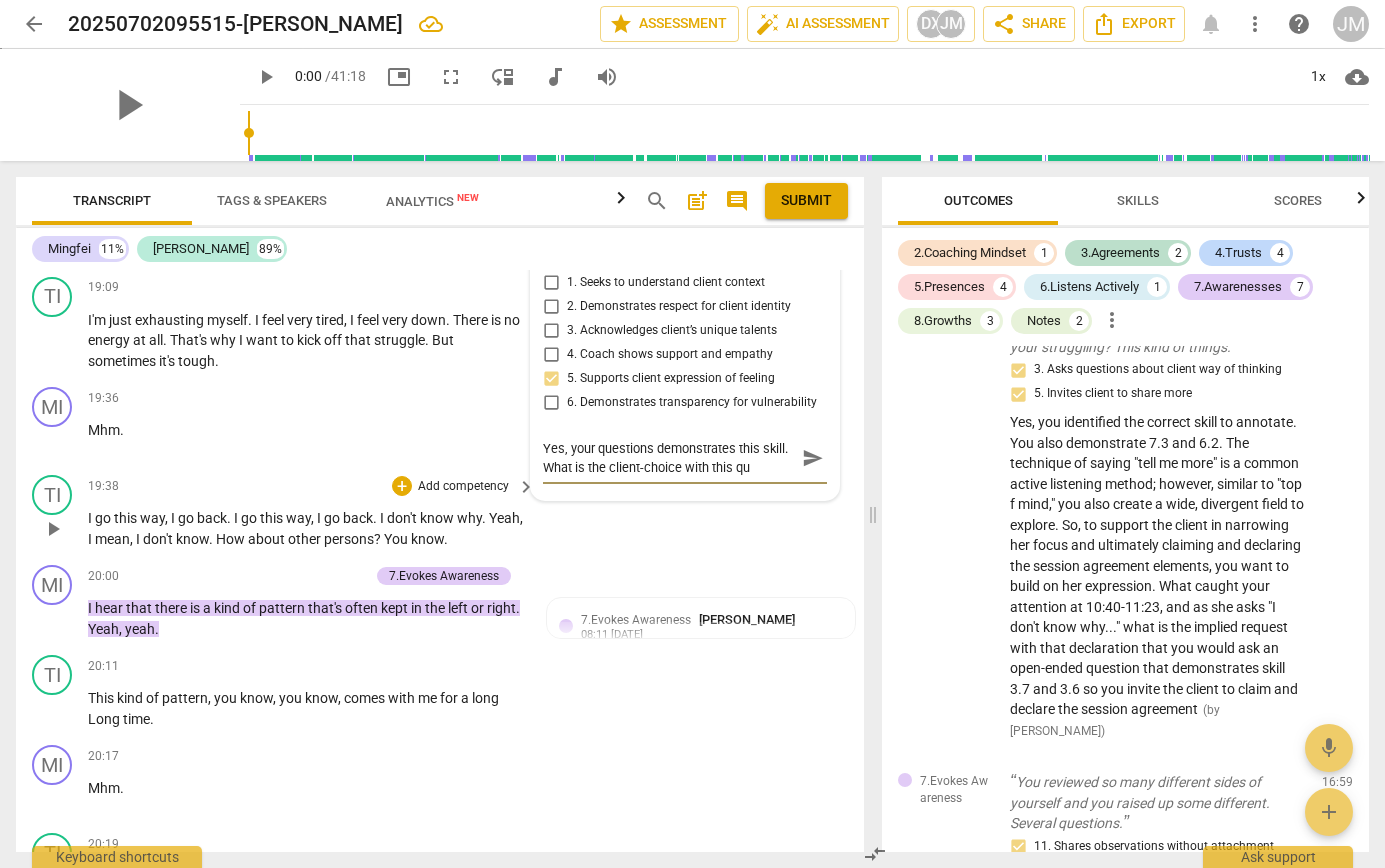 type on "Yes, your questions demonstrates this skill. What is the client-choice with this que" 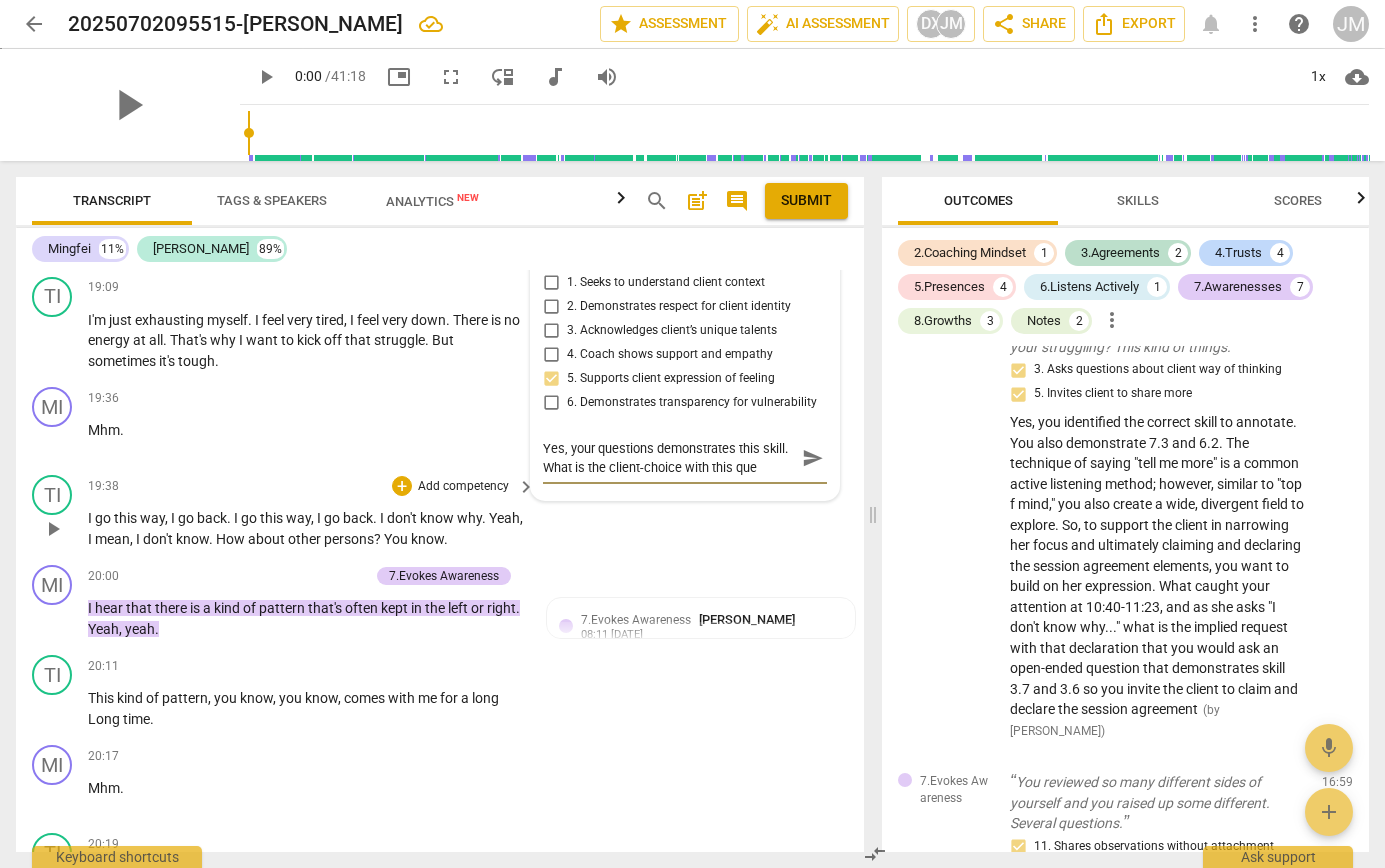 type on "Yes, your questions demonstrates this skill. What is the client-choice with this ques" 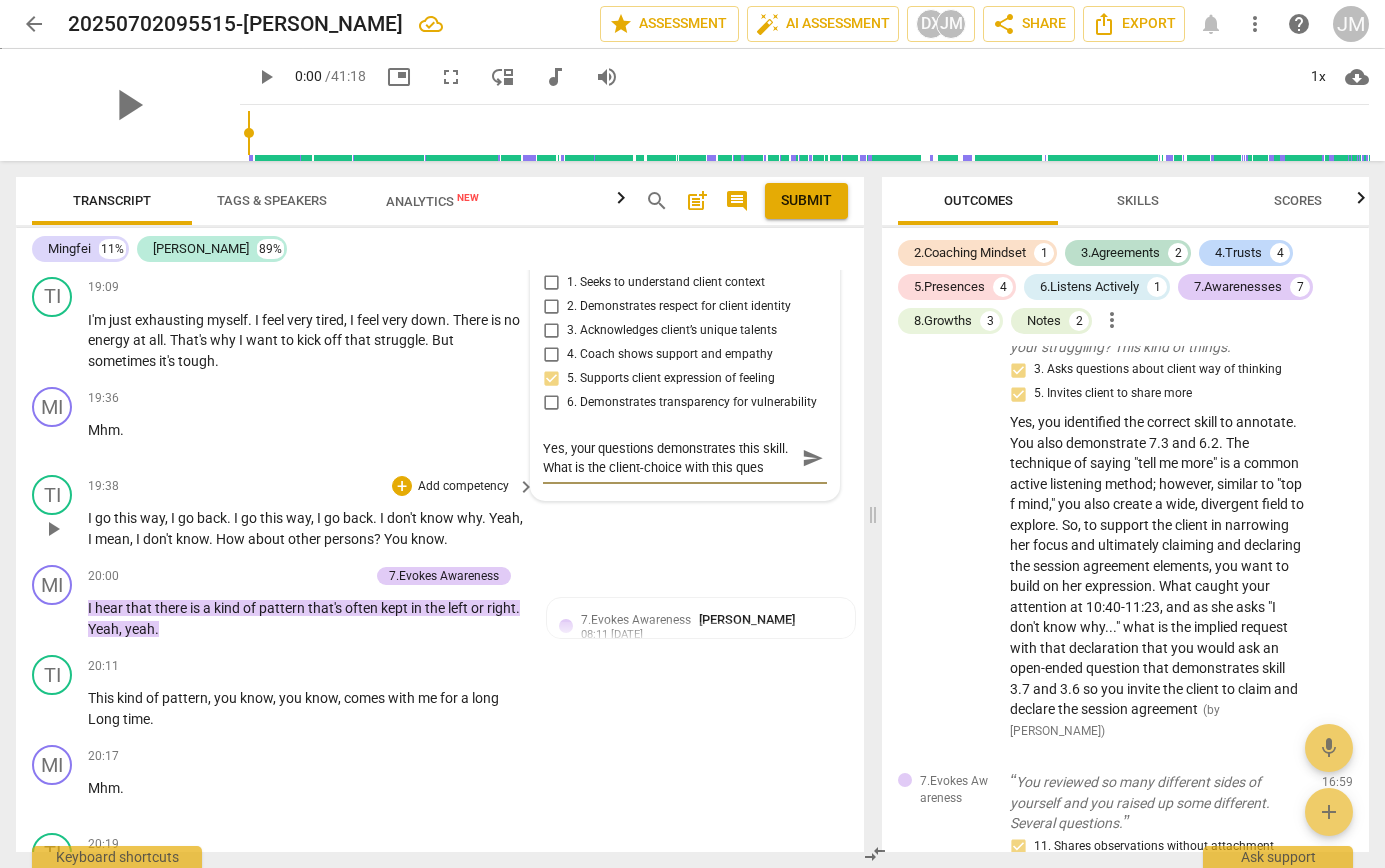 type on "Yes, your questions demonstrates this skill. What is the client-choice with this quest" 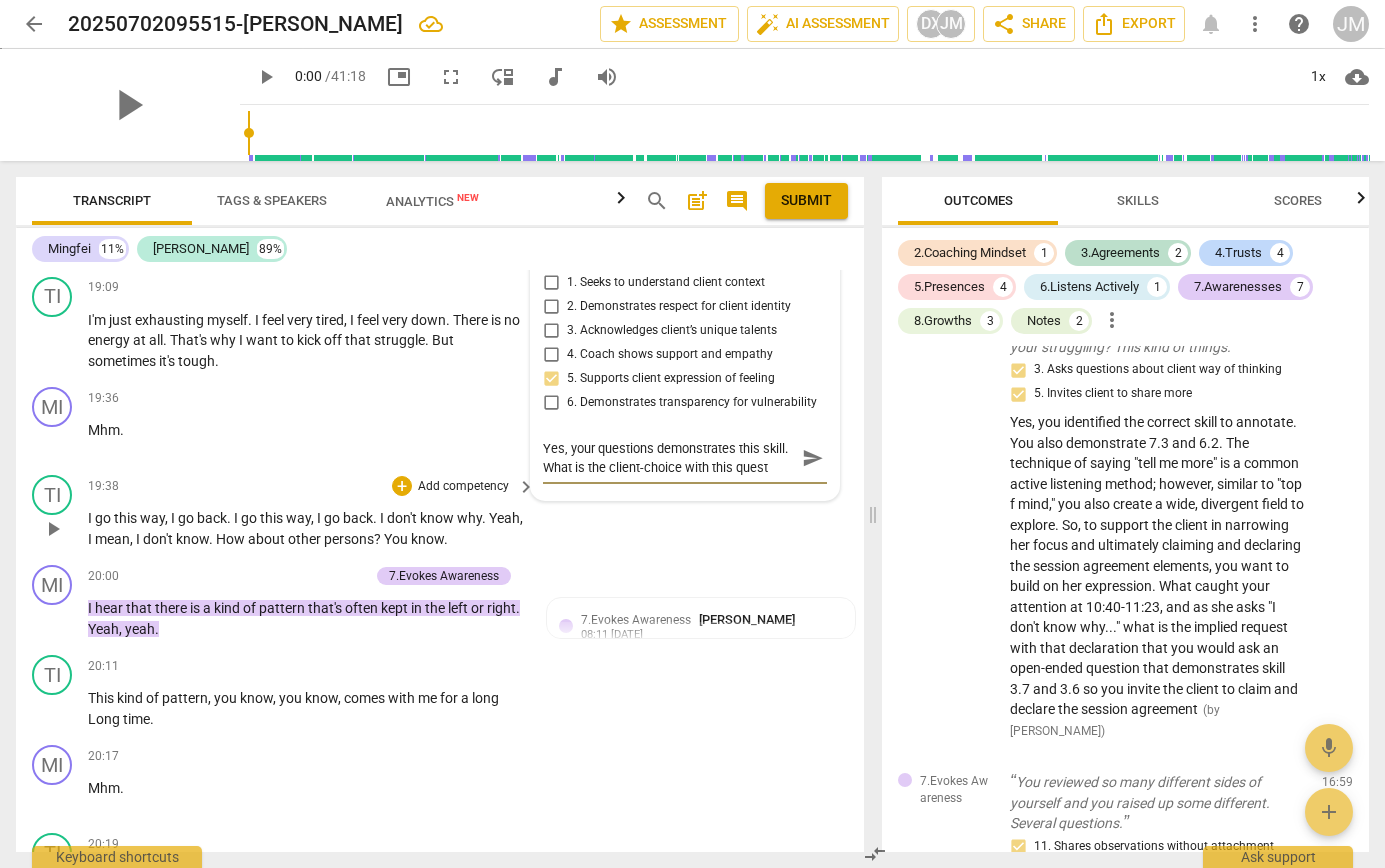 type on "Yes, your questions demonstrates this skill. What is the client-choice with this questi" 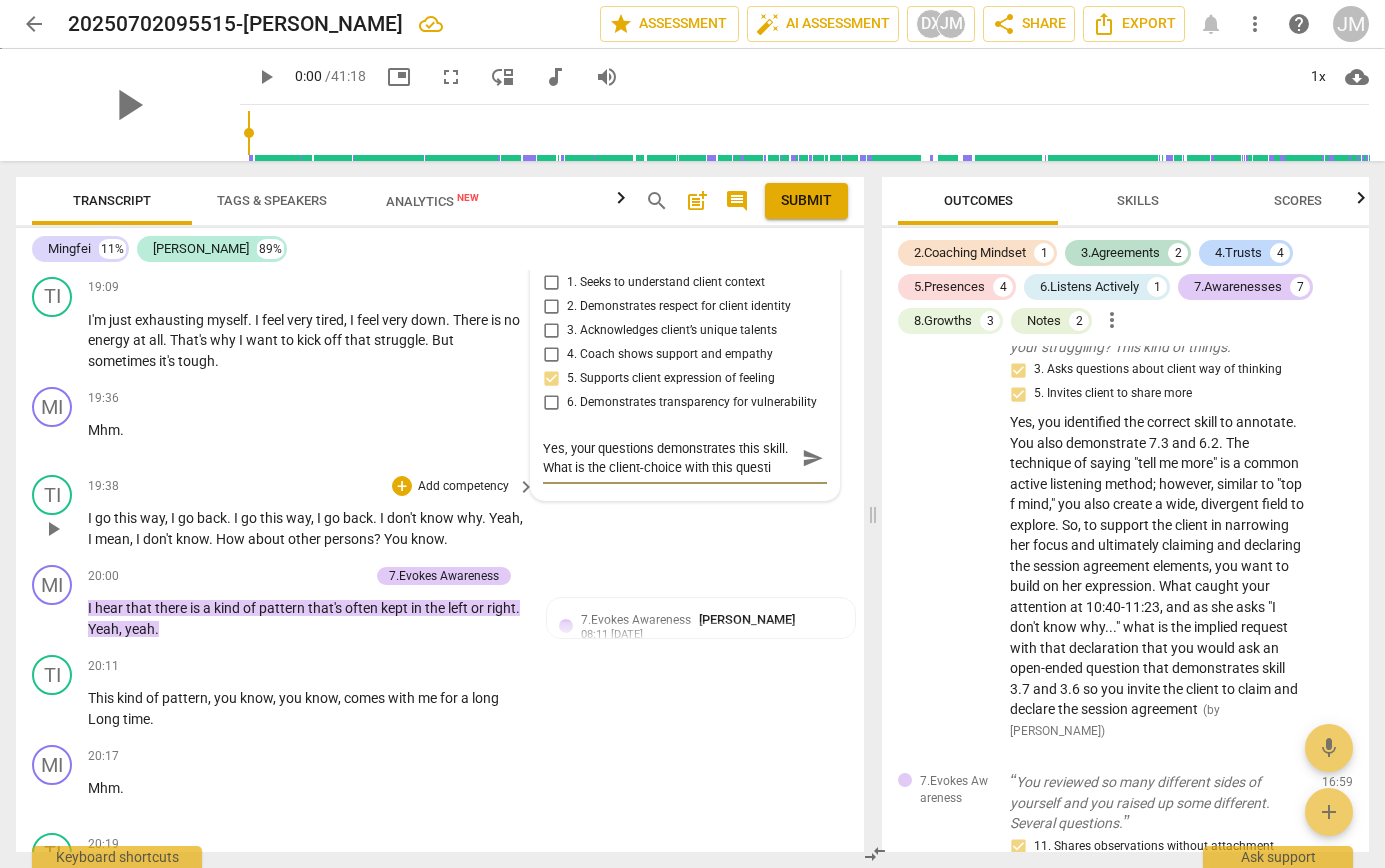 type on "Yes, your questions demonstrates this skill. What is the client-choice with this questio" 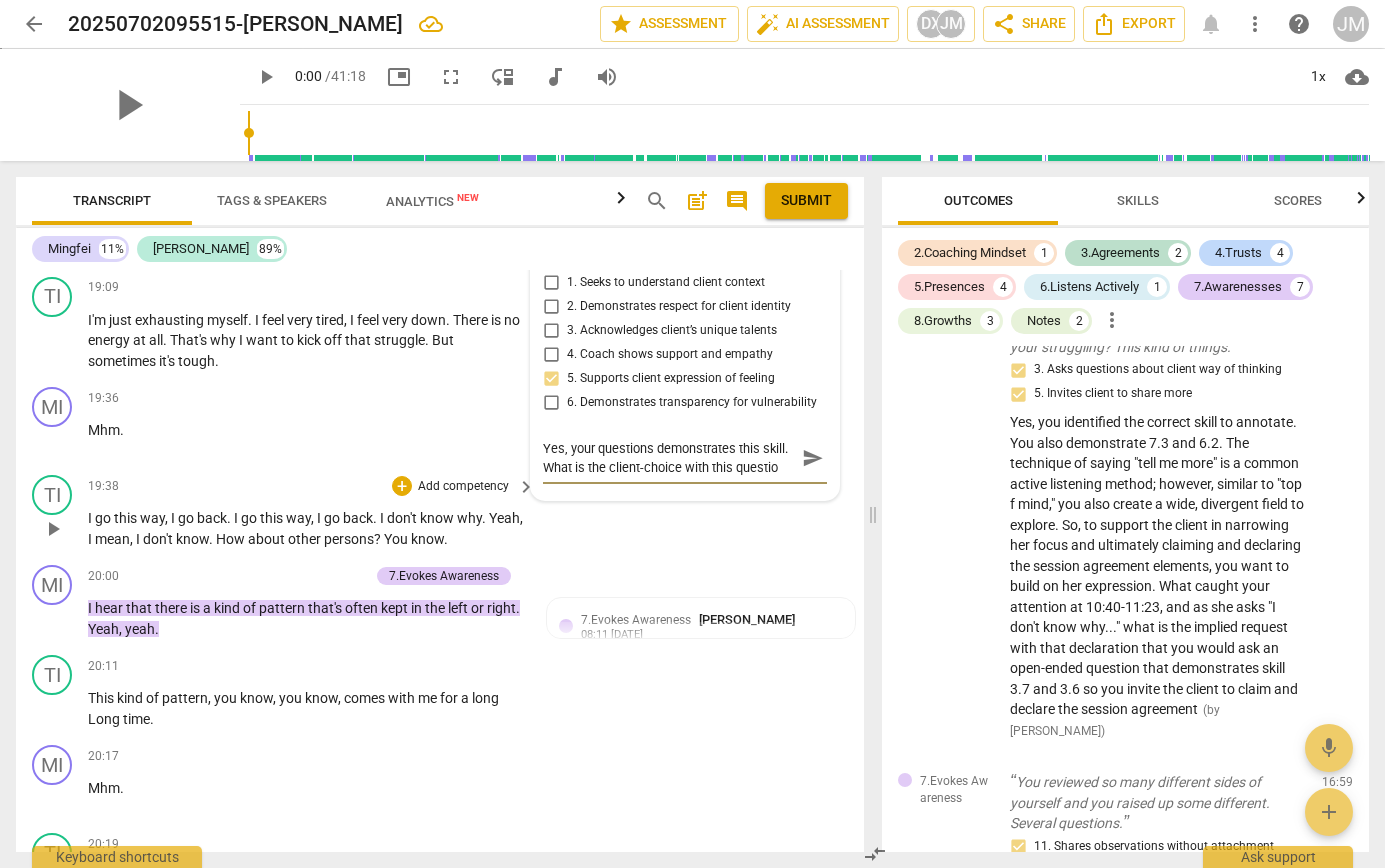 type on "Yes, your questions demonstrates this skill. What is the client-choice with this question" 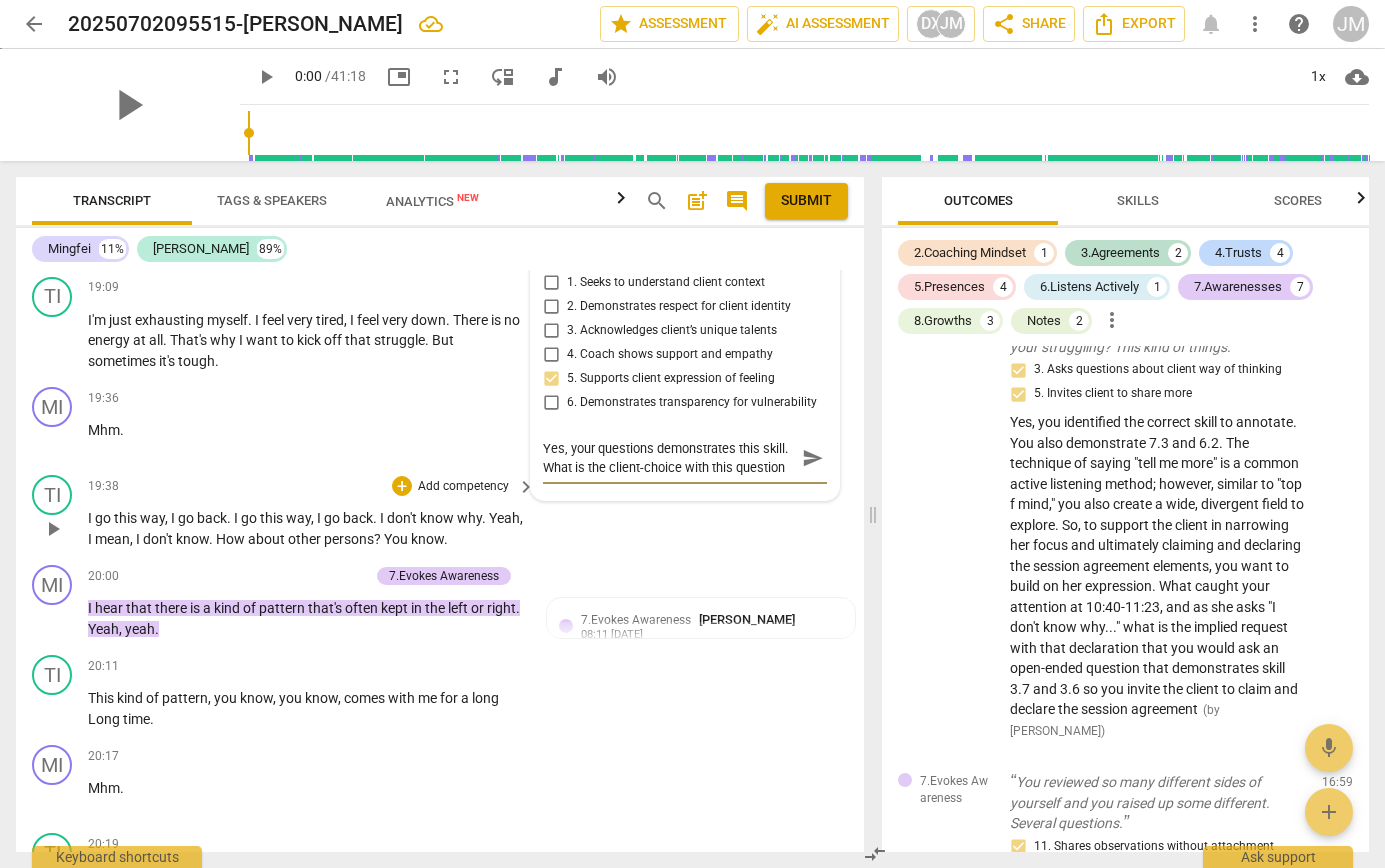type on "Yes, your questions demonstrates this skill. What is the client-choice with this question?" 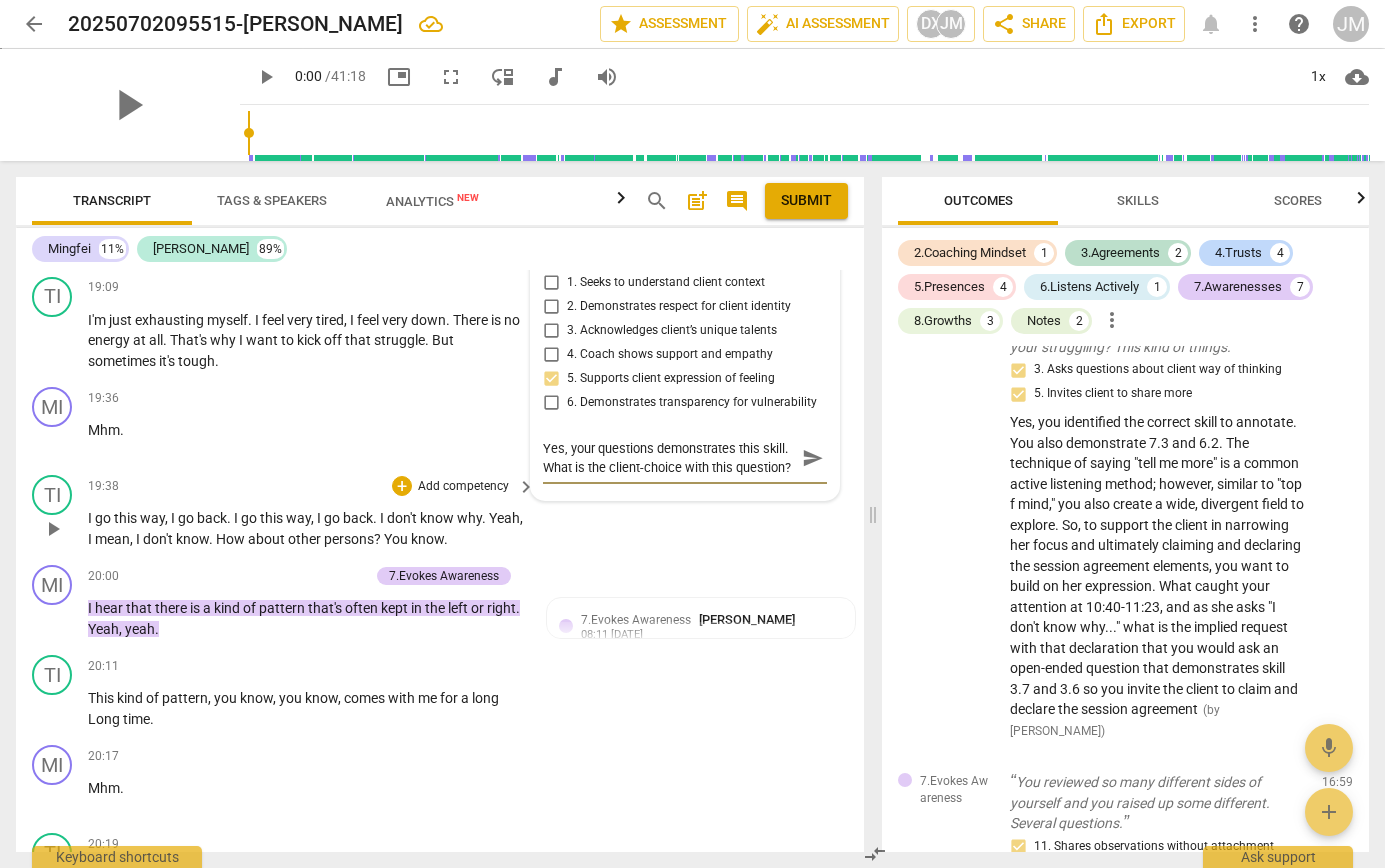 type on "Yes, your questions demonstrates this skill. What is the client-choice with this question?" 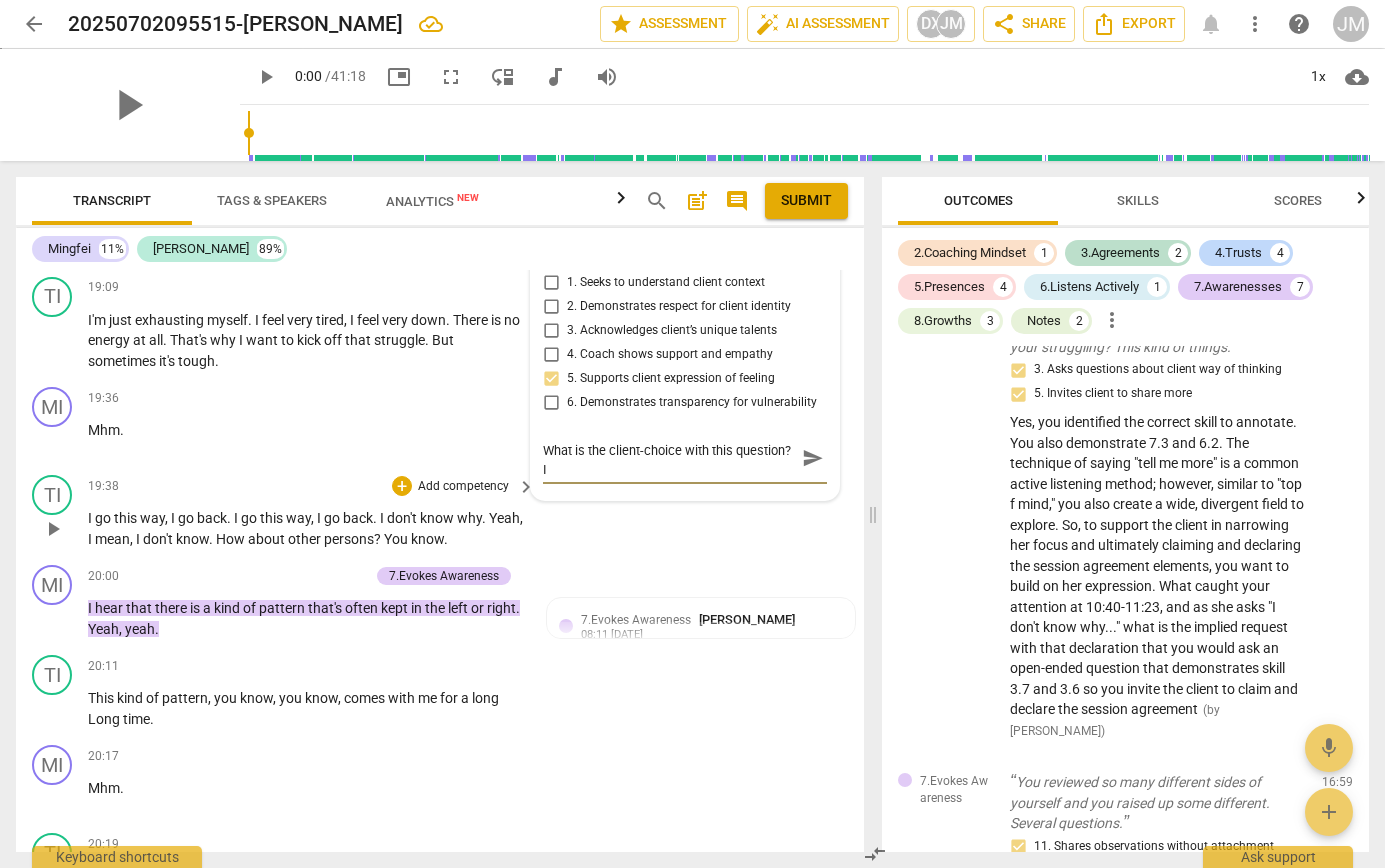 type on "Yes, your questions demonstrates this skill. What is the client-choice with this question? In" 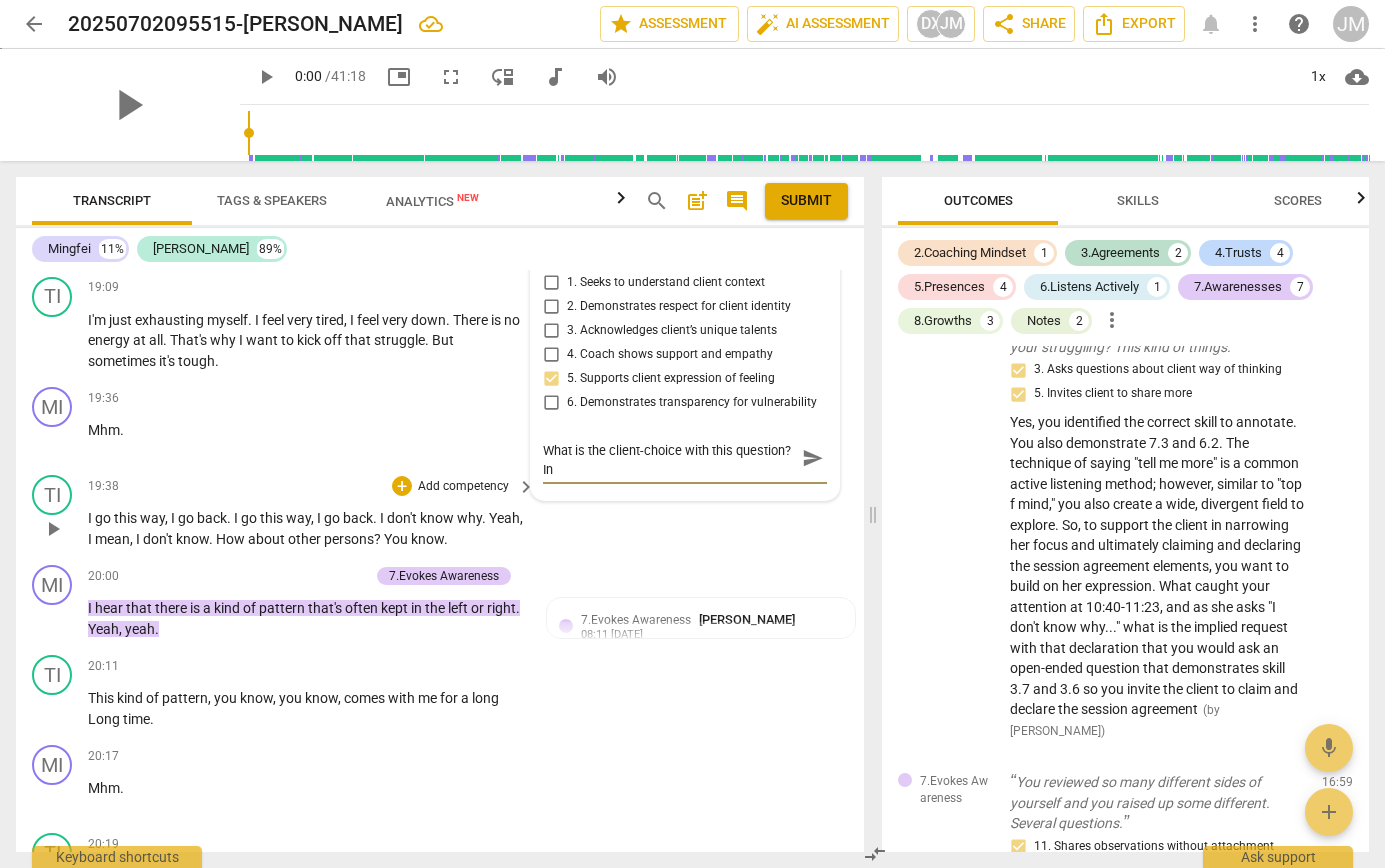 type on "Yes, your questions demonstrates this skill. What is the client-choice with this question? In" 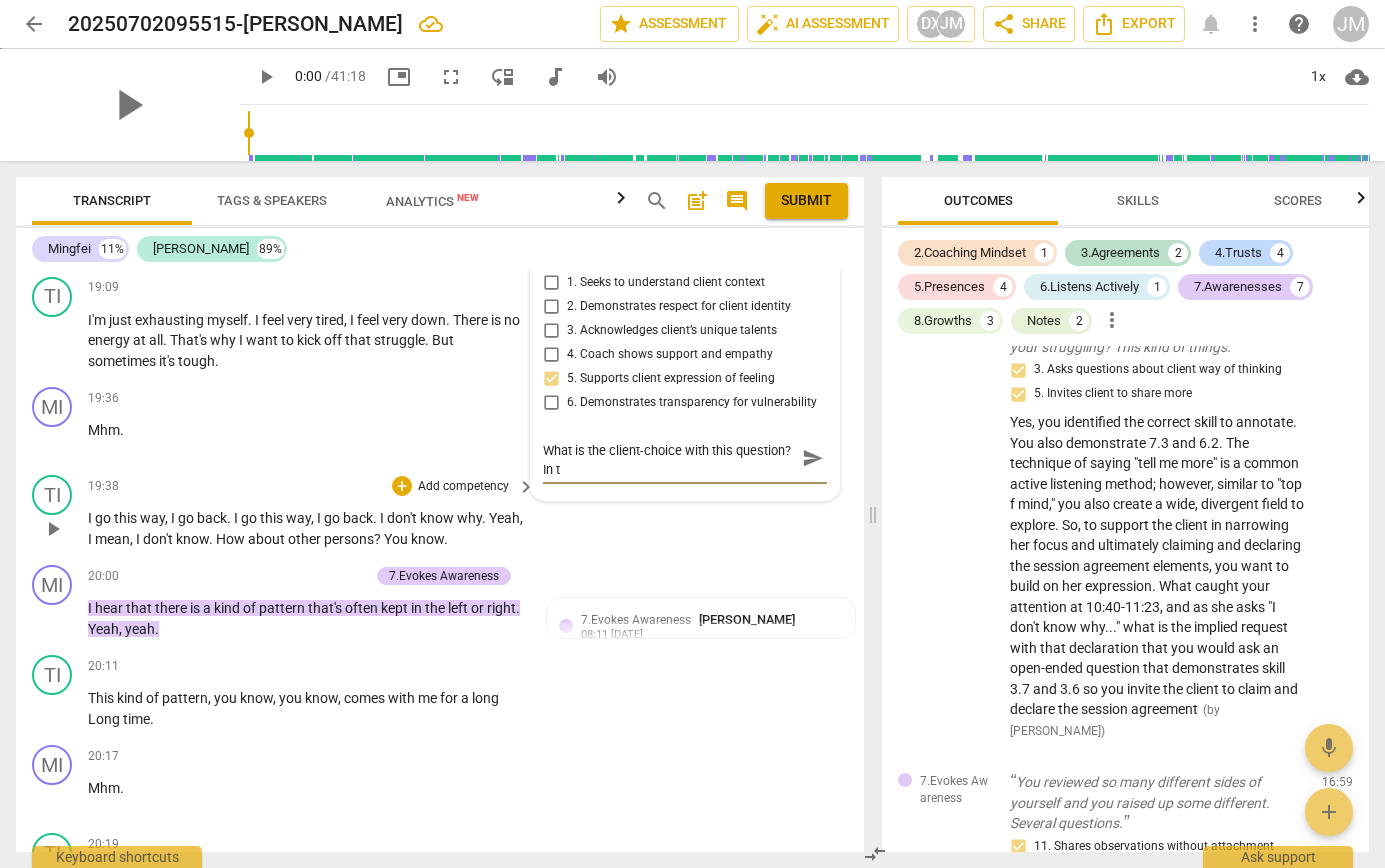 type on "Yes, your questions demonstrates this skill. What is the client-choice with this question? In th" 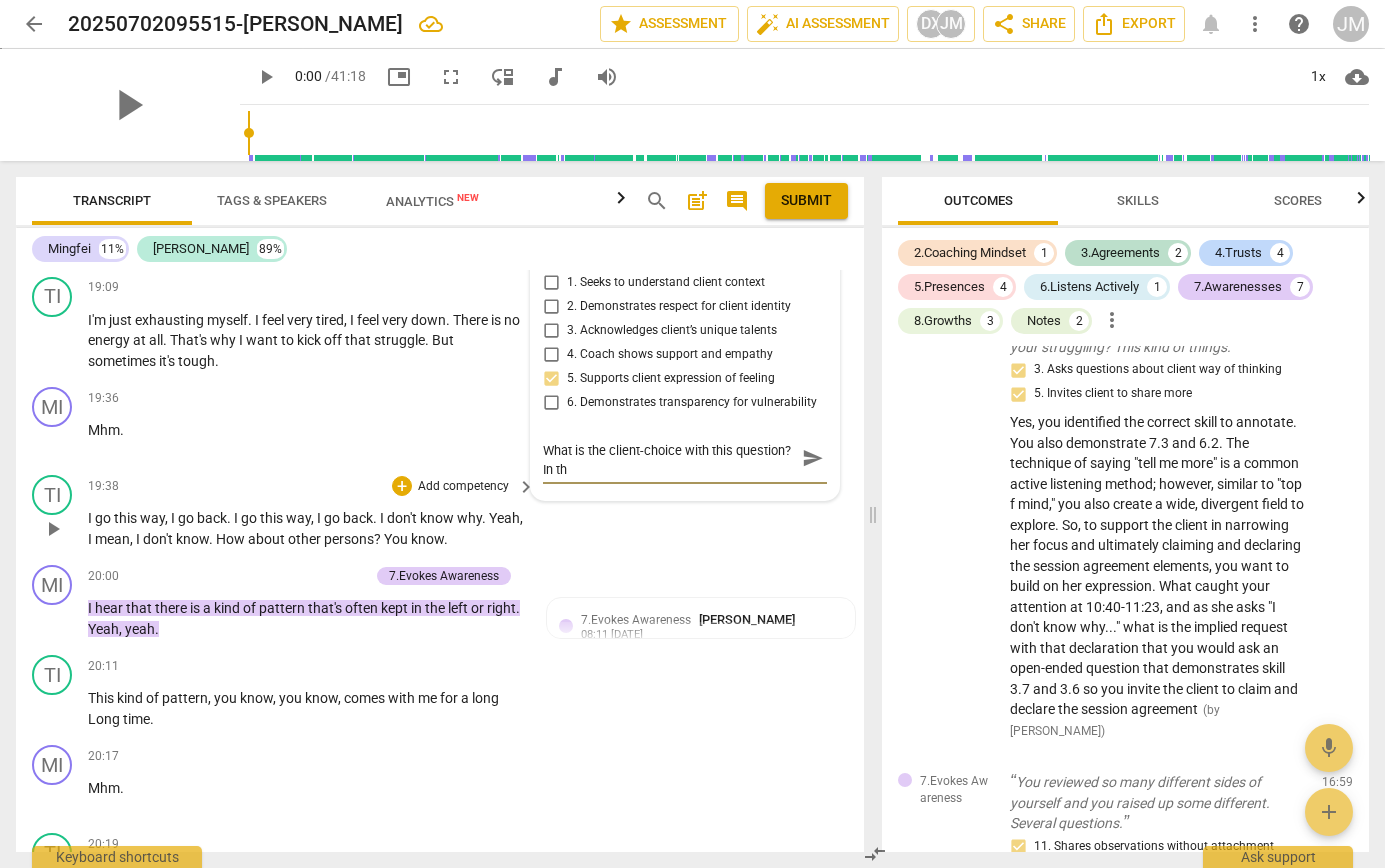 type on "Yes, your questions demonstrates this skill. What is the client-choice with this question? In the" 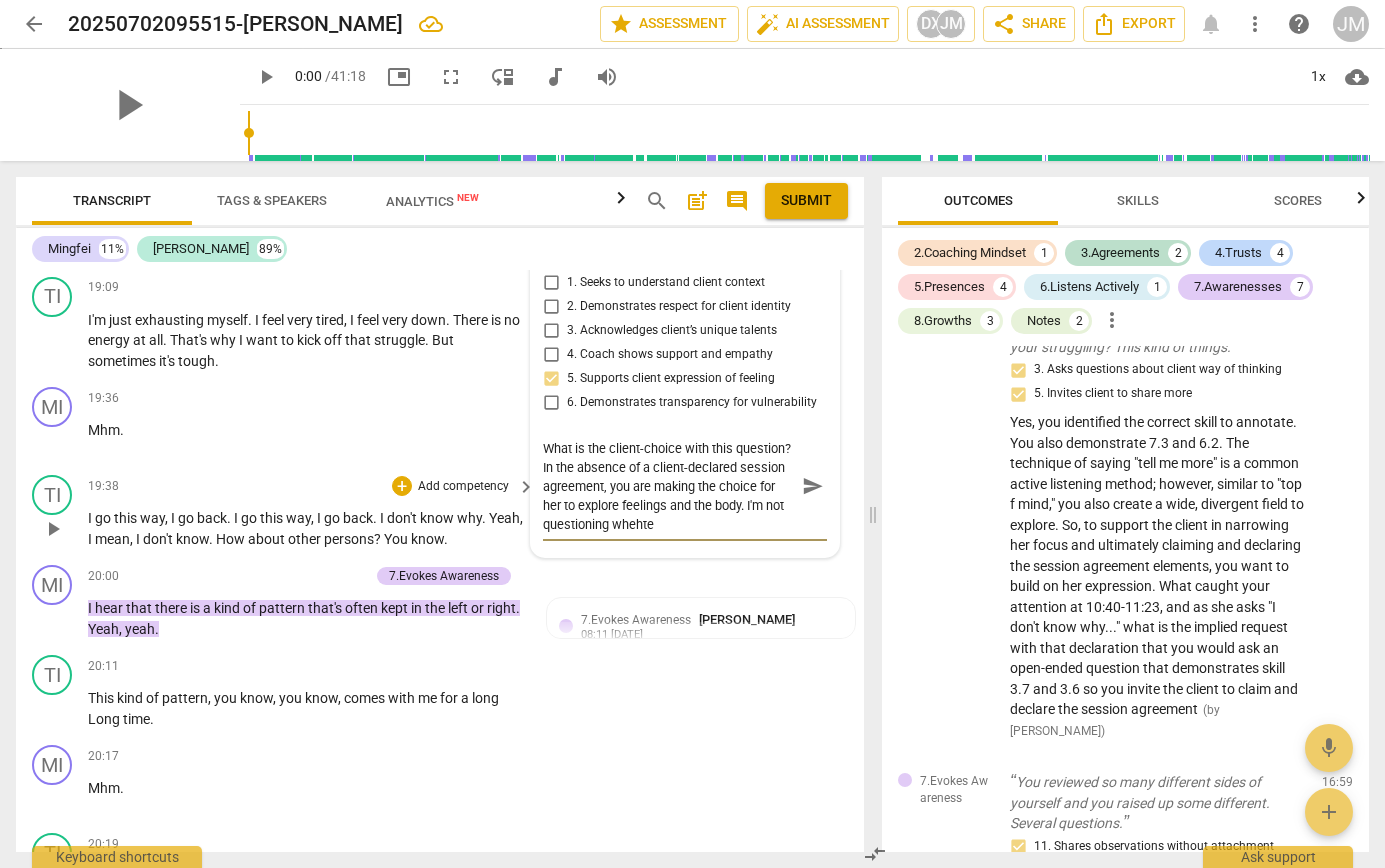 scroll, scrollTop: 19, scrollLeft: 0, axis: vertical 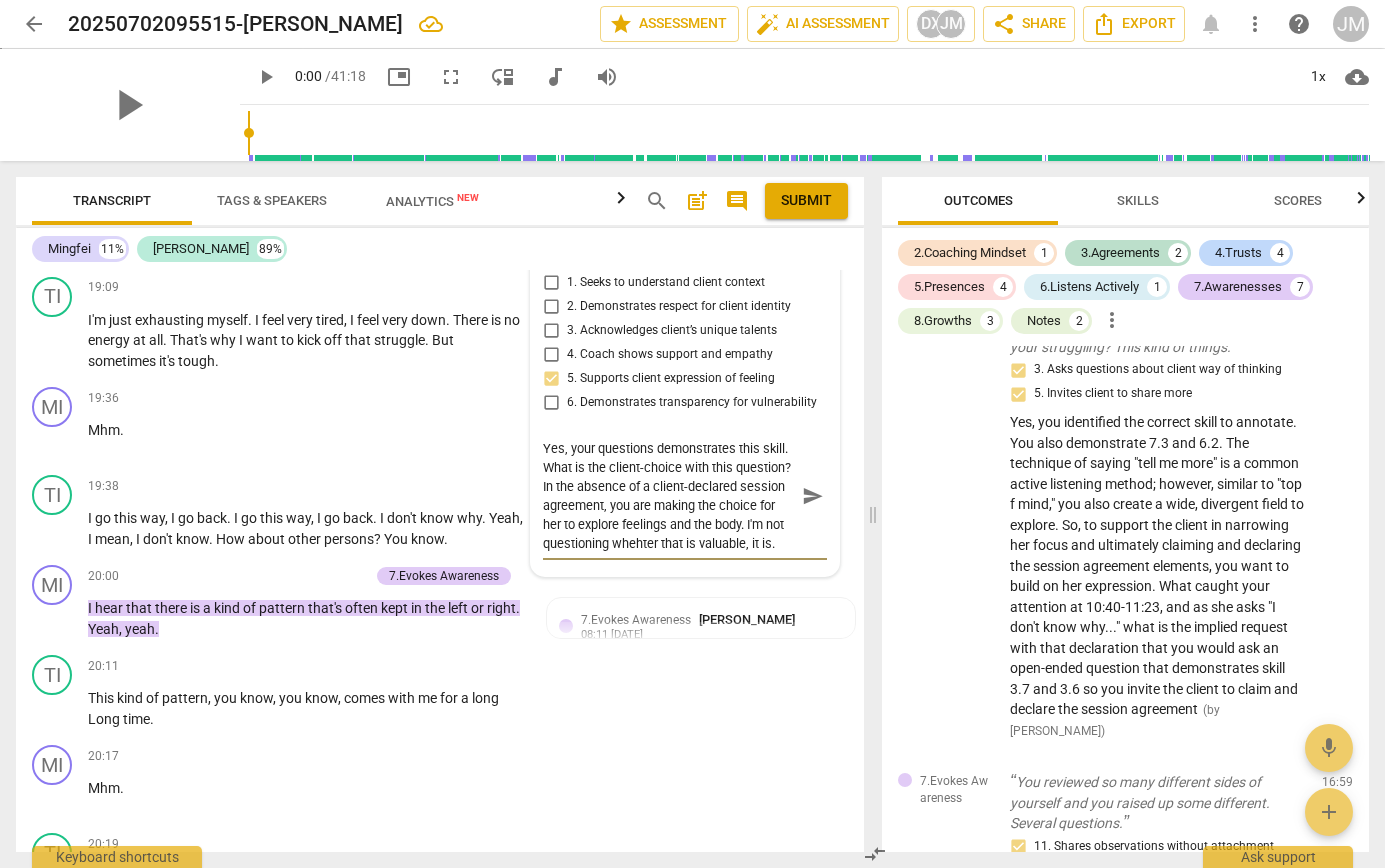 click on "Yes, your questions demonstrates this skill. What is the client-choice with this question? In the absence of a client-declared session agreement, you are making the choice for her to explore feelings and the body. I'm not questioning whehter that is valuable, it is." at bounding box center (669, 496) 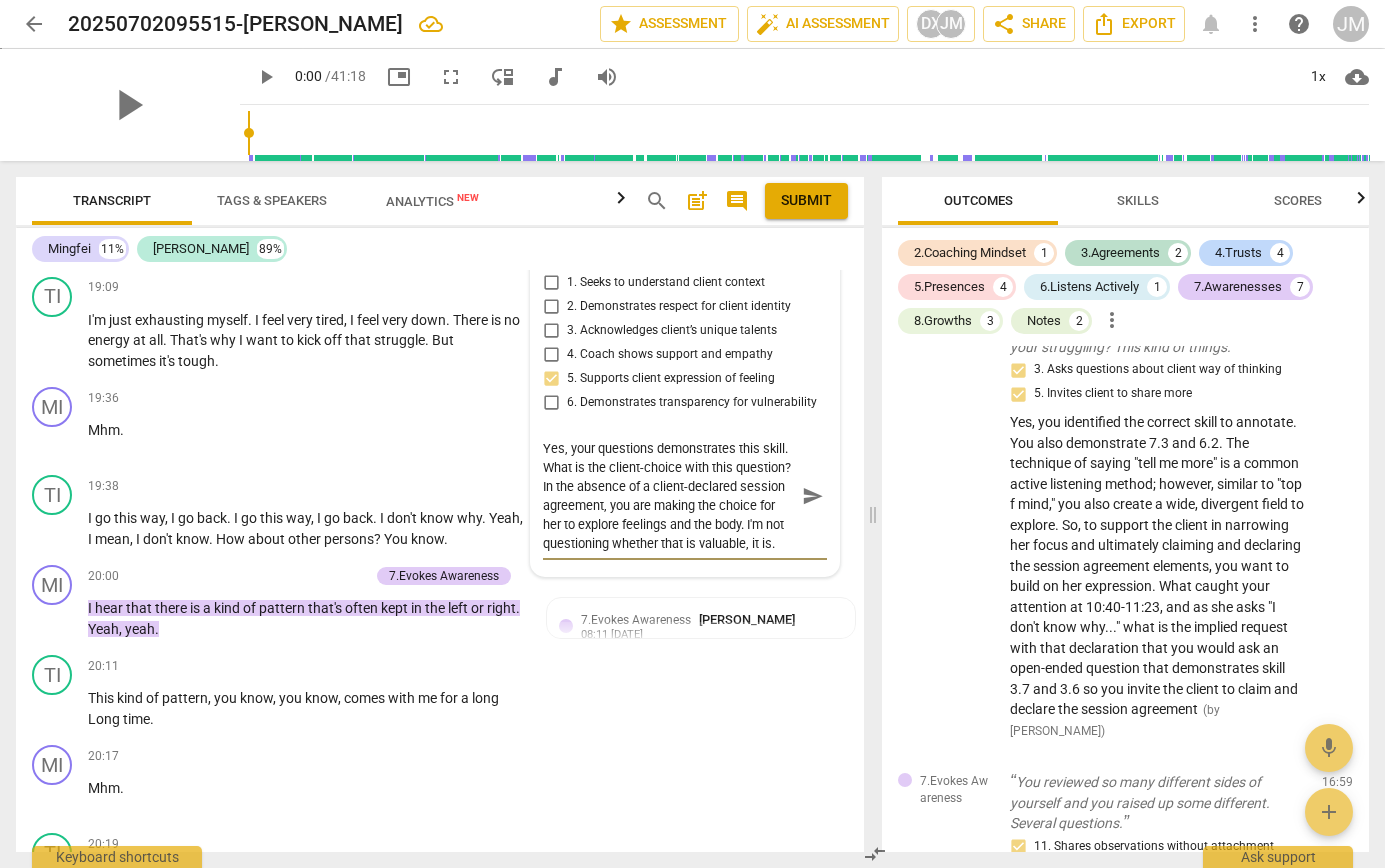 click on "Yes, your questions demonstrates this skill. What is the client-choice with this question? In the absence of a client-declared session agreement, you are making the choice for her to explore feelings and the body. I'm not questioning whether that is valuable, it is." at bounding box center (669, 496) 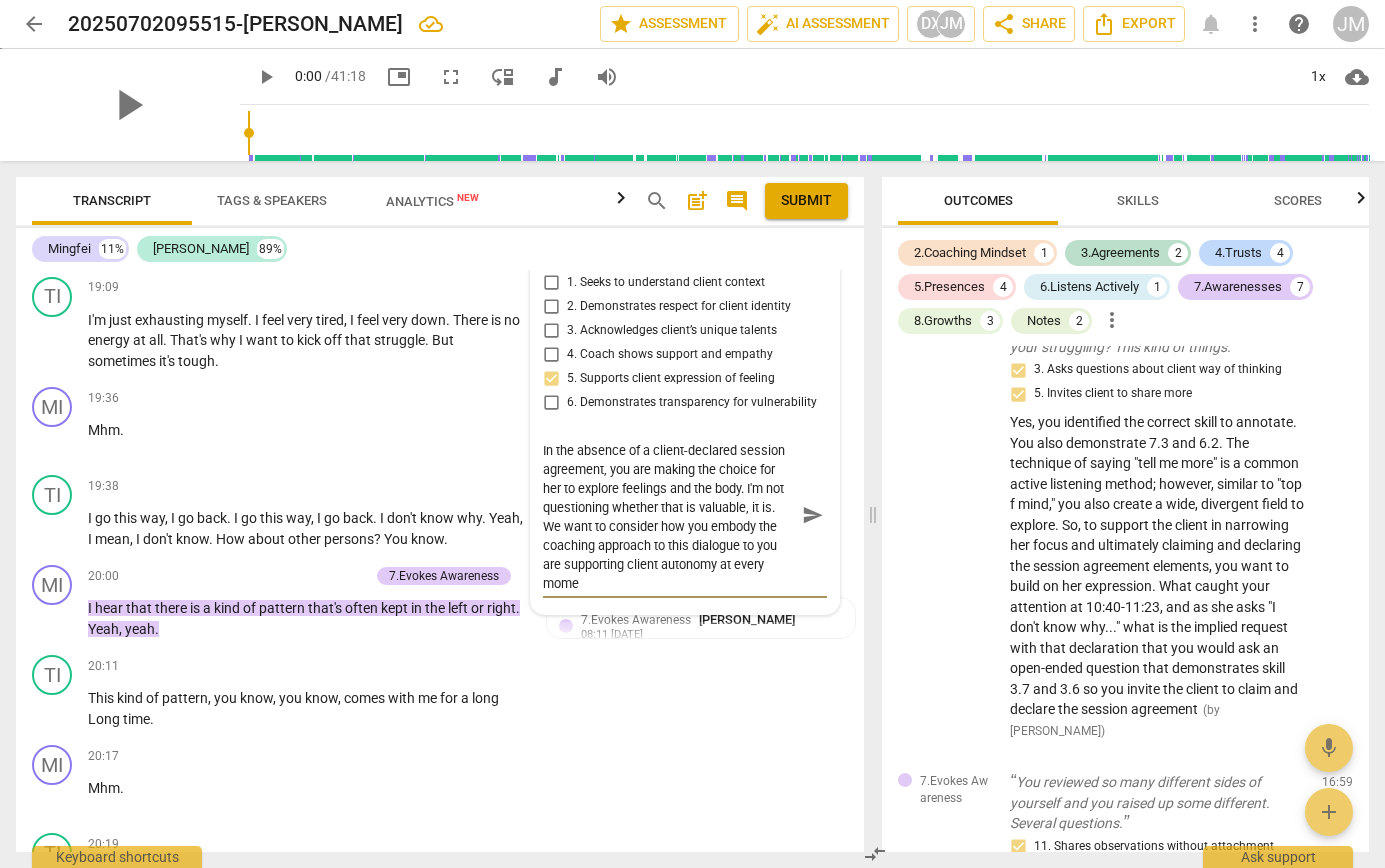scroll, scrollTop: 55, scrollLeft: 0, axis: vertical 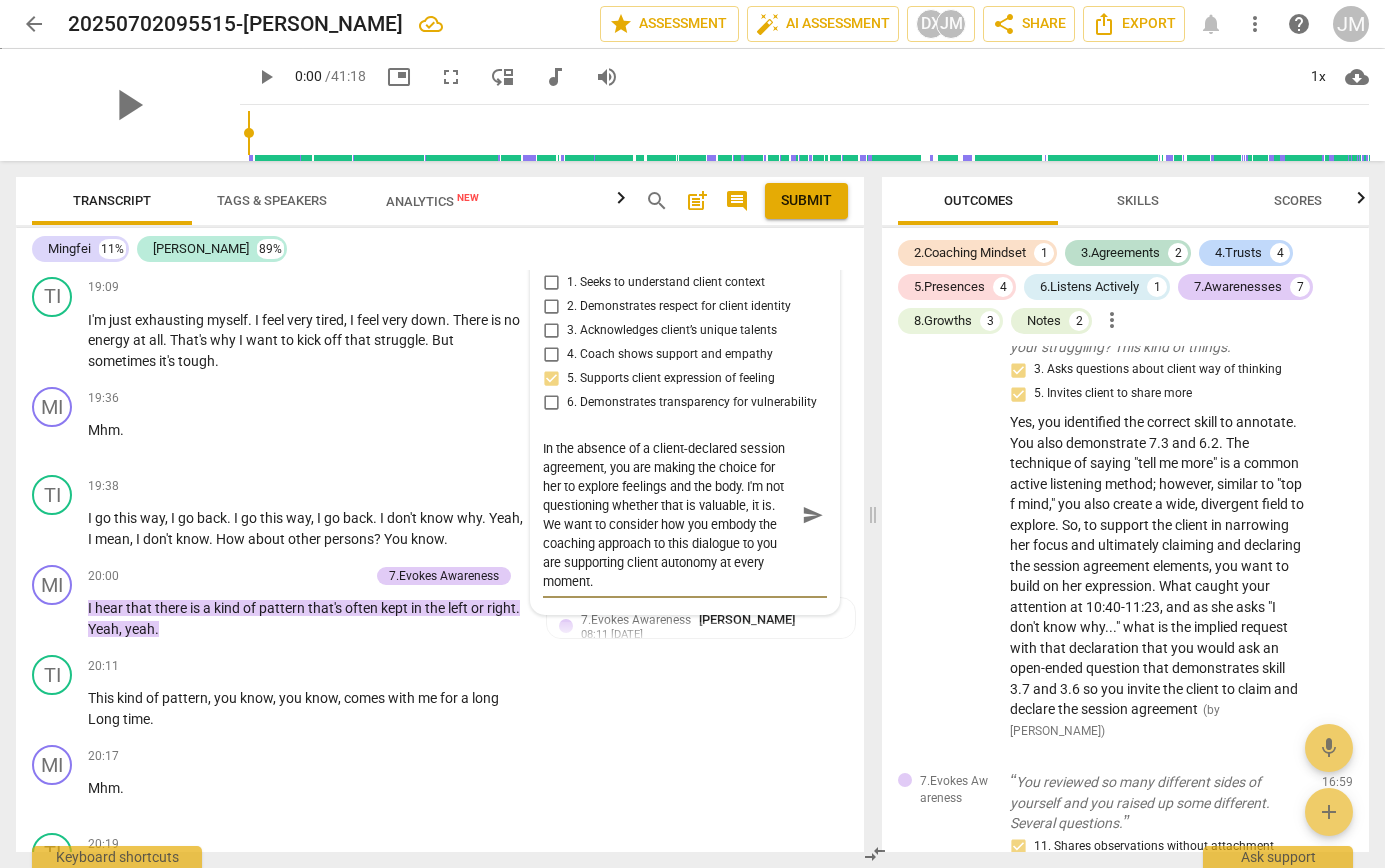 click on "send" at bounding box center (813, 515) 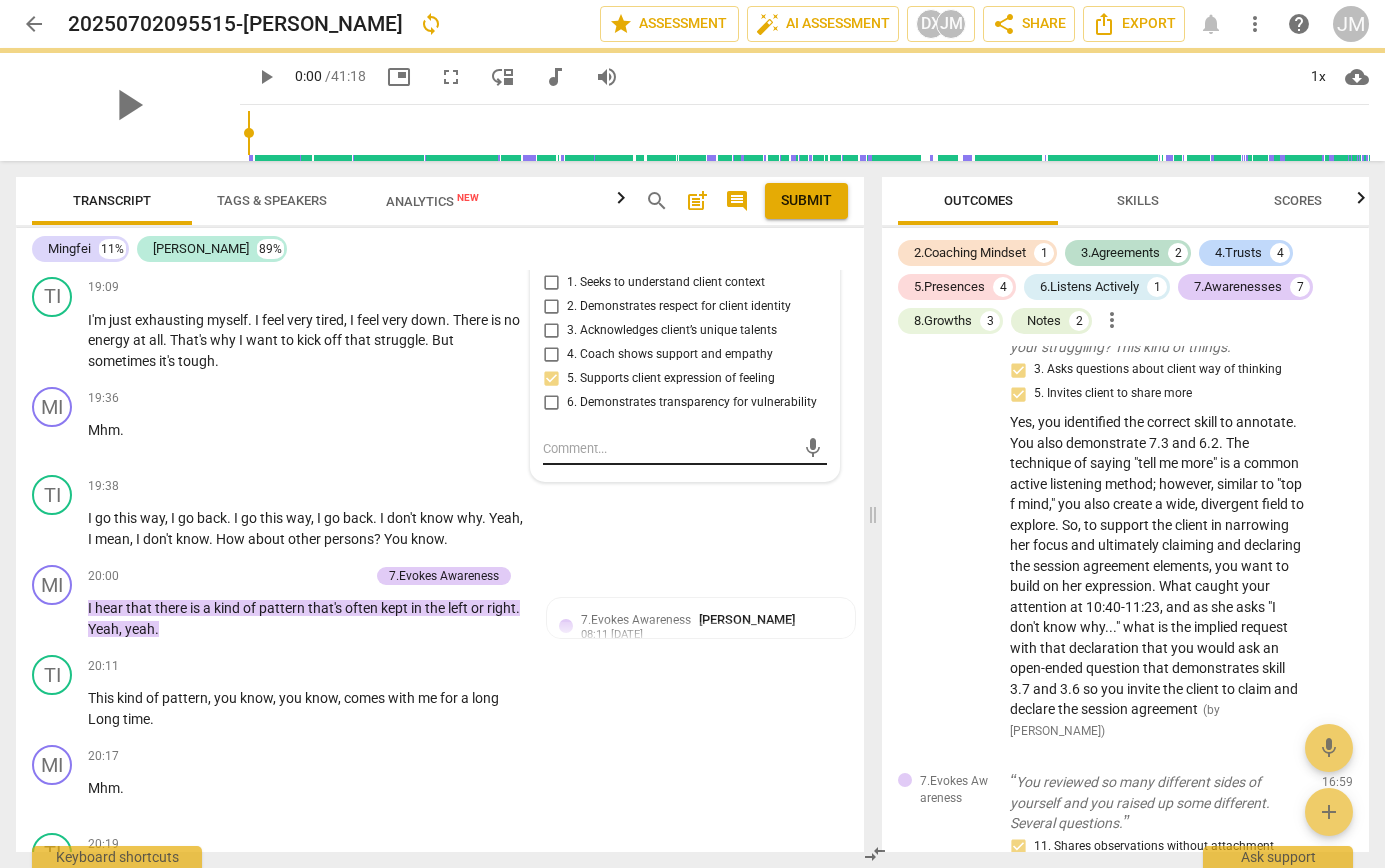scroll, scrollTop: 0, scrollLeft: 0, axis: both 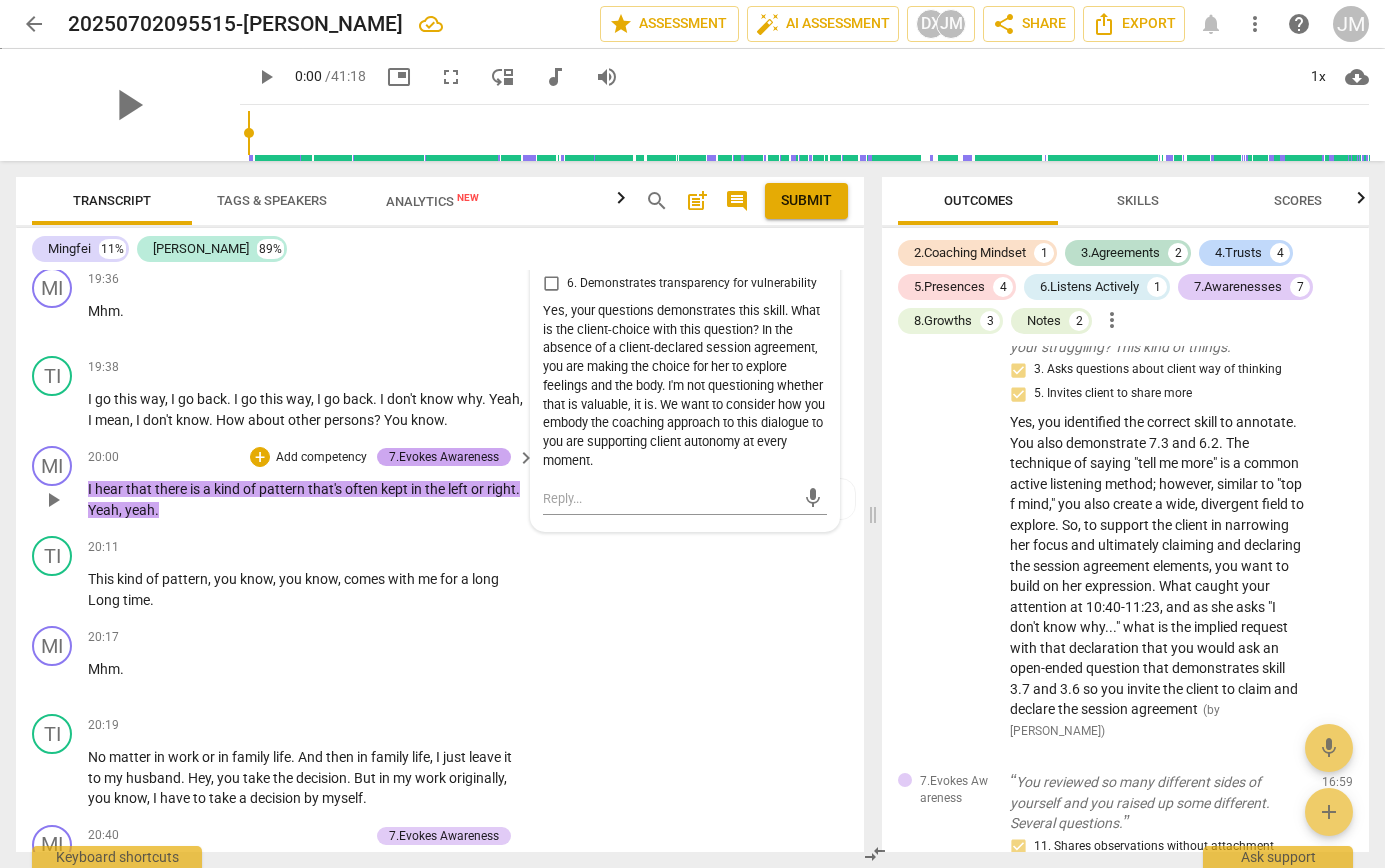 click on "7.Evokes Awareness" at bounding box center [444, 457] 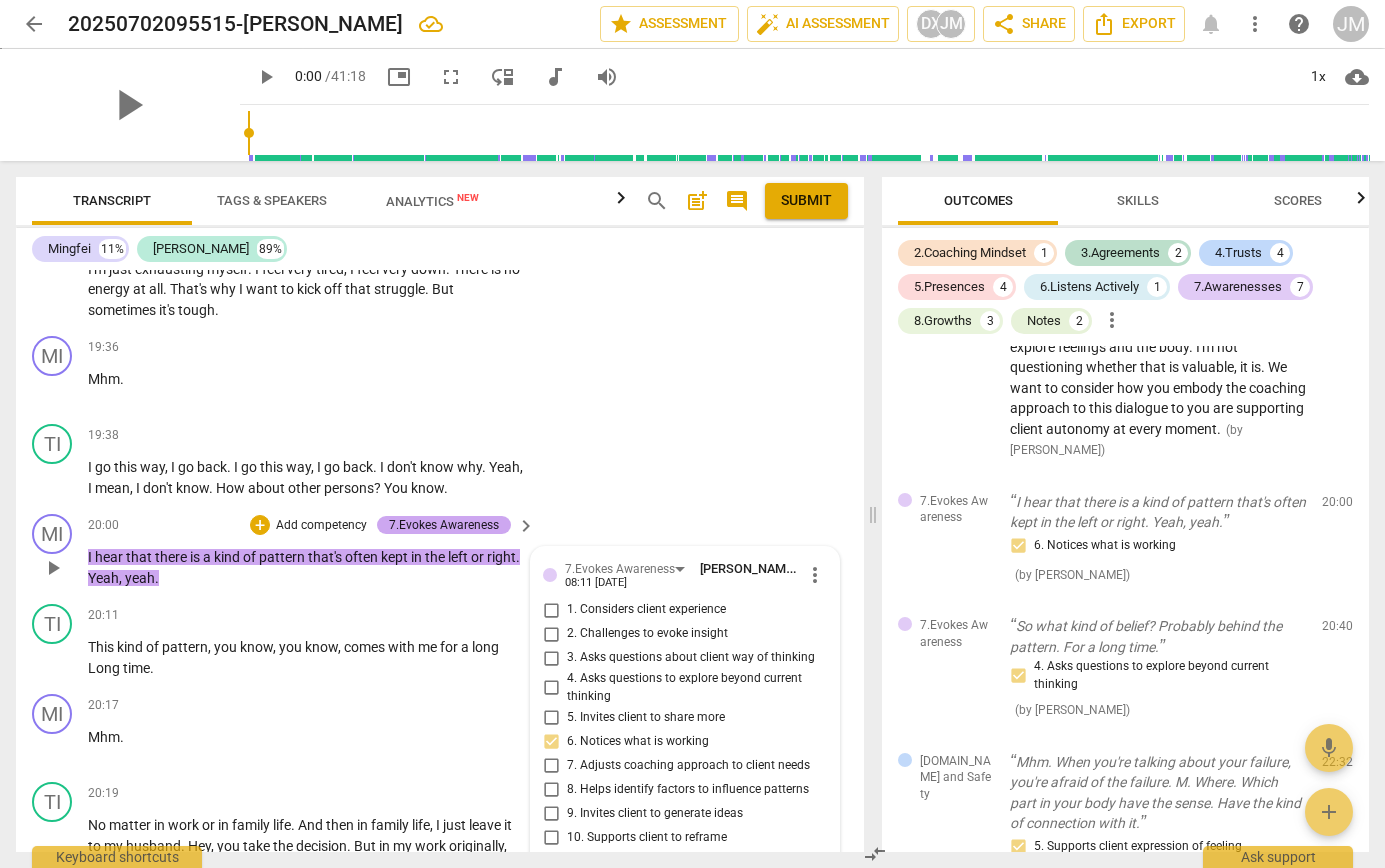click on "7.Evokes Awareness" at bounding box center [444, 525] 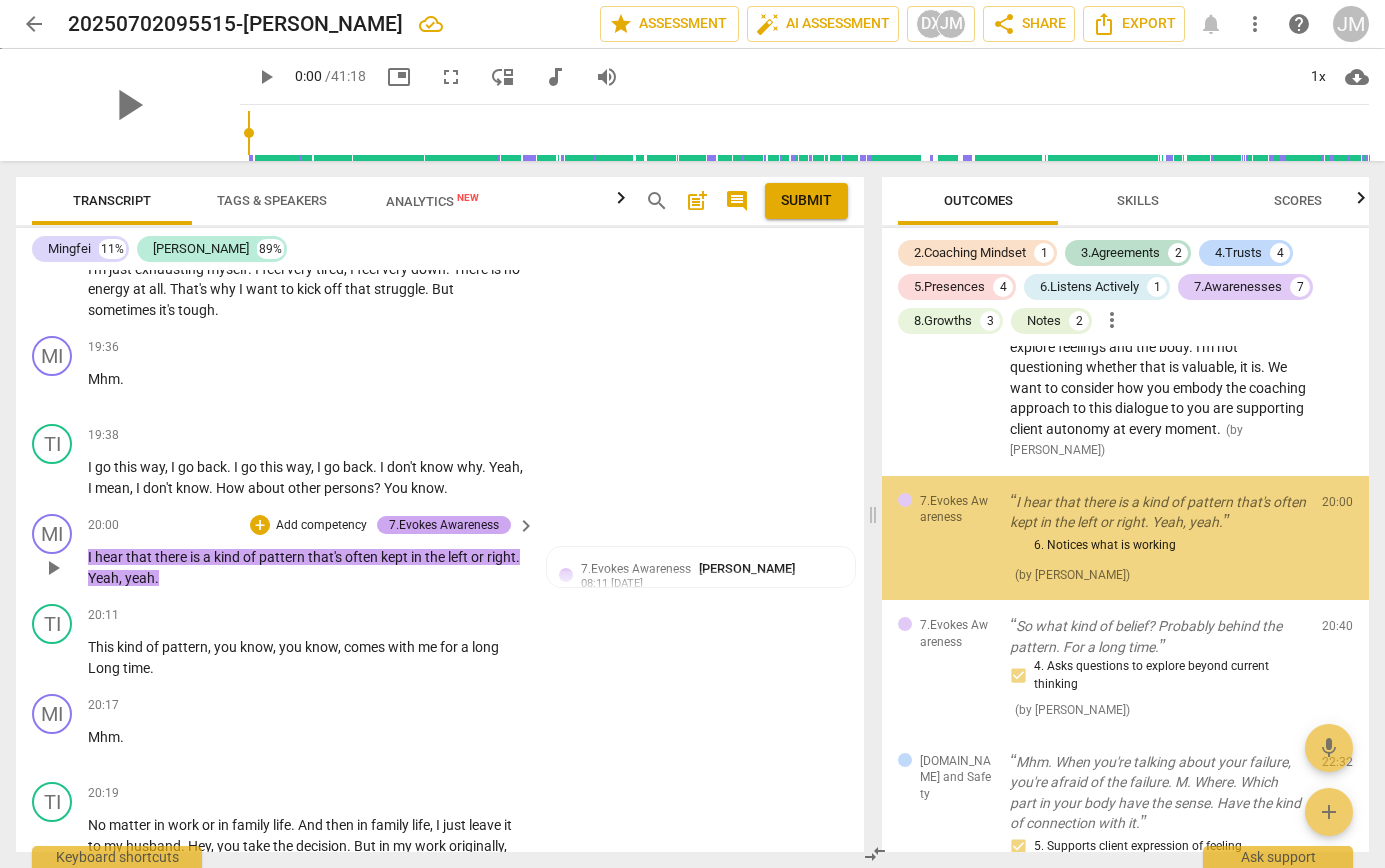 click on "7.Evokes Awareness" at bounding box center [444, 525] 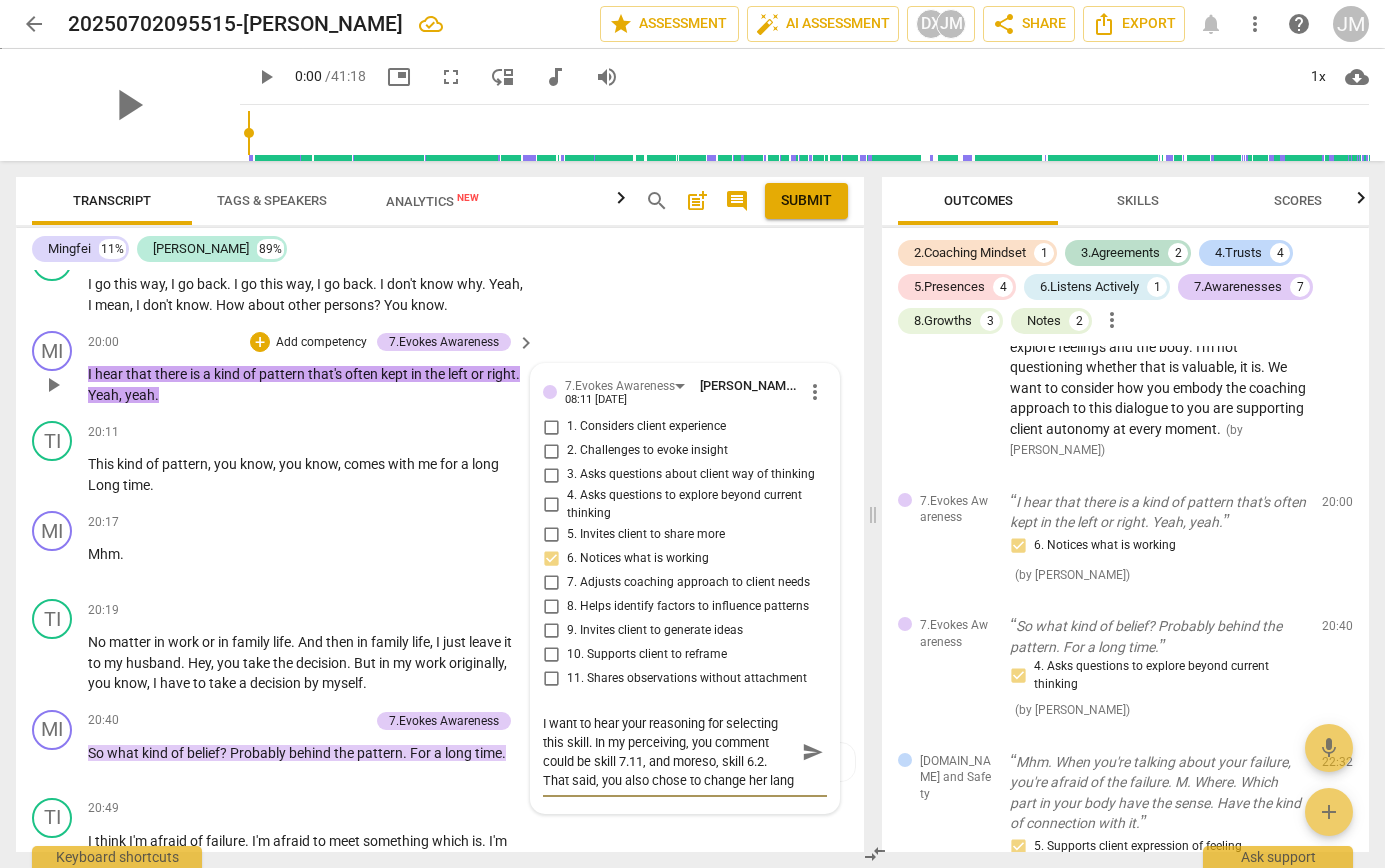 scroll, scrollTop: 18, scrollLeft: 0, axis: vertical 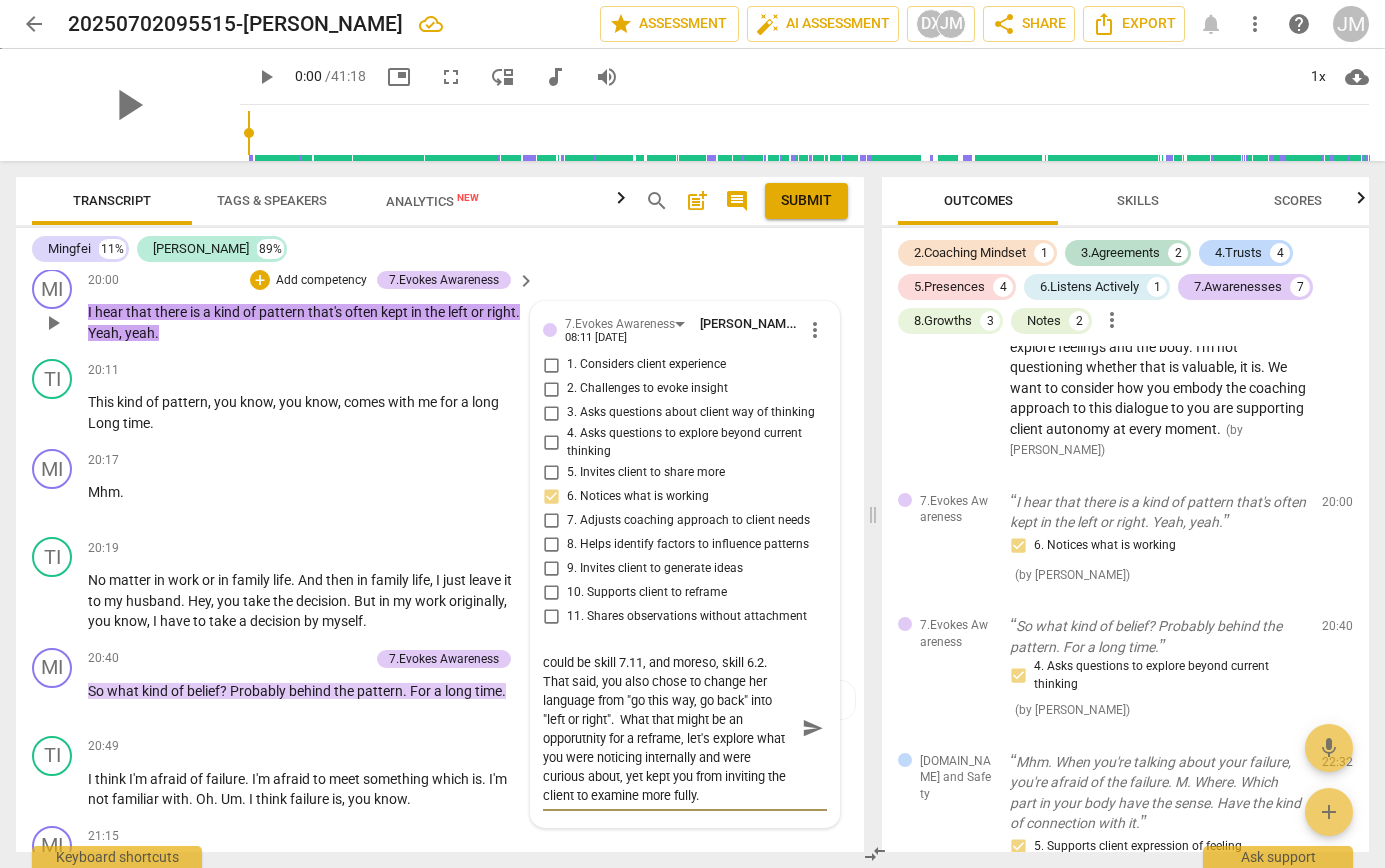 click on "I want to hear your reasoning for selecting this skill. In my perceiving, you comment could be skill 7.11, and moreso, skill 6.2. That said, you also chose to change her language from "go this way, go back" into "left or right".  What that might be an opporutnity for a reframe, let's explore what you were noticing internally and were curious about, yet kept you from inviting the client to examine more fully." at bounding box center (669, 728) 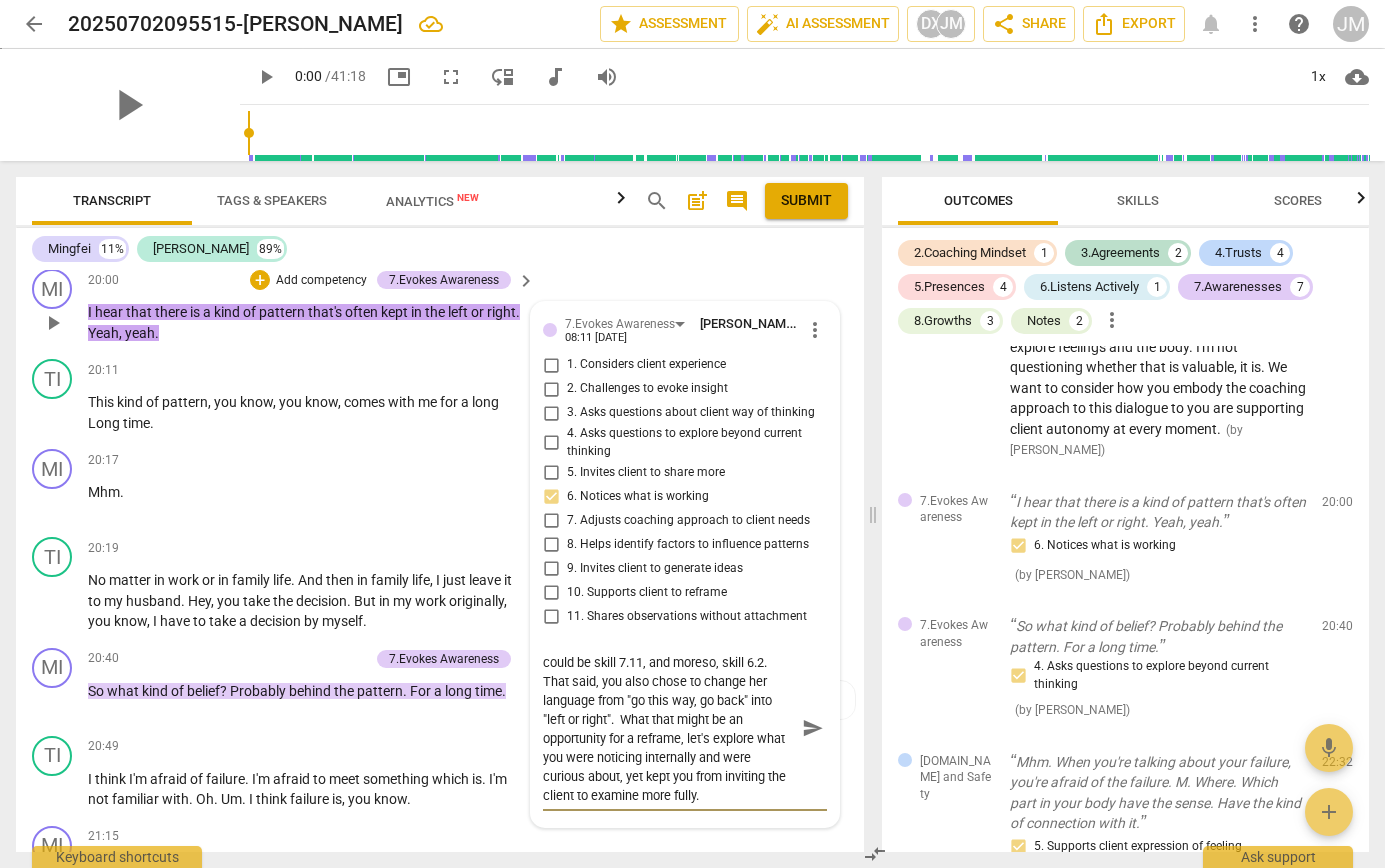 click on "I want to hear your reasoning for selecting this skill. In my perceiving, you comment could be skill 7.11, and moreso, skill 6.2. That said, you also chose to change her language from "go this way, go back" into "left or right".  What that might be an opportunity for a reframe, let's explore what you were noticing internally and were curious about, yet kept you from inviting the client to examine more fully." at bounding box center [669, 728] 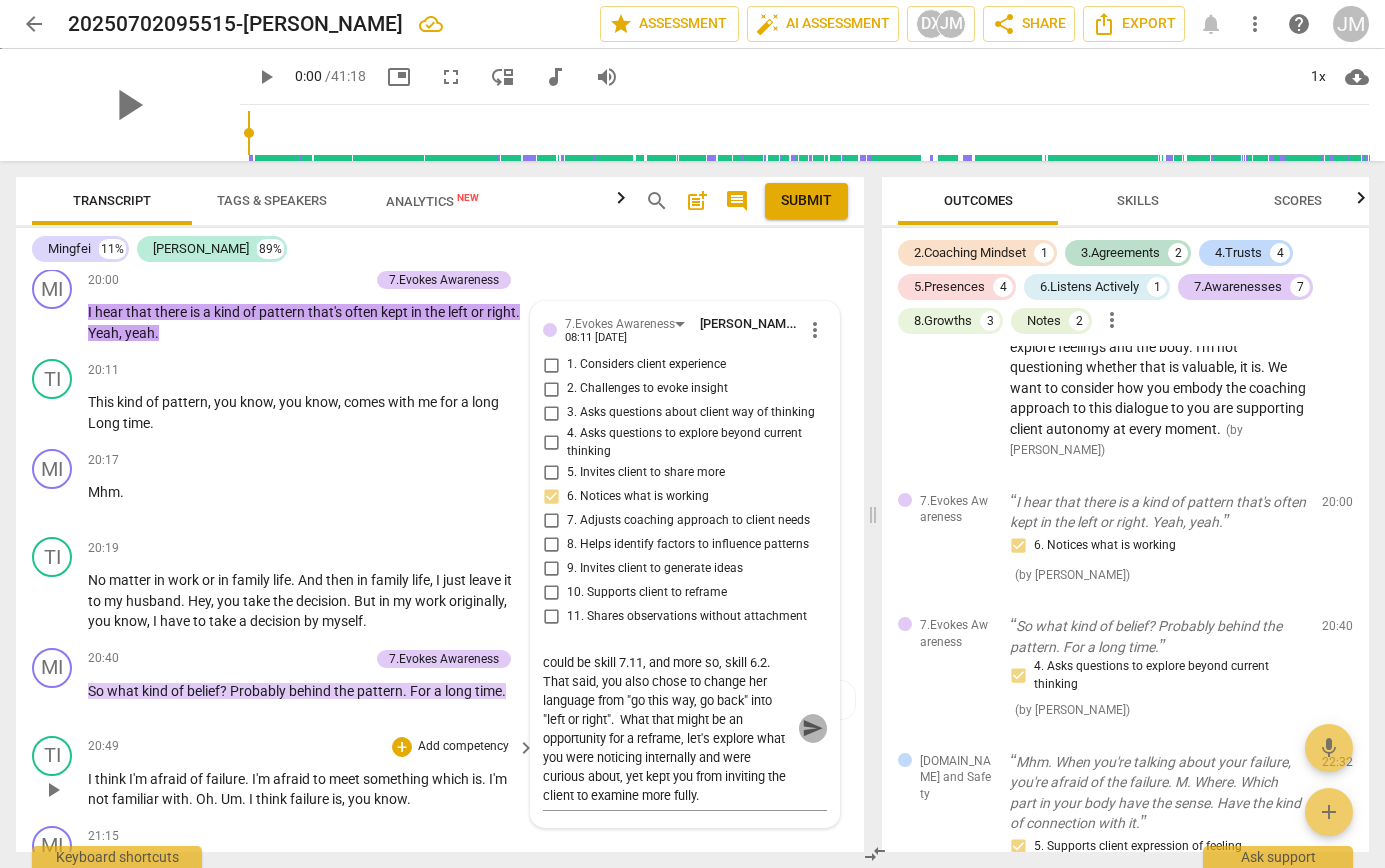 click on "send" at bounding box center (813, 729) 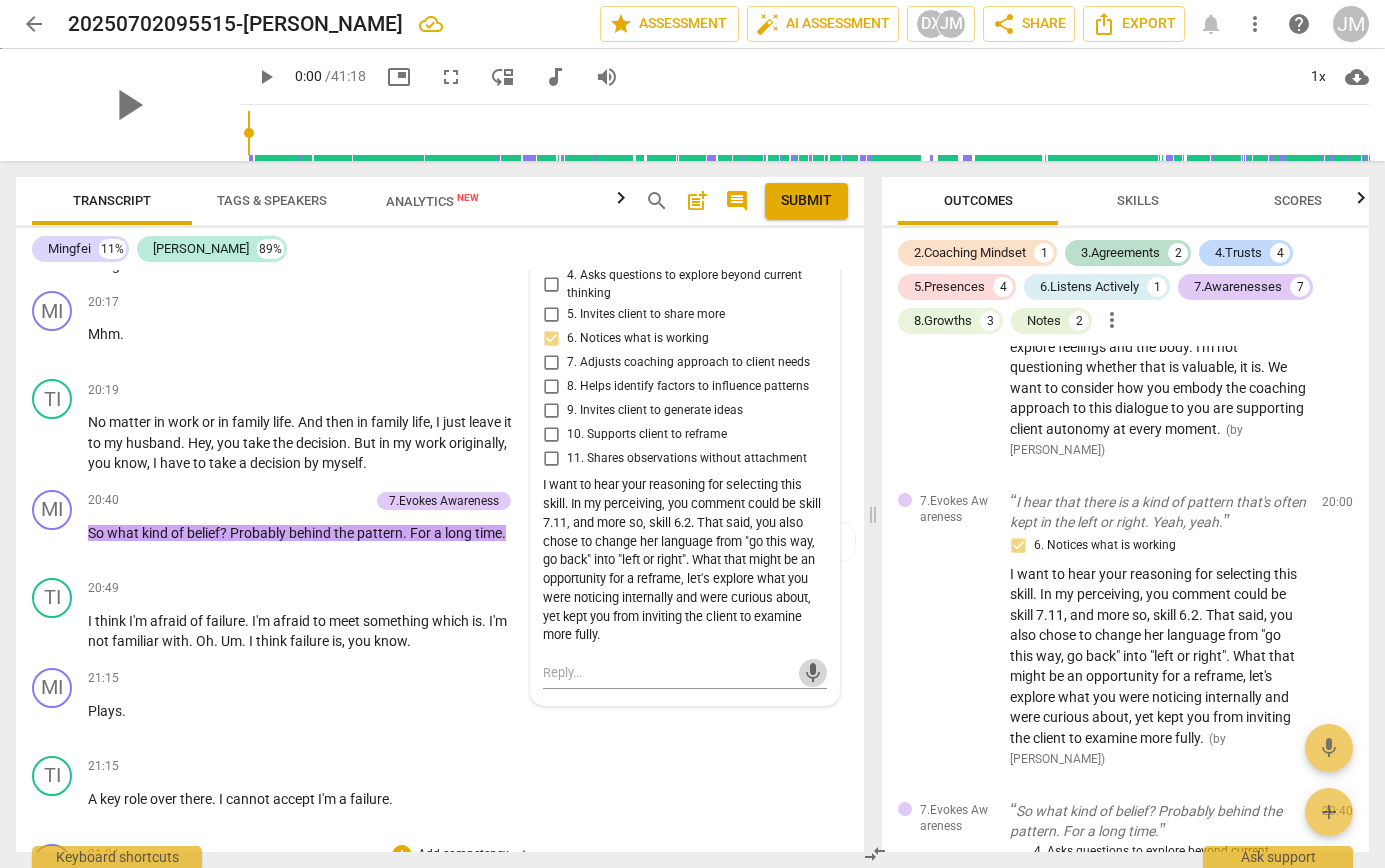 click on "7.Evokes Awareness" at bounding box center [444, 501] 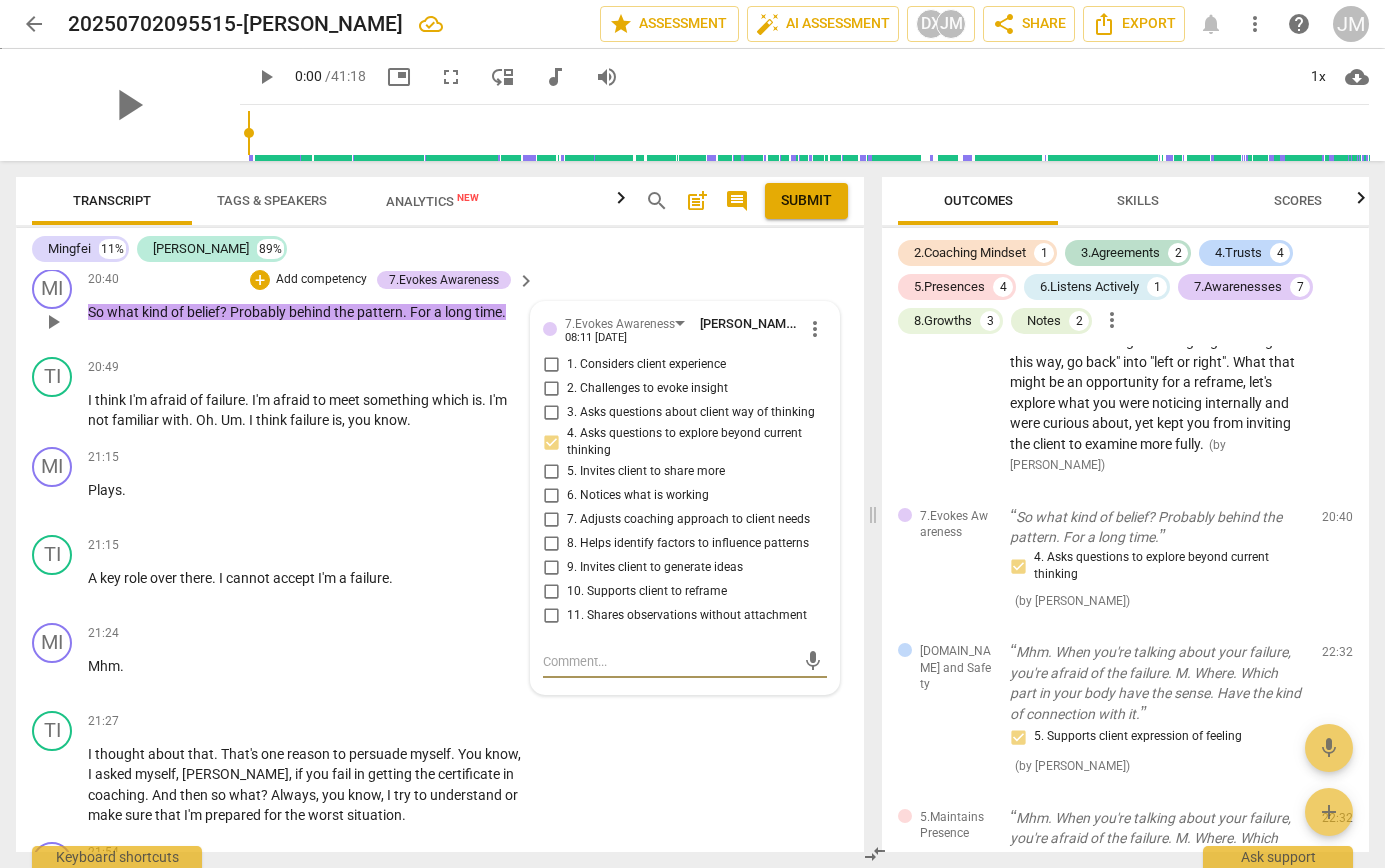 click on "3. Asks questions about client way of thinking" at bounding box center [551, 413] 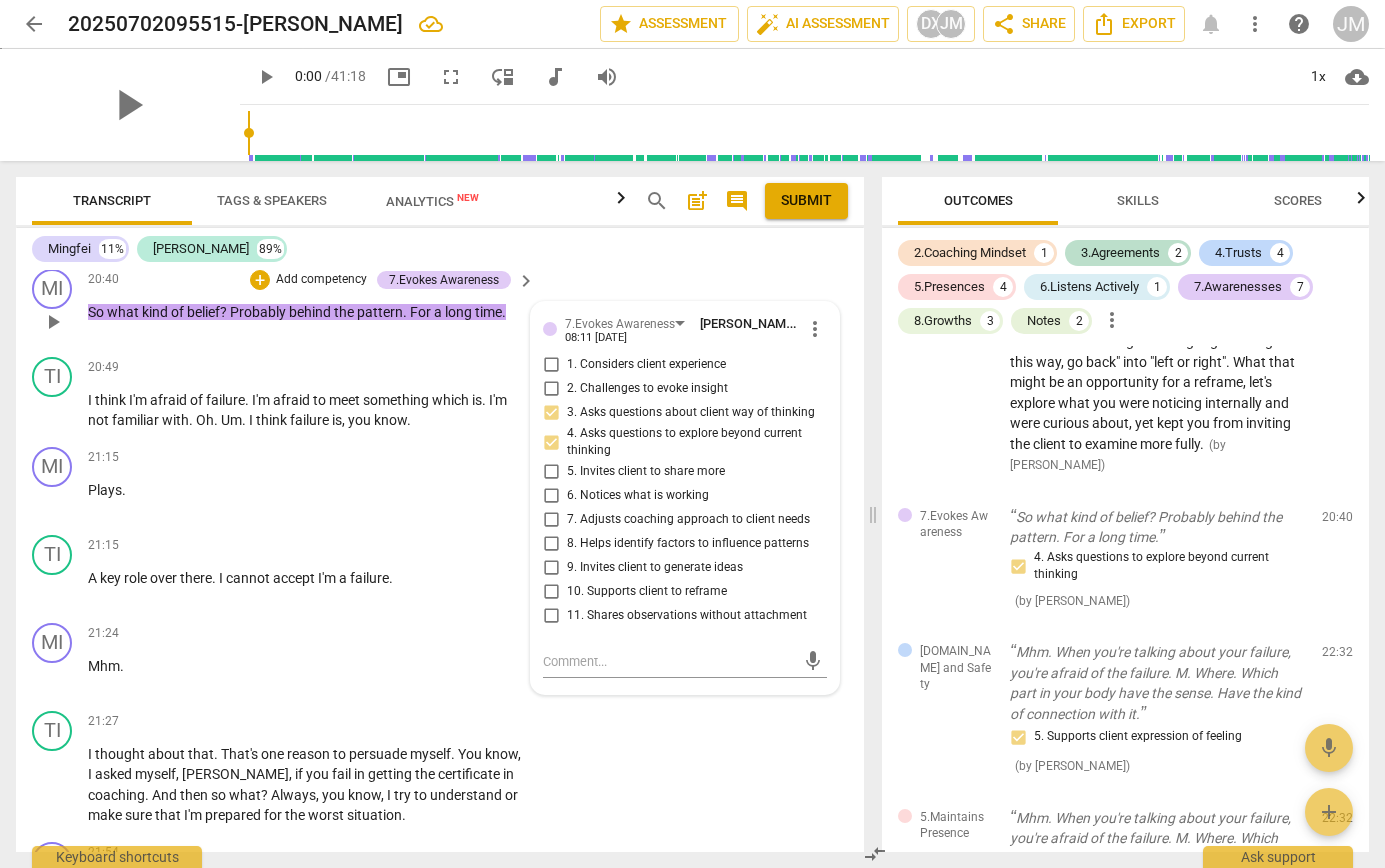 click on "4. Asks questions to explore beyond current thinking" at bounding box center (551, 442) 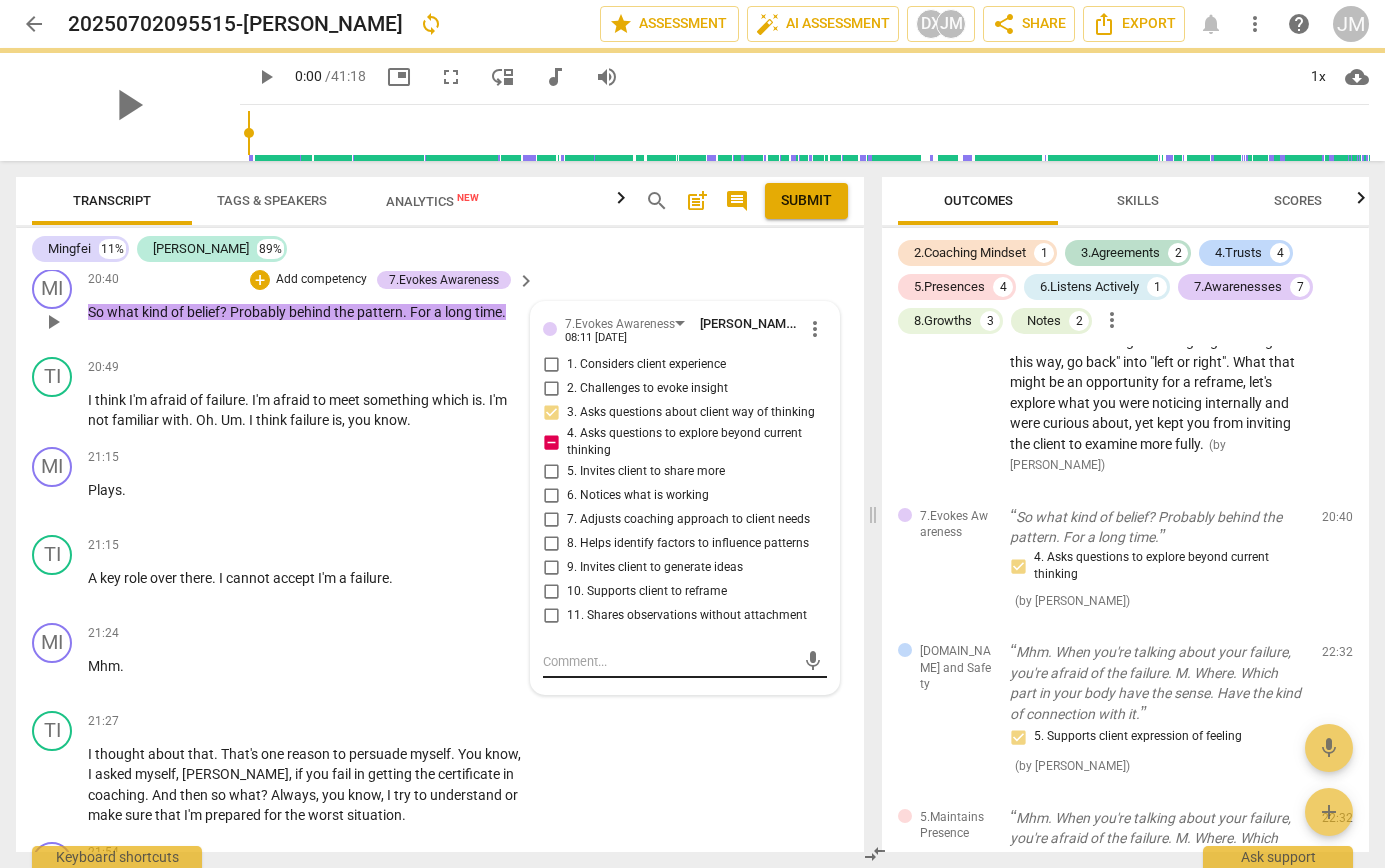 click at bounding box center [669, 661] 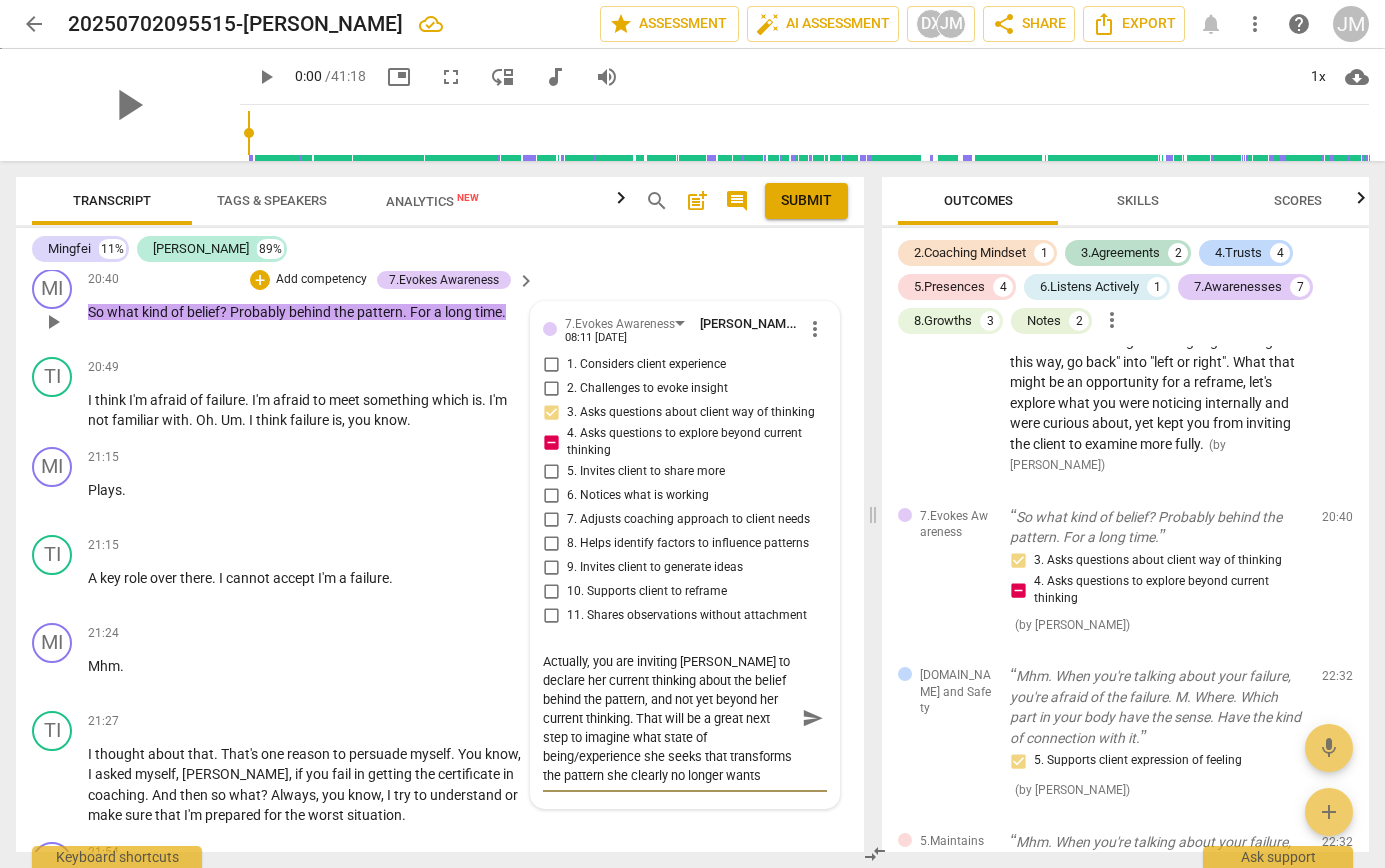 scroll, scrollTop: 19, scrollLeft: 0, axis: vertical 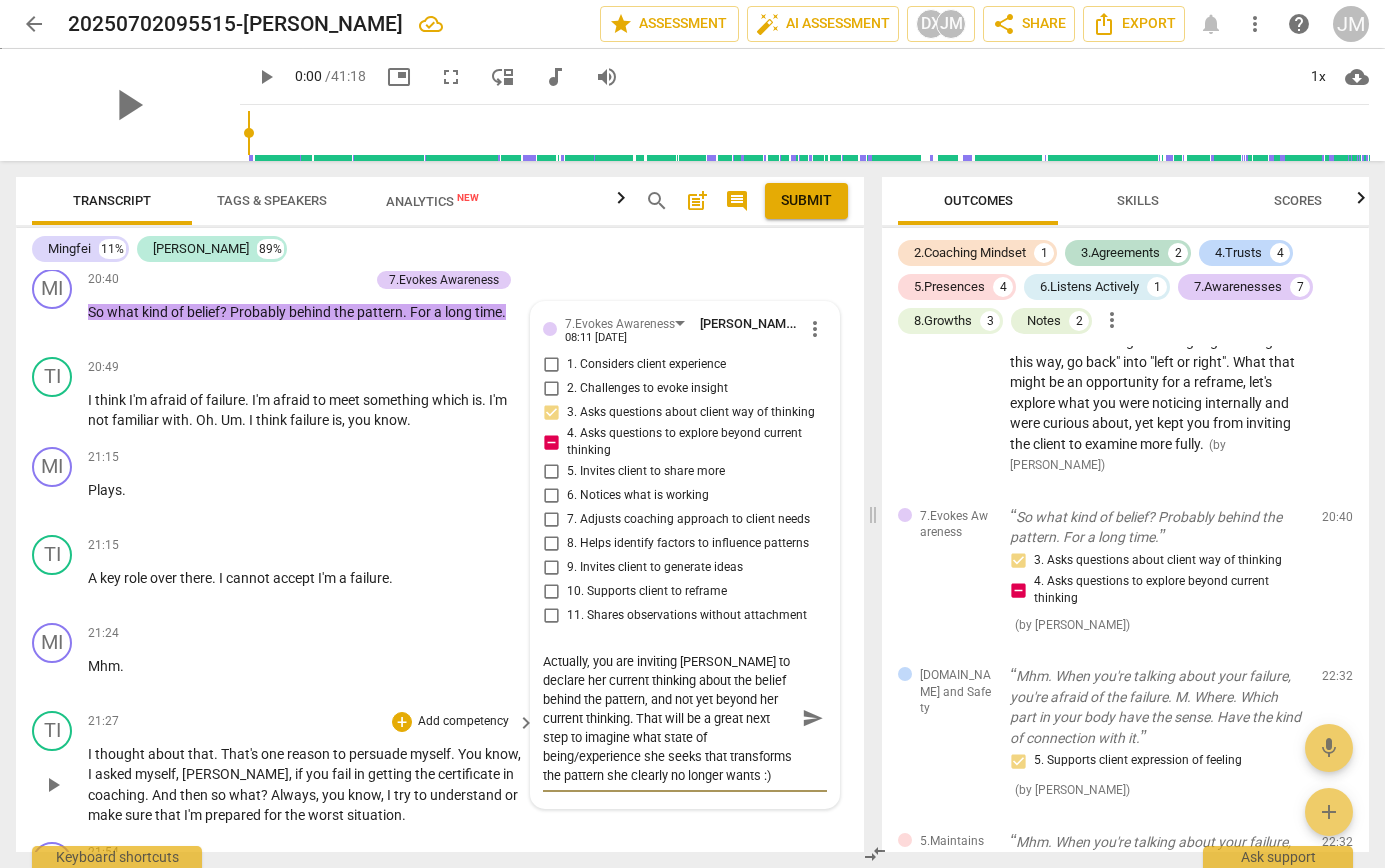 click on "send" at bounding box center (813, 719) 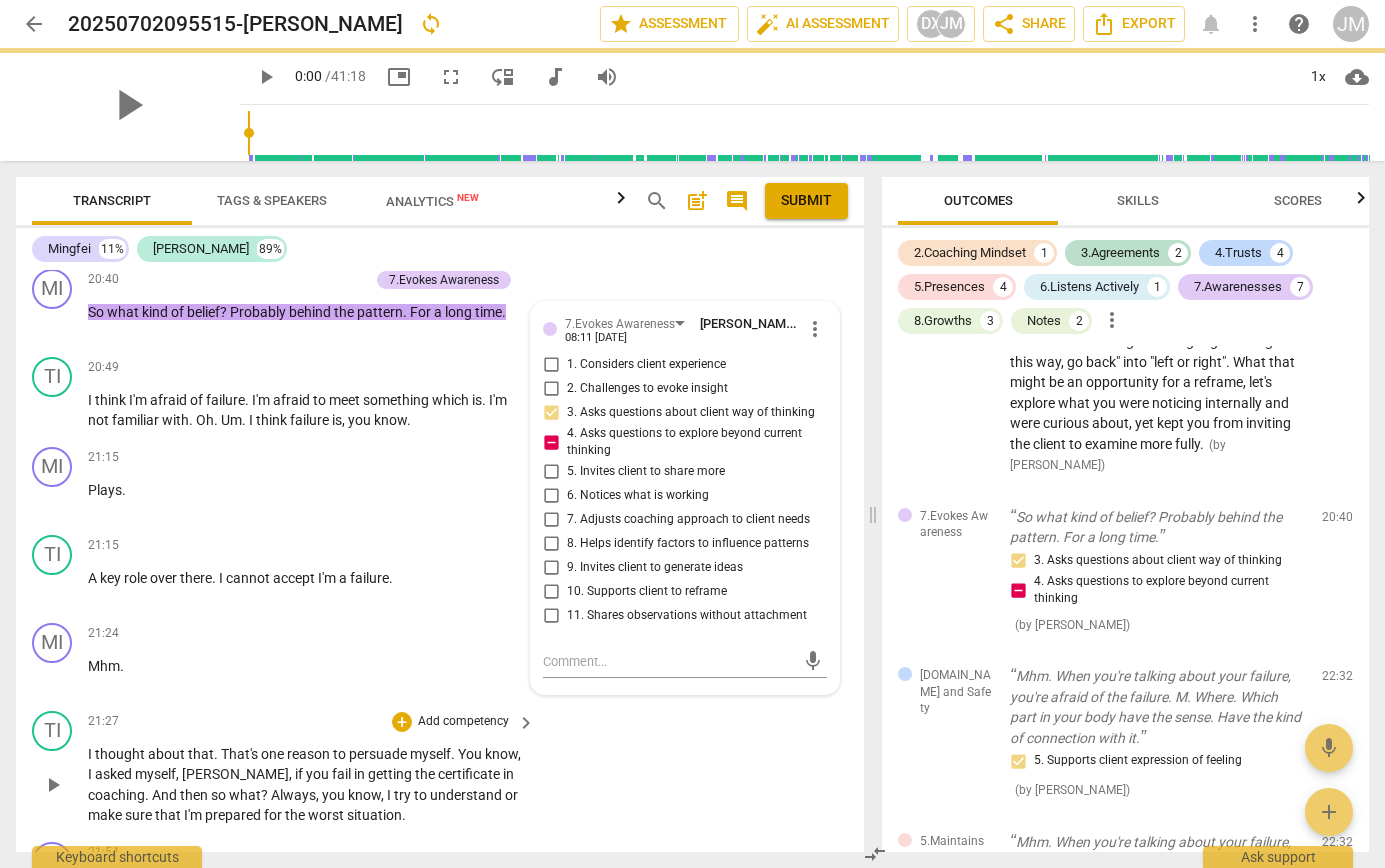 scroll, scrollTop: 0, scrollLeft: 0, axis: both 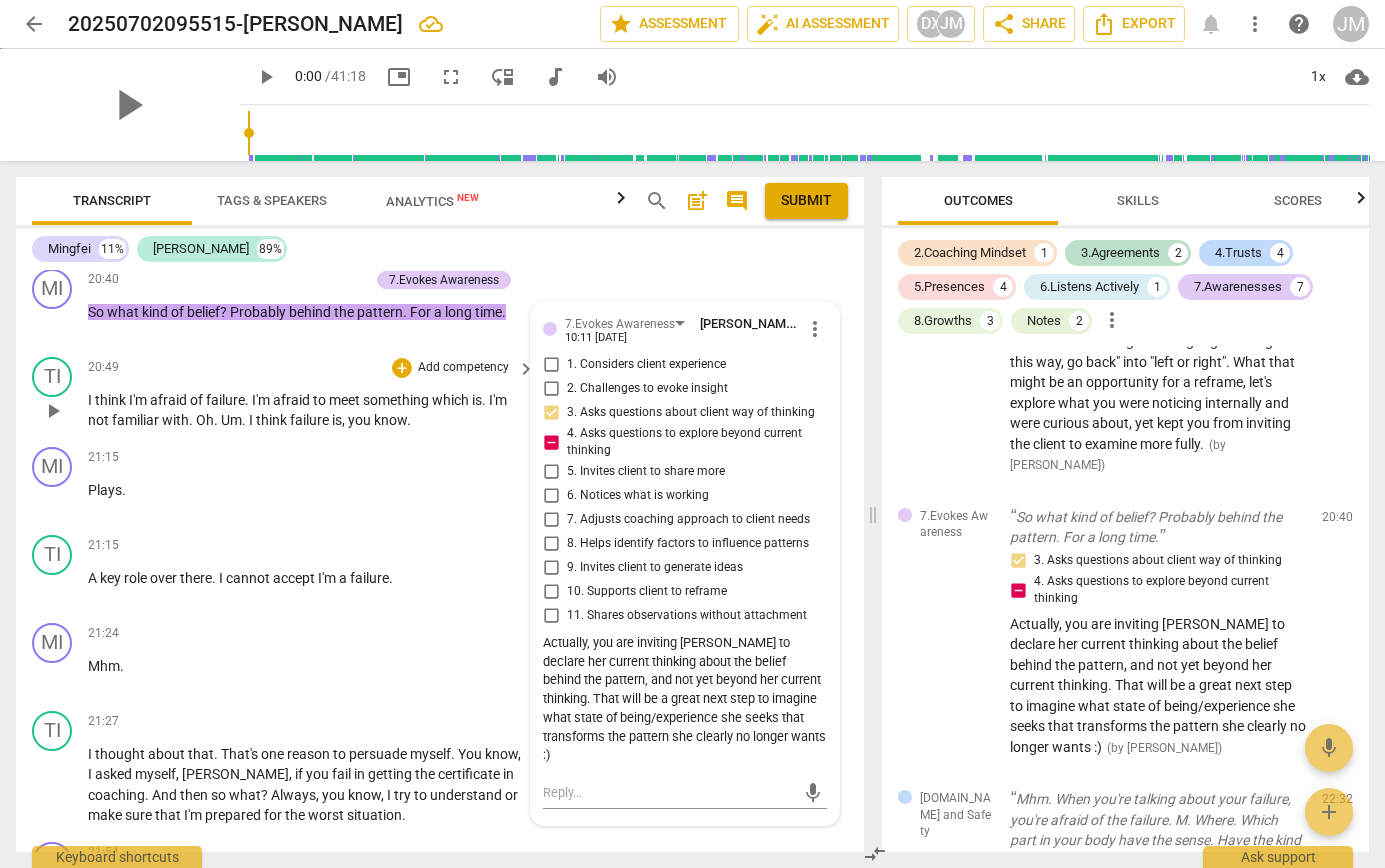 click on "play_arrow" at bounding box center [53, 411] 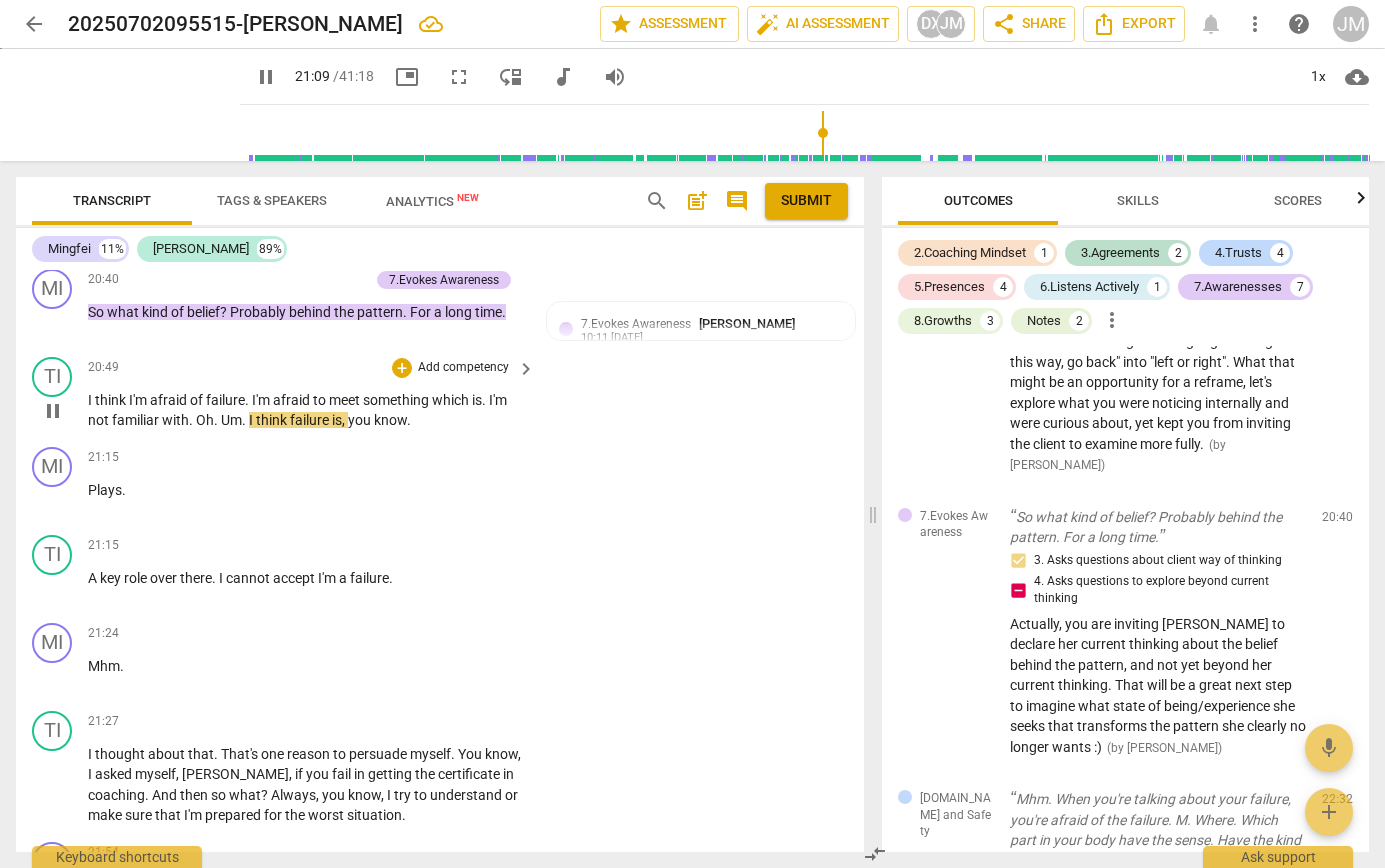 click on "Oh" at bounding box center [205, 420] 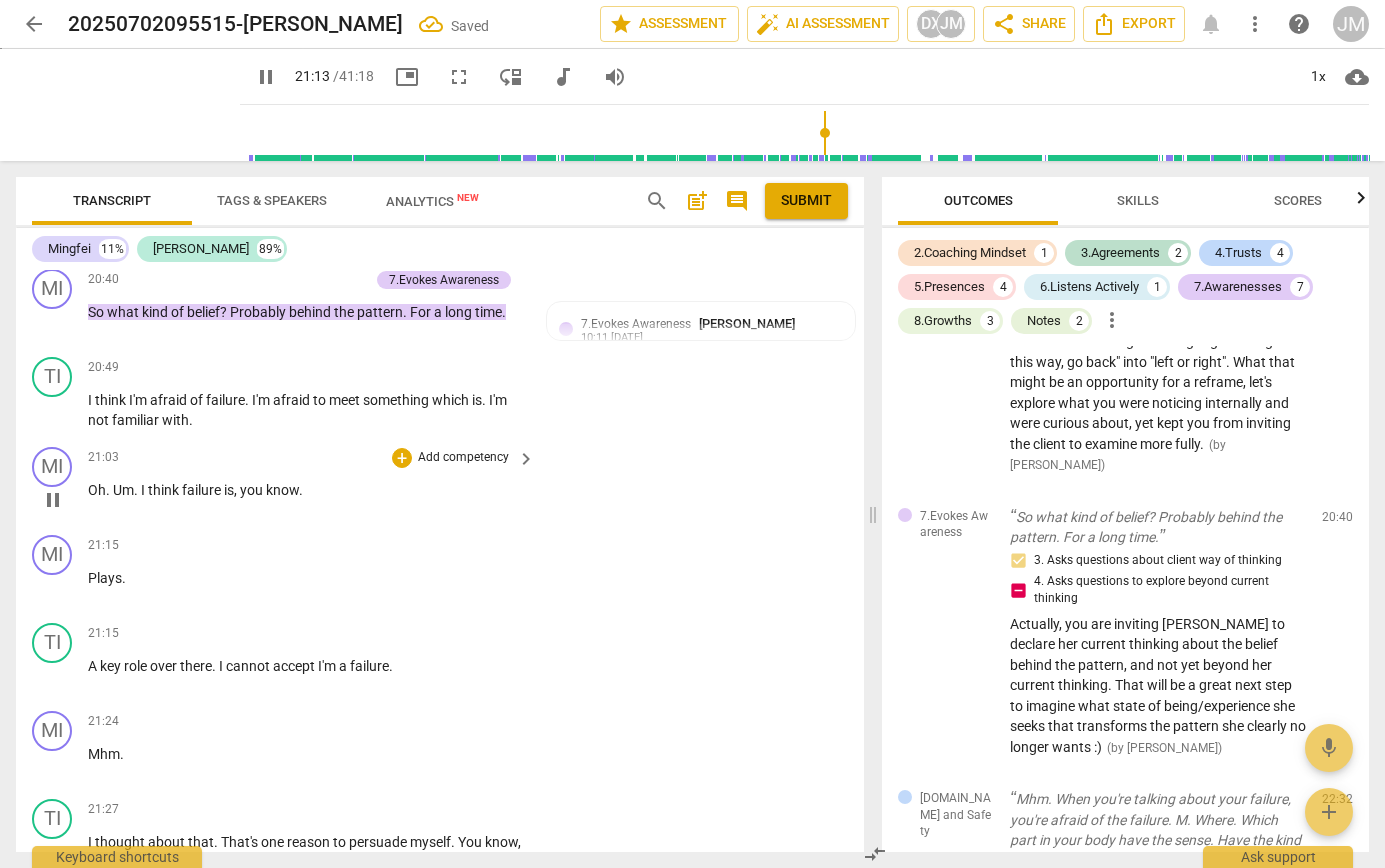 click on "Um" at bounding box center (123, 490) 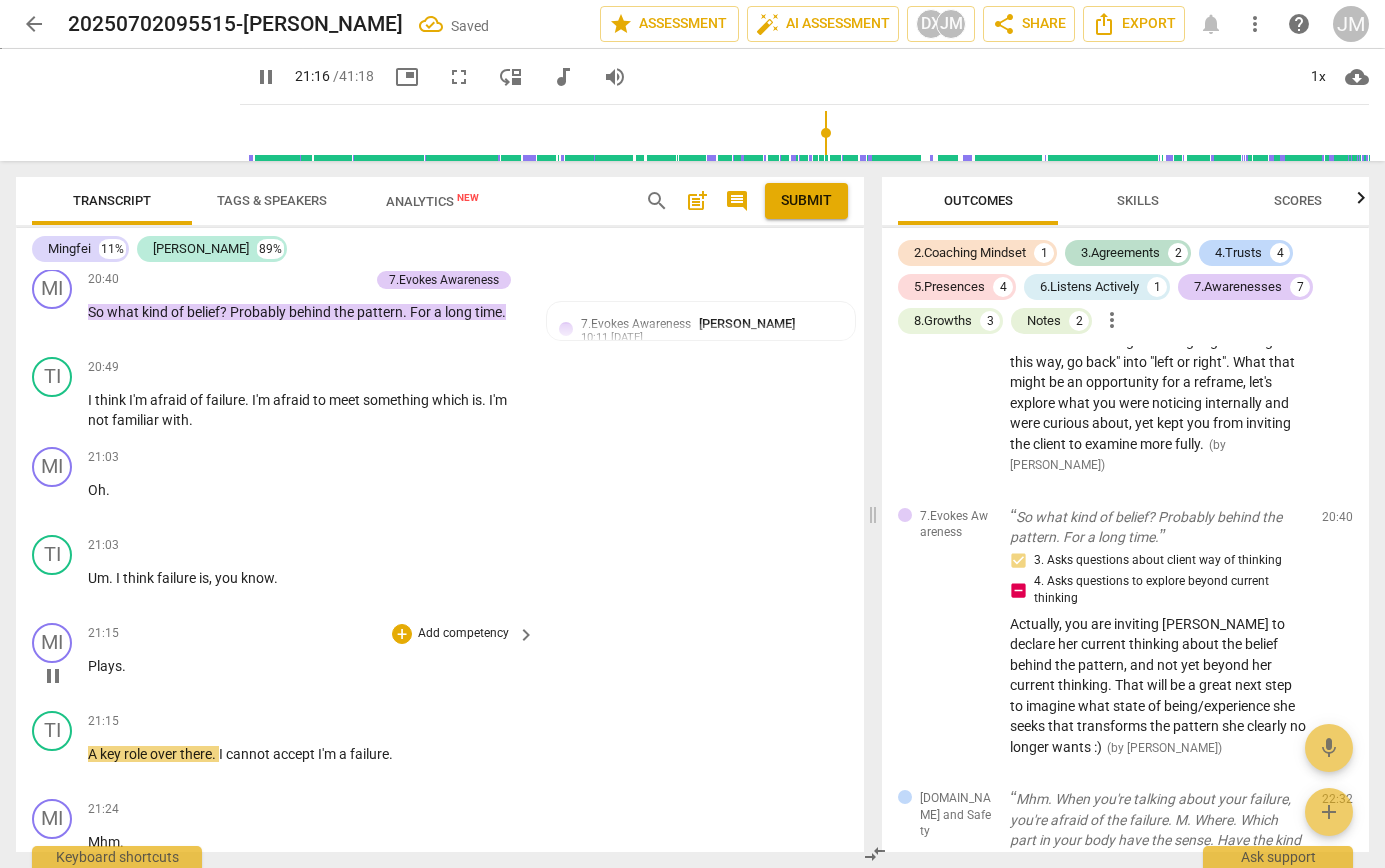 click on "Plays" at bounding box center [105, 666] 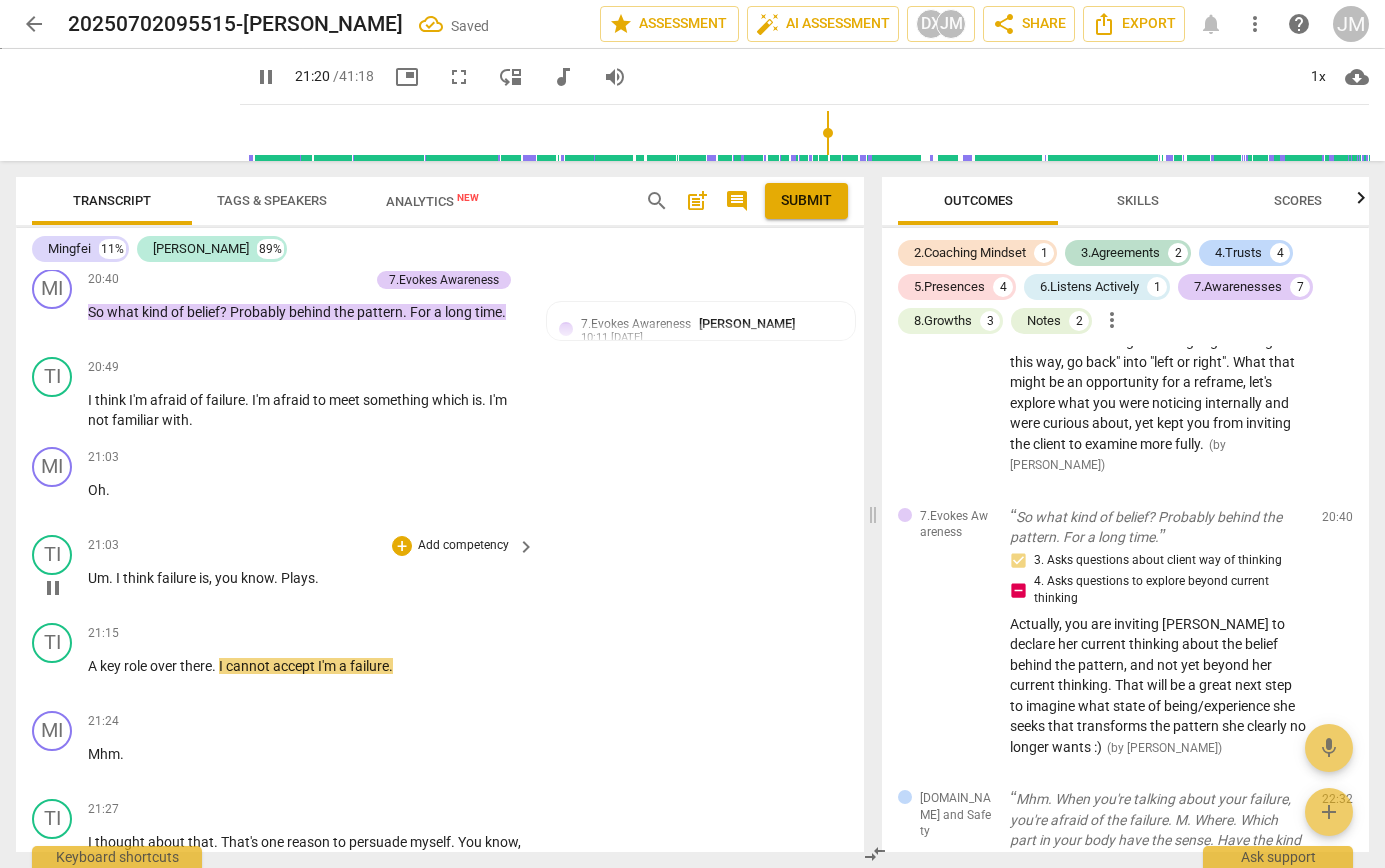 click on "Plays" at bounding box center [298, 578] 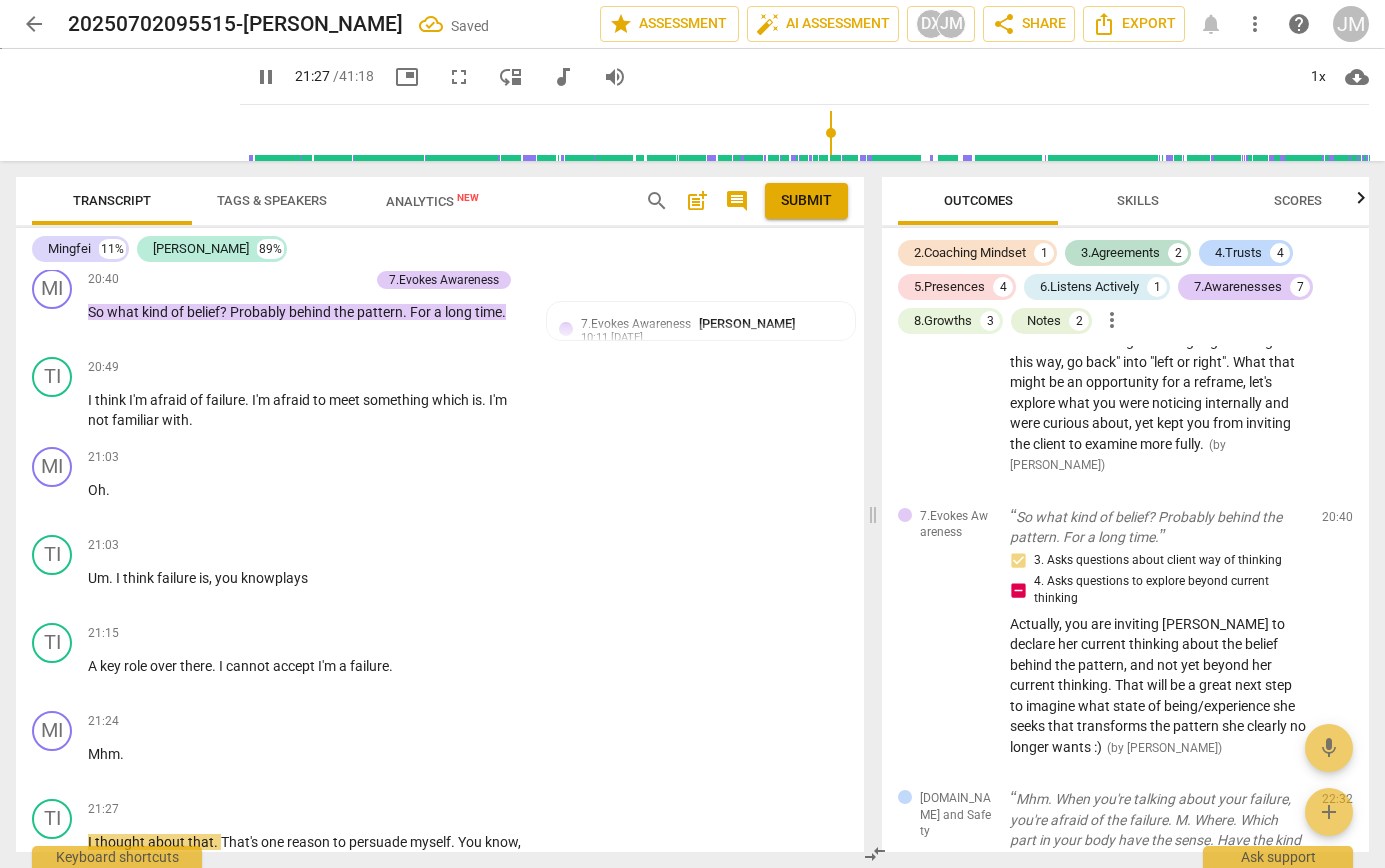 scroll, scrollTop: 7754, scrollLeft: 0, axis: vertical 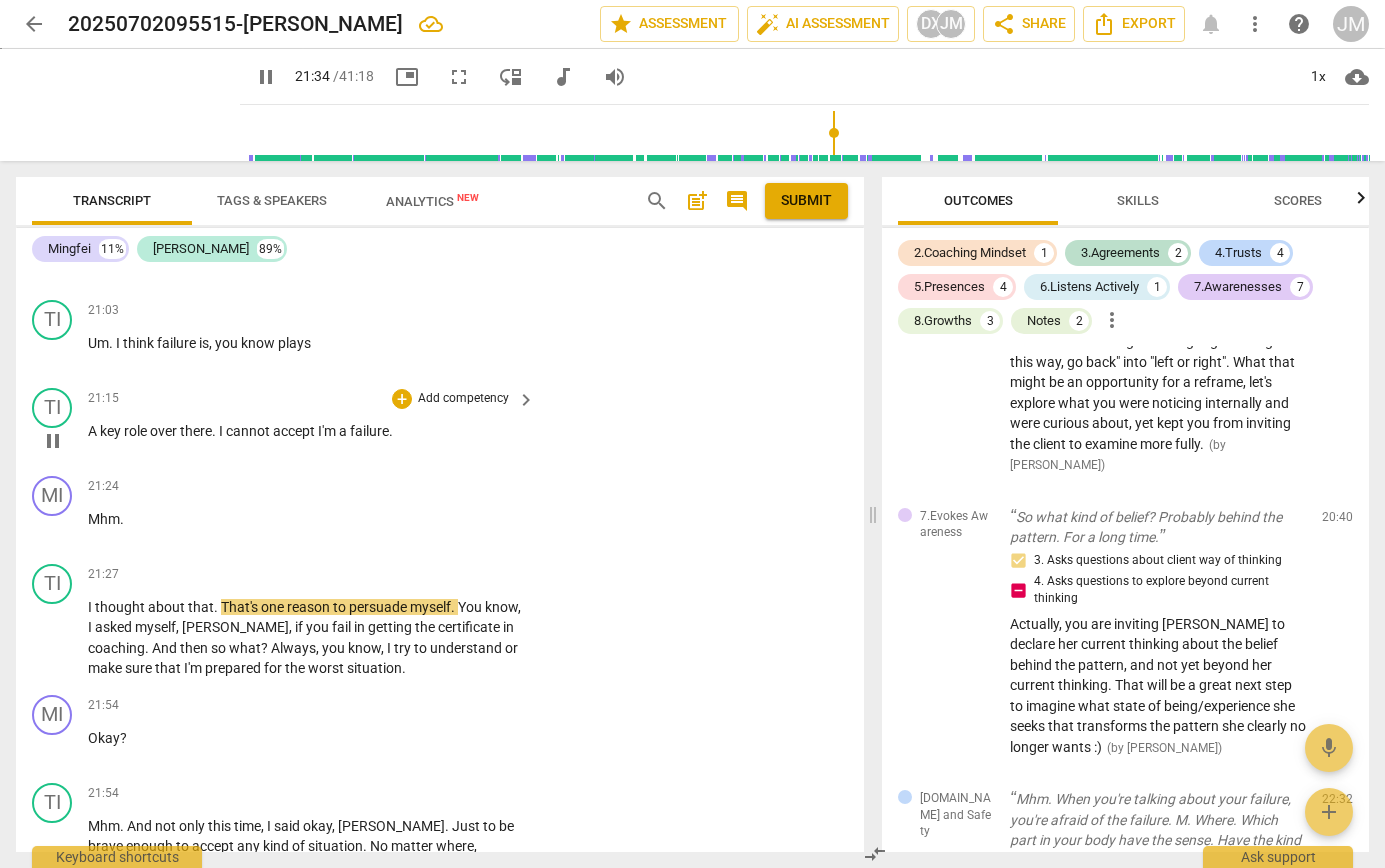 click on "A" at bounding box center (94, 431) 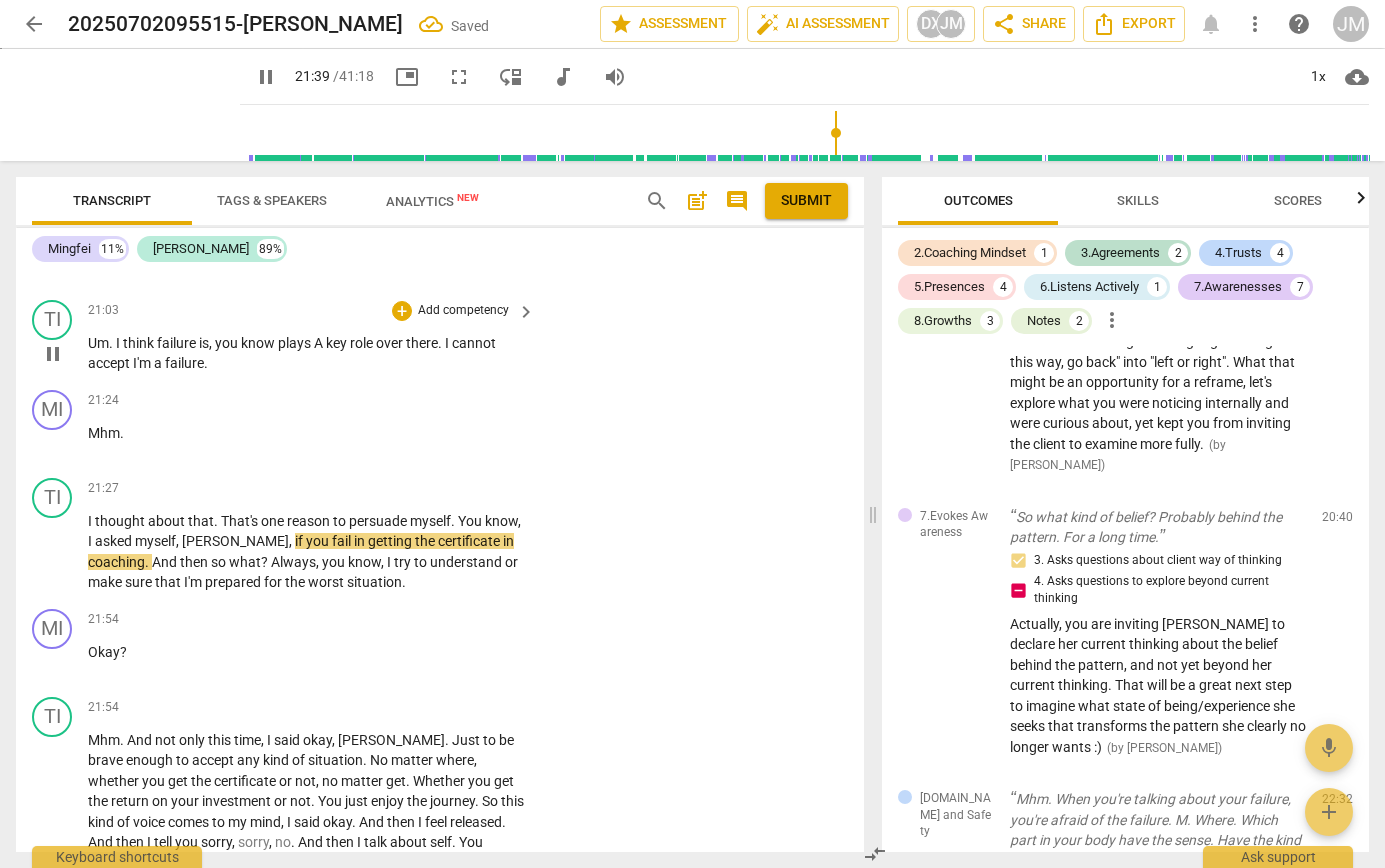 click on "A" at bounding box center (320, 343) 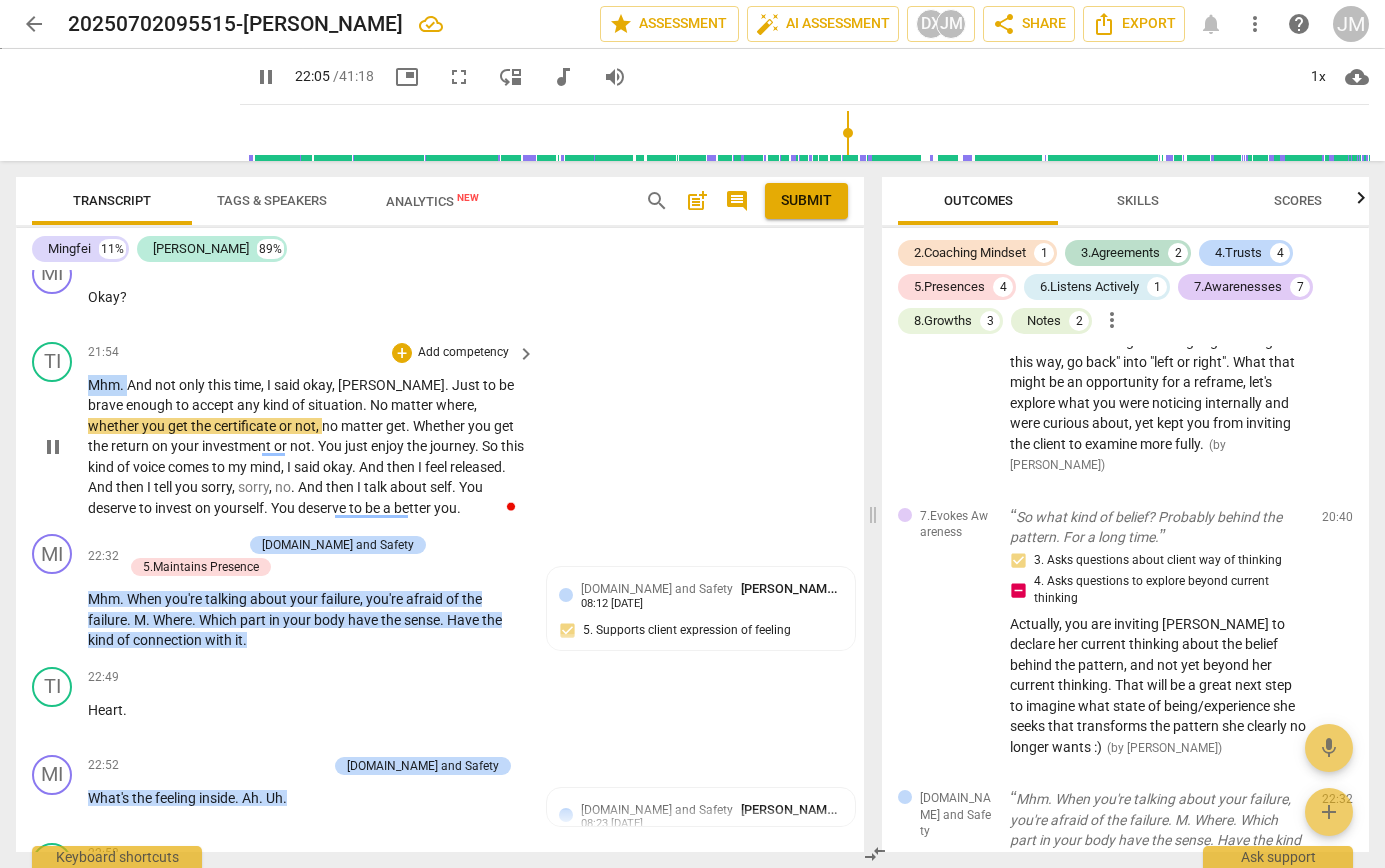 drag, startPoint x: 129, startPoint y: 427, endPoint x: 88, endPoint y: 423, distance: 41.19466 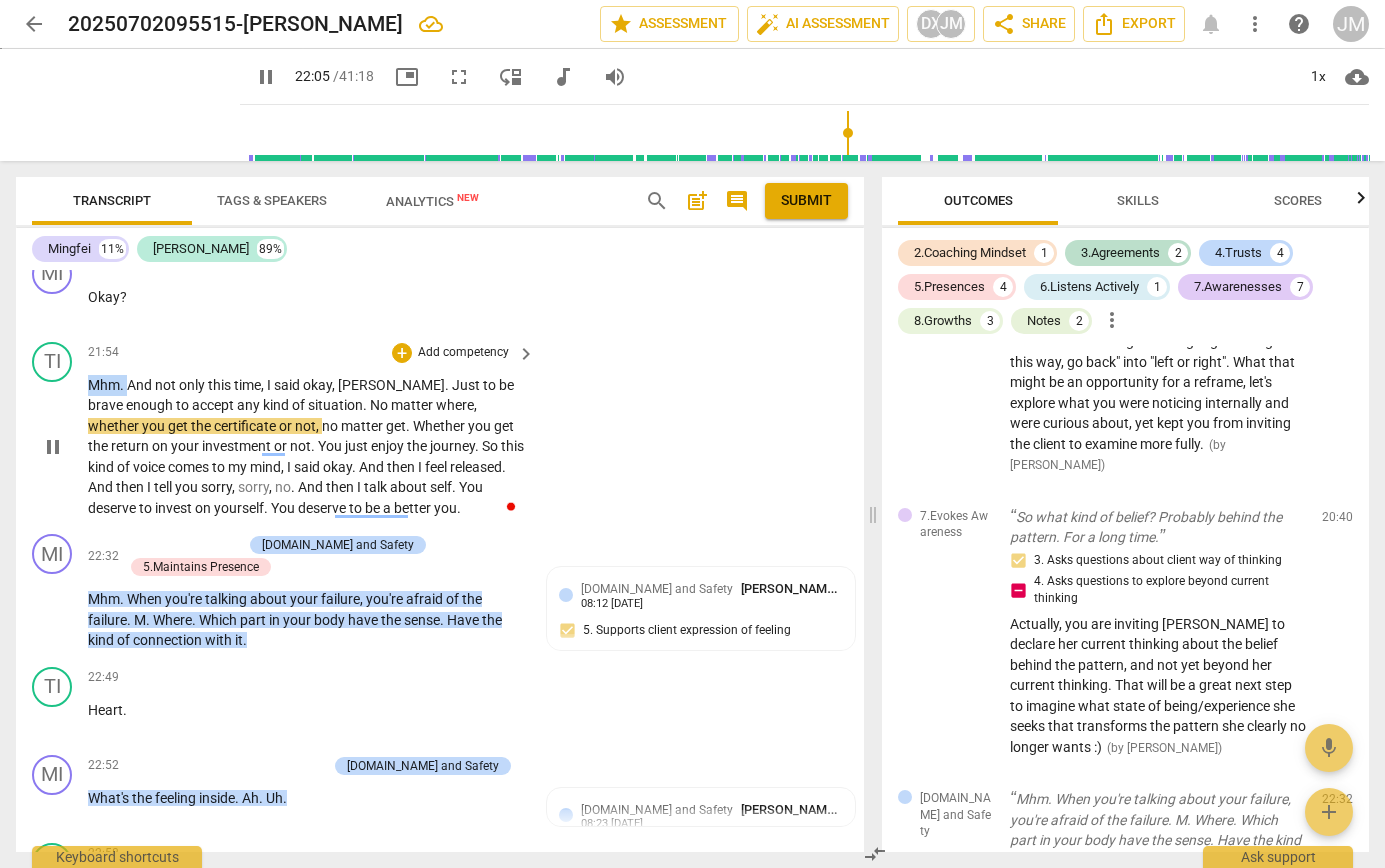 click on "Mhm .   And   not   only   this   time ,   I   said   okay ,   Tina .   Just   to   be   brave   enough   to   accept   any   kind   of   situation .   No   matter   where ,   whether   you   get   the   certificate   or   not ,   no   matter   get .   Whether   you   get   the   return   on   your   investment   or   not .   You   just   enjoy   the   journey .   So   this   kind   of   voice   comes   to   my   mind ,   I   said   okay .   And   then   I   feel   released .   And   then   I   tell   you   sorry ,   sorry ,   no .   And   then   I   talk   about   self .   You   deserve   to   invest   on   yourself .   You   deserve   to   be   a   better   you ." at bounding box center [306, 447] 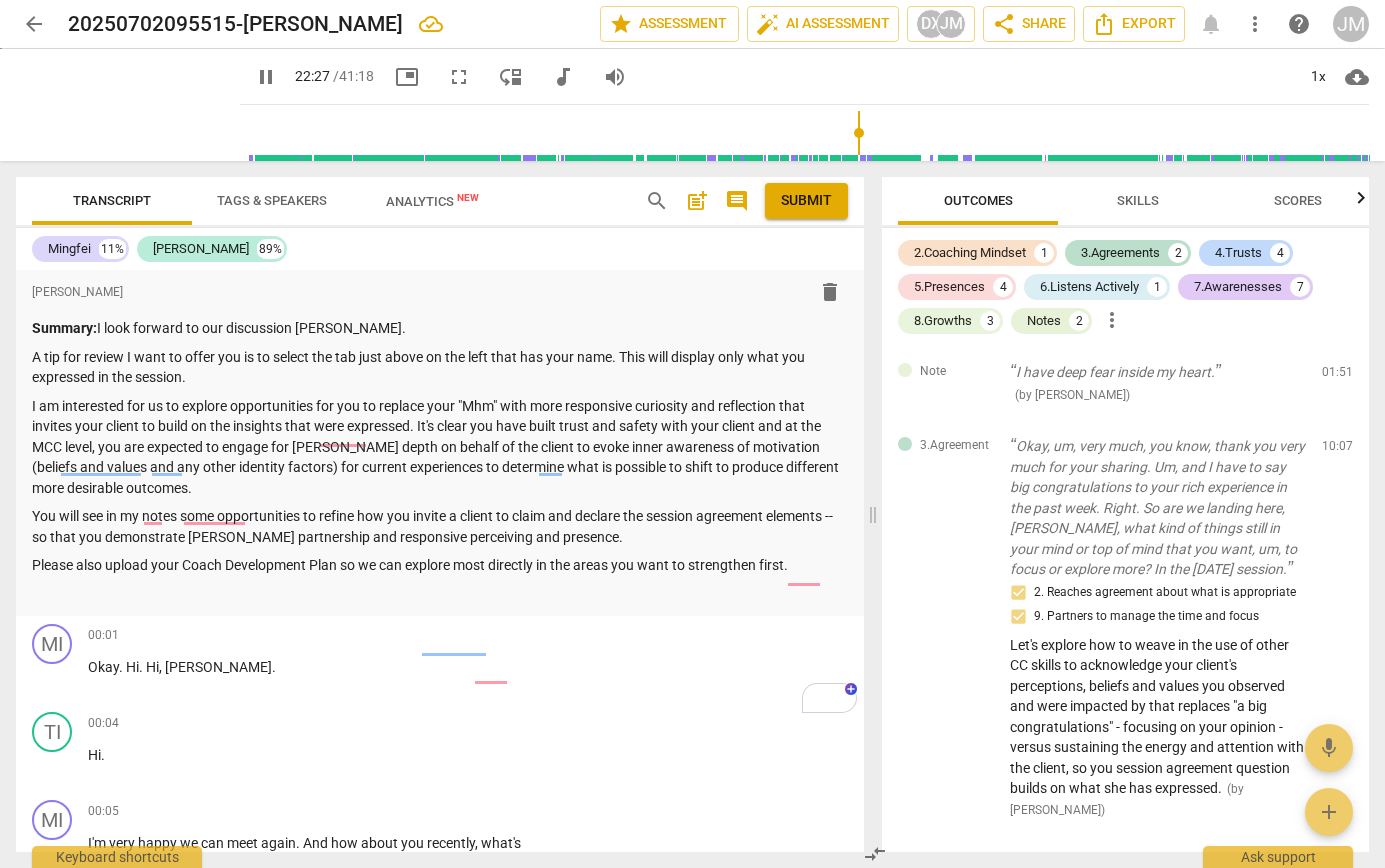 scroll, scrollTop: 0, scrollLeft: 0, axis: both 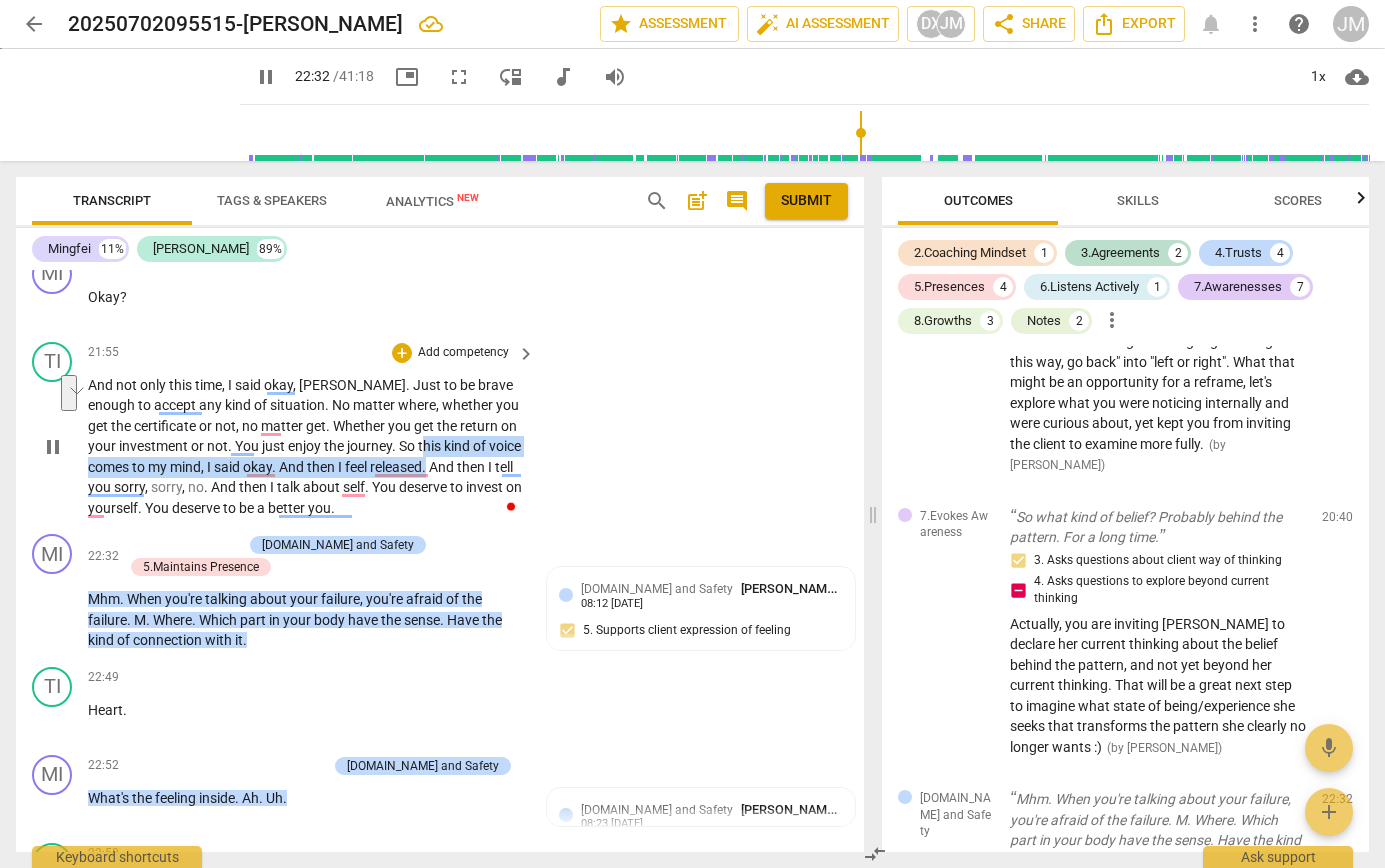 drag, startPoint x: 393, startPoint y: 488, endPoint x: 432, endPoint y: 505, distance: 42.544094 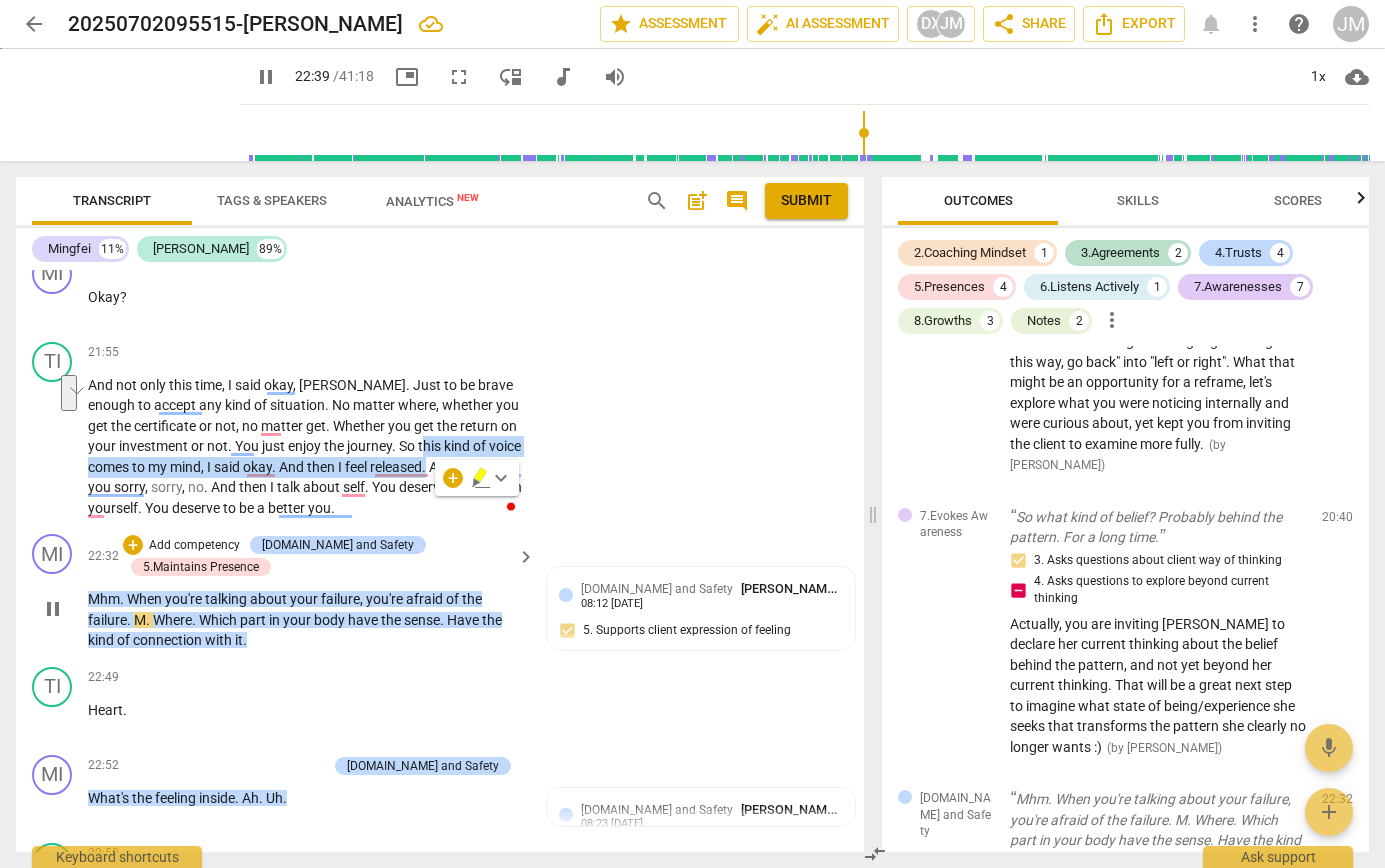 scroll, scrollTop: 7743, scrollLeft: 0, axis: vertical 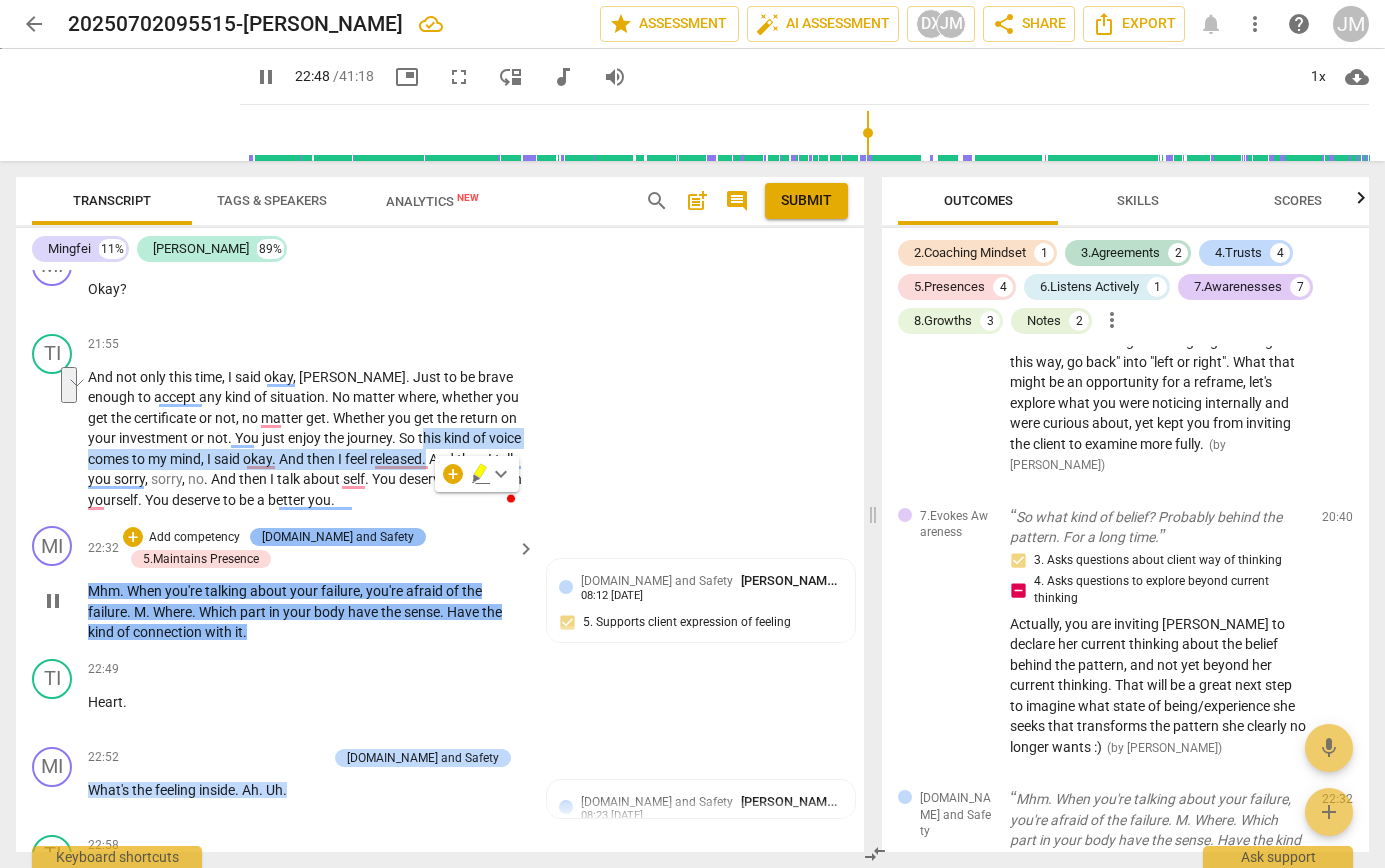 click on "[DOMAIN_NAME] and Safety" at bounding box center (338, 537) 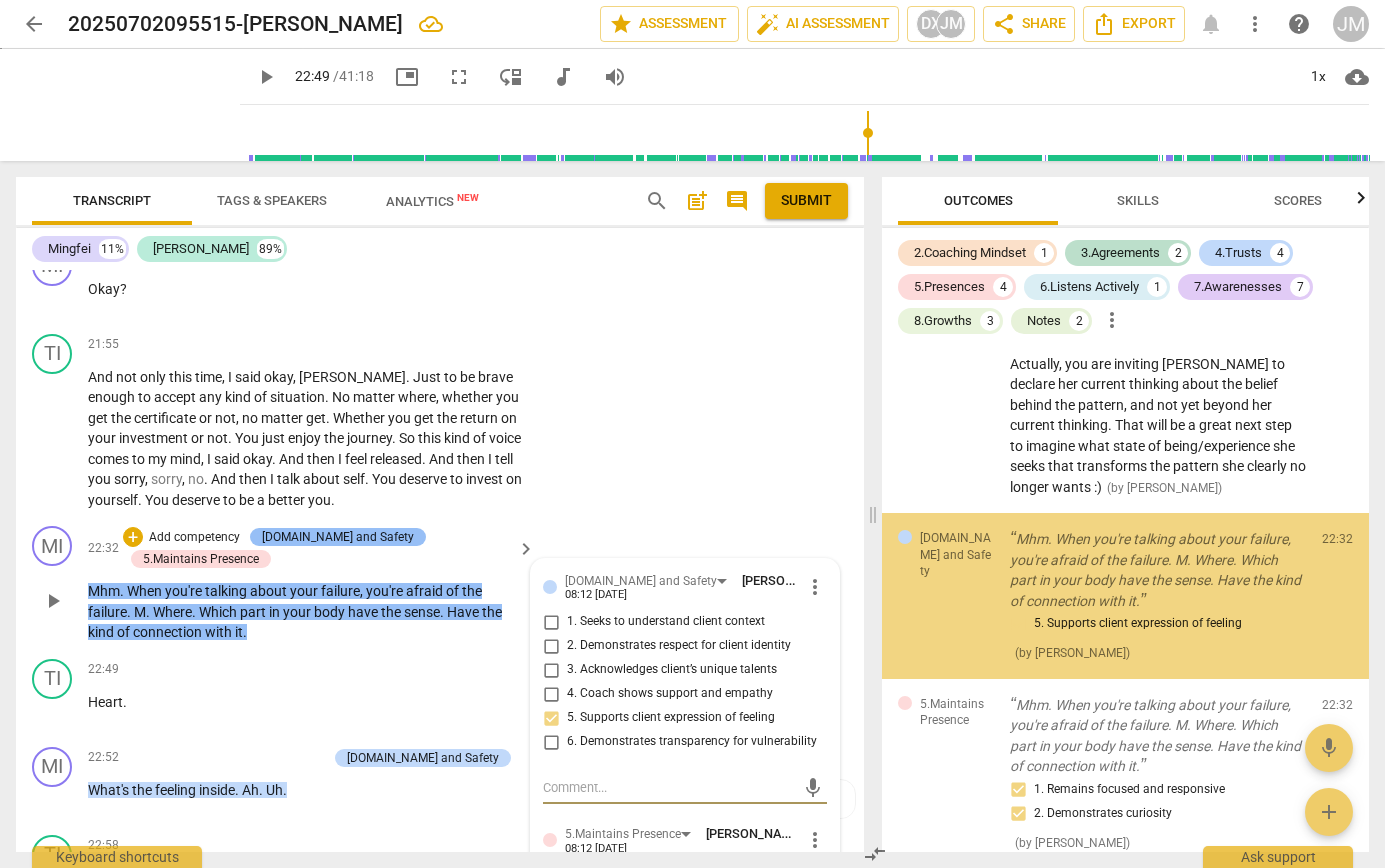 scroll, scrollTop: 2760, scrollLeft: 0, axis: vertical 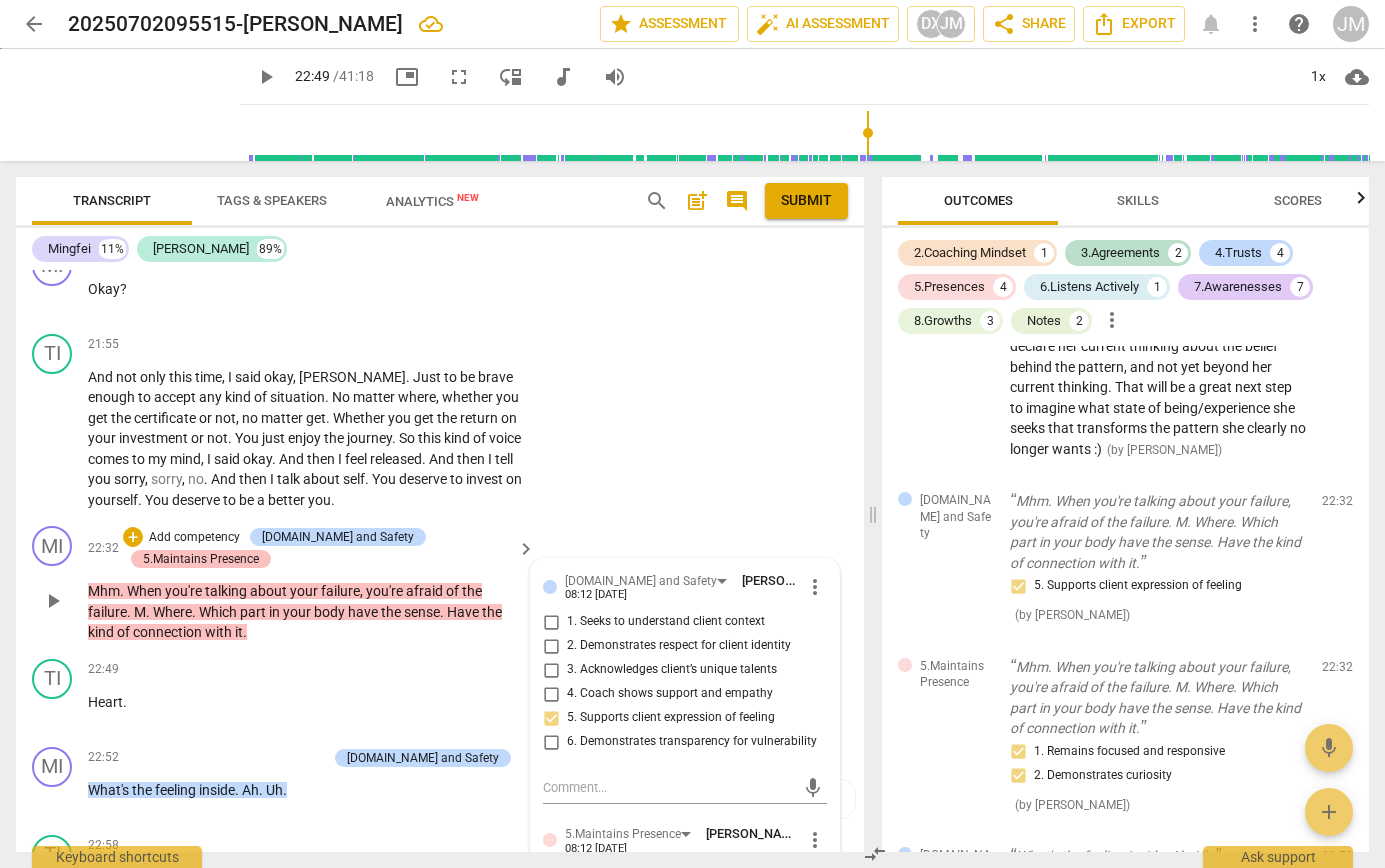 click on "5.Maintains Presence" at bounding box center [201, 559] 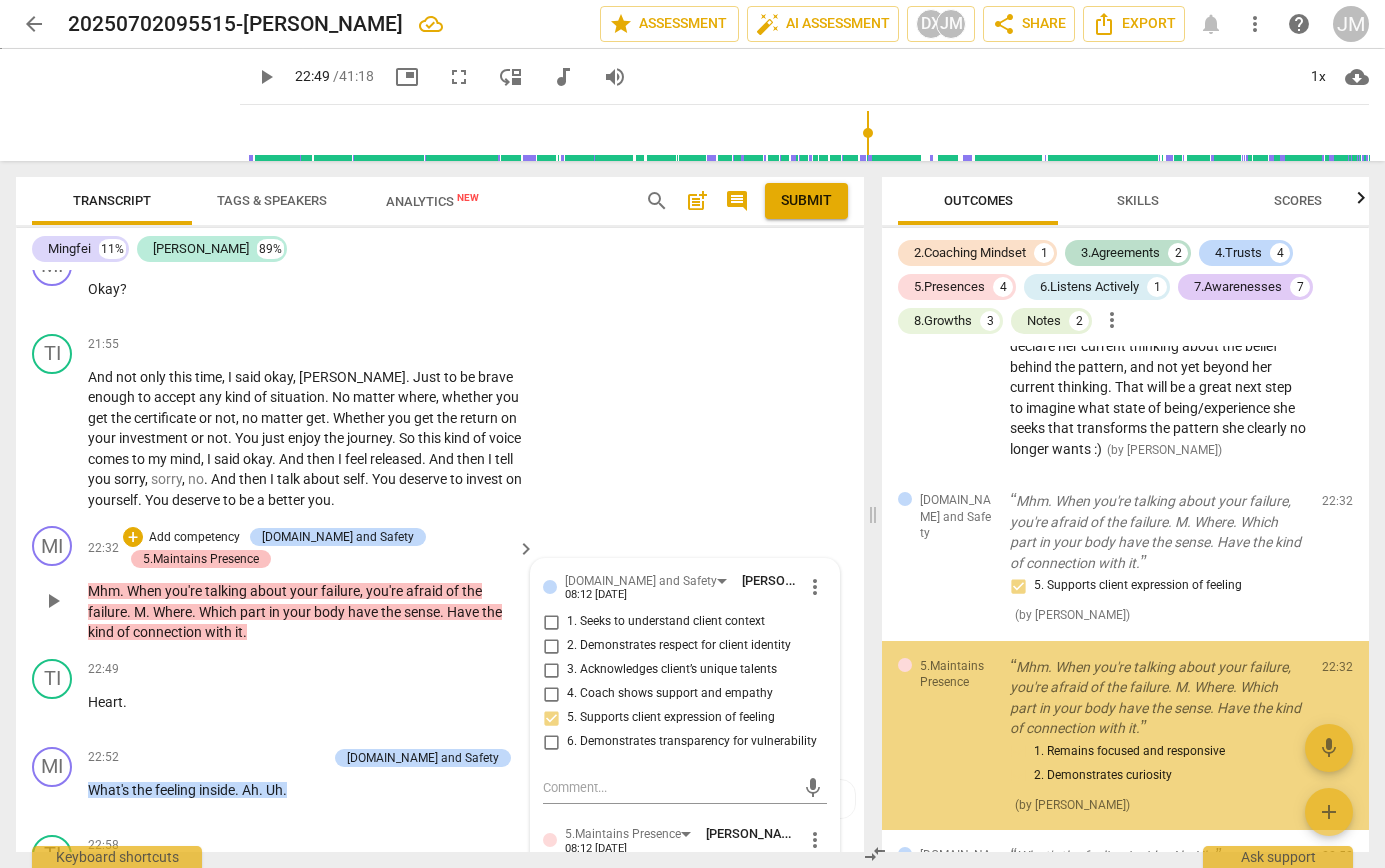 scroll, scrollTop: 2937, scrollLeft: 0, axis: vertical 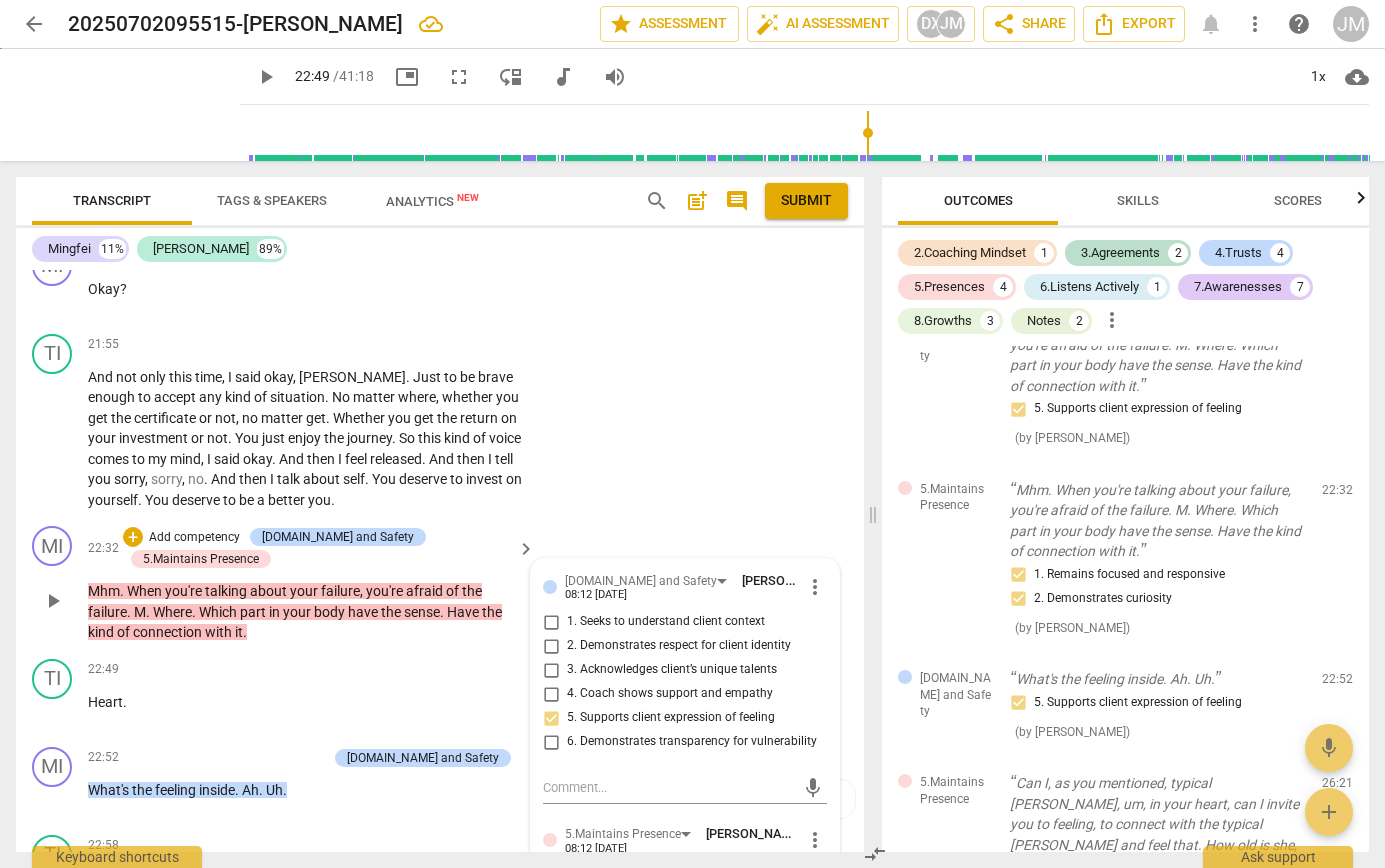 click on "Add competency" at bounding box center [194, 538] 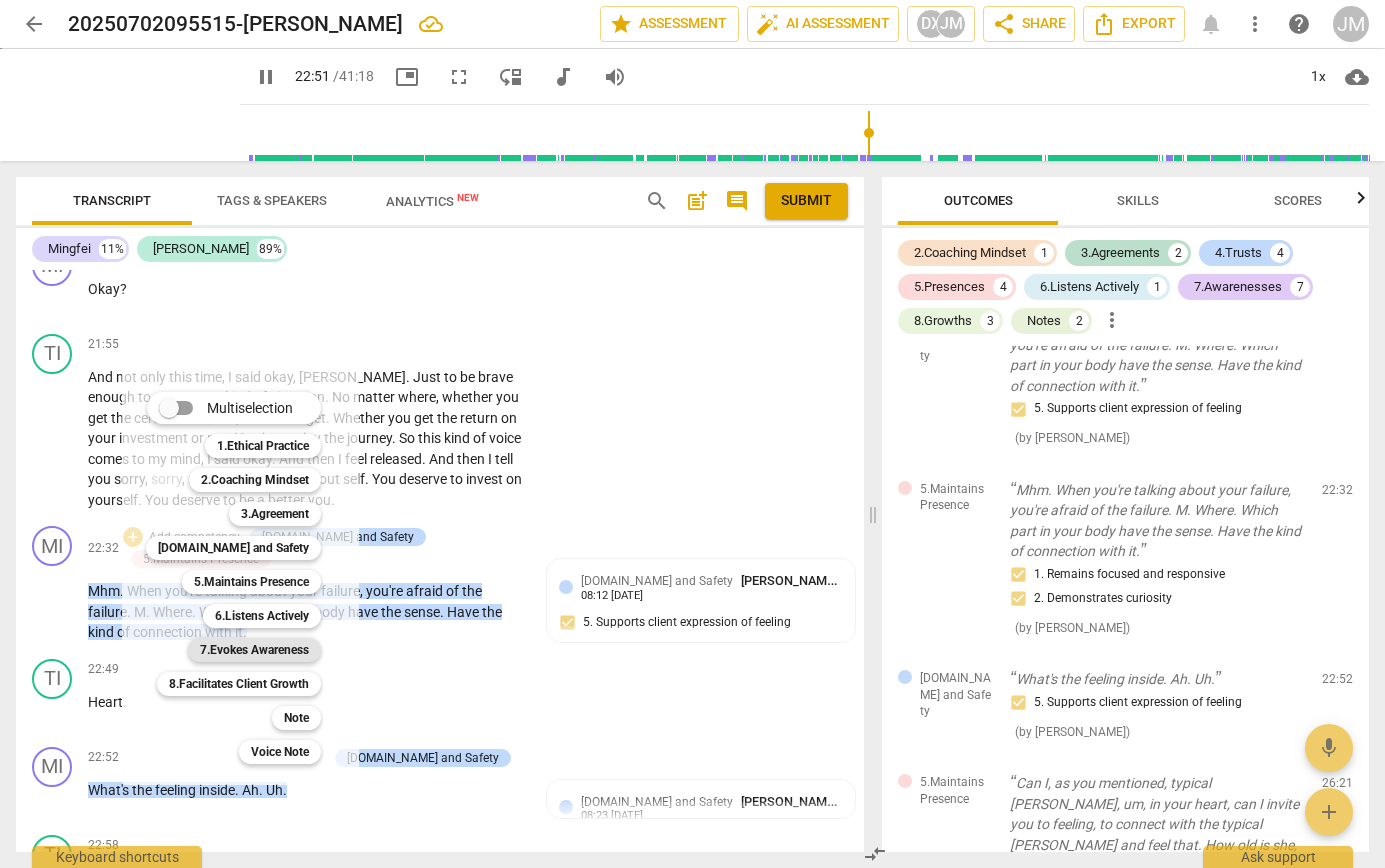 click on "7.Evokes Awareness" at bounding box center (254, 650) 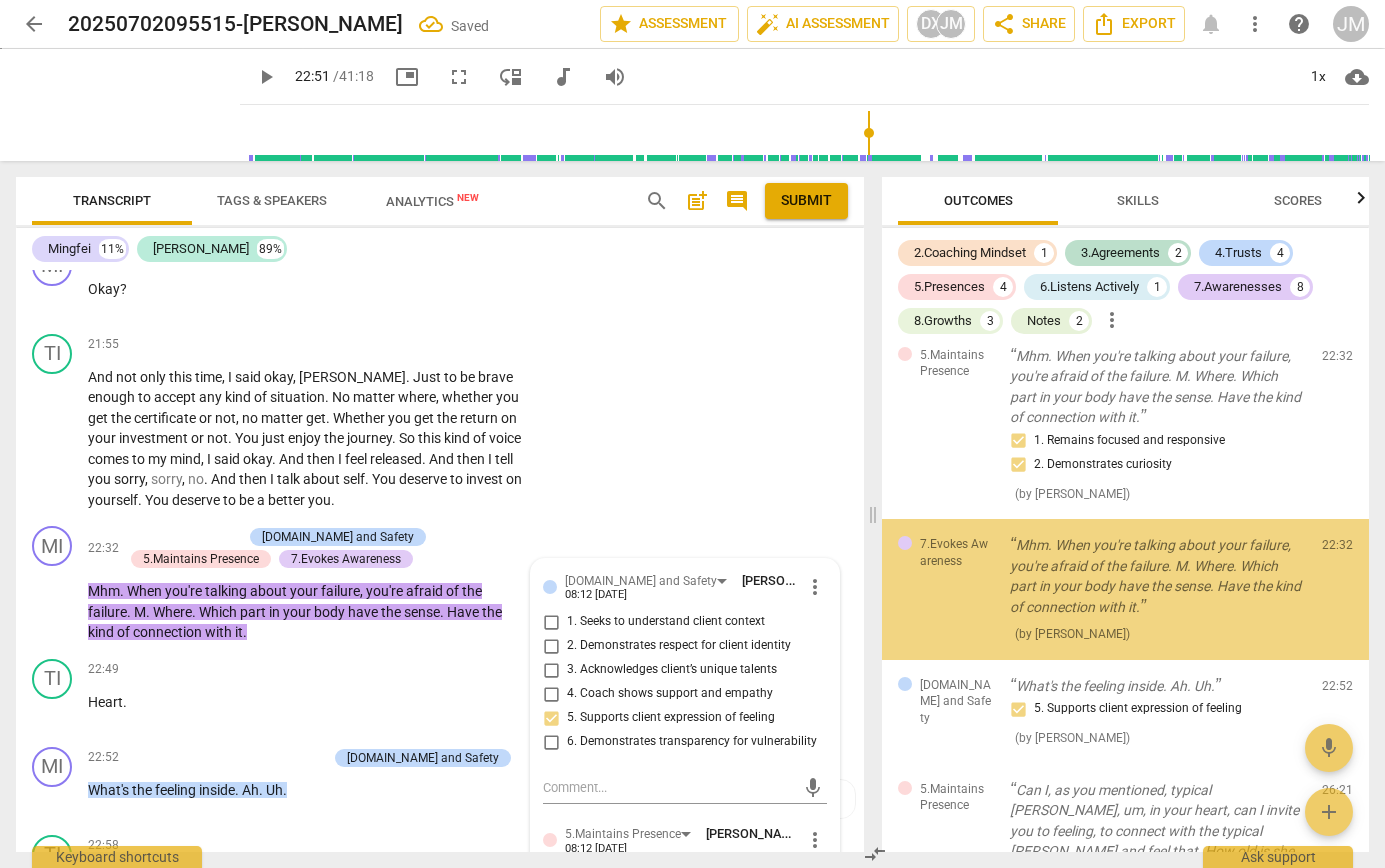 scroll, scrollTop: 3102, scrollLeft: 0, axis: vertical 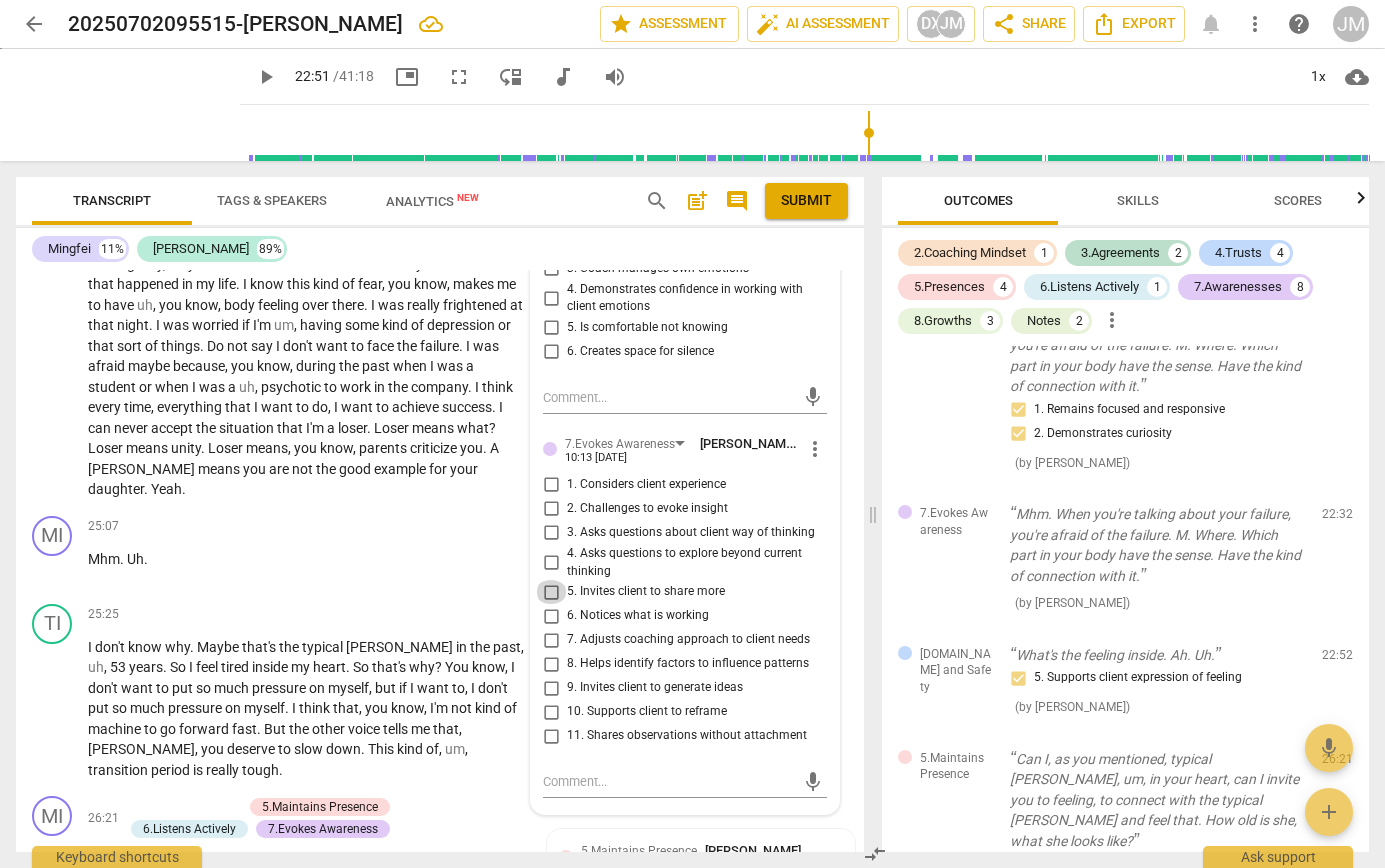 click on "5. Invites client to share more" at bounding box center (551, 592) 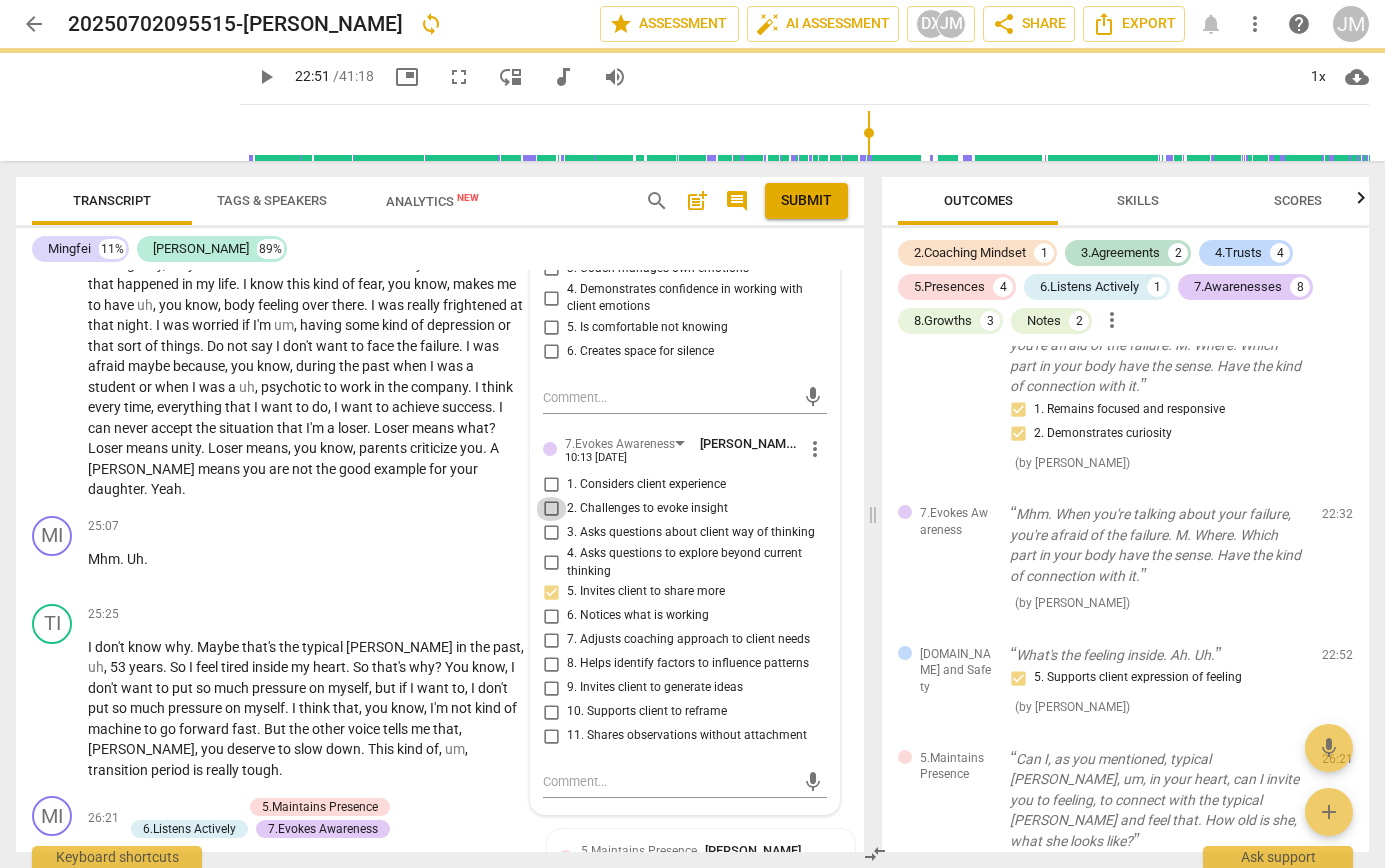 click on "2. Challenges to evoke insight" at bounding box center [551, 509] 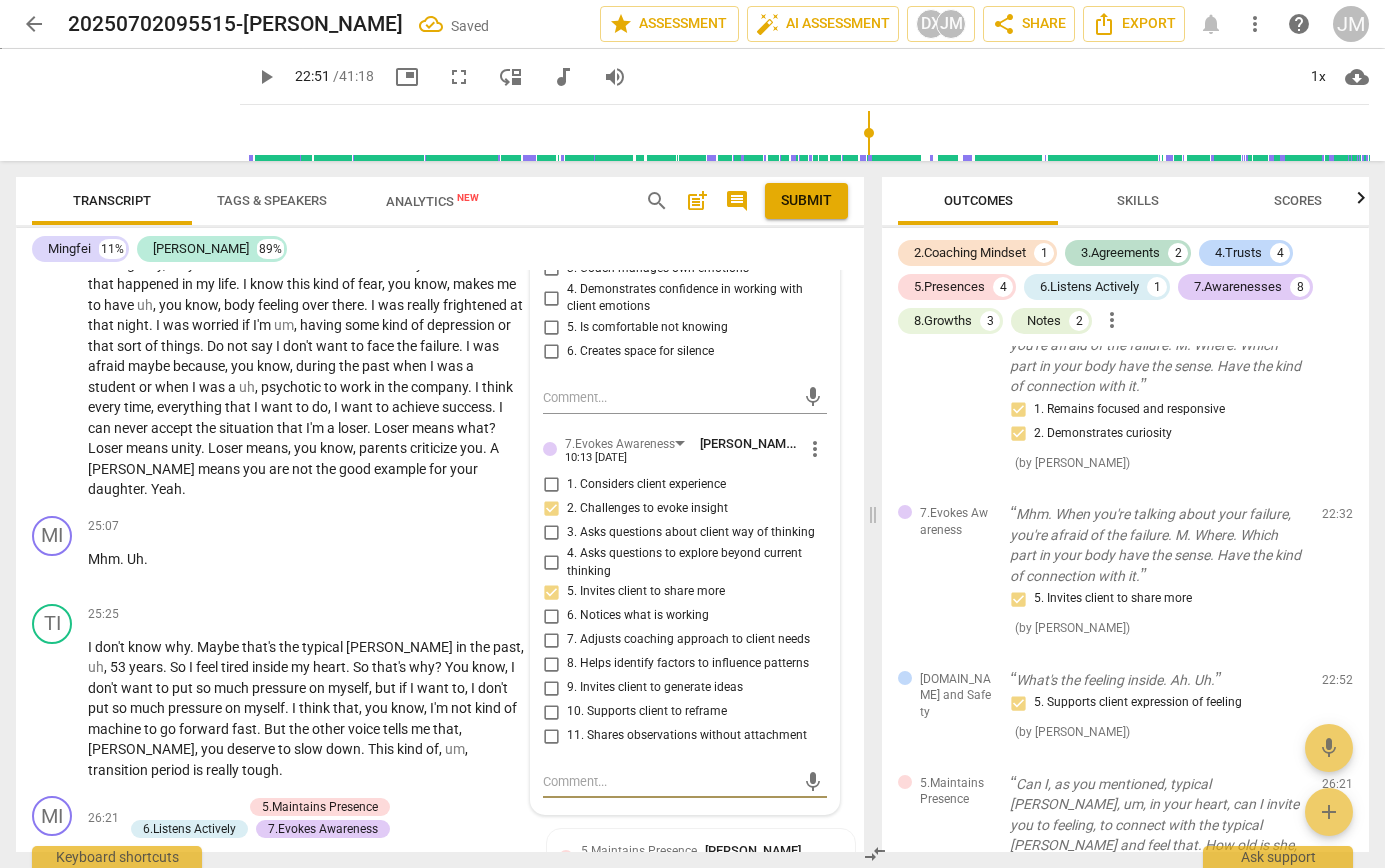 click at bounding box center [669, 781] 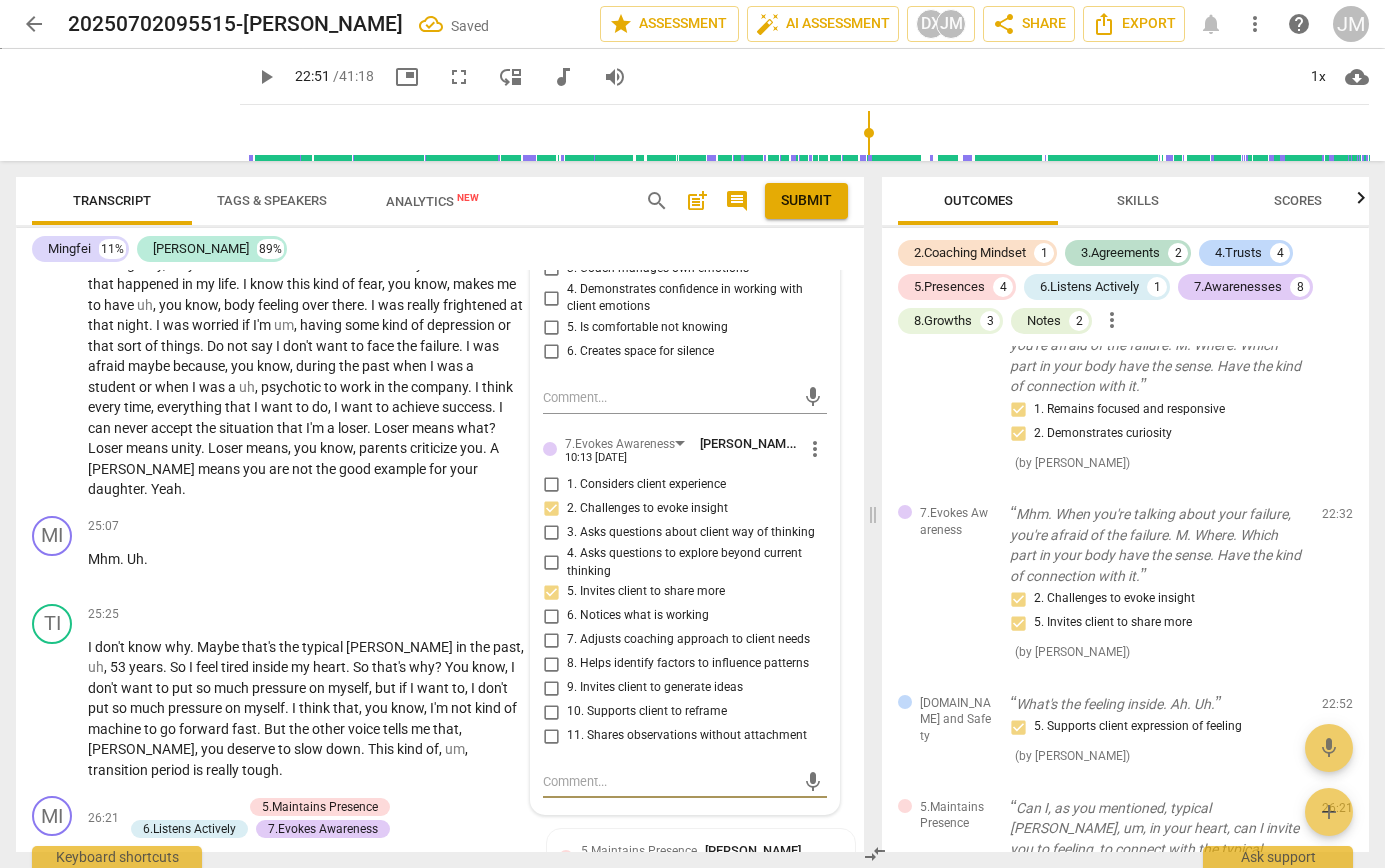 type on "Y" 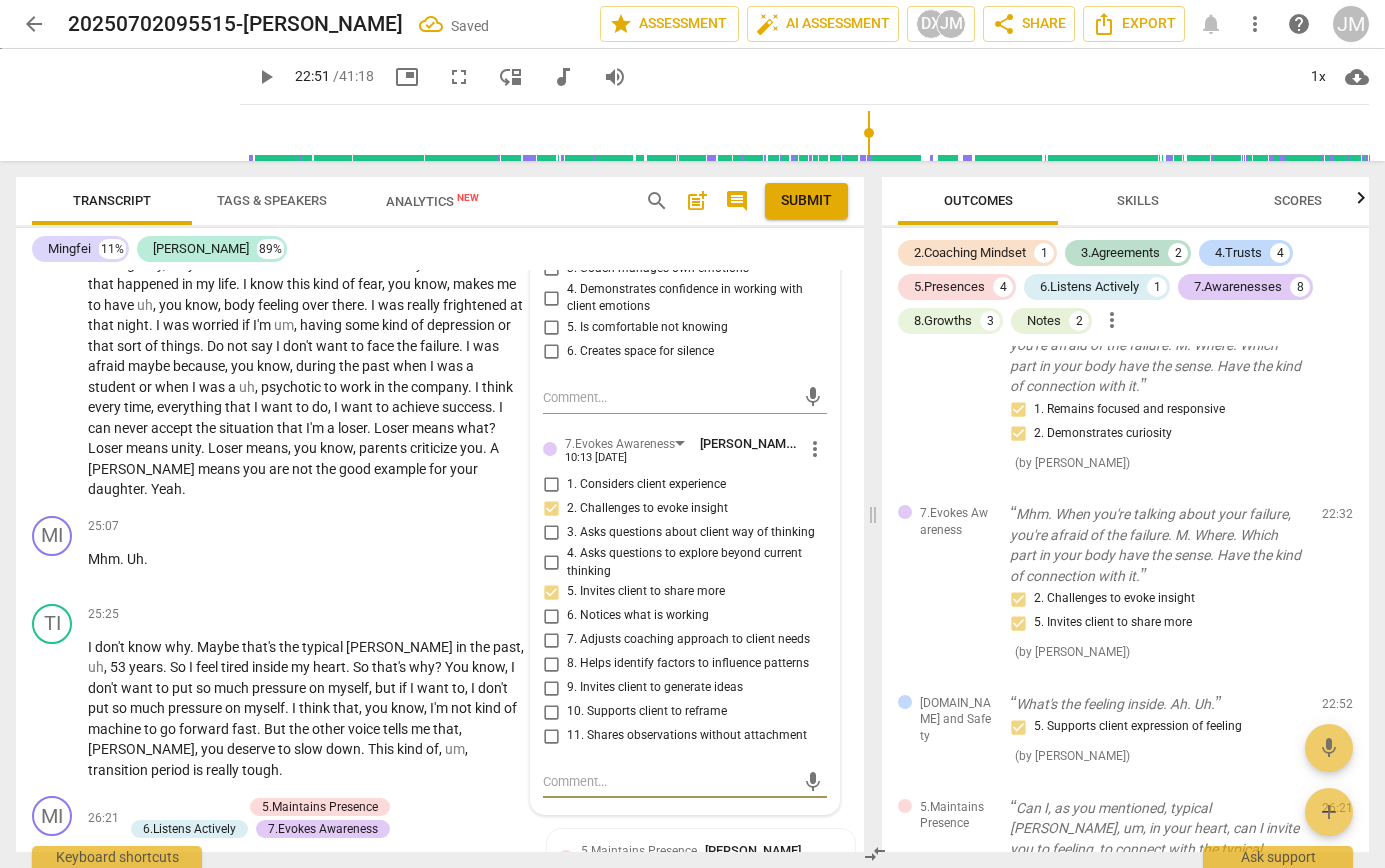 type on "Y" 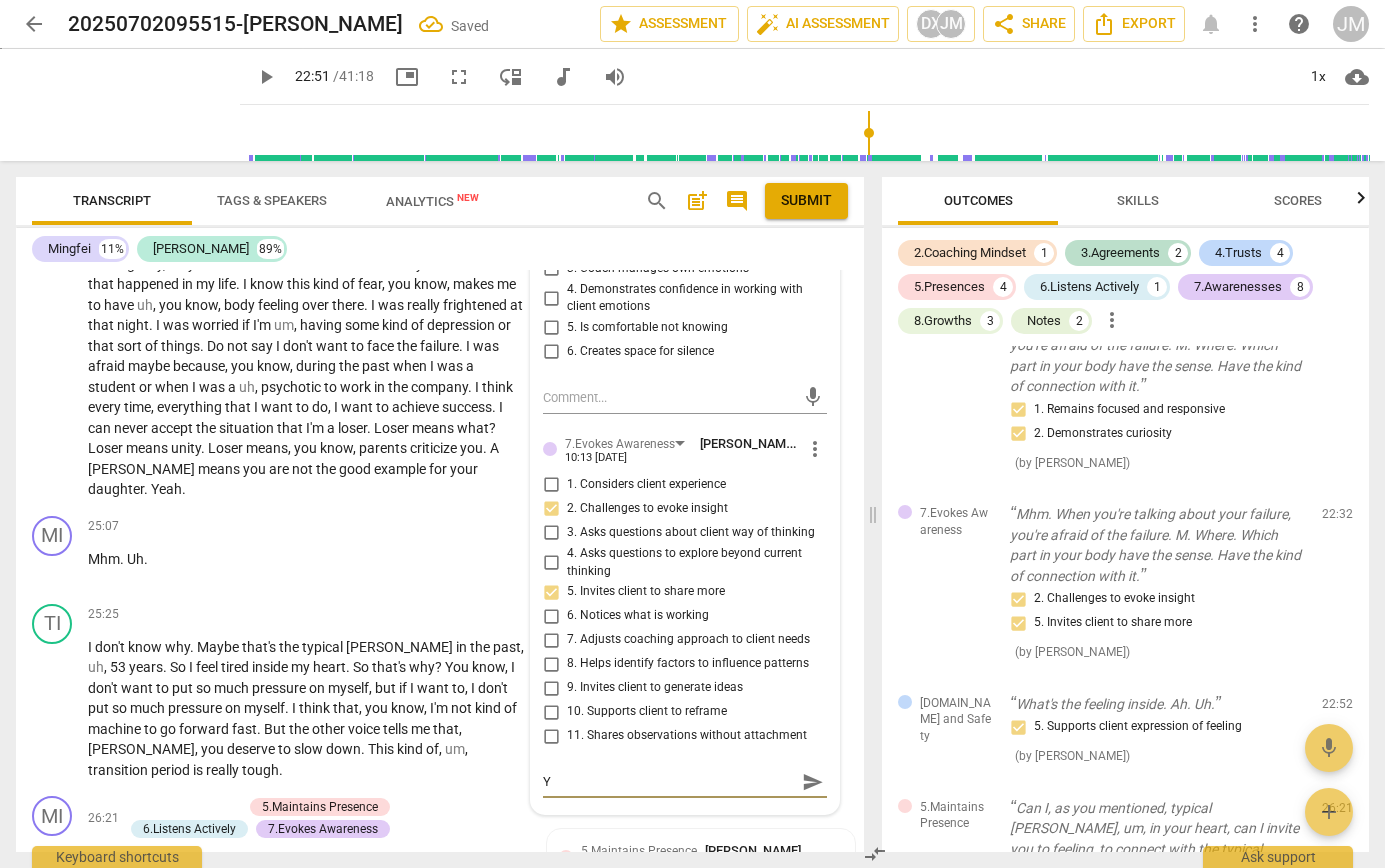 type on "Ye" 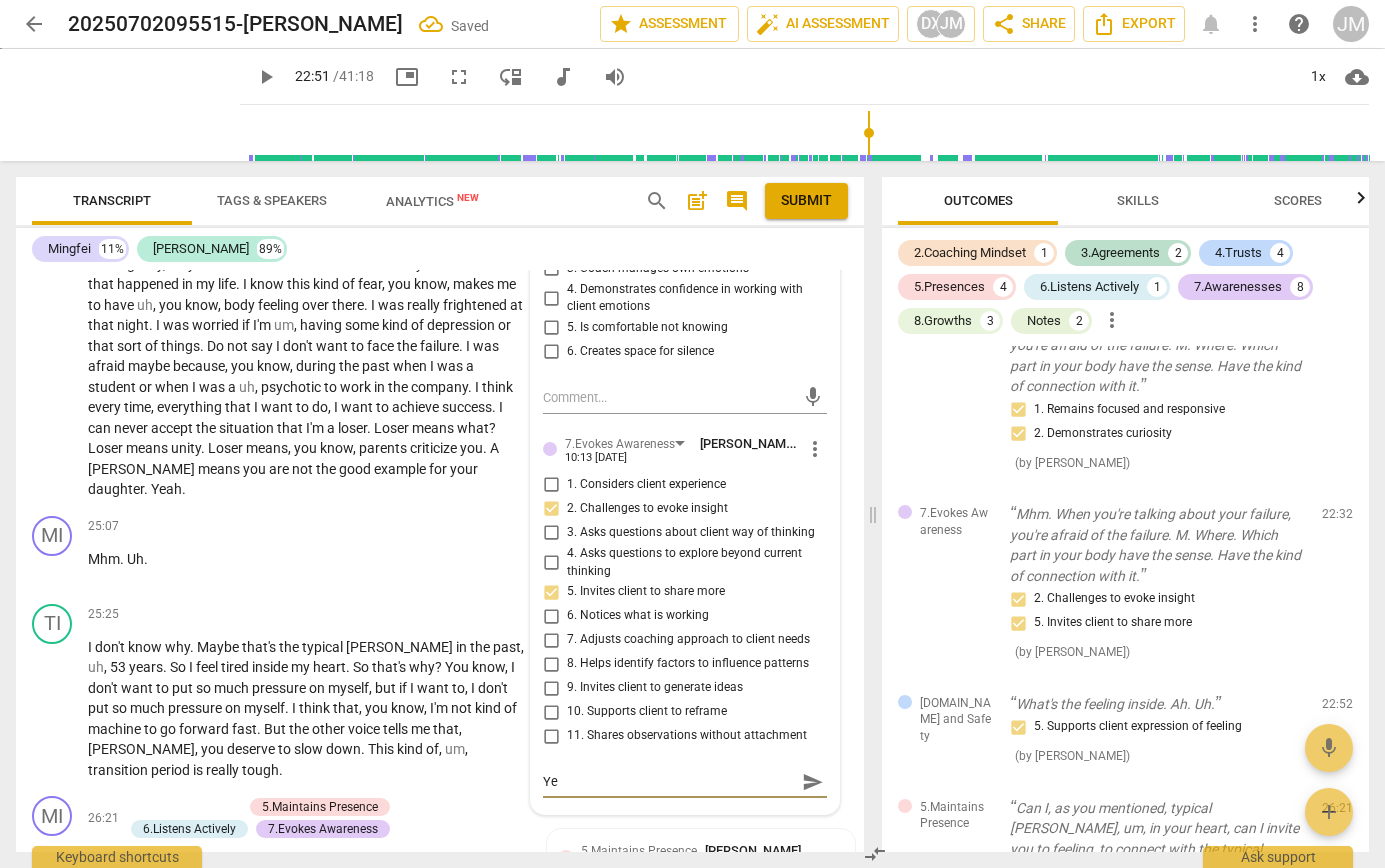 type on "Yes" 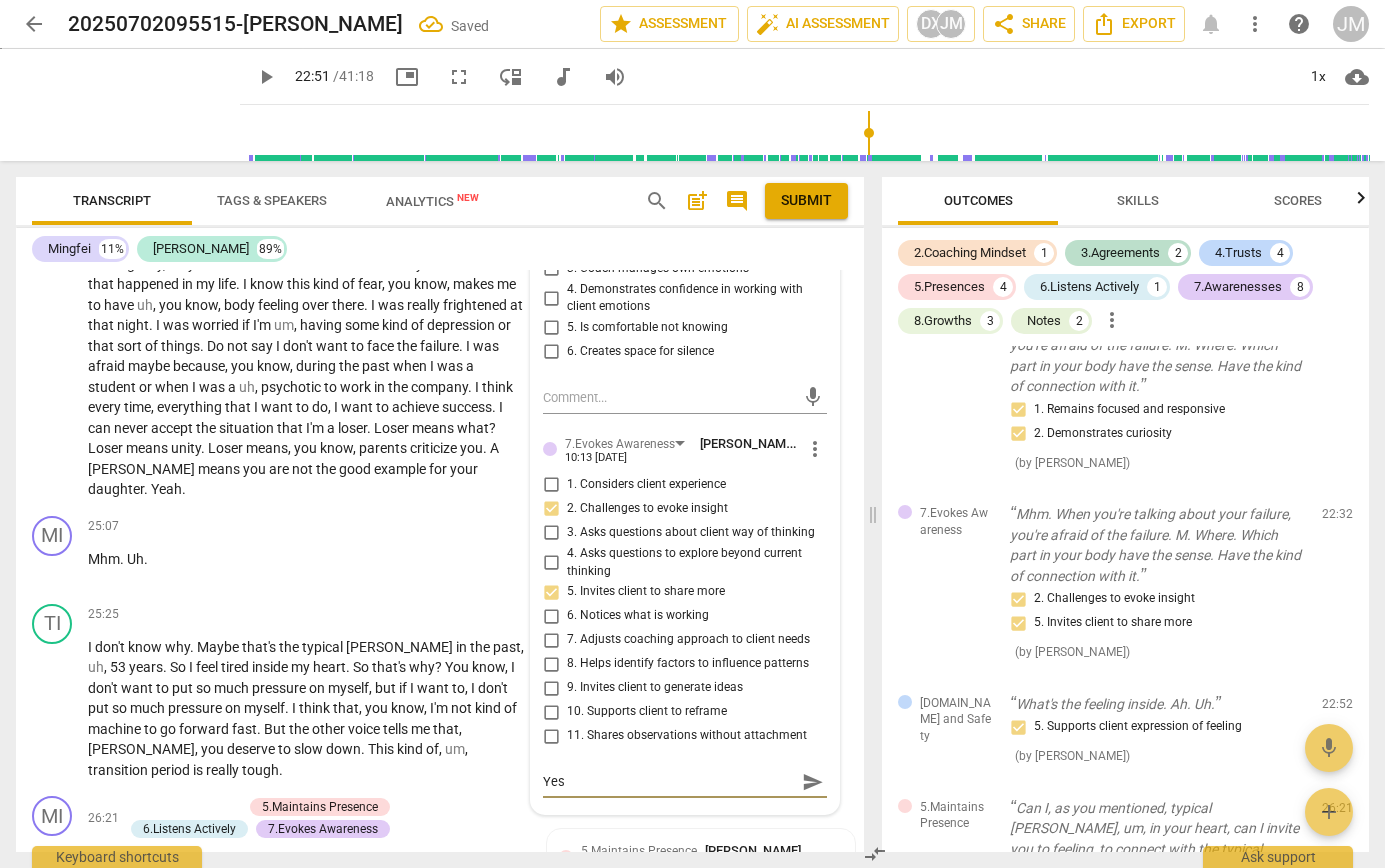 type on "Yes," 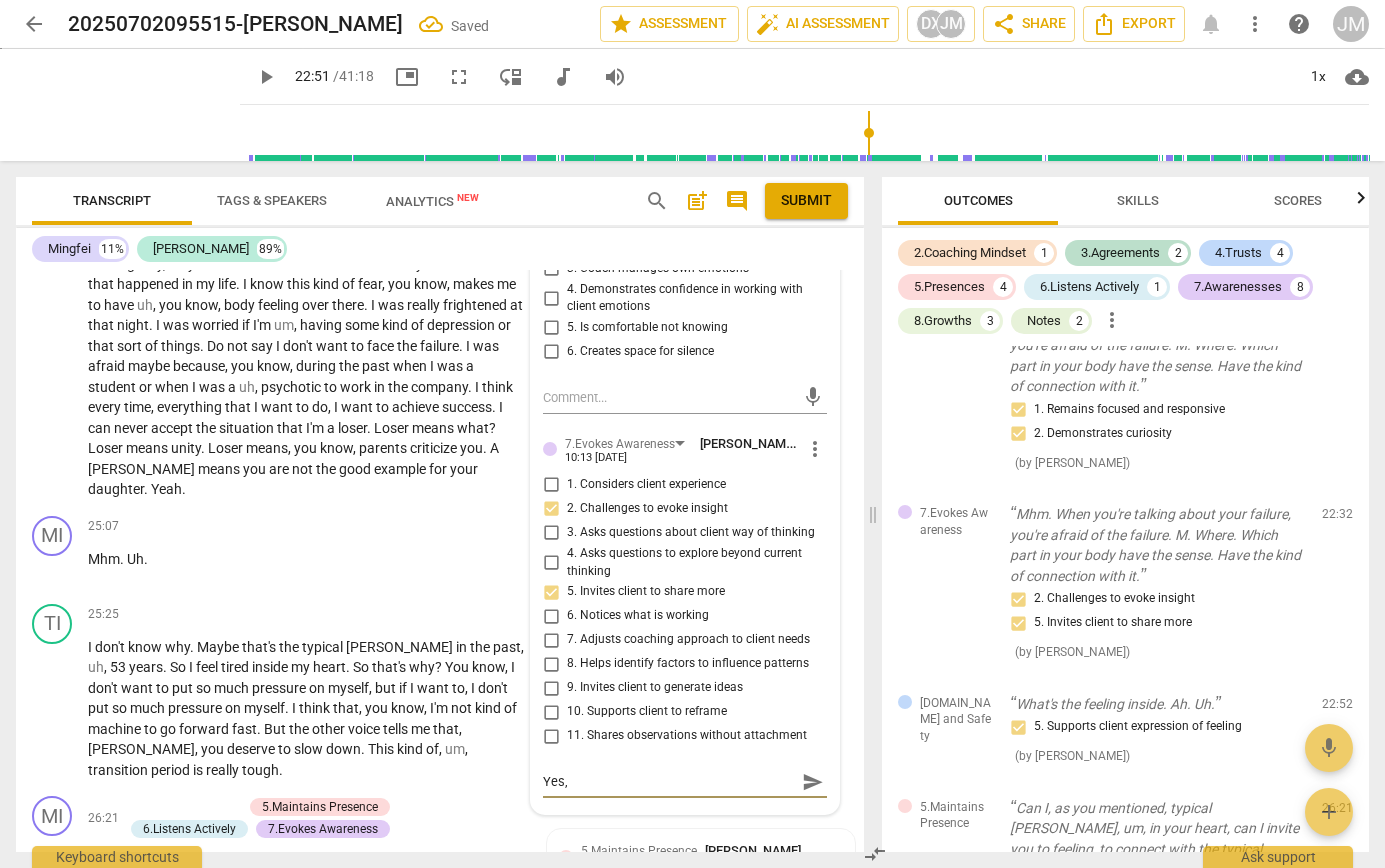 type on "Yes," 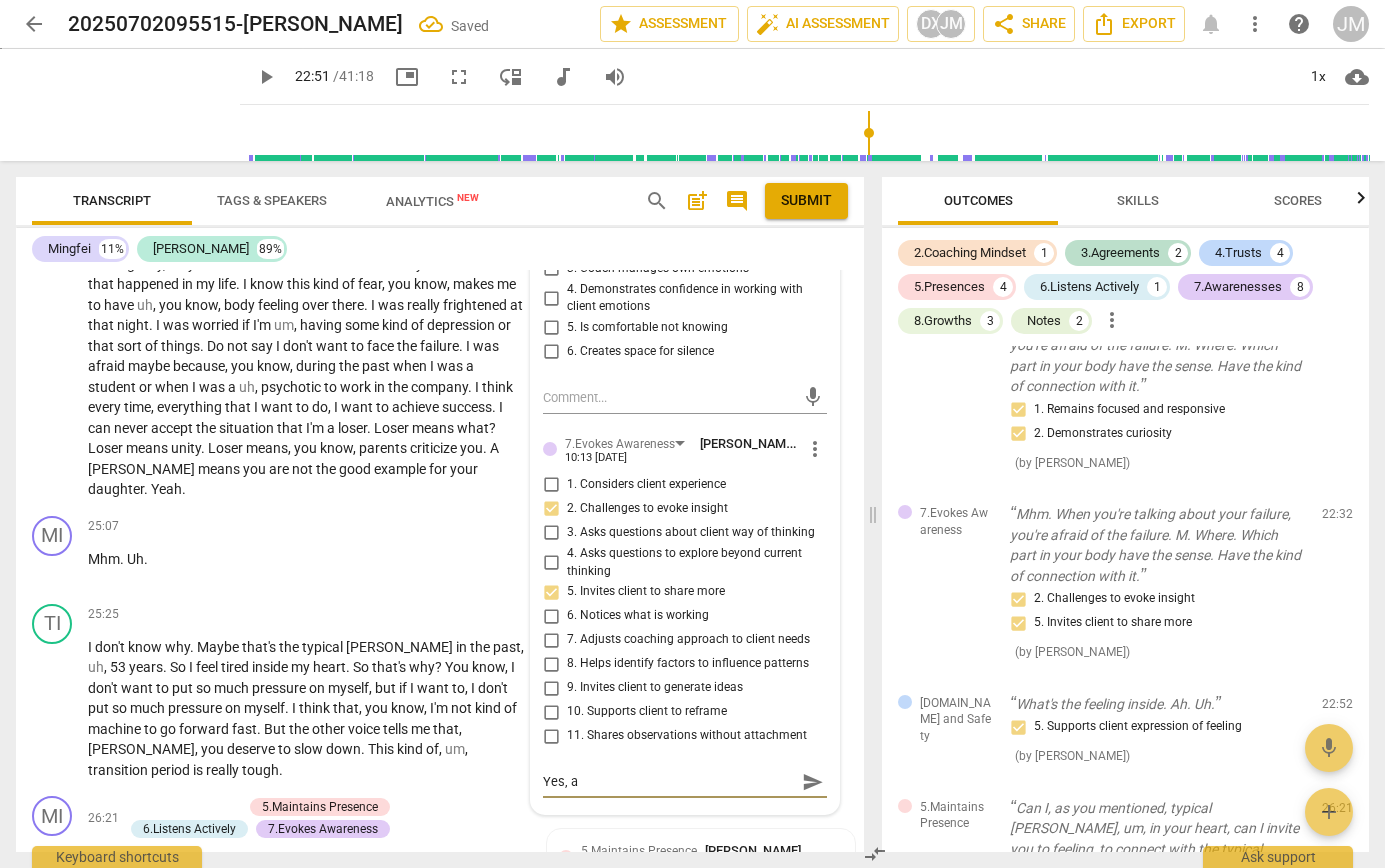 type on "Yes, an" 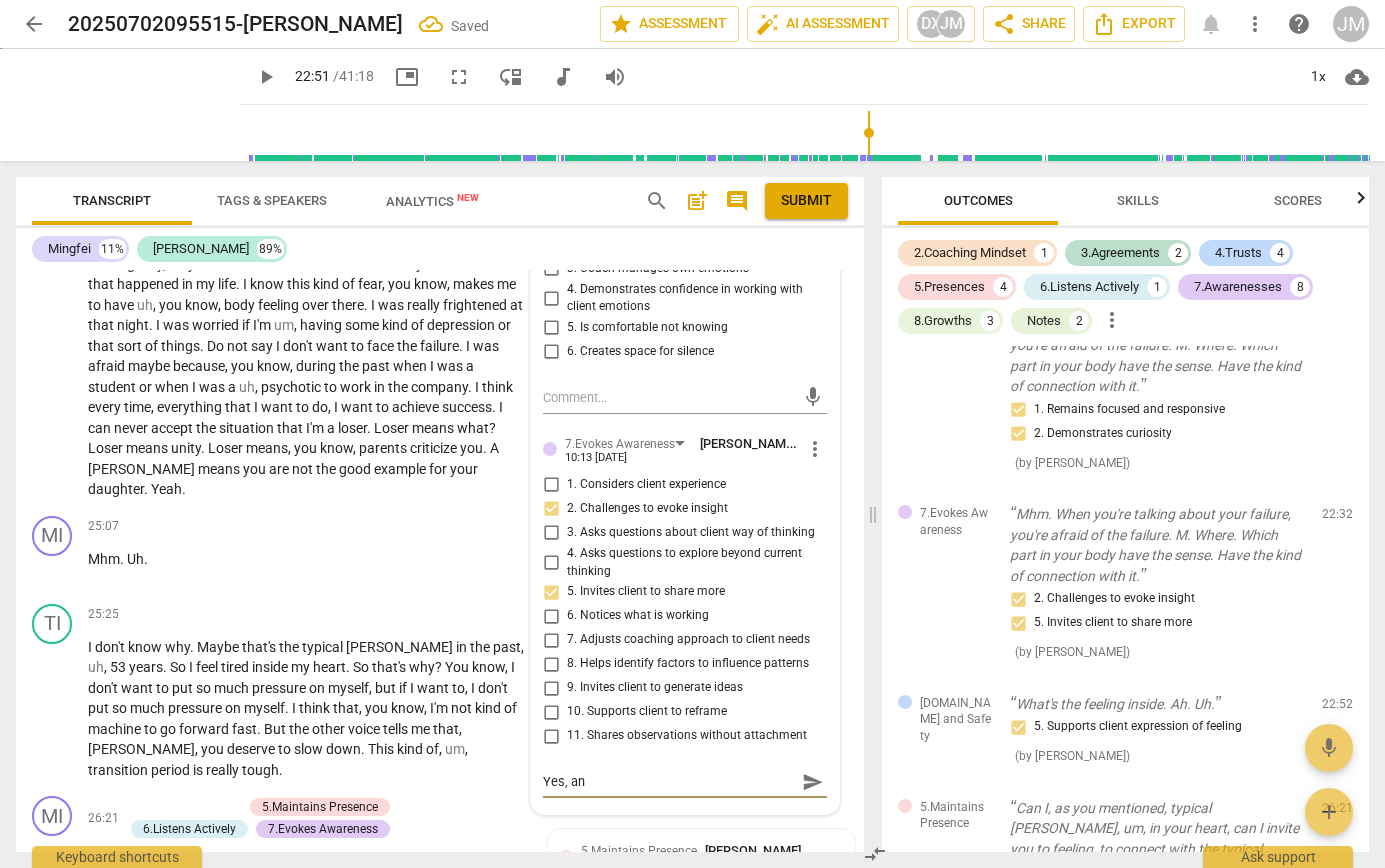 type on "Yes, and" 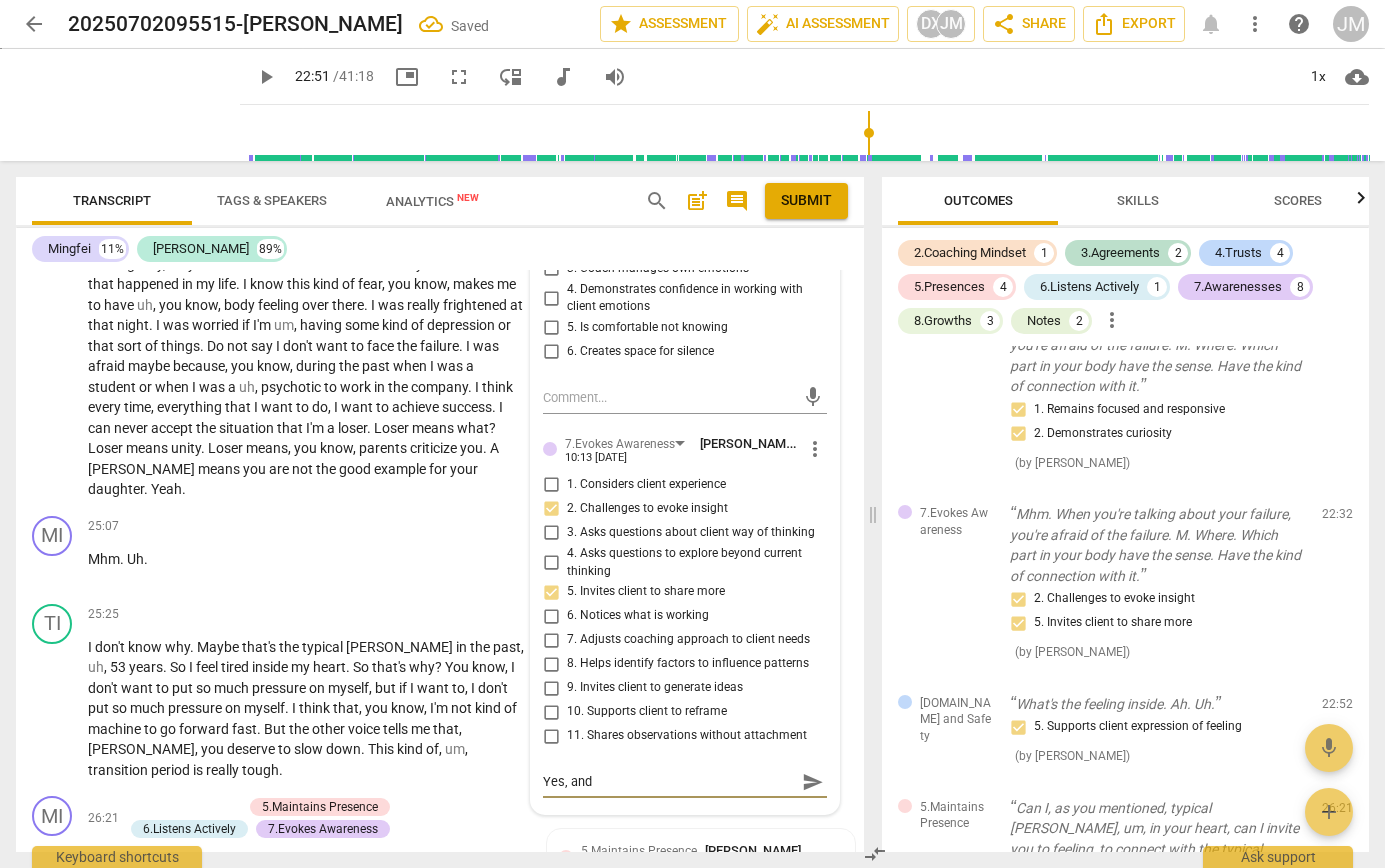 type on "Yes, and," 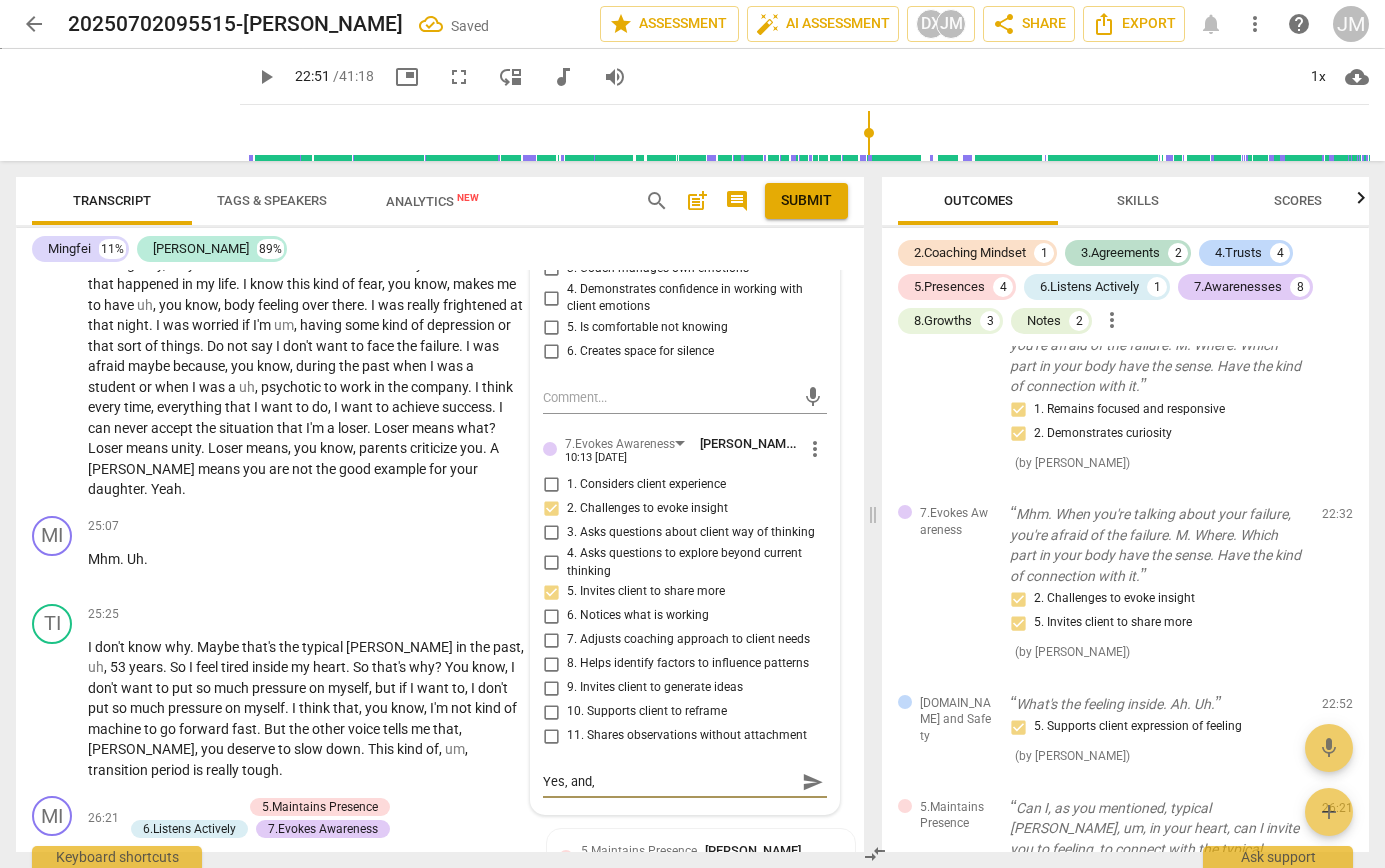 type on "Yes, and," 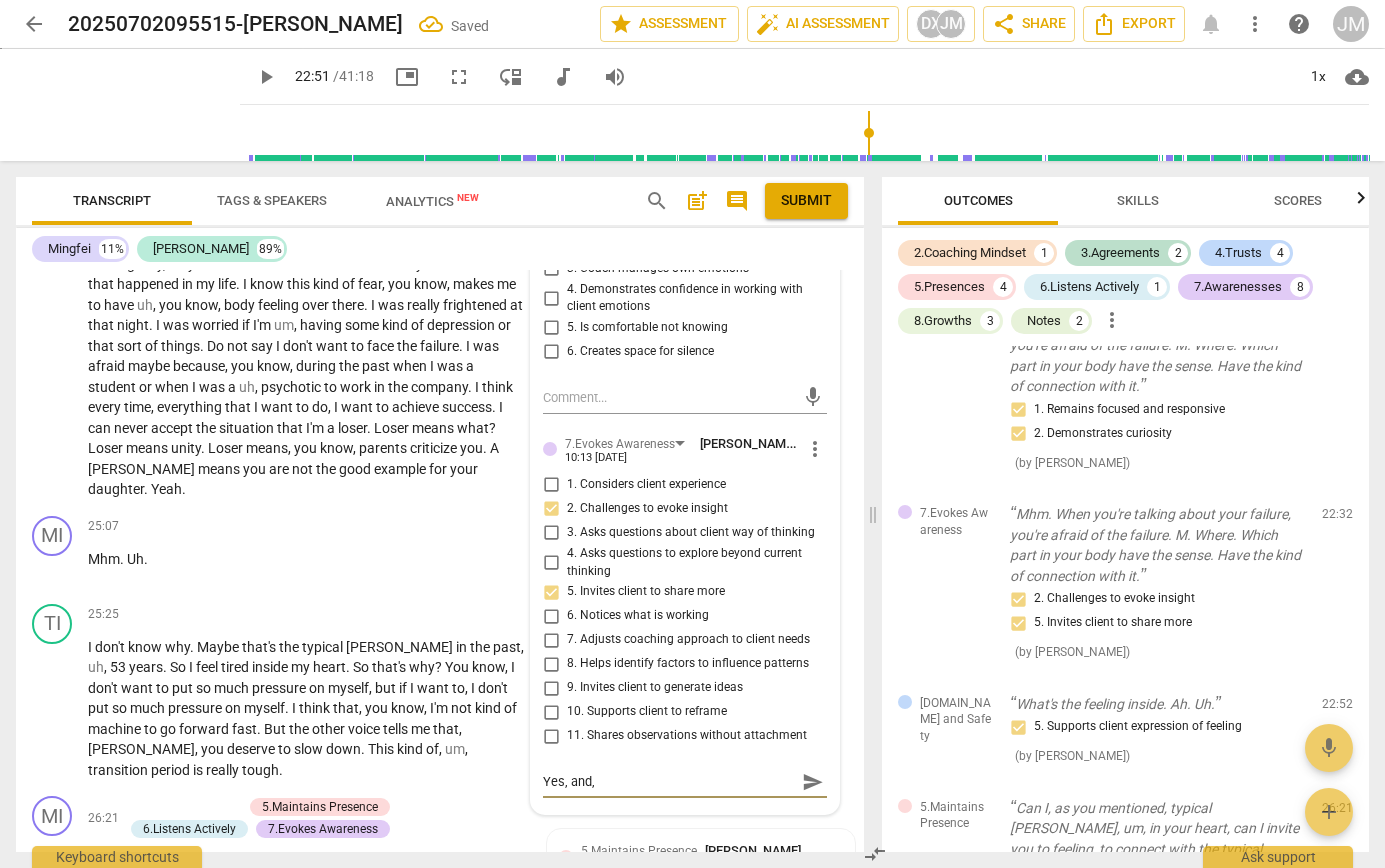 type on "Yes, and, y" 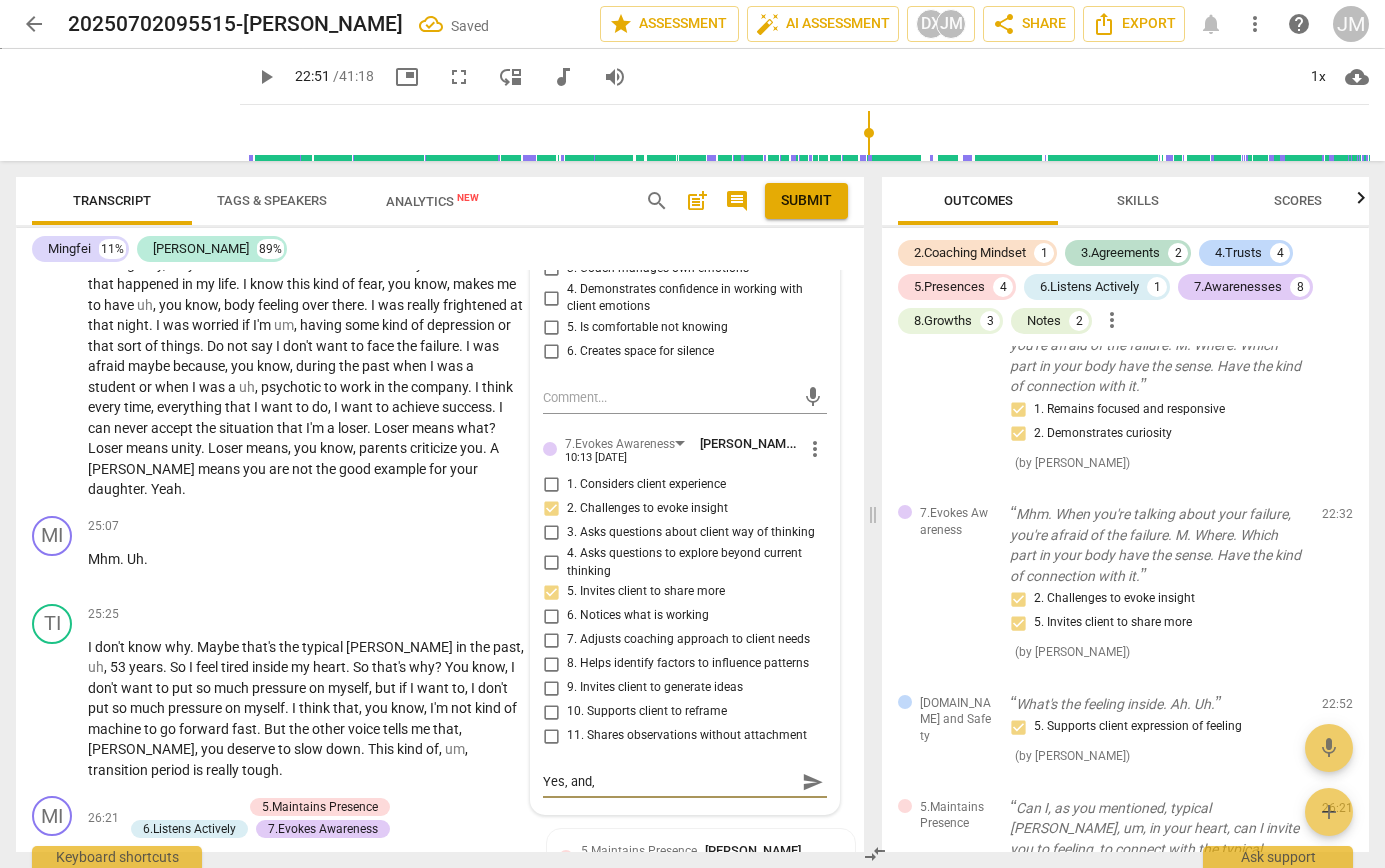 type on "Yes, and, y" 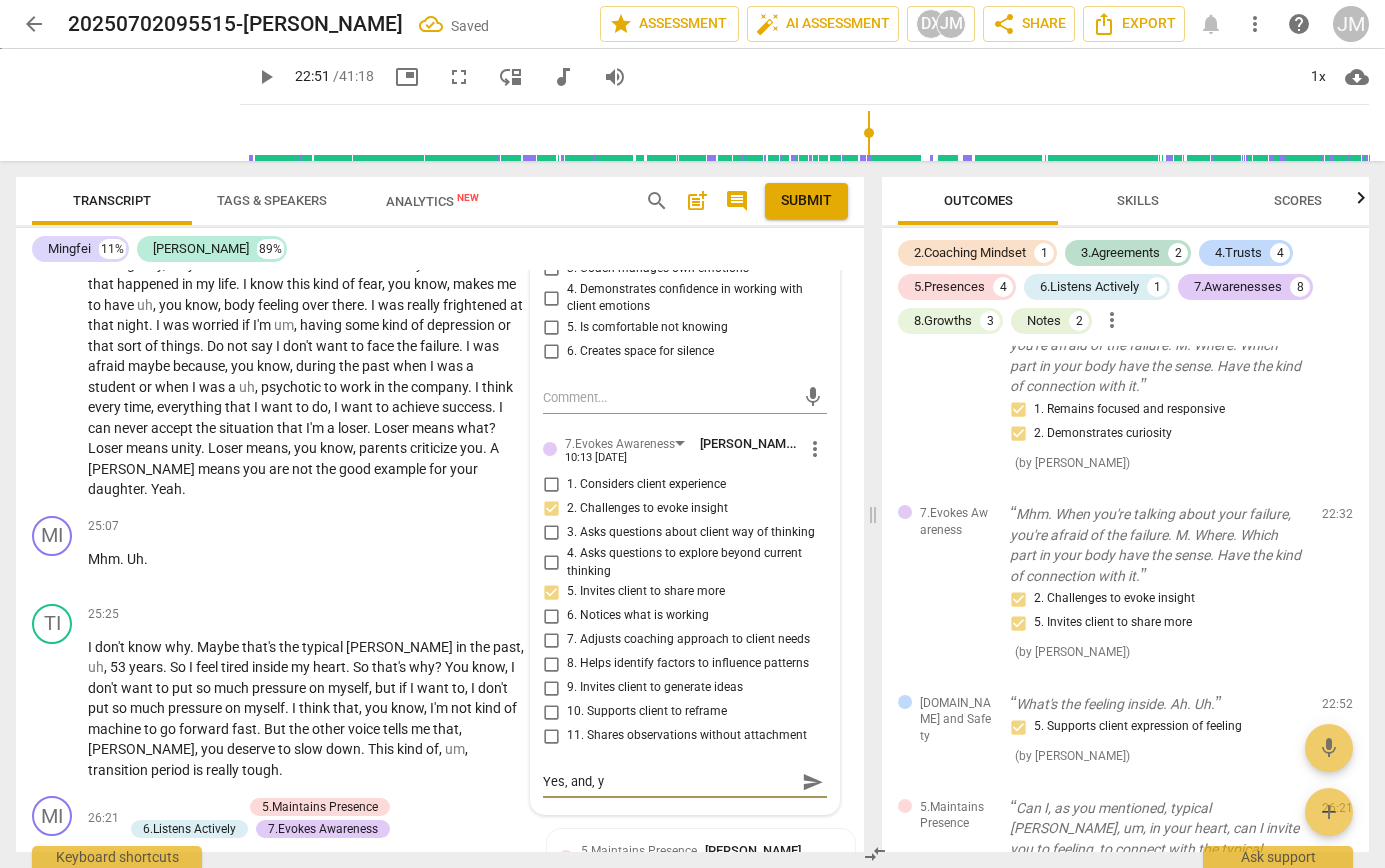 type on "Yes, and, yo" 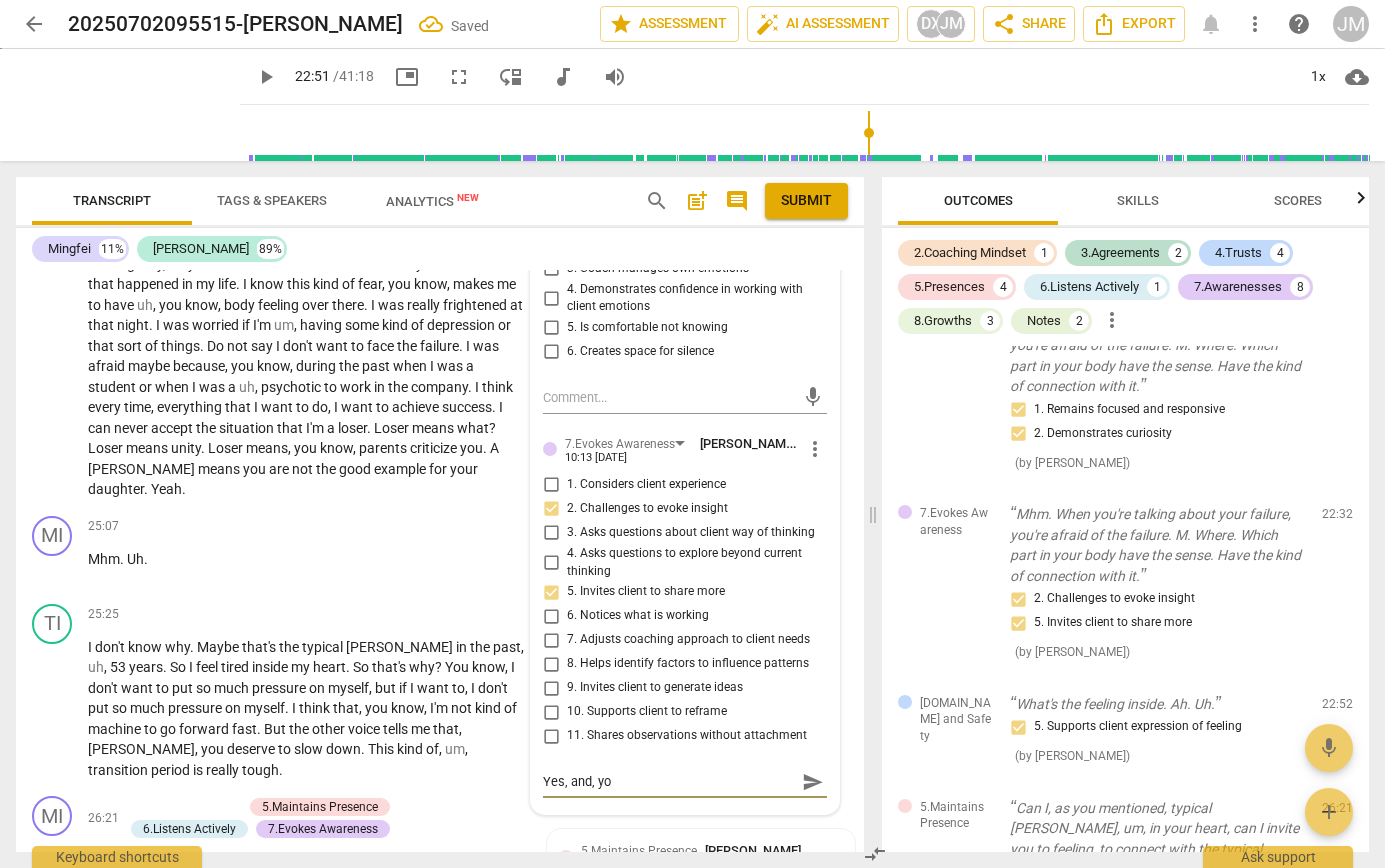 type on "Yes, and, you" 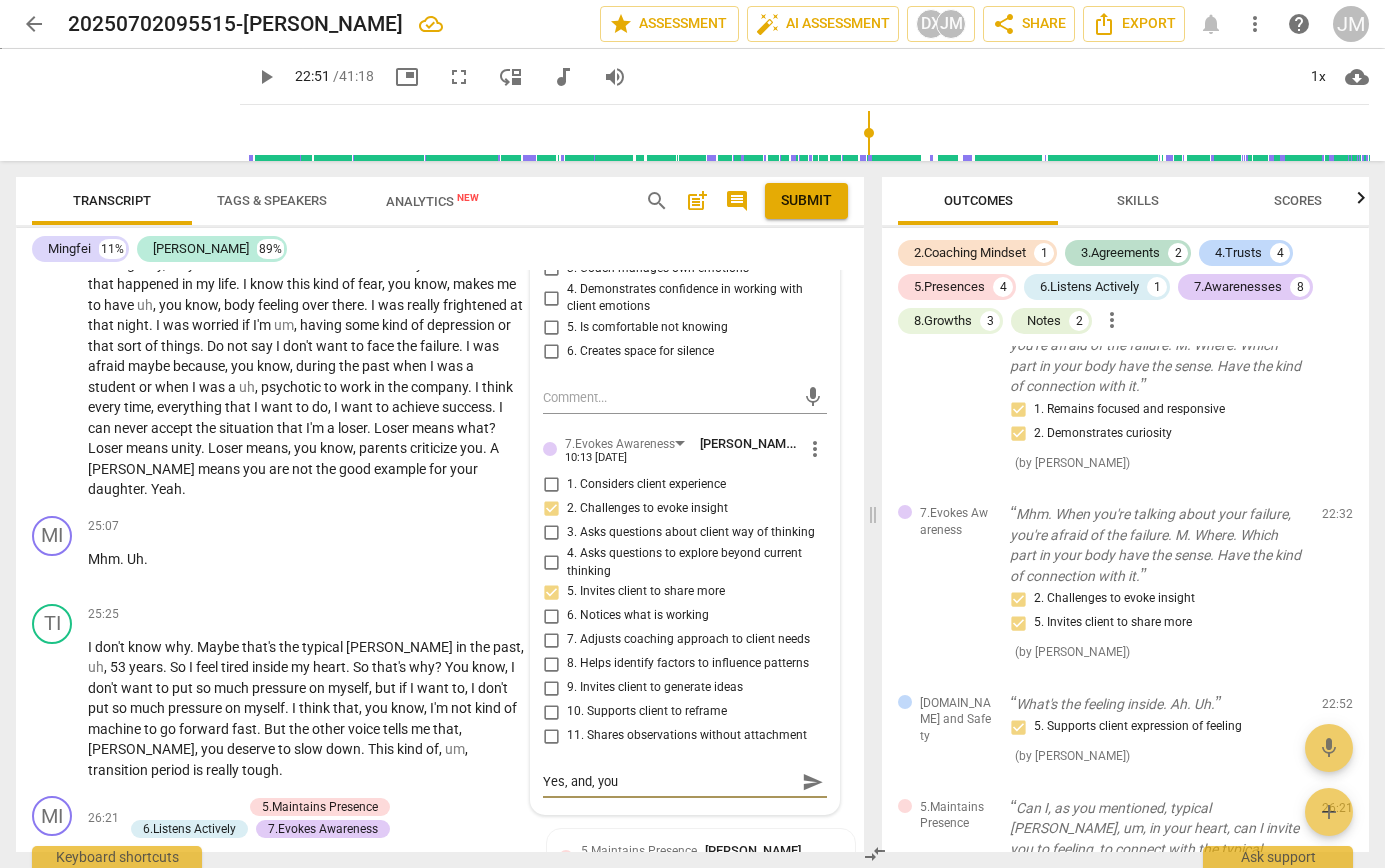 type on "Yes, and, you" 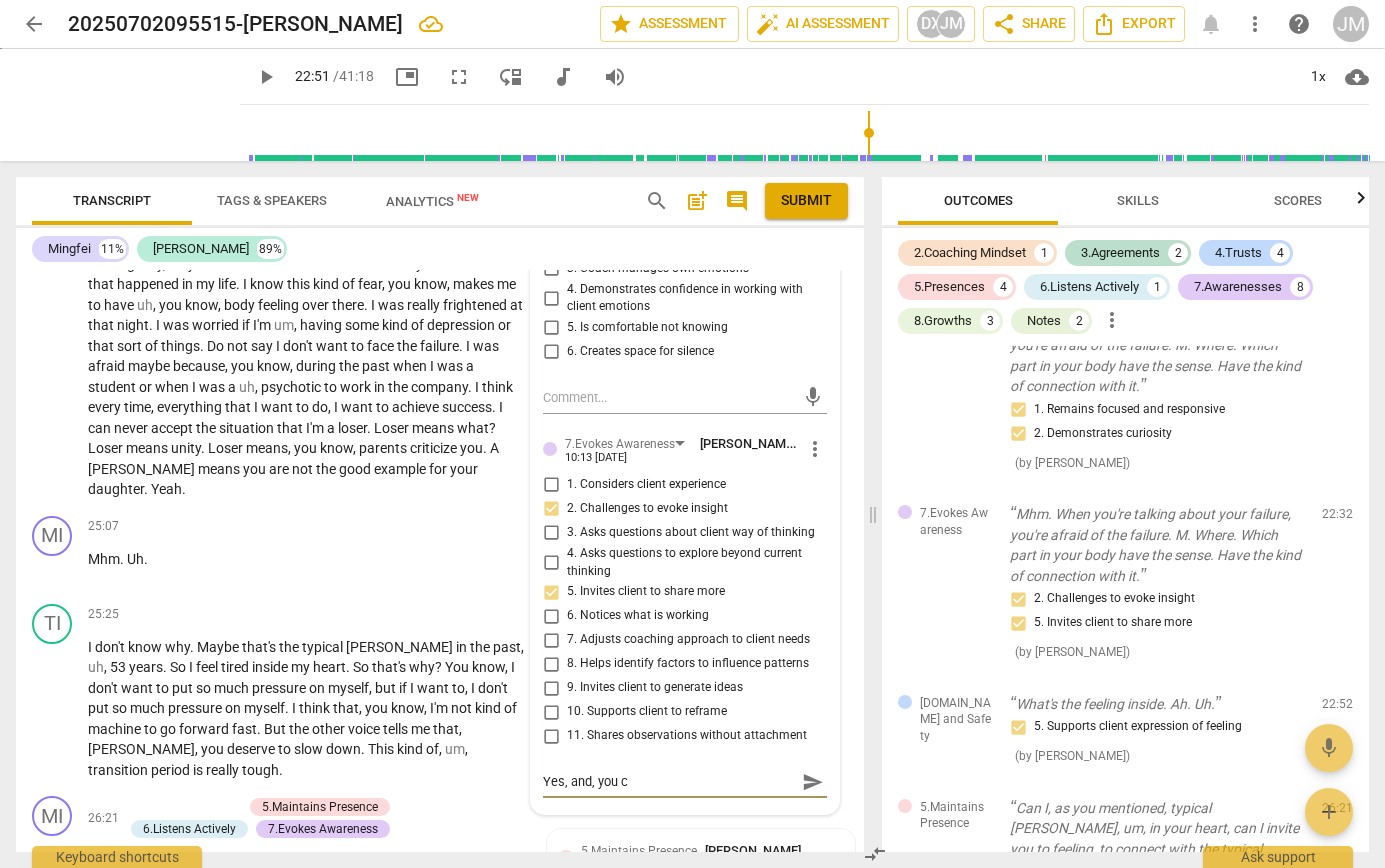 type on "Yes, and, you co" 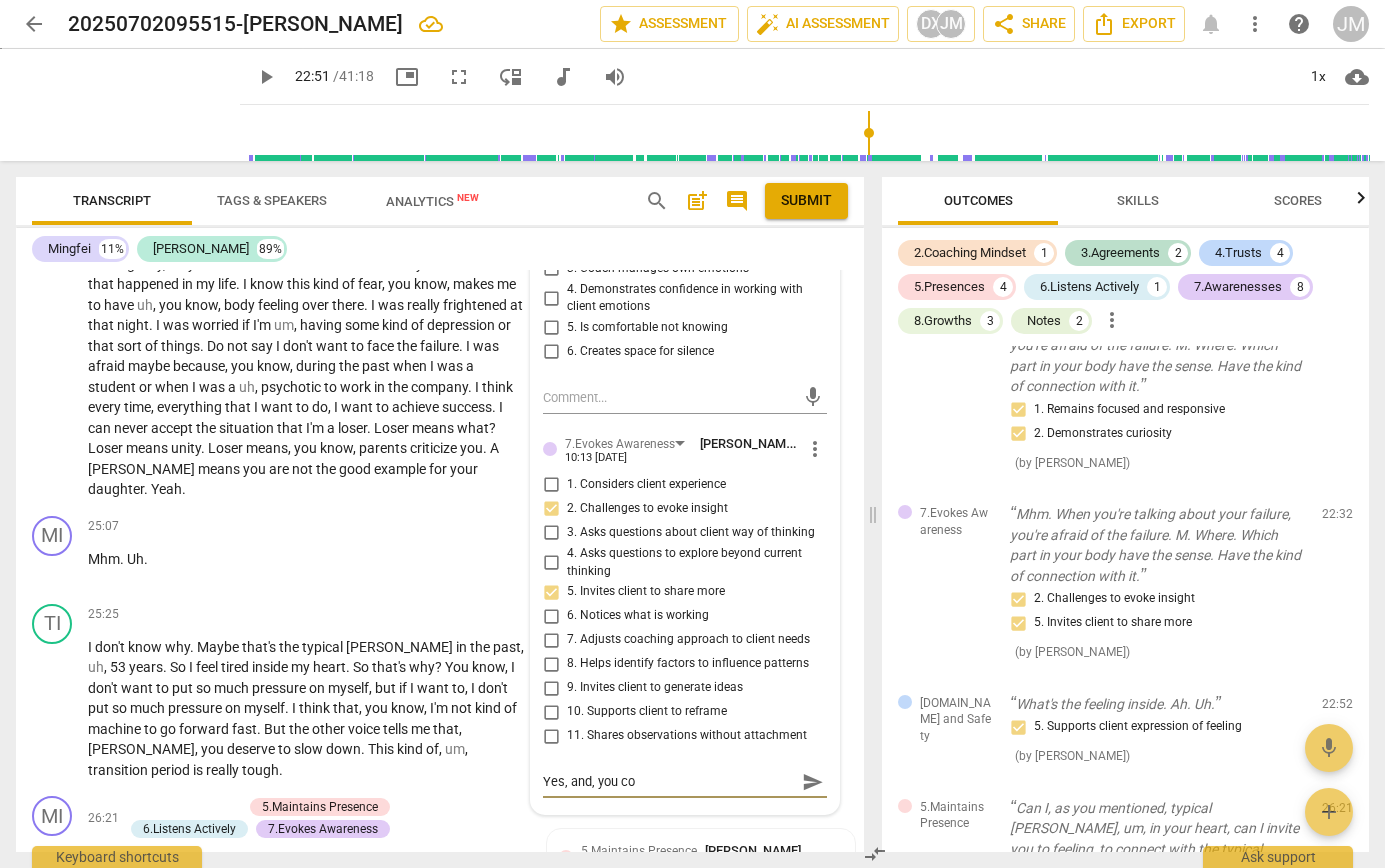 type on "Yes, and, you con" 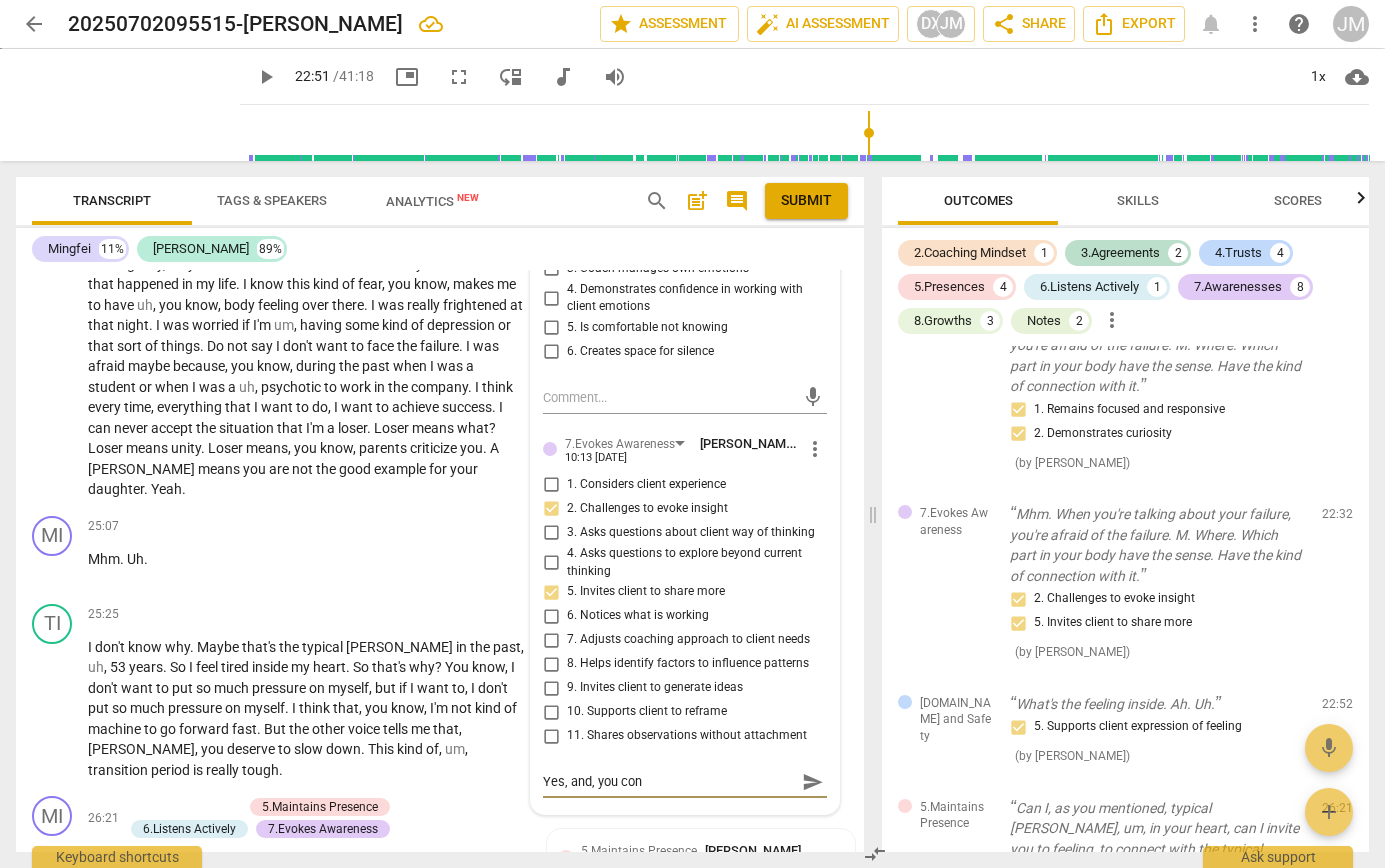 type on "Yes, and, you cont" 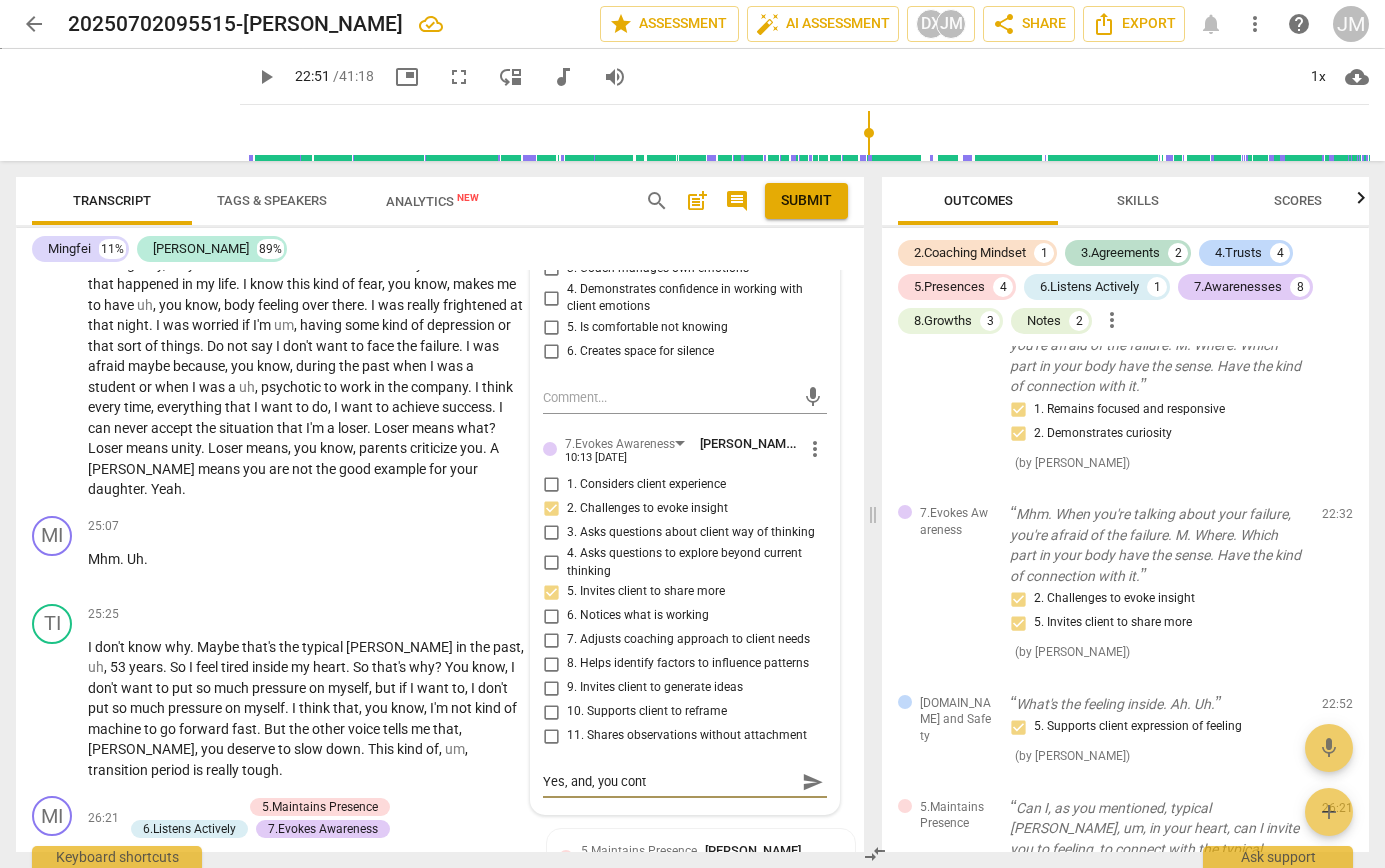type on "Yes, and, you [PERSON_NAME]" 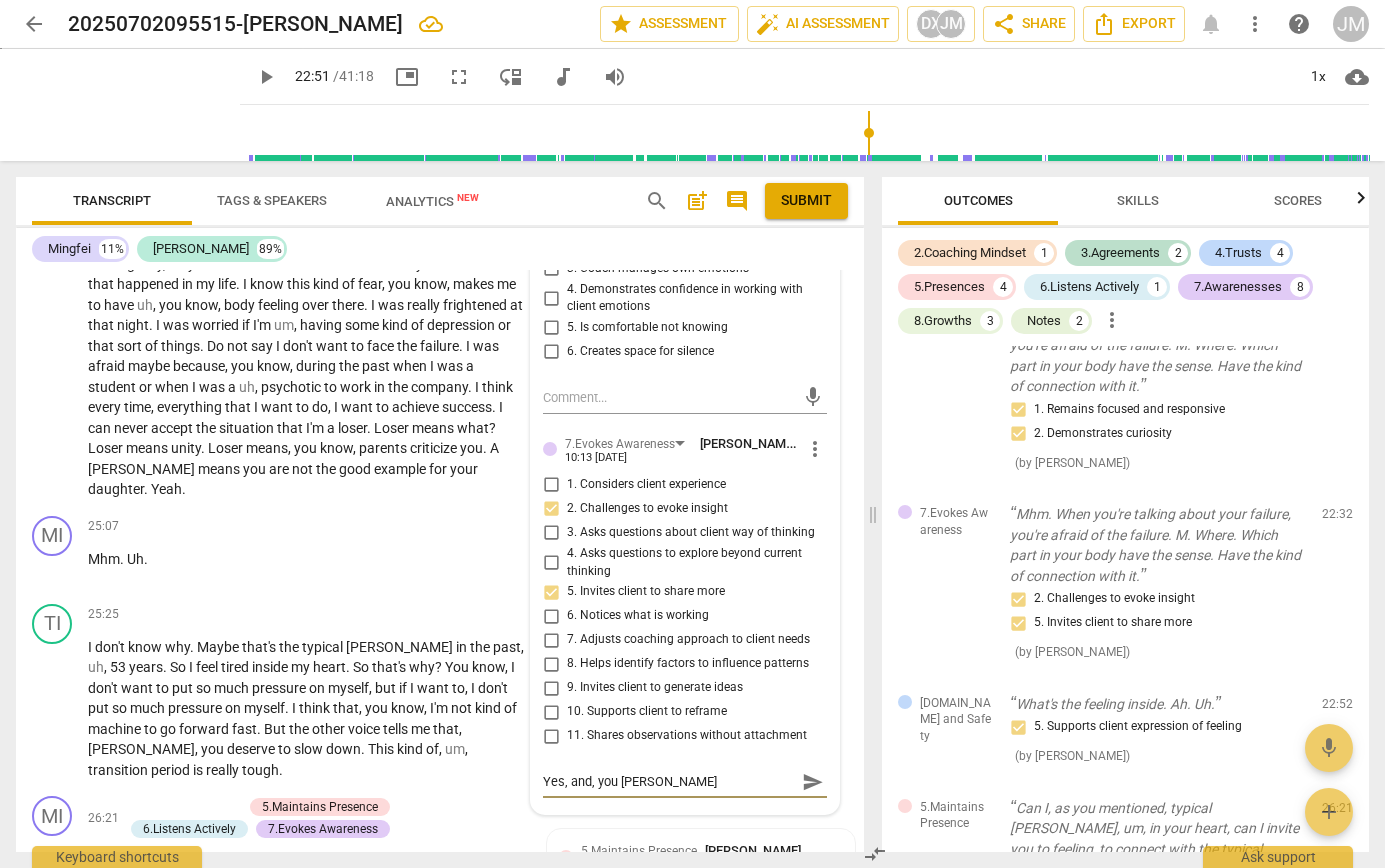 type on "Yes, and, you contin" 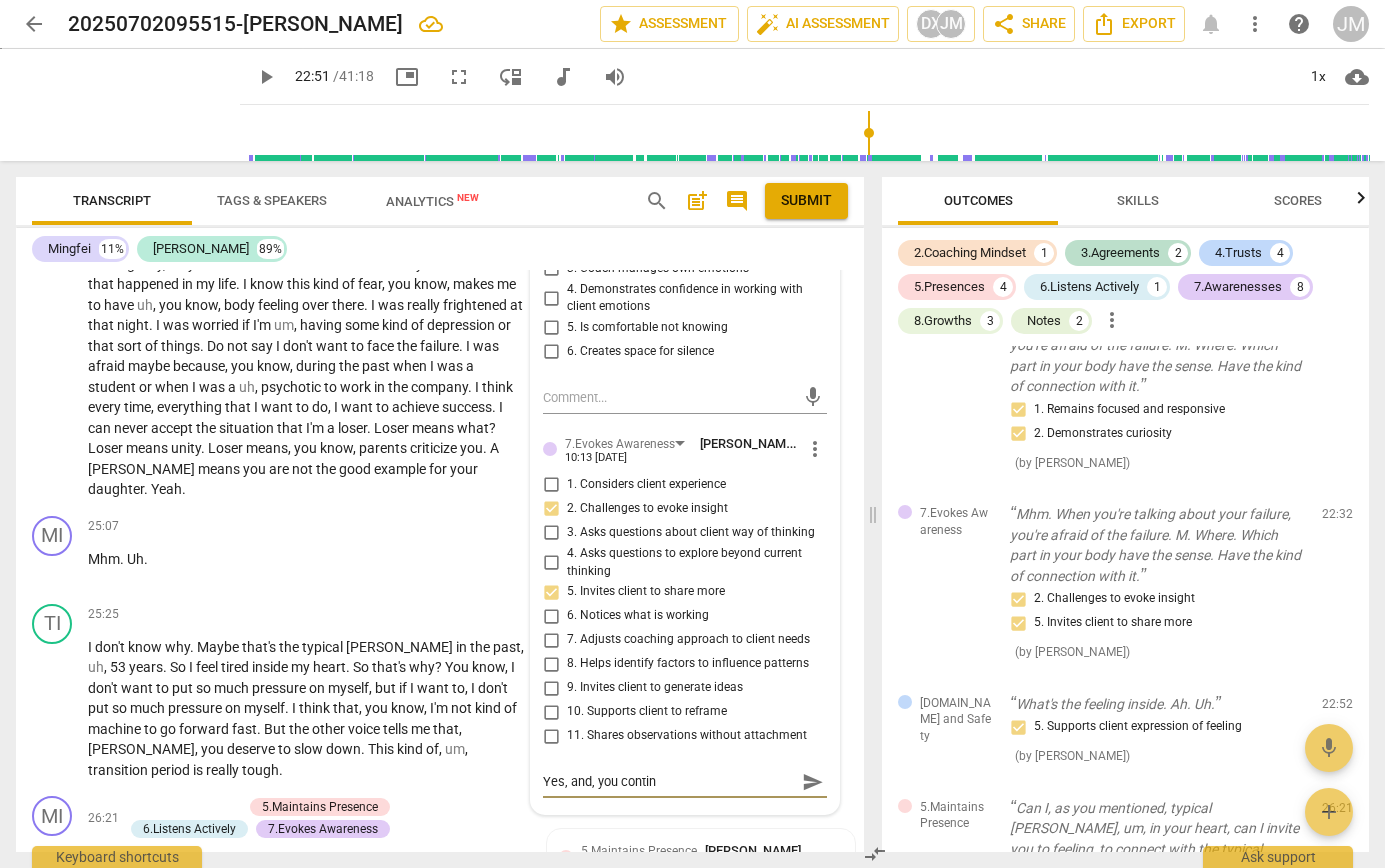 type on "Yes, and, you continu" 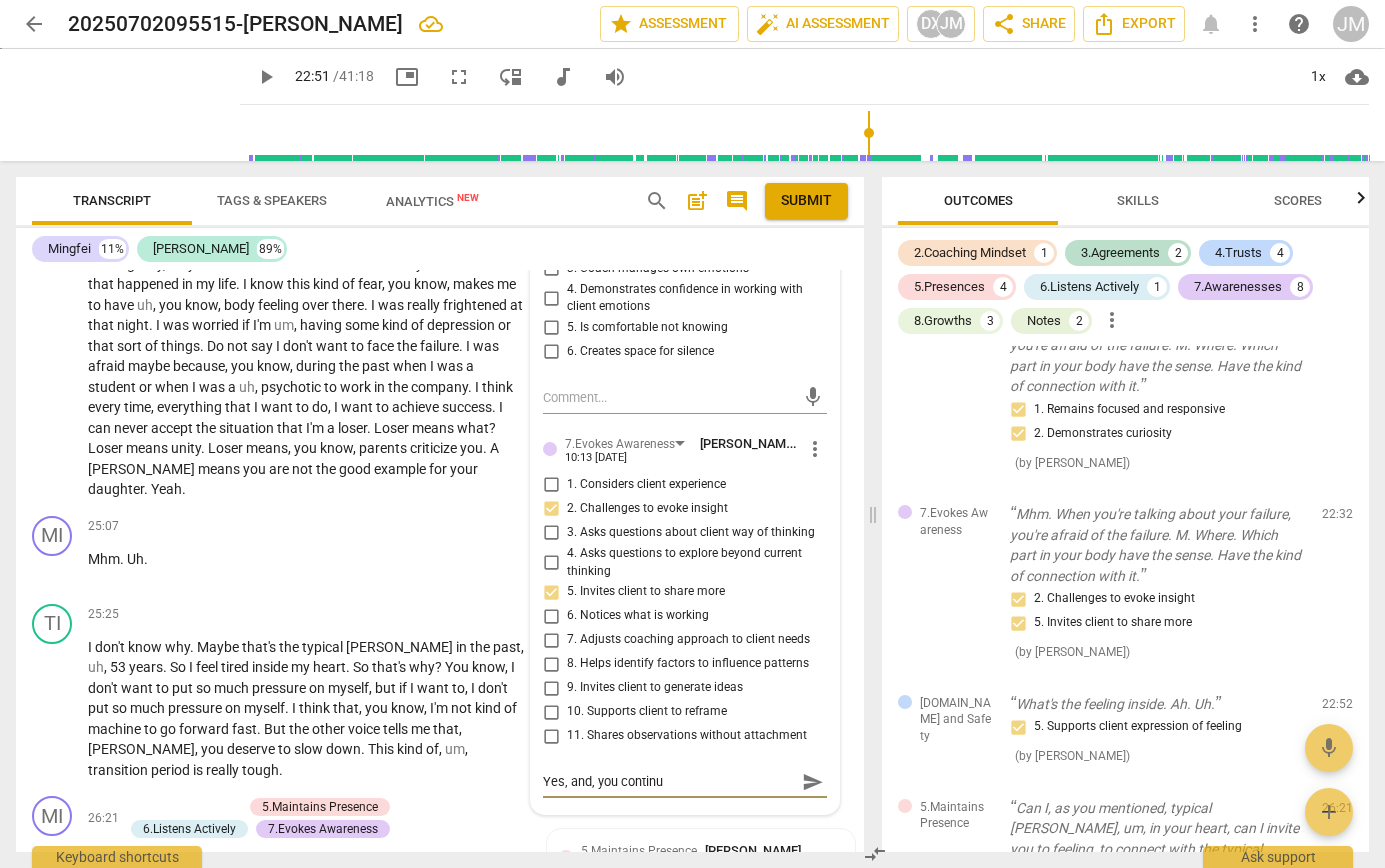 type on "Yes, and, you continue" 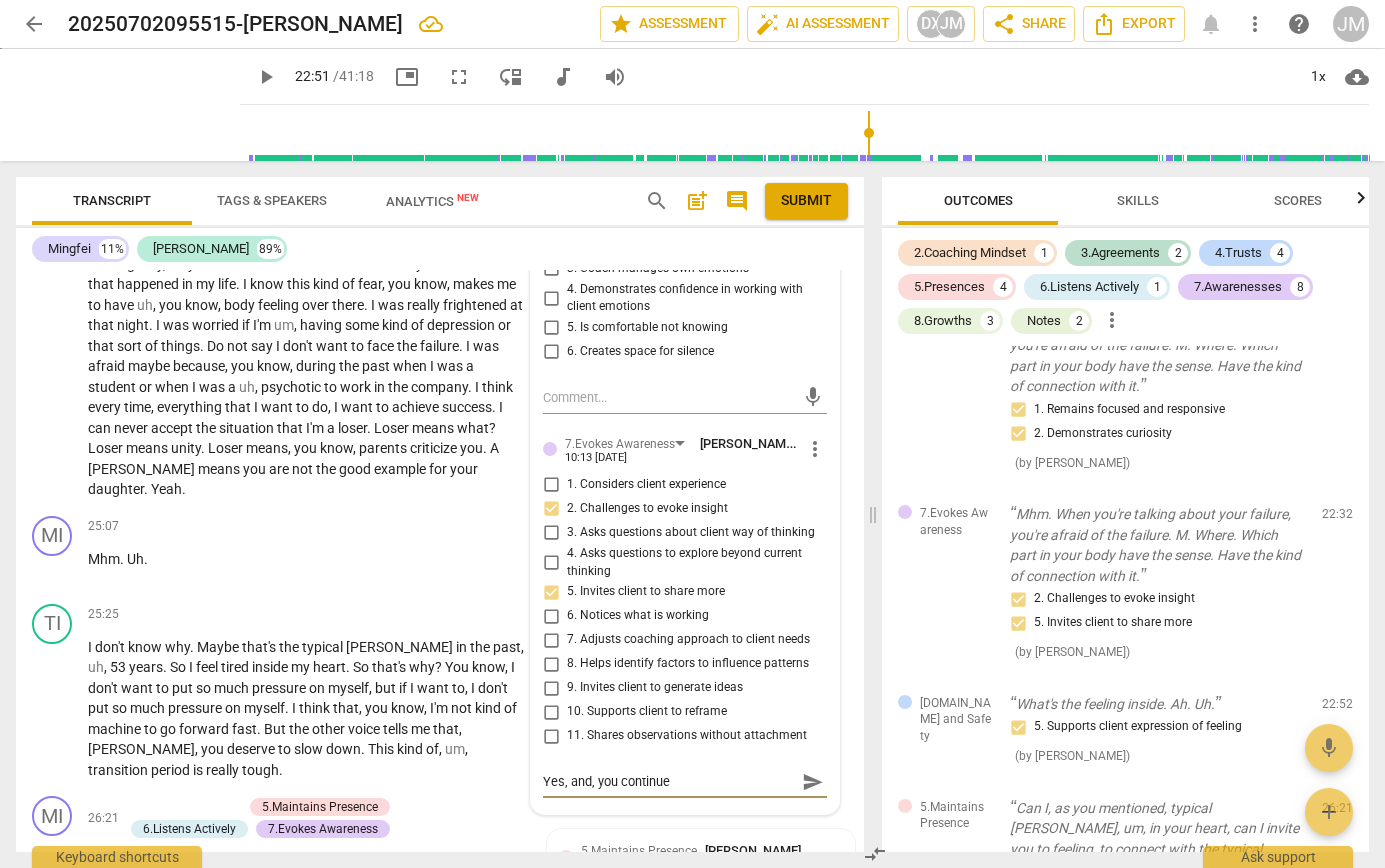 type on "Yes, and, you continue" 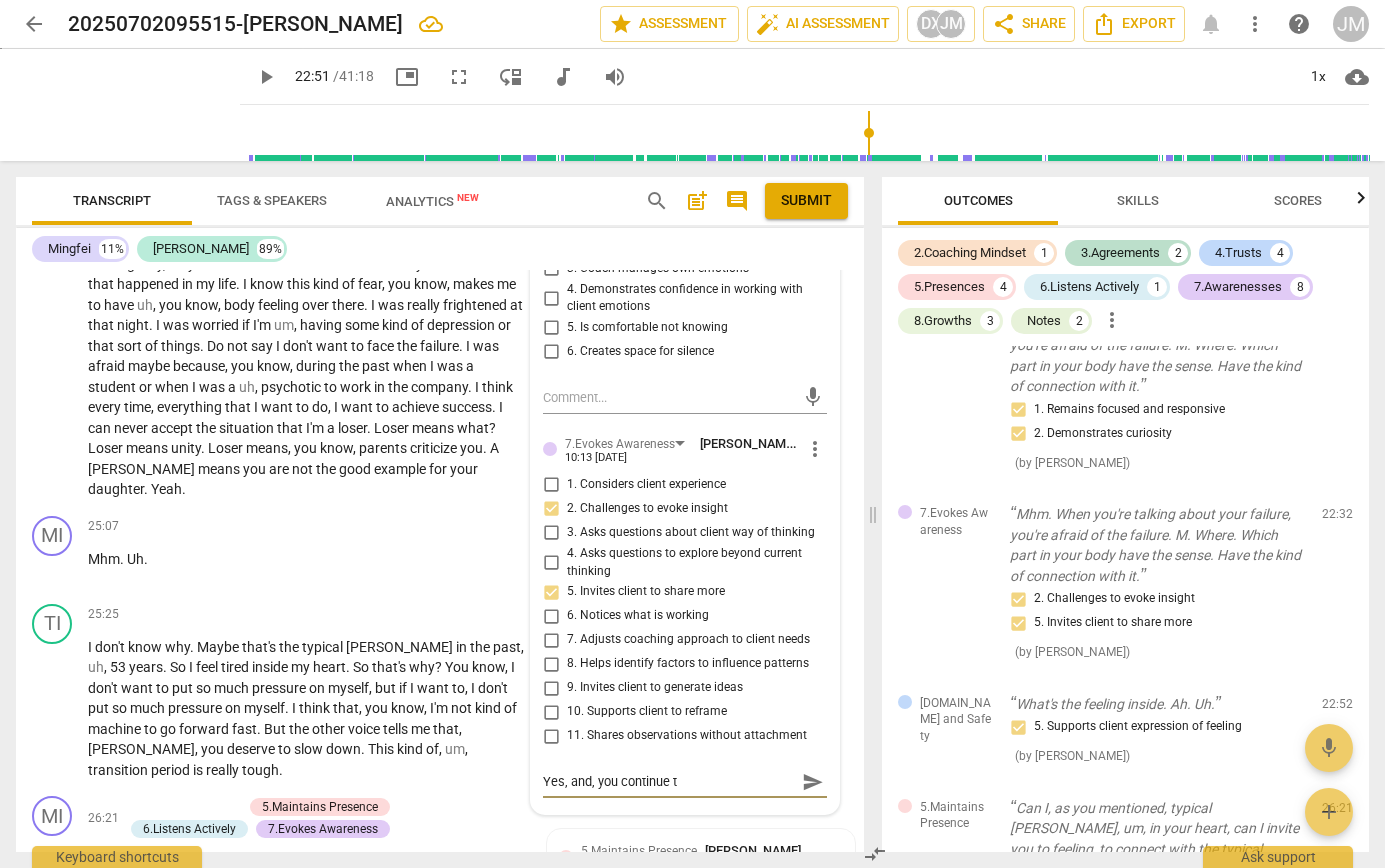 type on "Yes, and, you continue to" 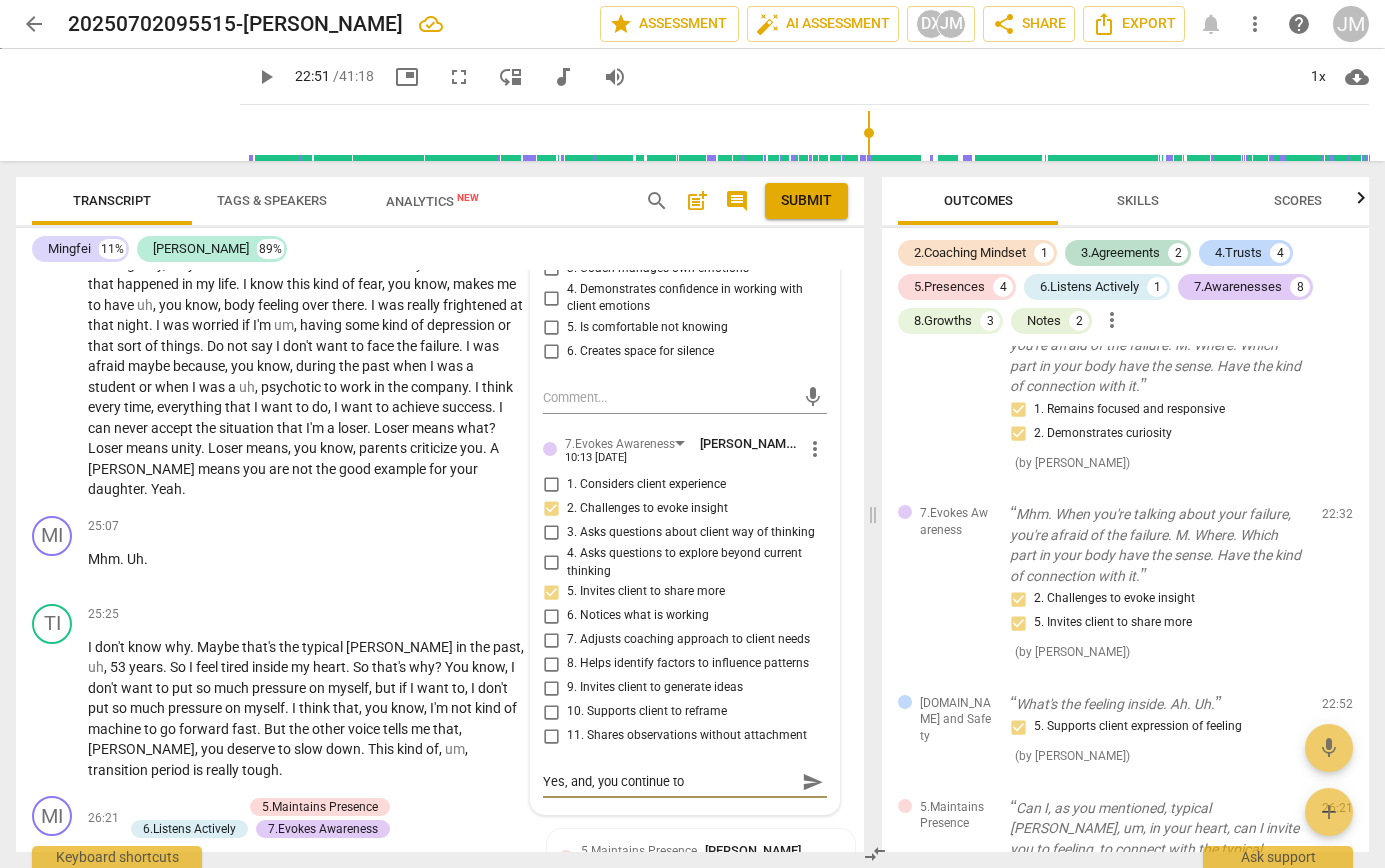 type on "Yes, and, you continue to" 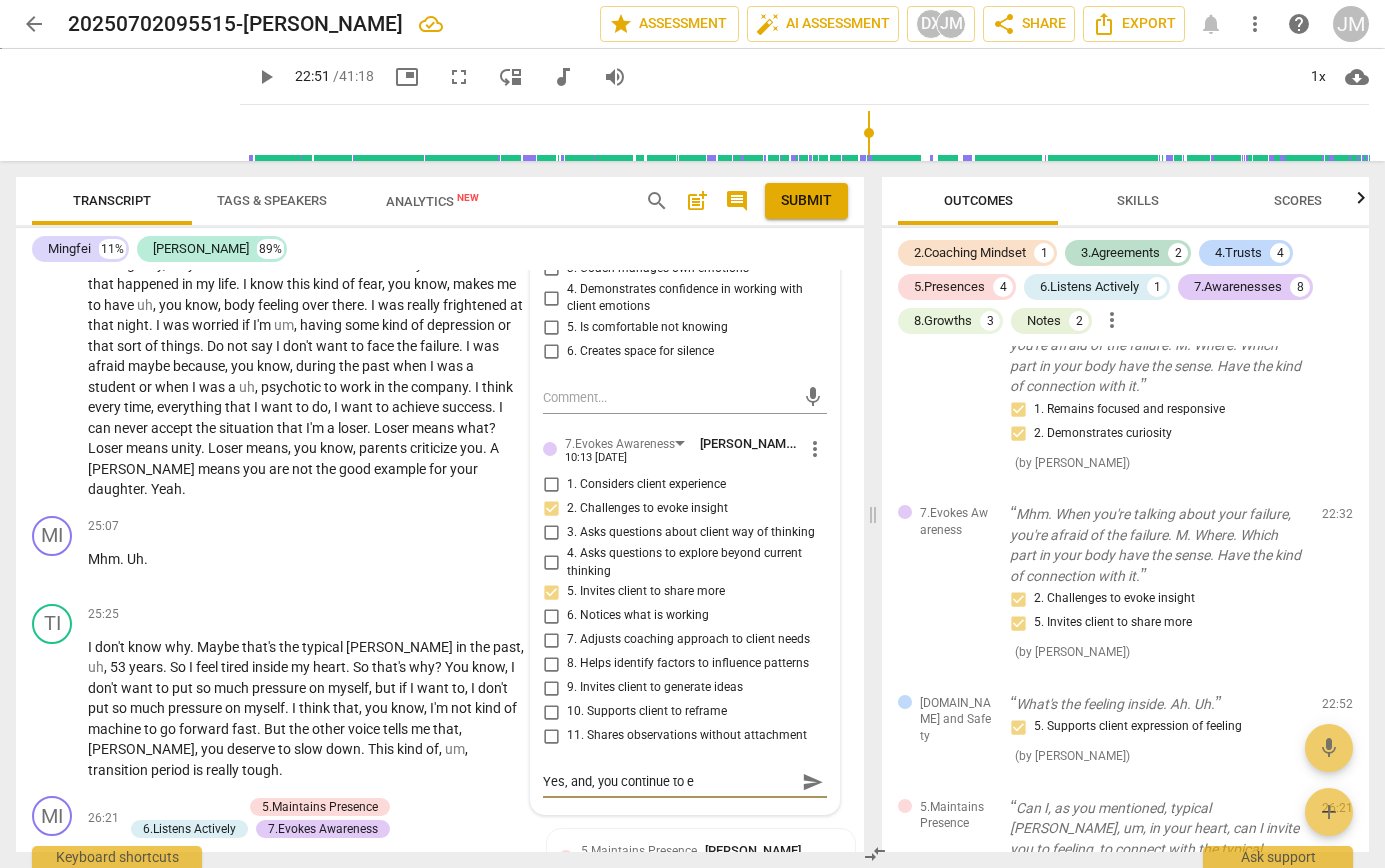 type on "Yes, and, you continue to ex" 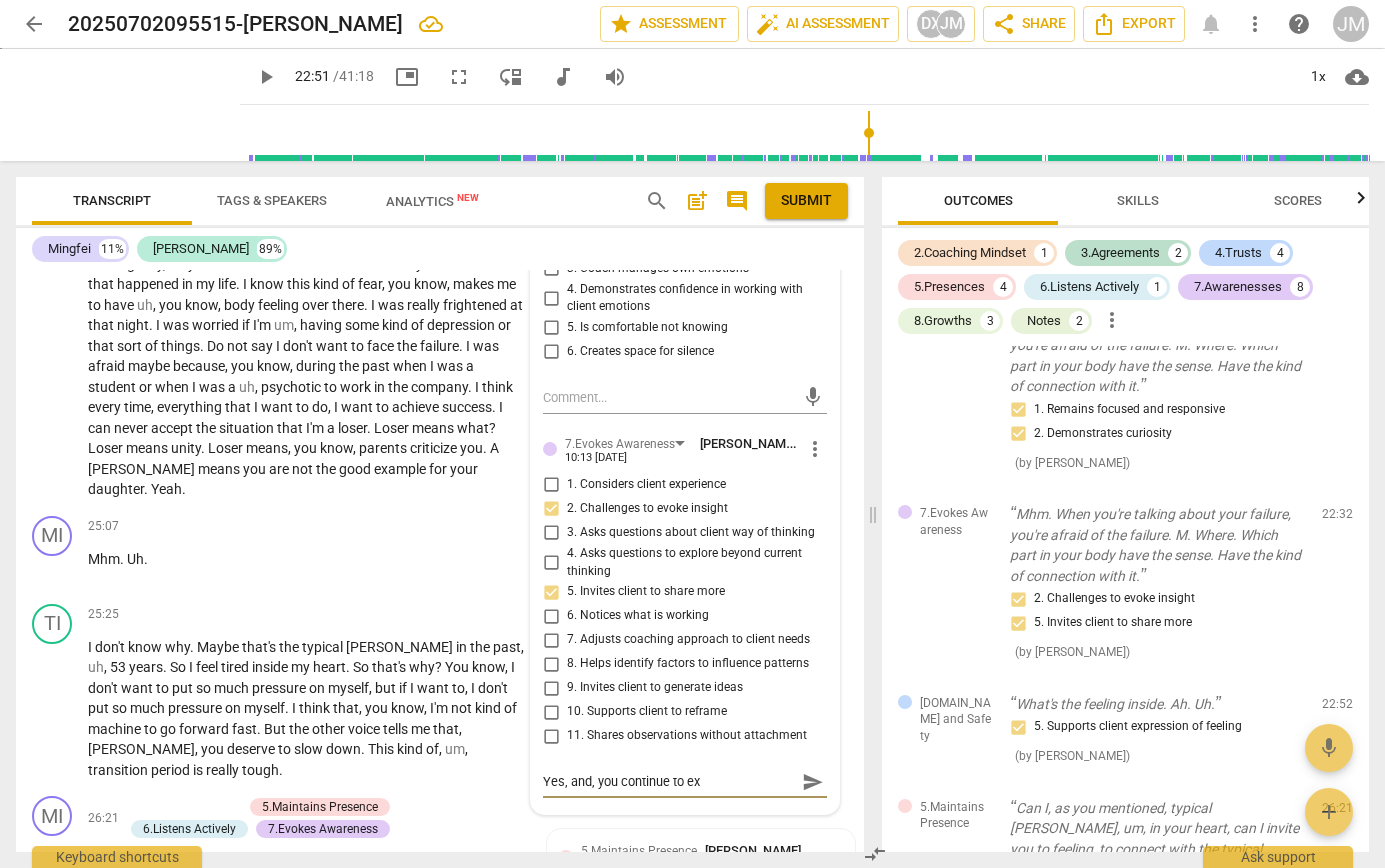 type on "Yes, and, you continue to exp" 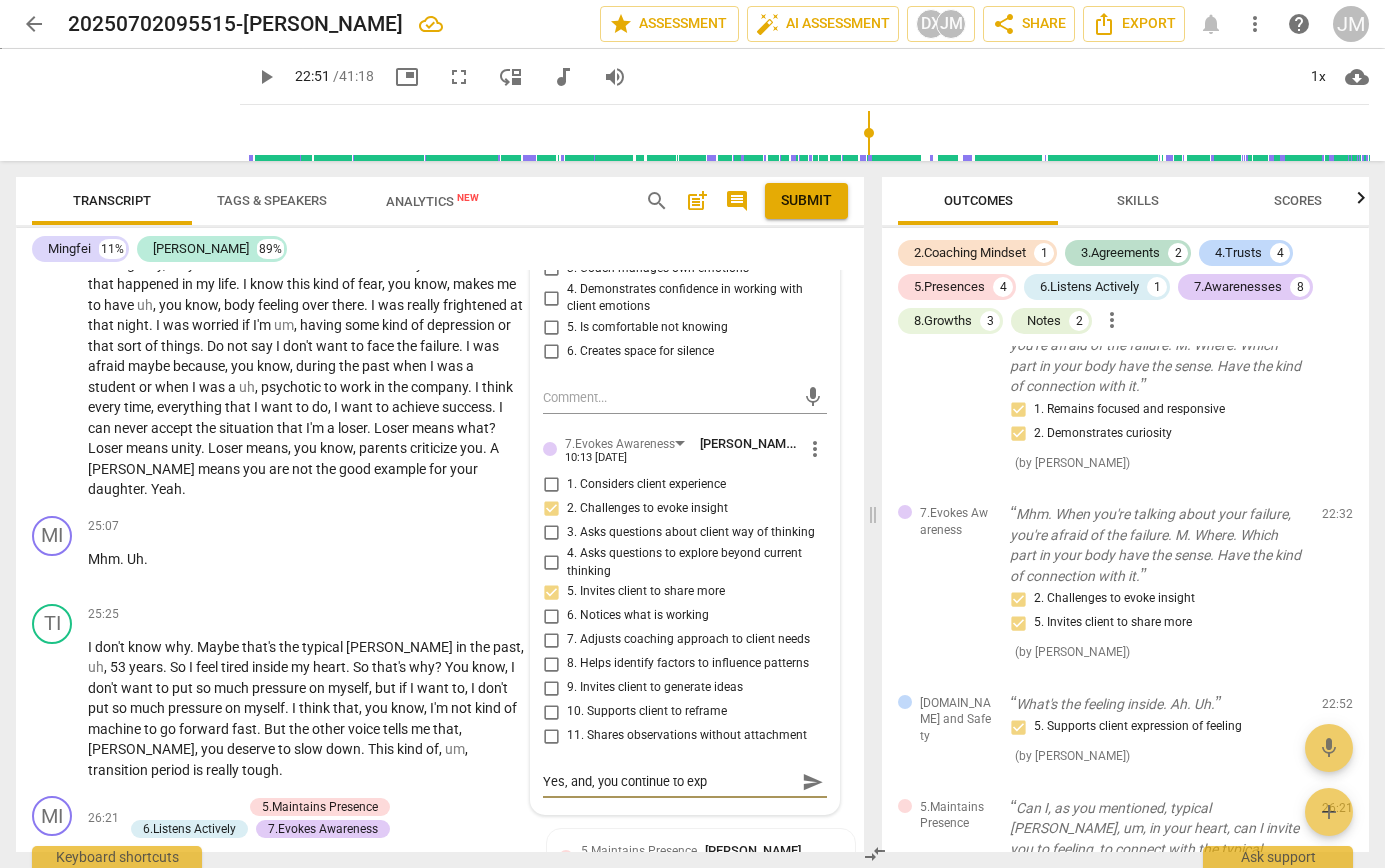 type on "Yes, and, you continue to expl" 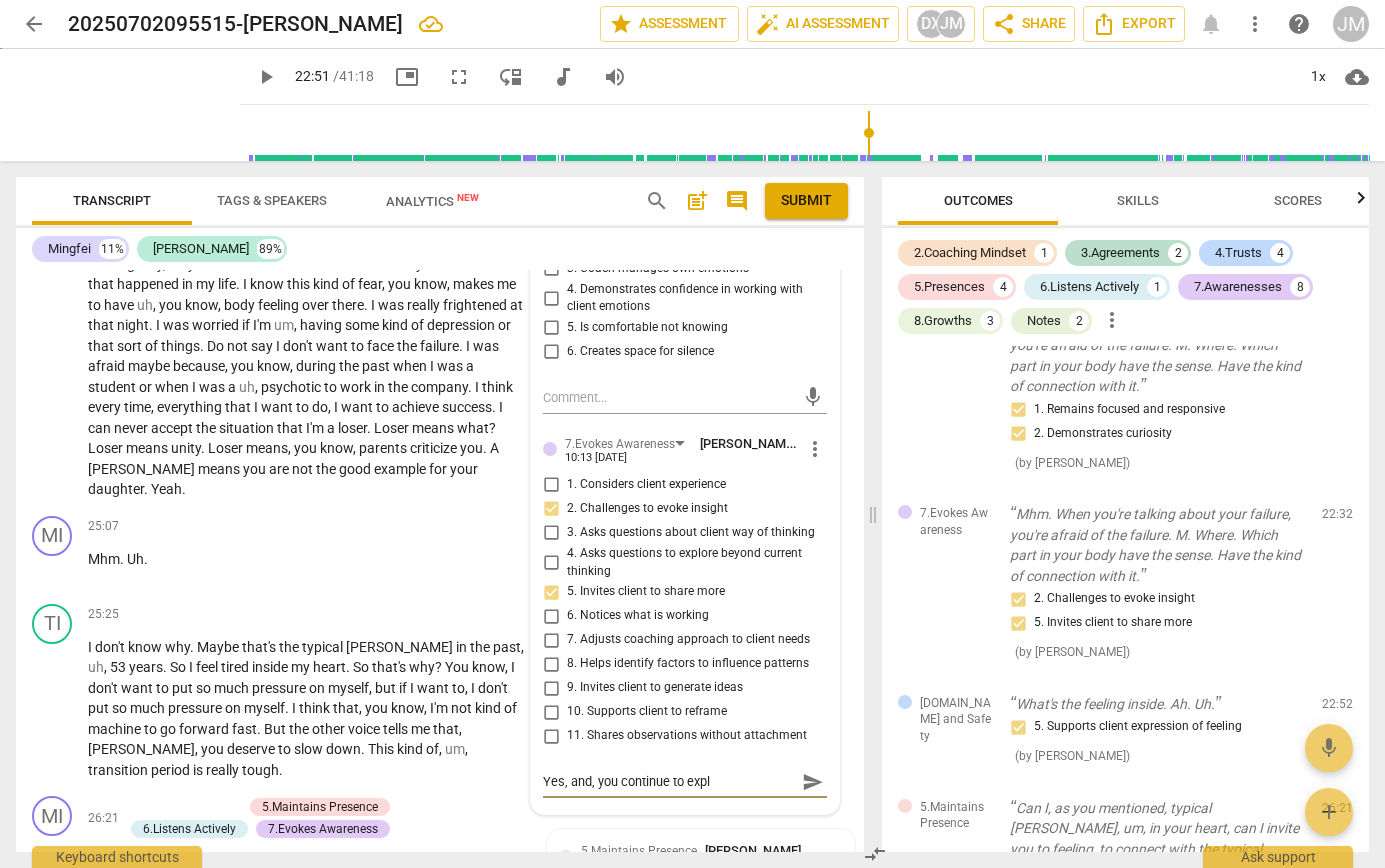type on "Yes, and, you continue to explo" 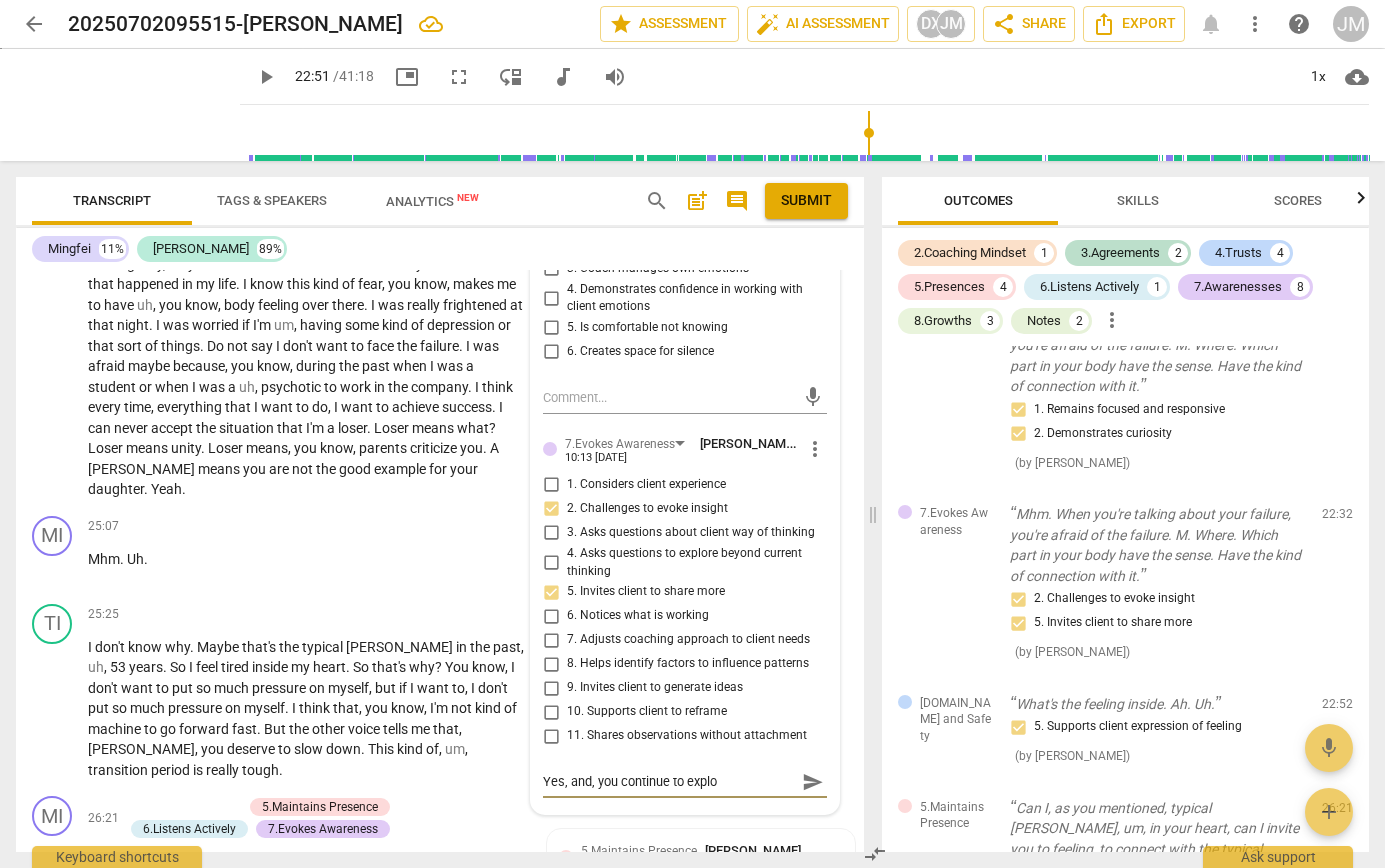 type on "Yes, and, you continue to explor" 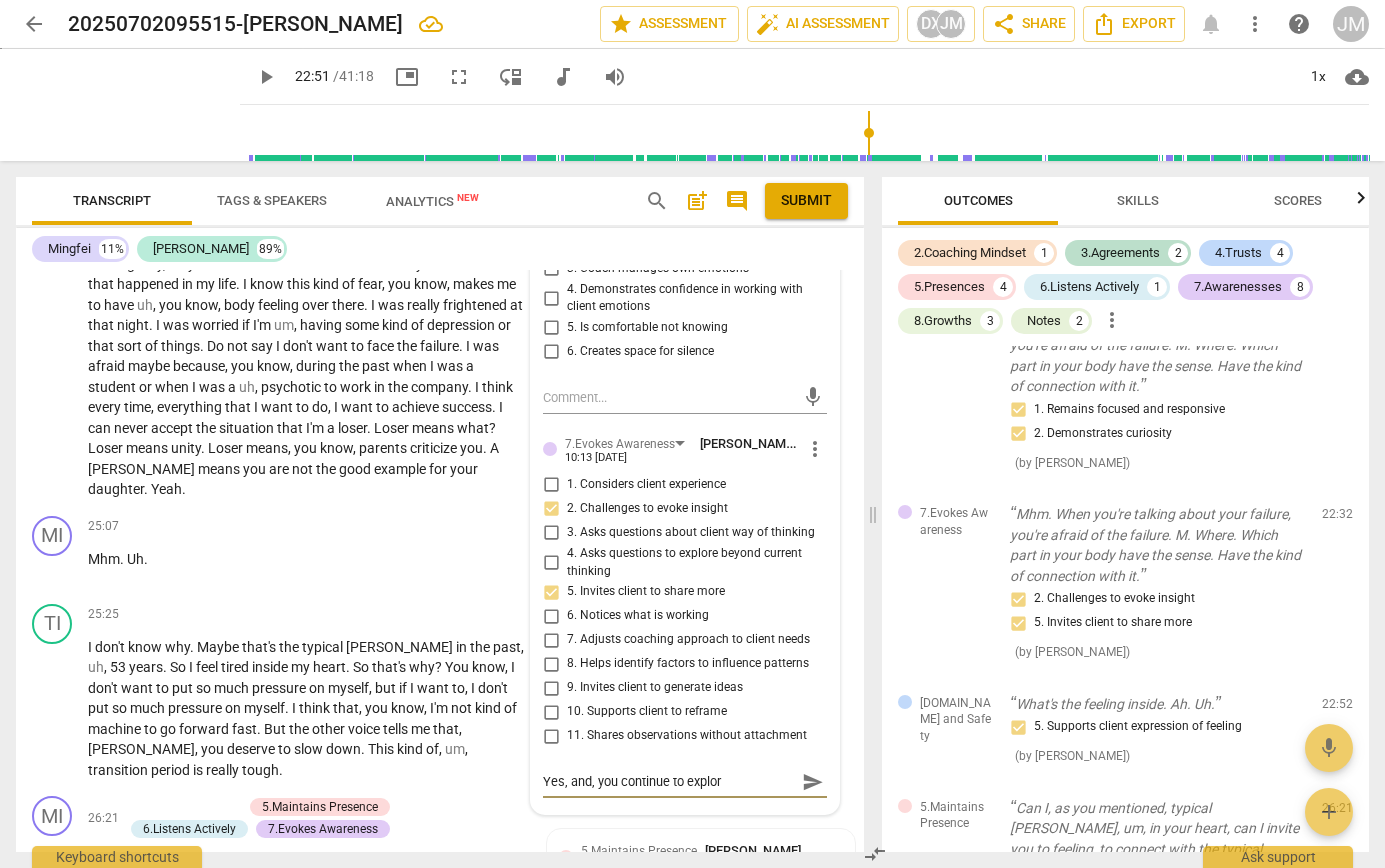 type on "Yes, and, you continue to explore" 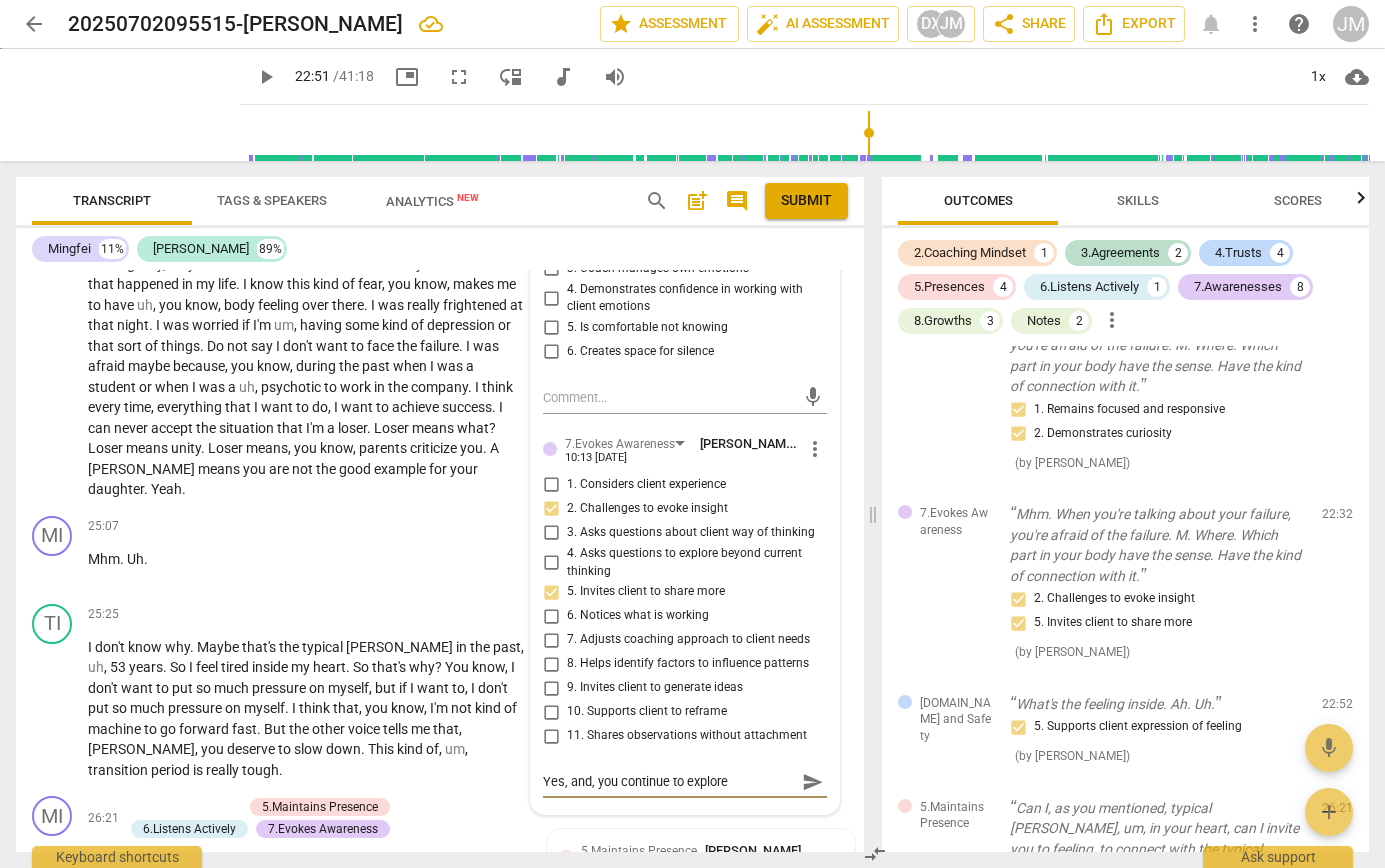 type on "Yes, and, you continue to explore" 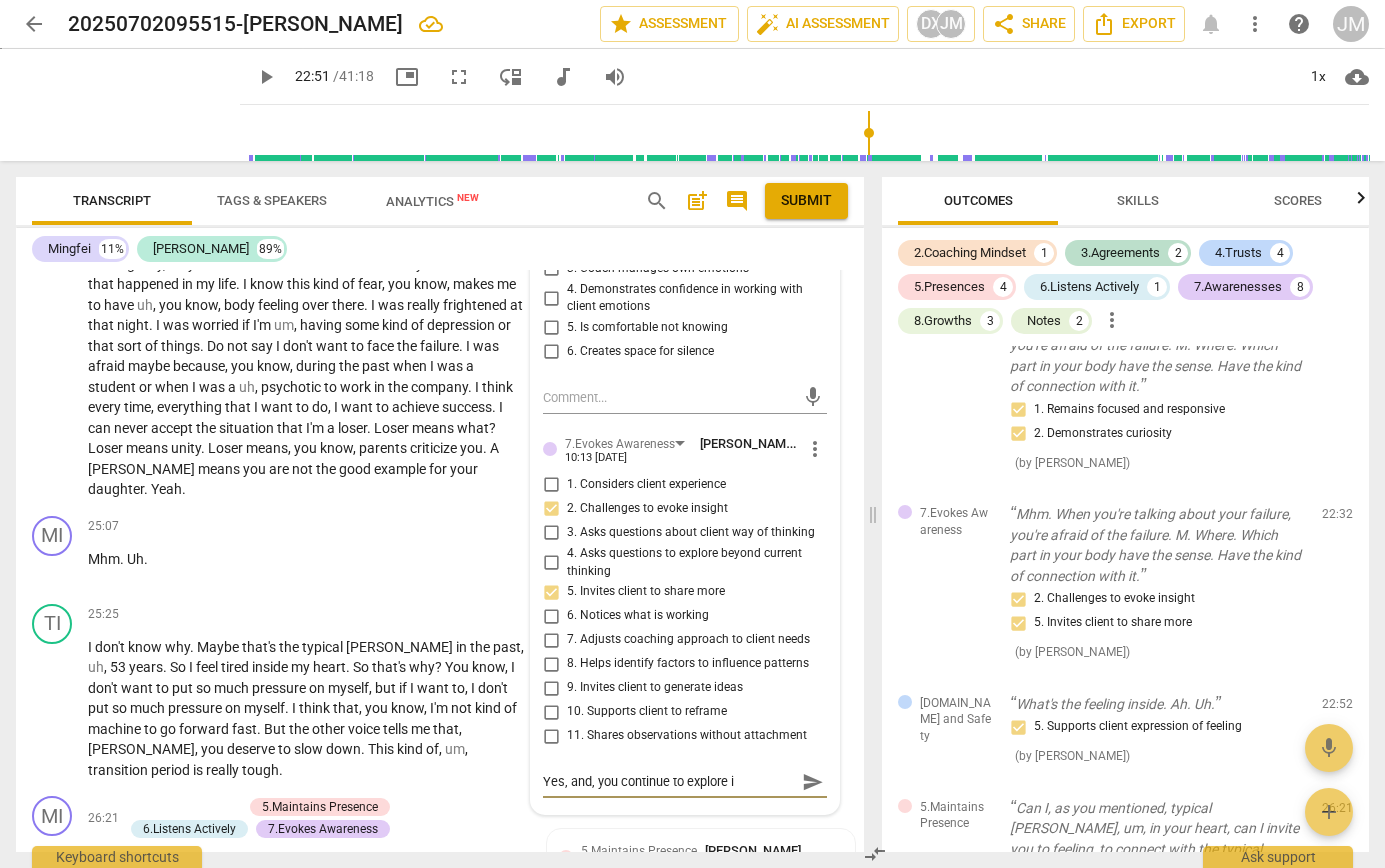 type on "Yes, and, you continue to explore in" 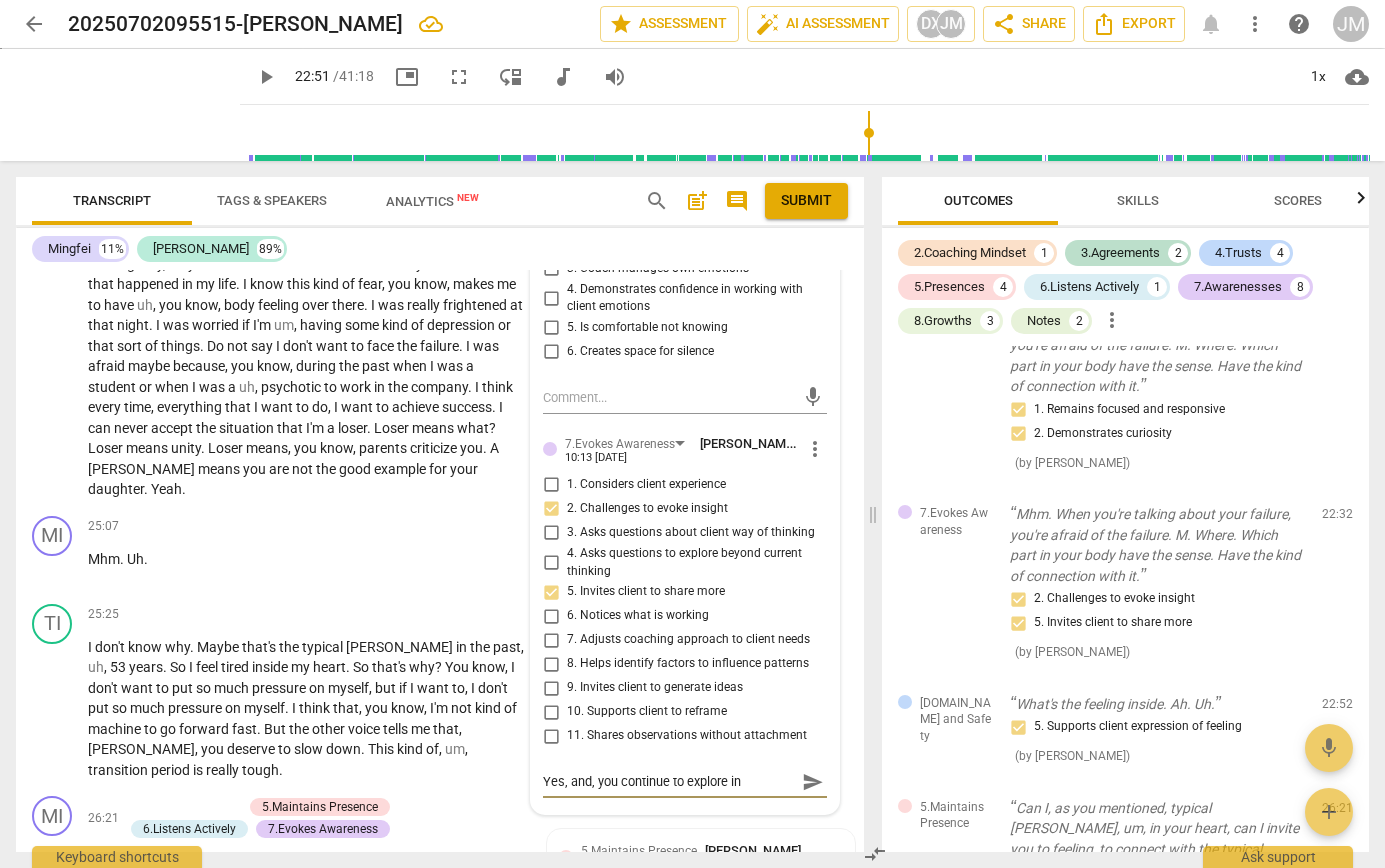 type on "Yes, and, you continue to explore in" 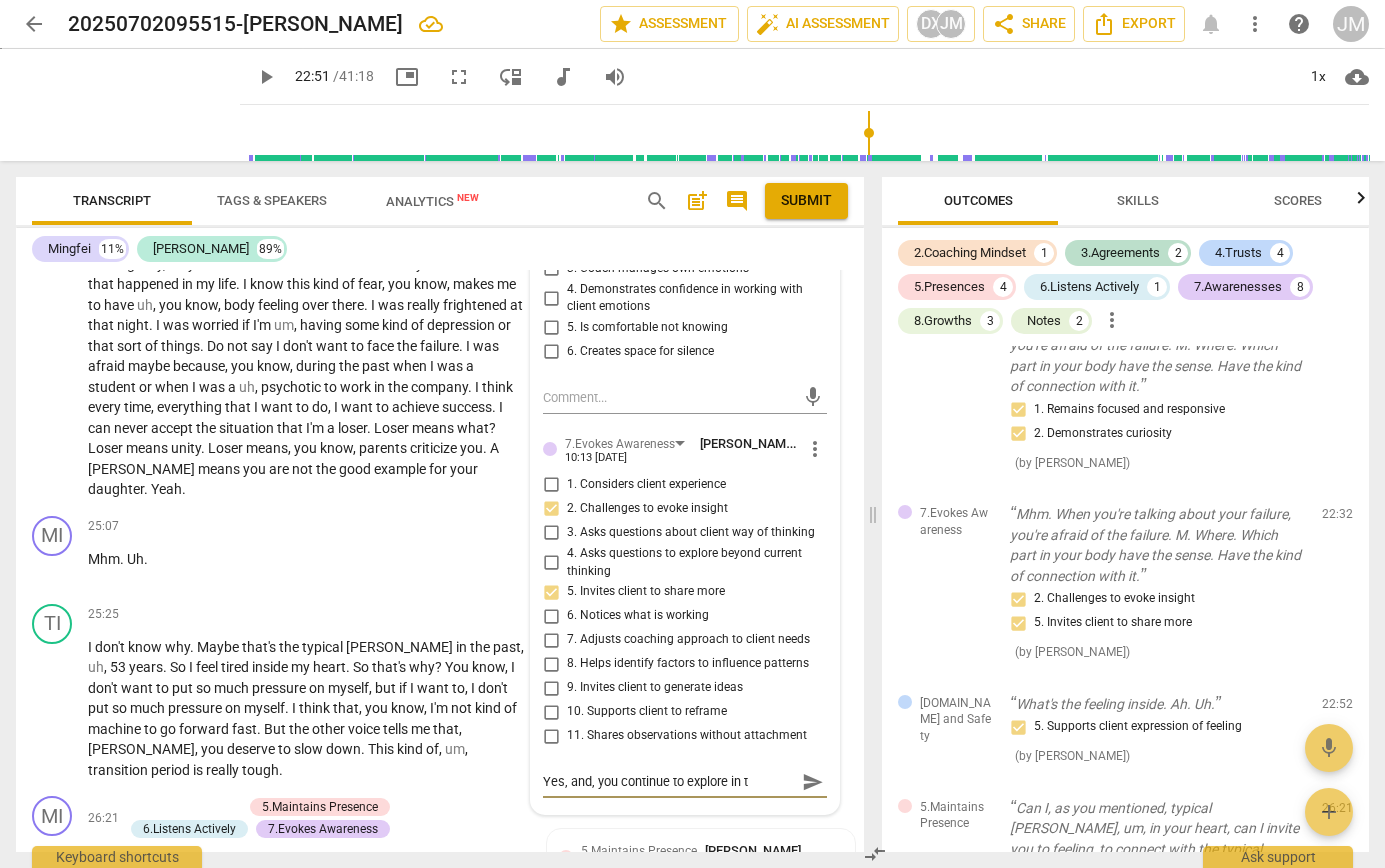 type on "Yes, and, you continue to explore in th" 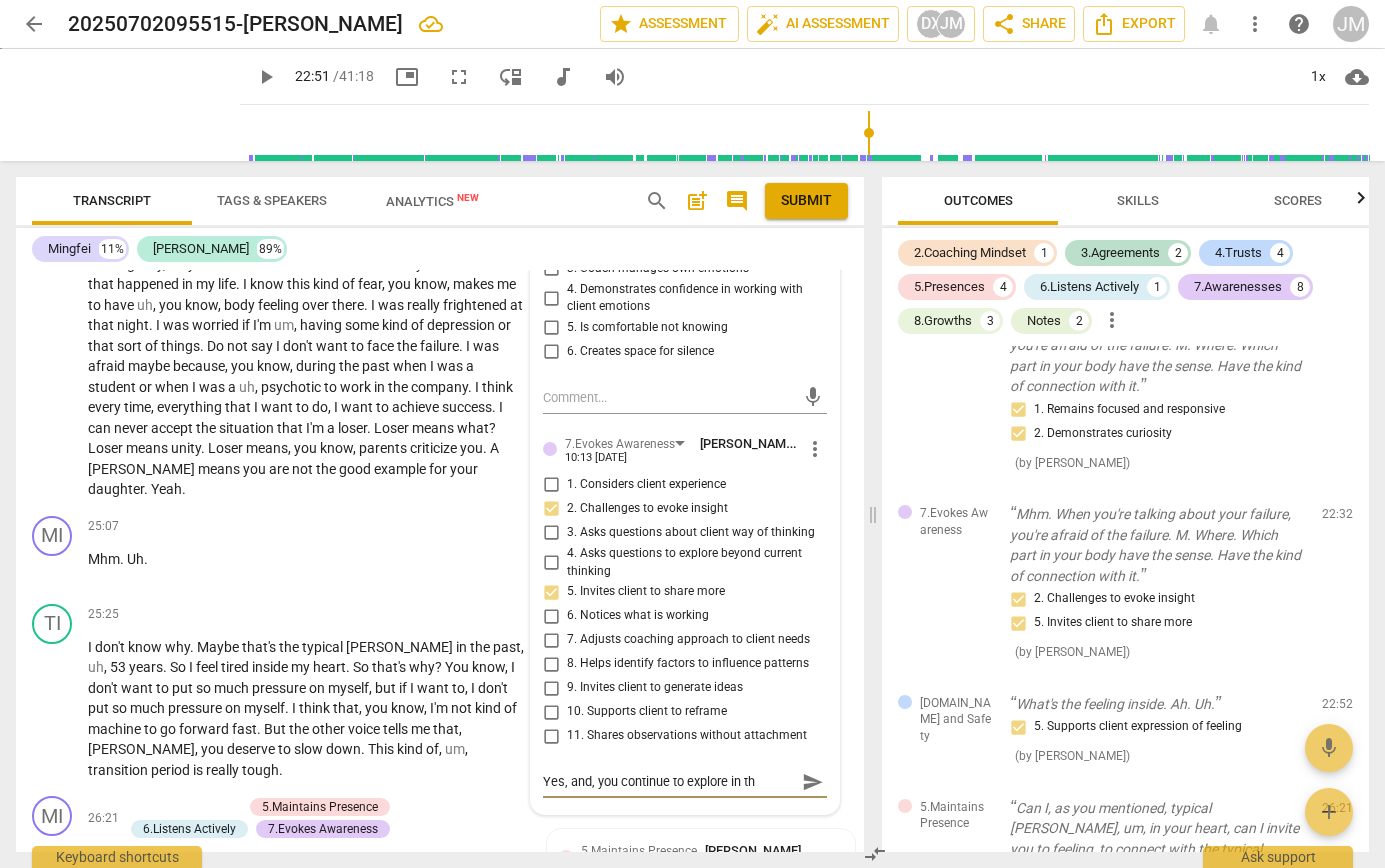 type on "Yes, and, you continue to explore in the" 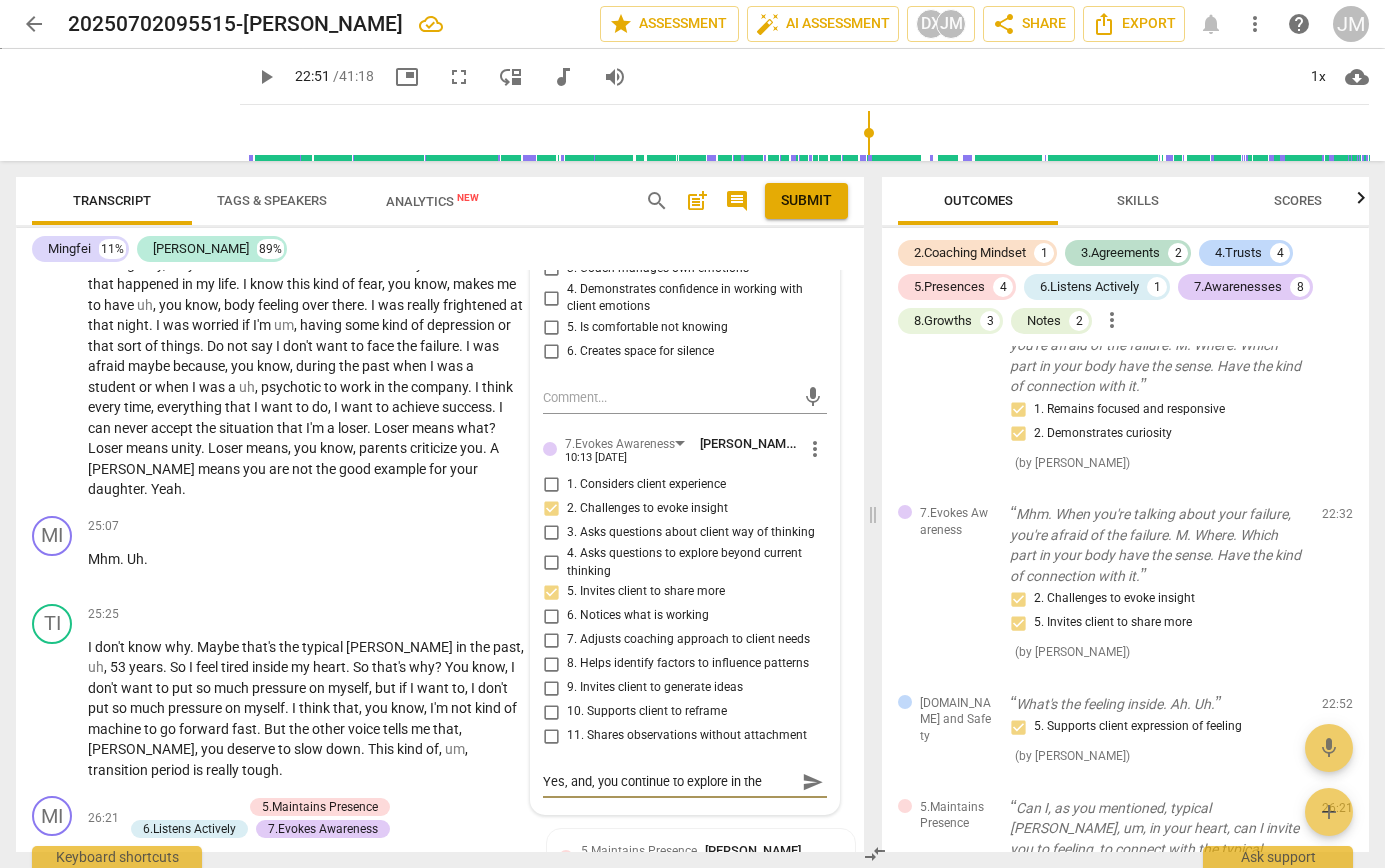 type on "Yes, and, you continue to explore in the" 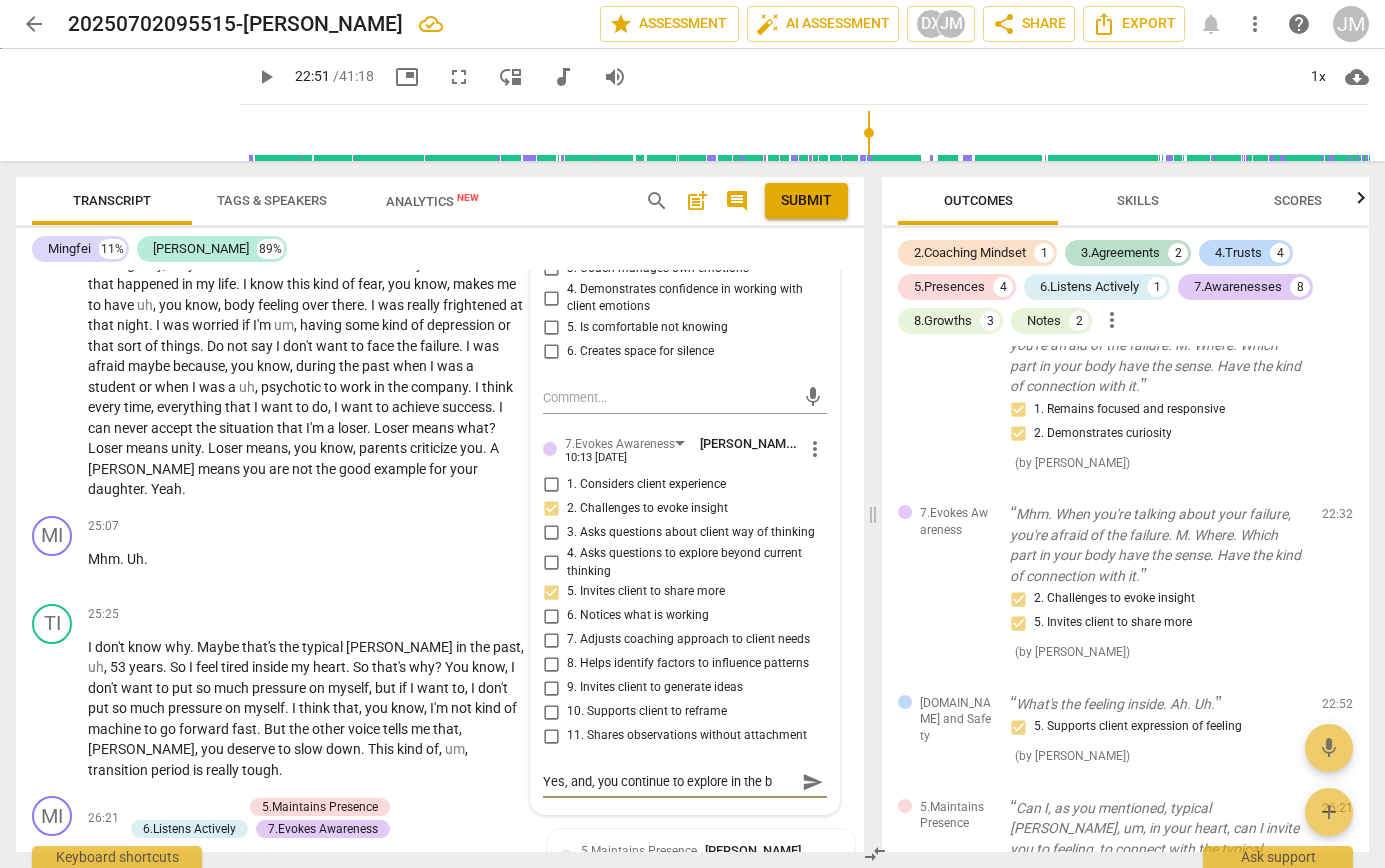 type on "Yes, and, you continue to explore in the bo" 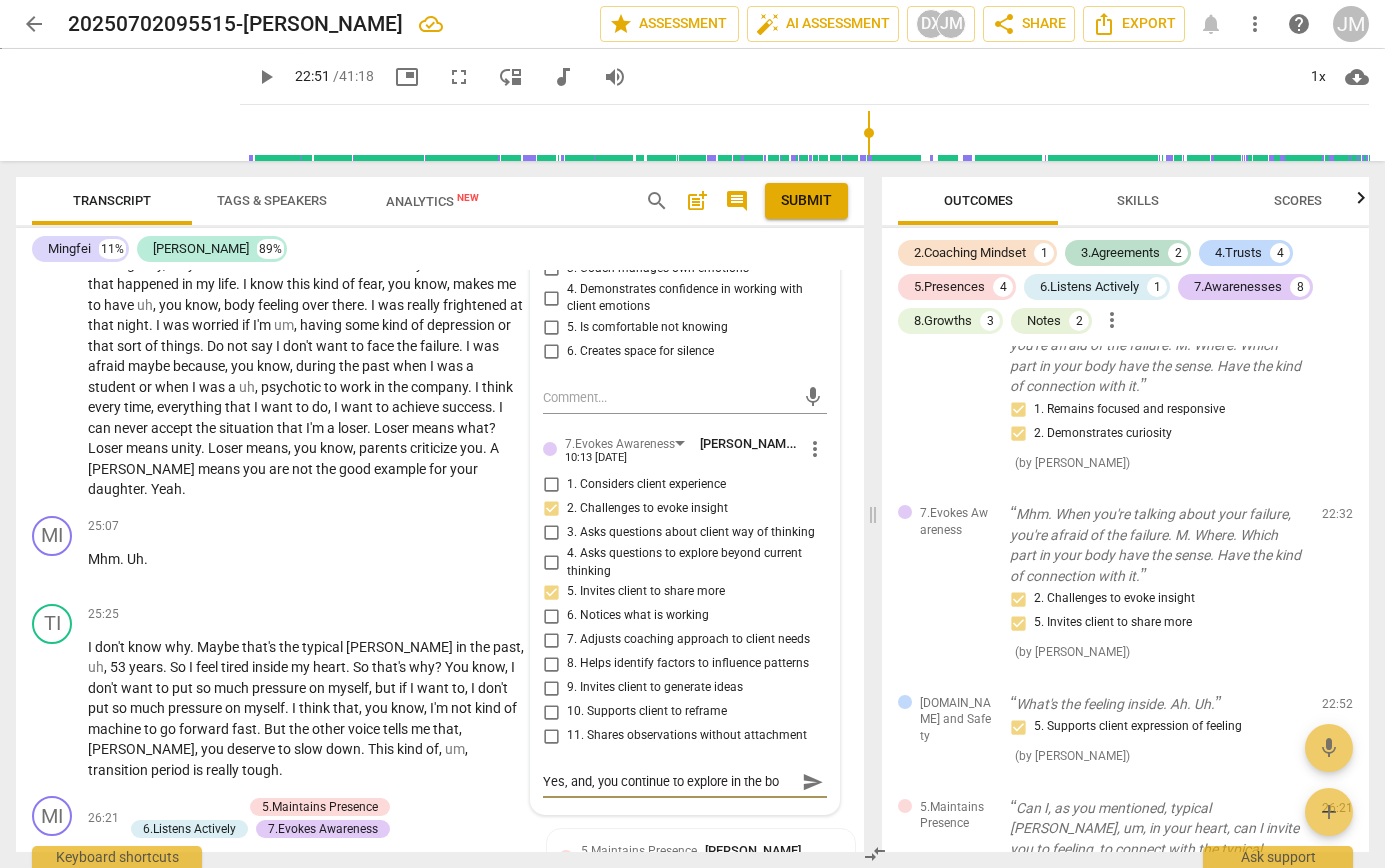 type on "Yes, and, you continue to explore in the bod" 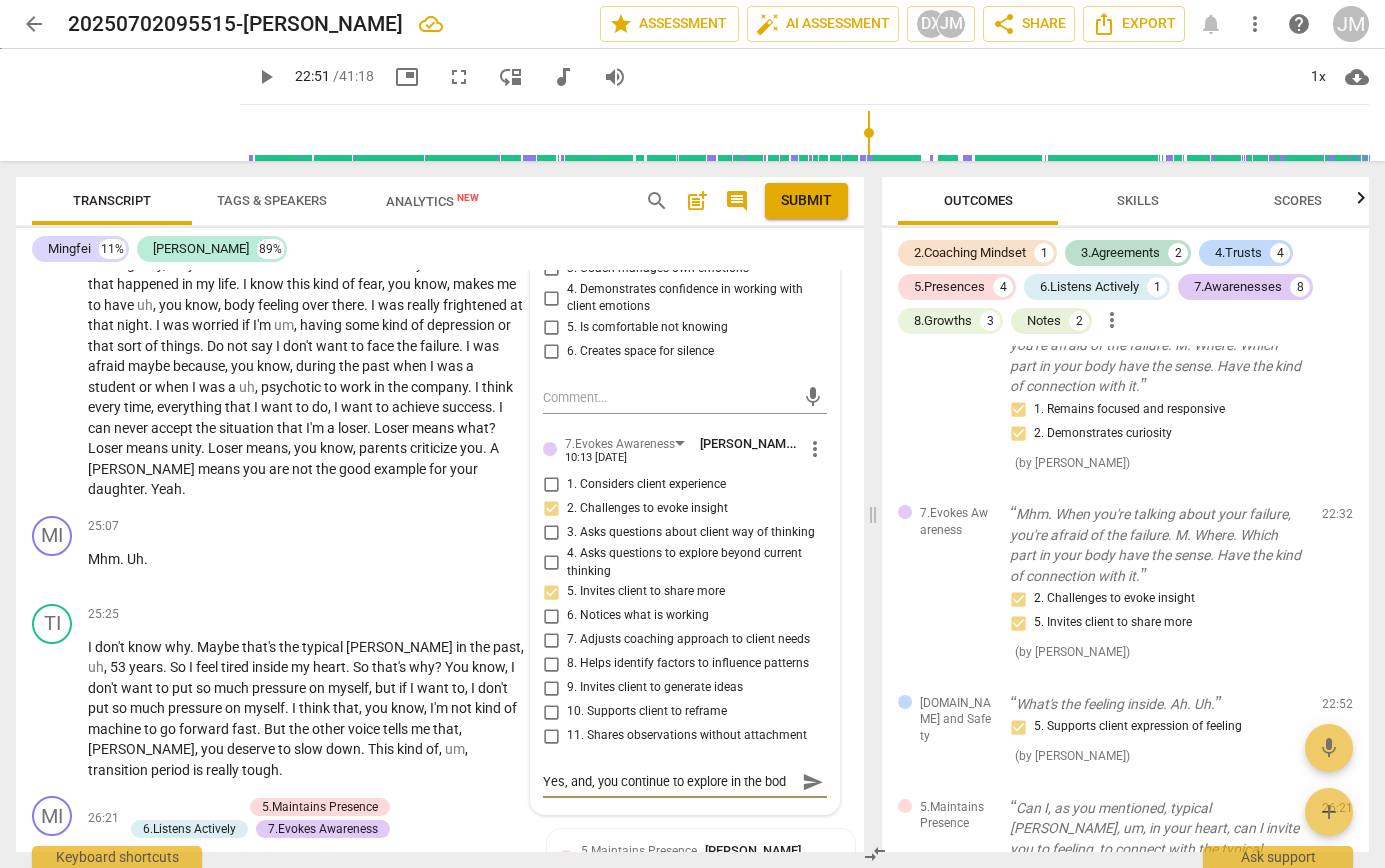 type on "Yes, and, you continue to explore in the body" 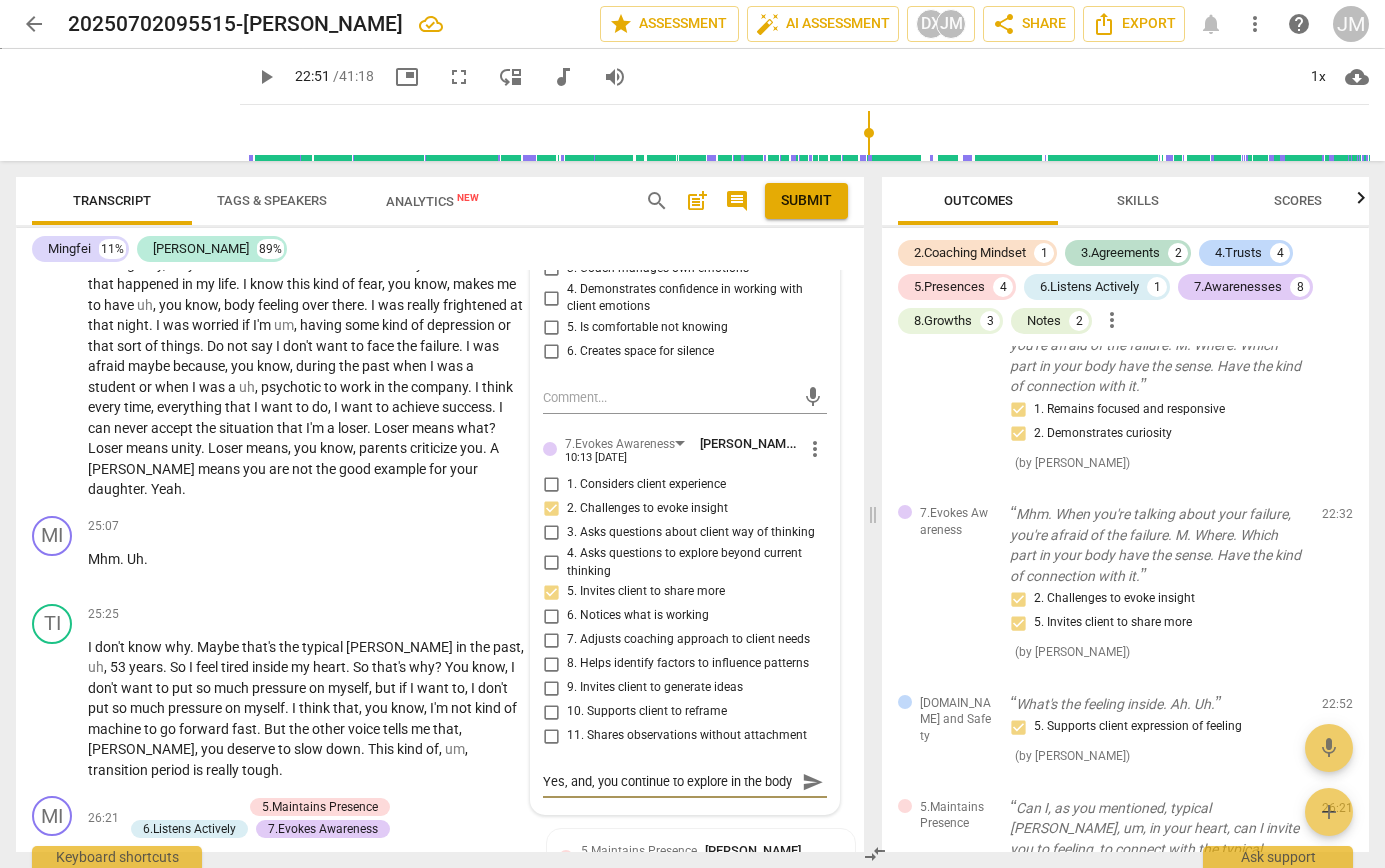 type on "Yes, and, you continue to explore in the body" 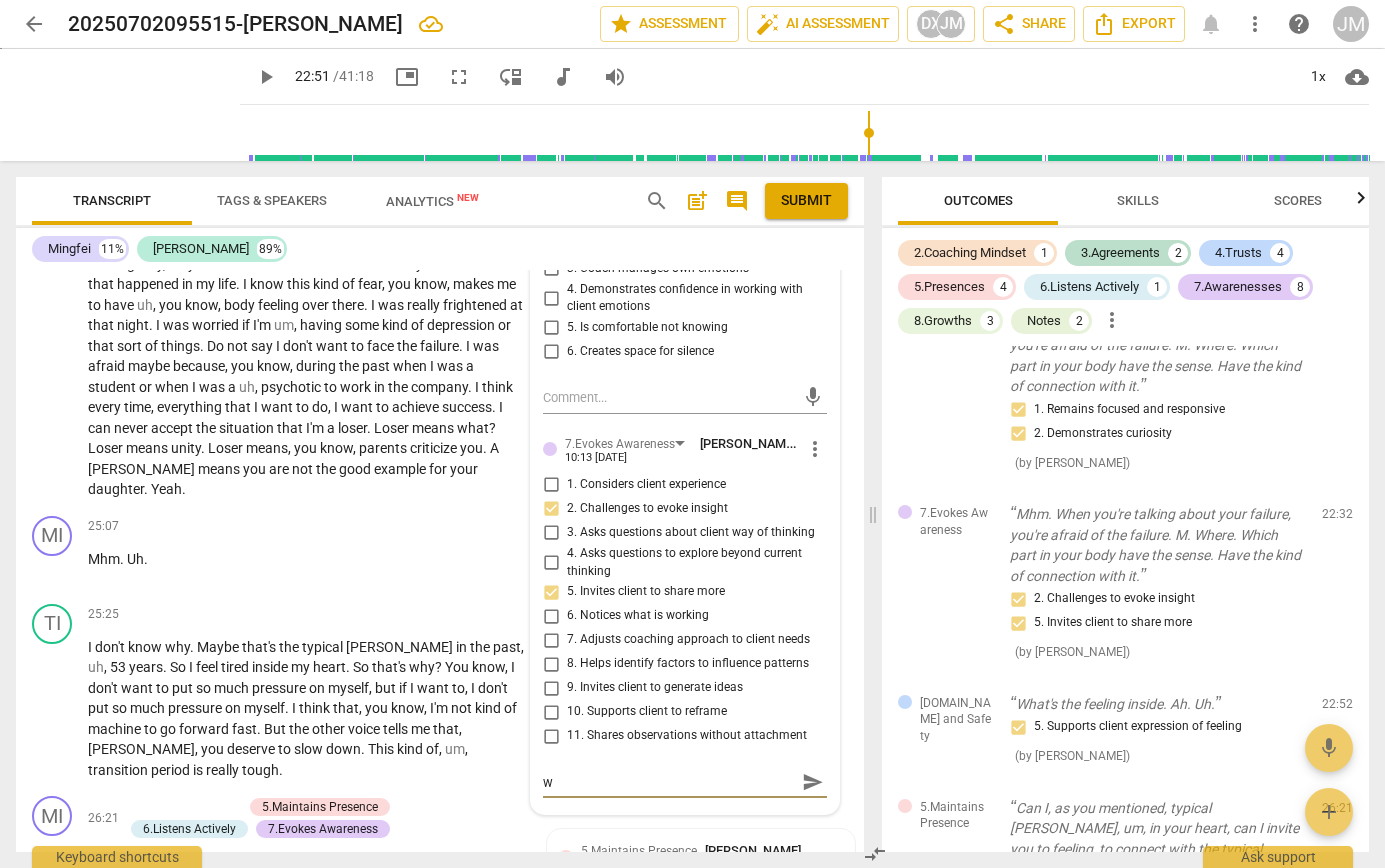 type on "Yes, and, you continue to explore in the body wi" 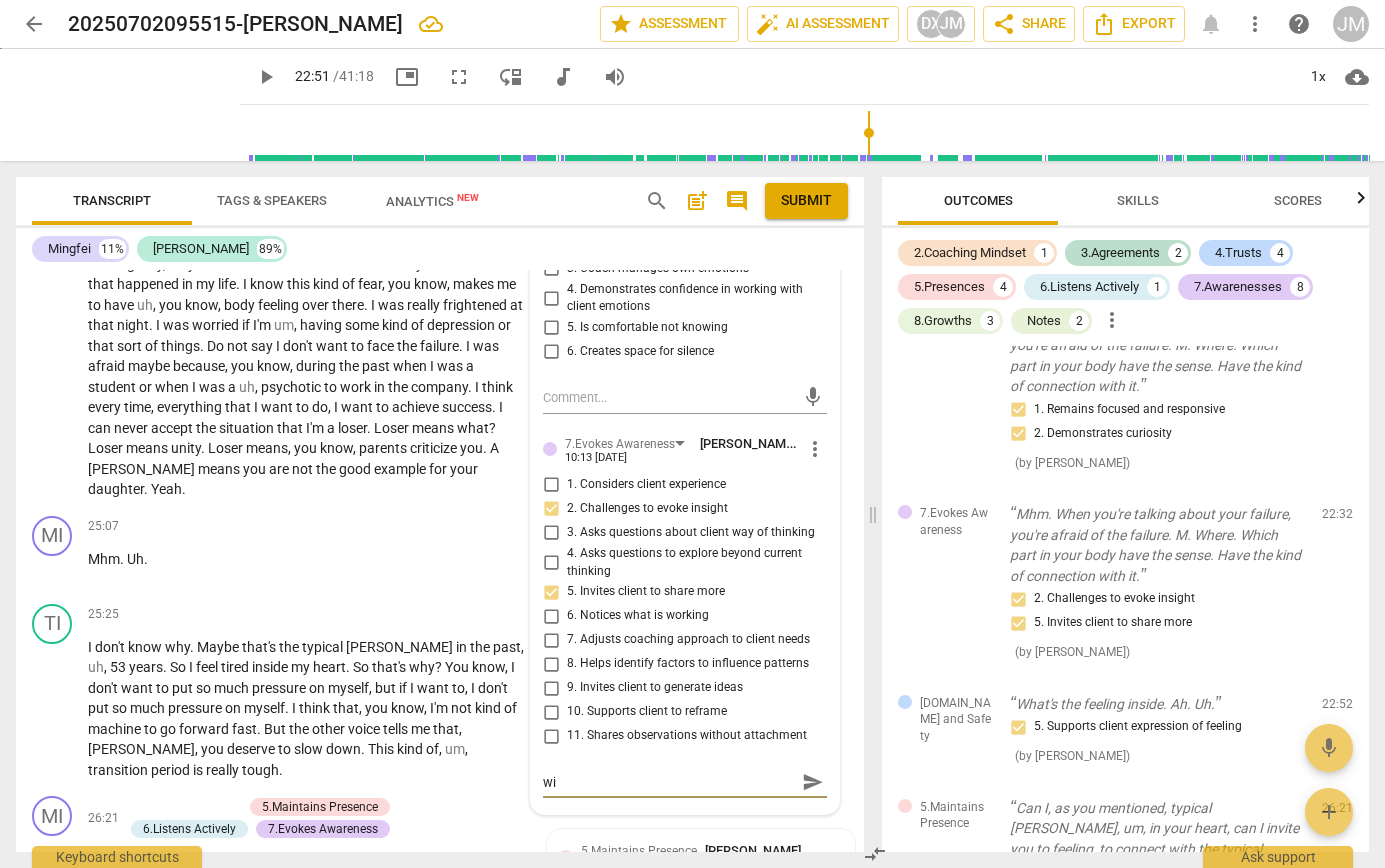 type on "Yes, and, you continue to explore in the body wit" 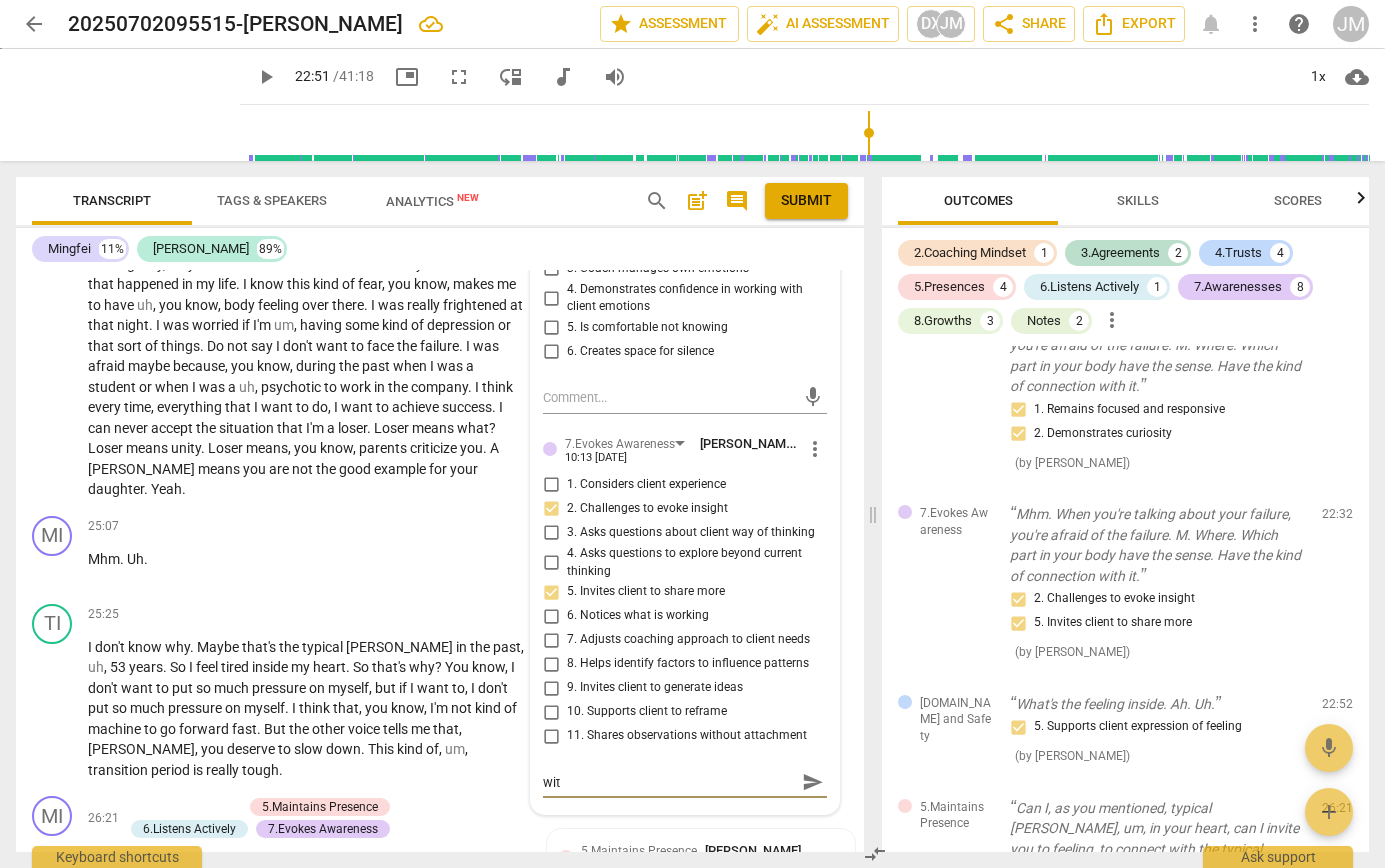 type on "Yes, and, you continue to explore in the body with" 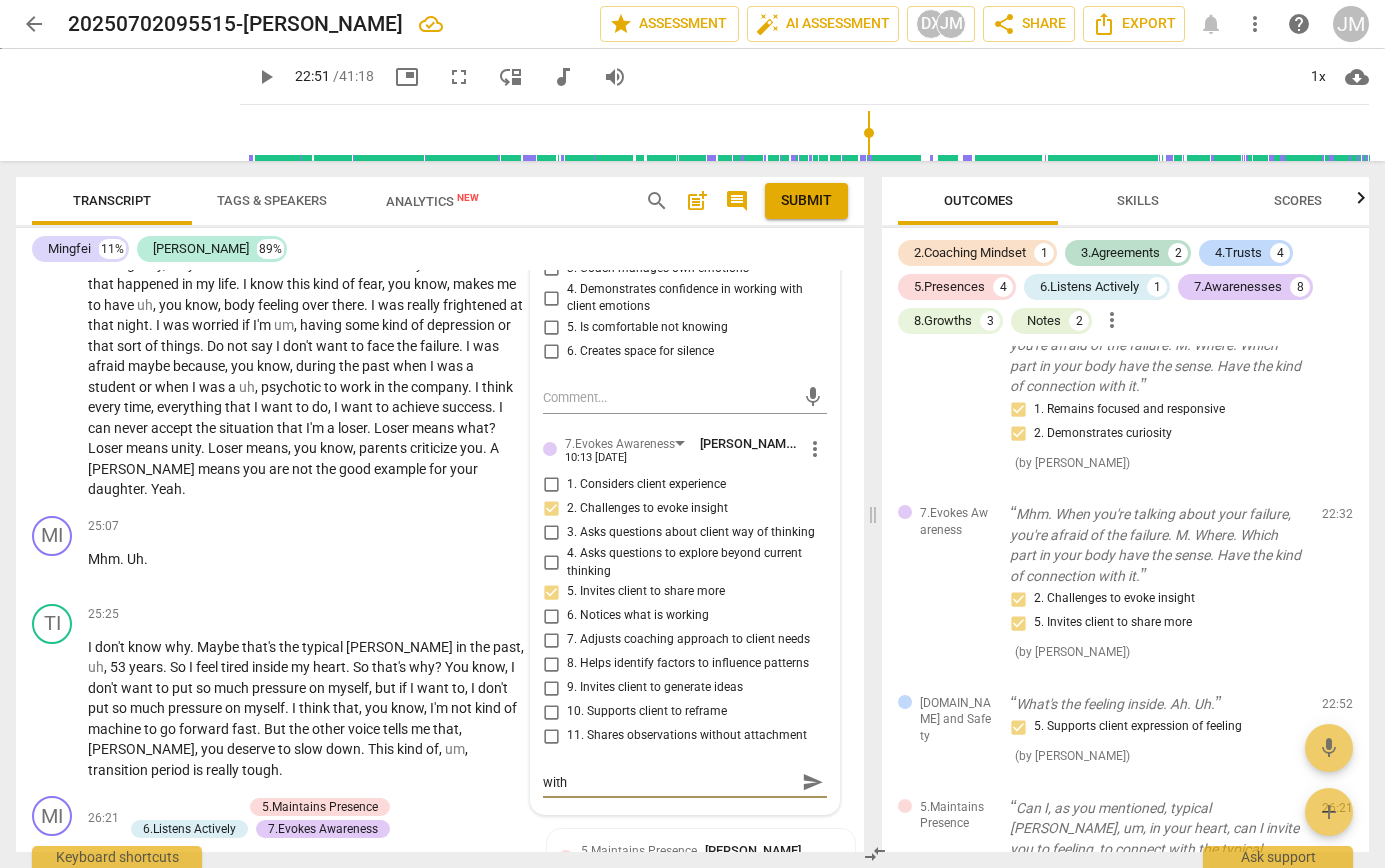 type on "Yes, and, you continue to explore in the body witho" 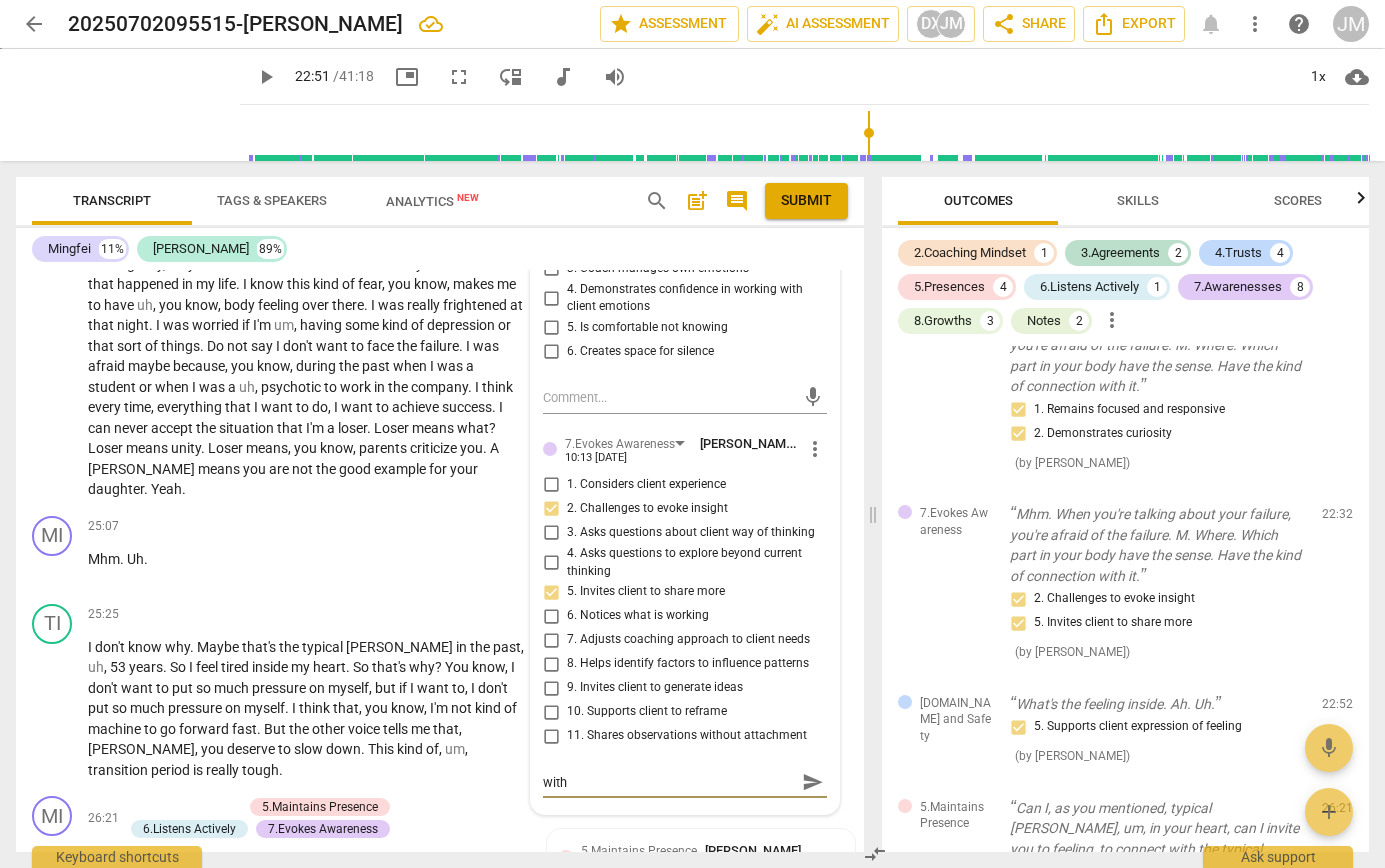 type on "Yes, and, you continue to explore in the body witho" 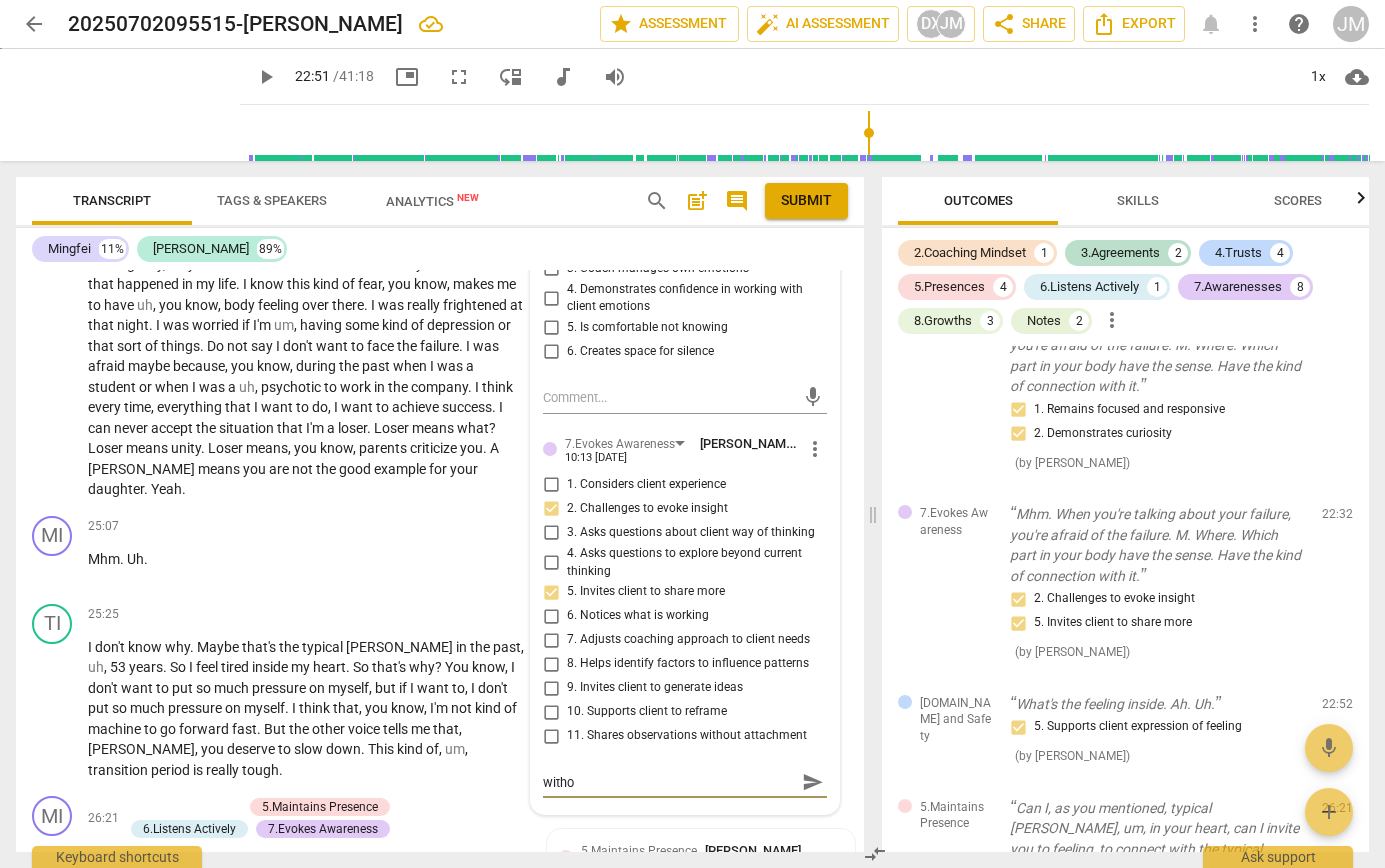 type on "Yes, and, you continue to explore in the body withou" 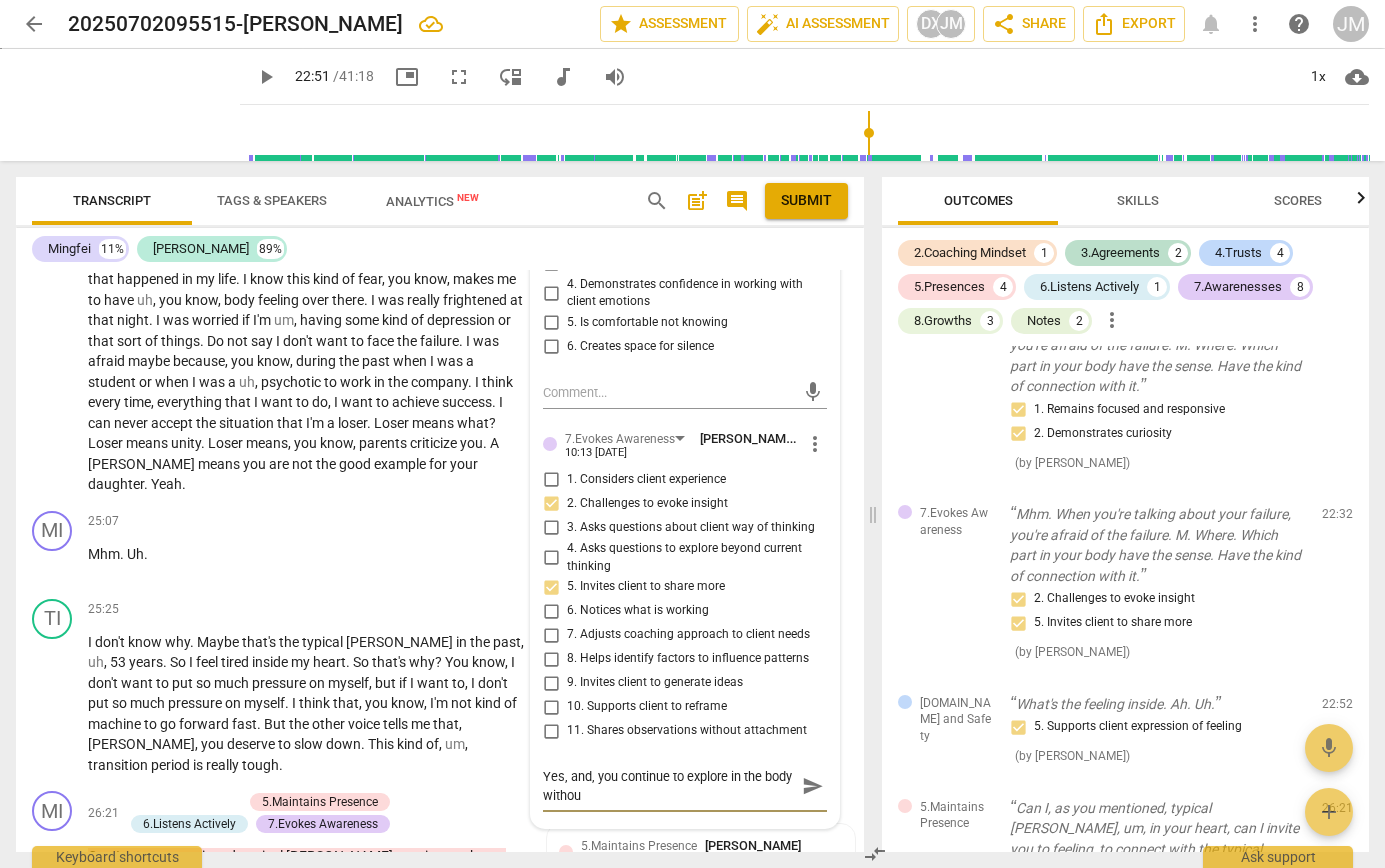 type on "Yes, and, you continue to explore in the body without" 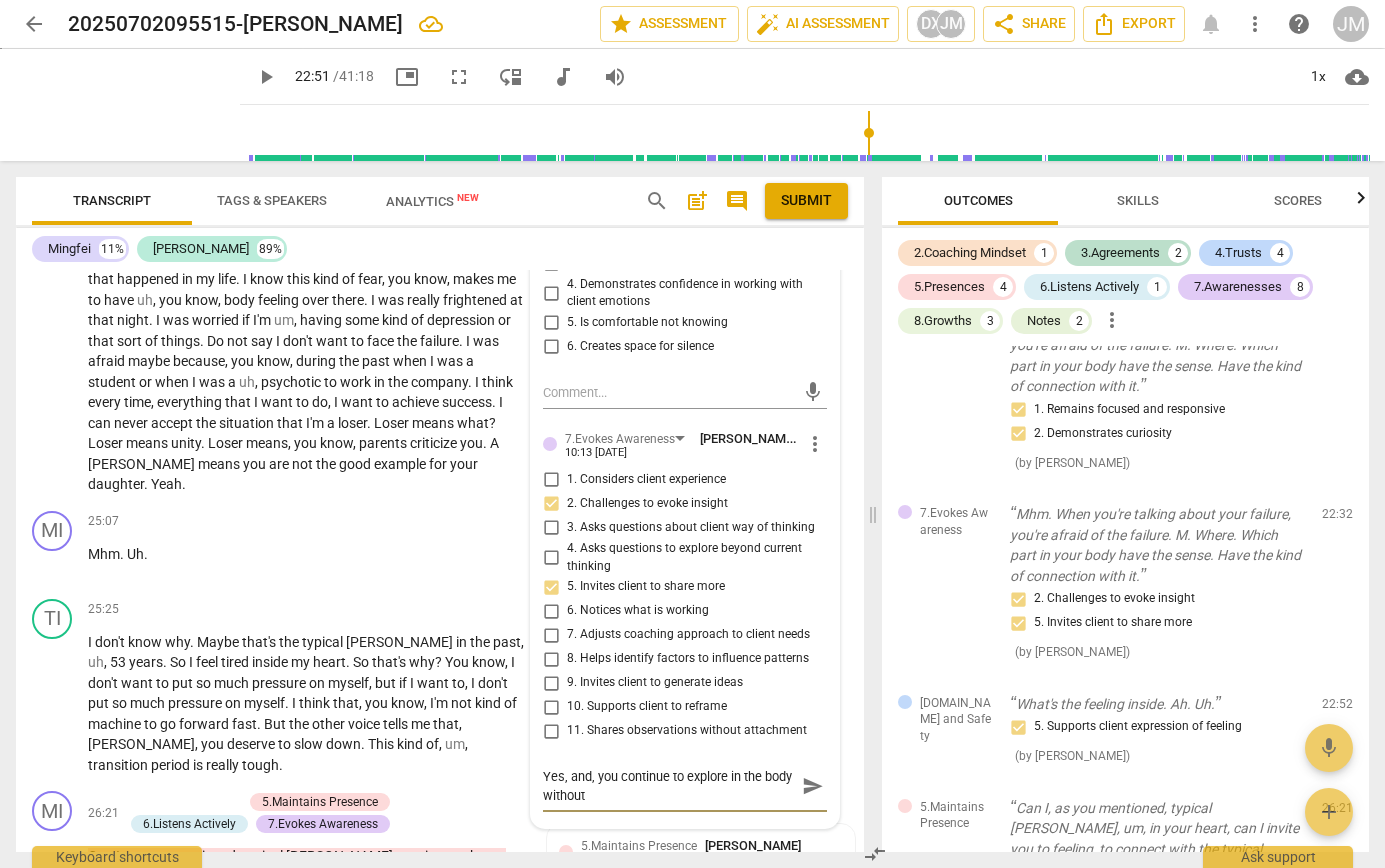 type on "Yes, and, you continue to explore in the body without" 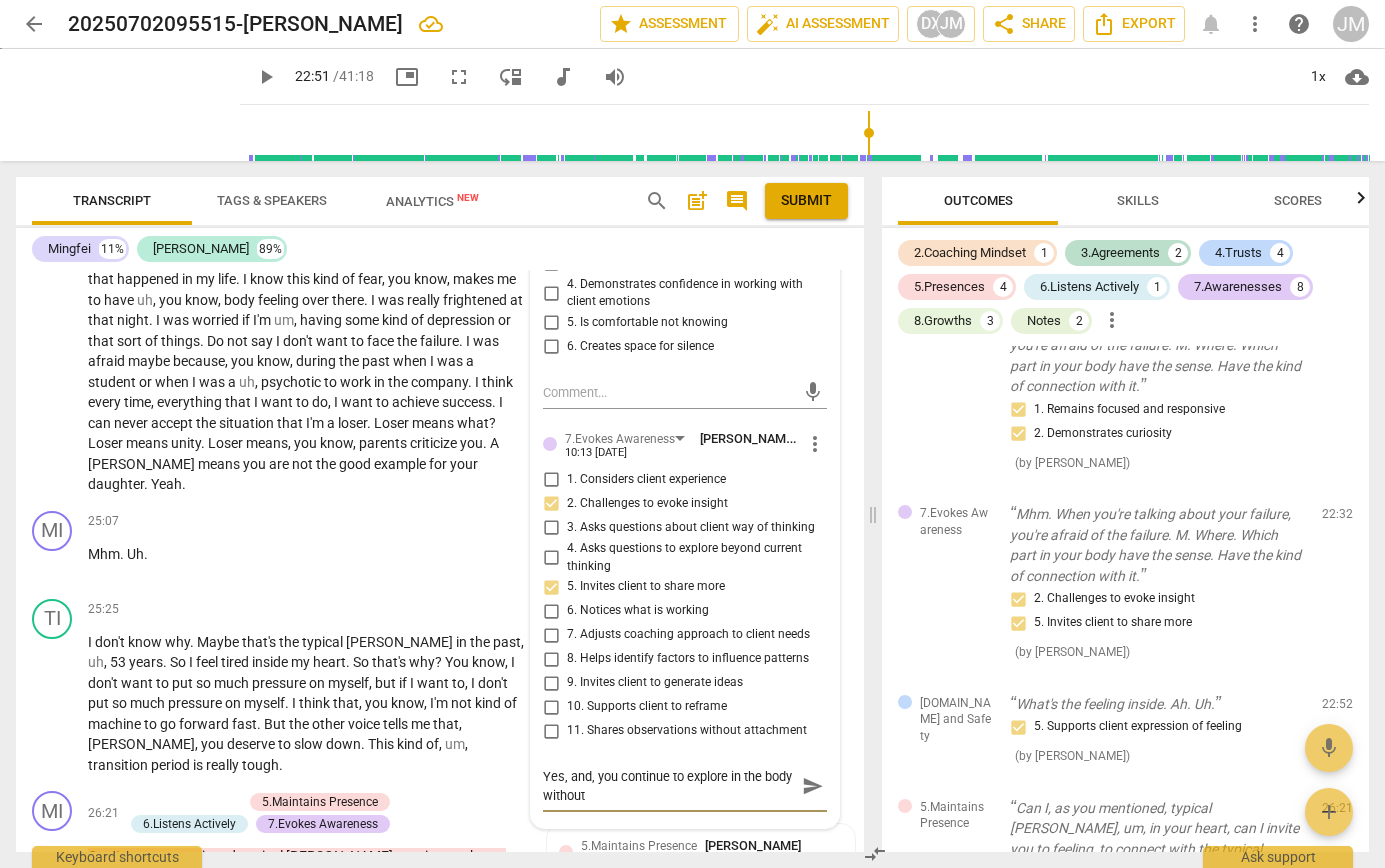 type on "Yes, and, you continue to explore in the body without" 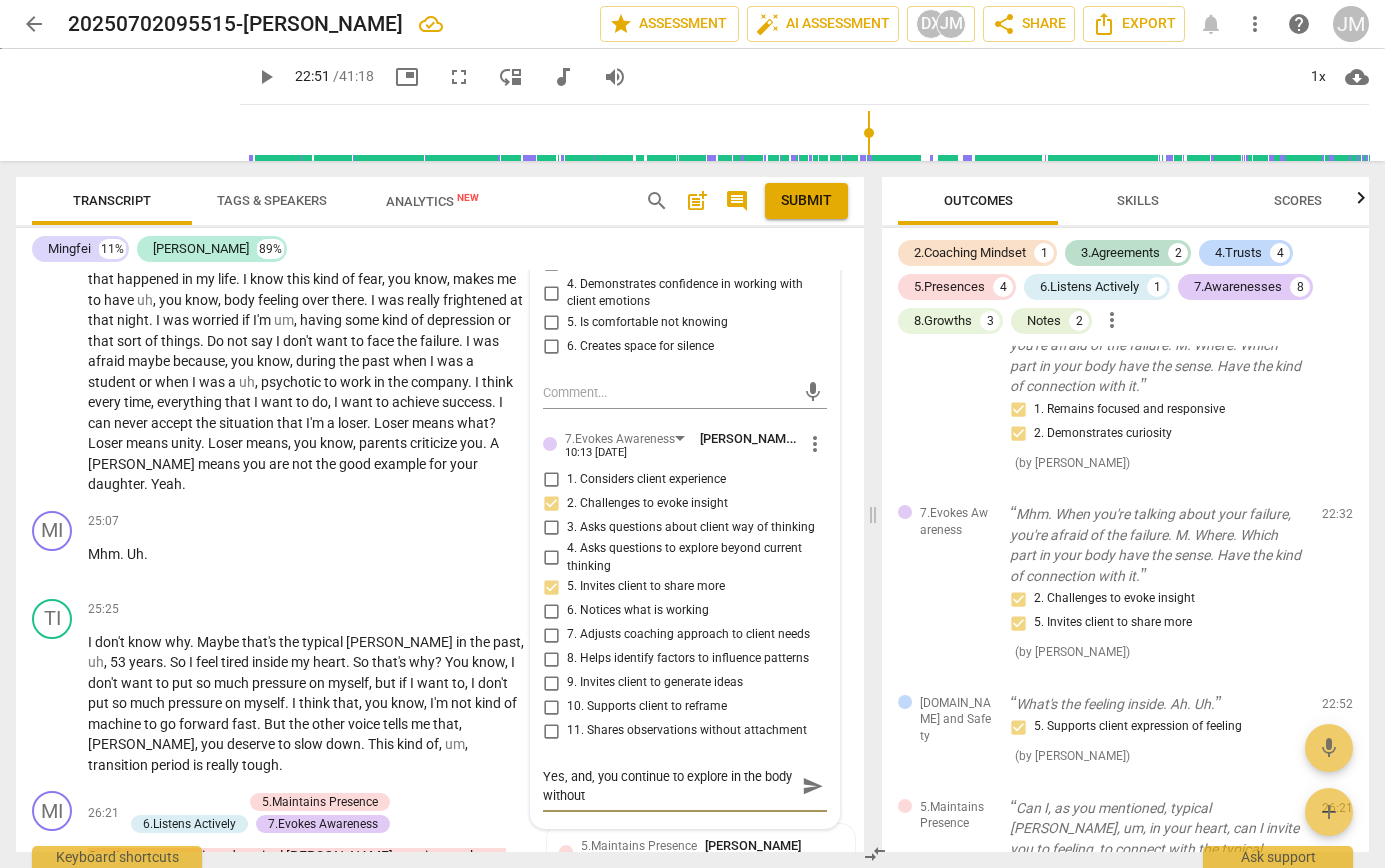 type on "Yes, and, you continue to explore in the body without t" 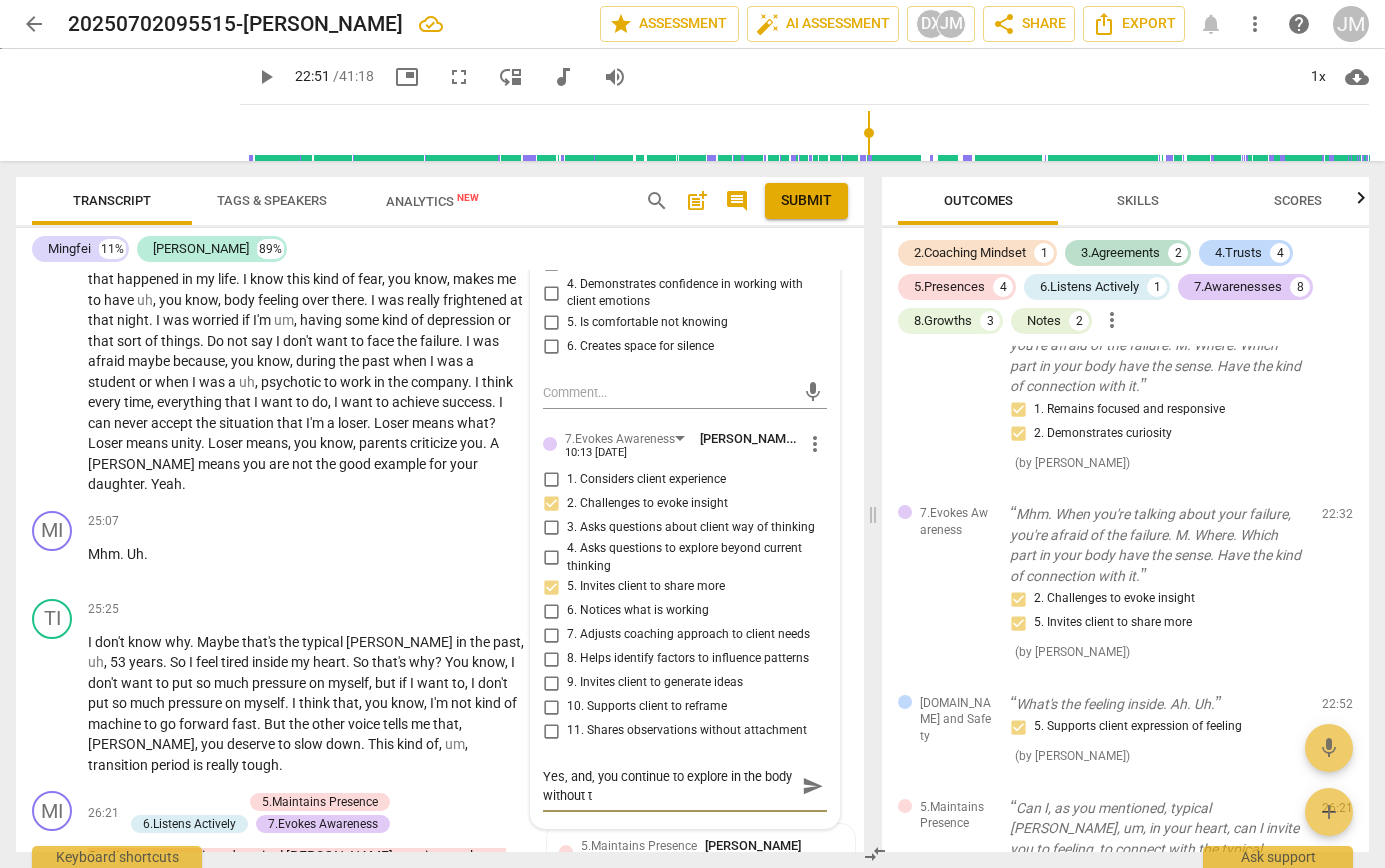 type on "Yes, and, you continue to explore in the body without th" 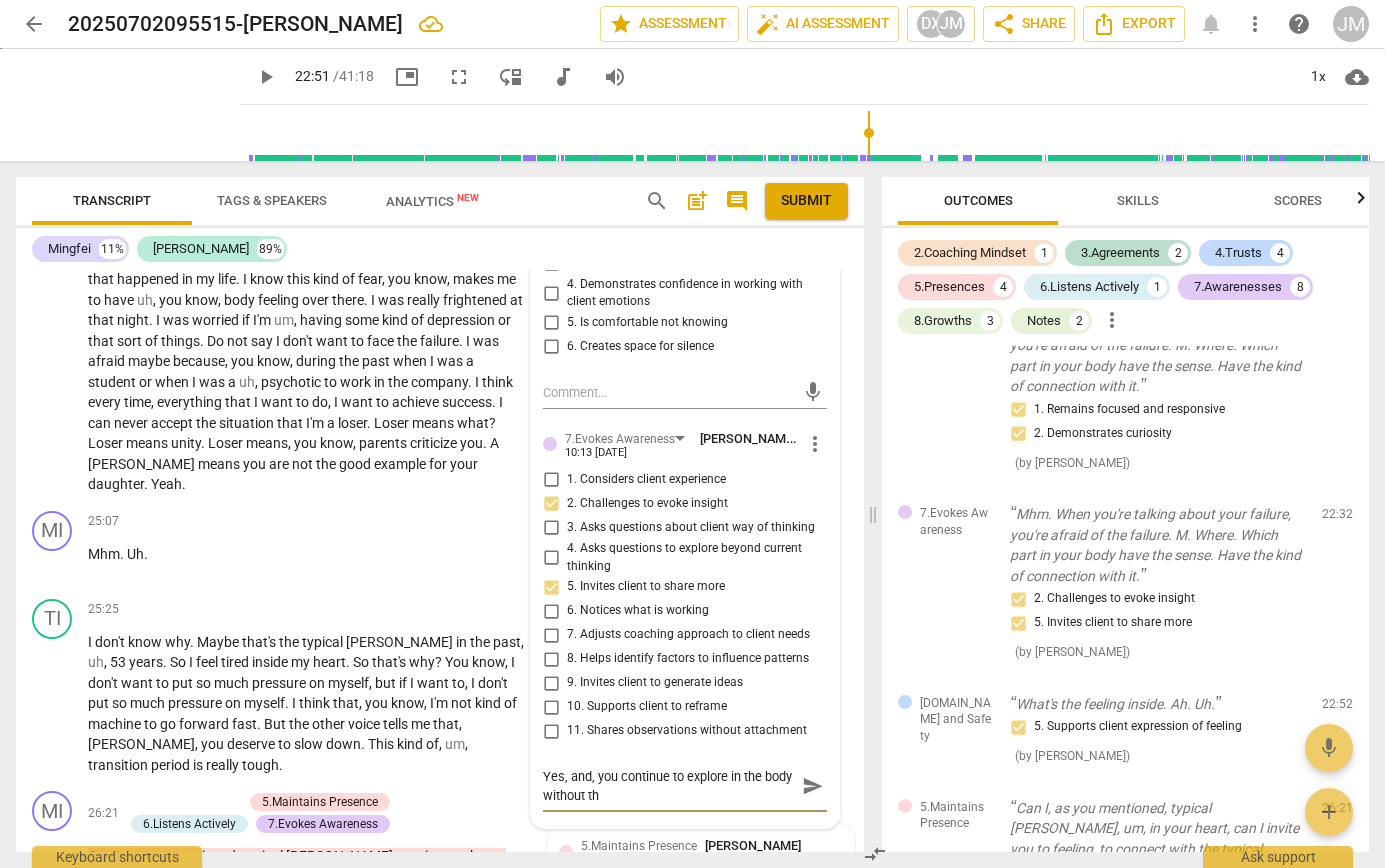 type on "Yes, and, you continue to explore in the body without the" 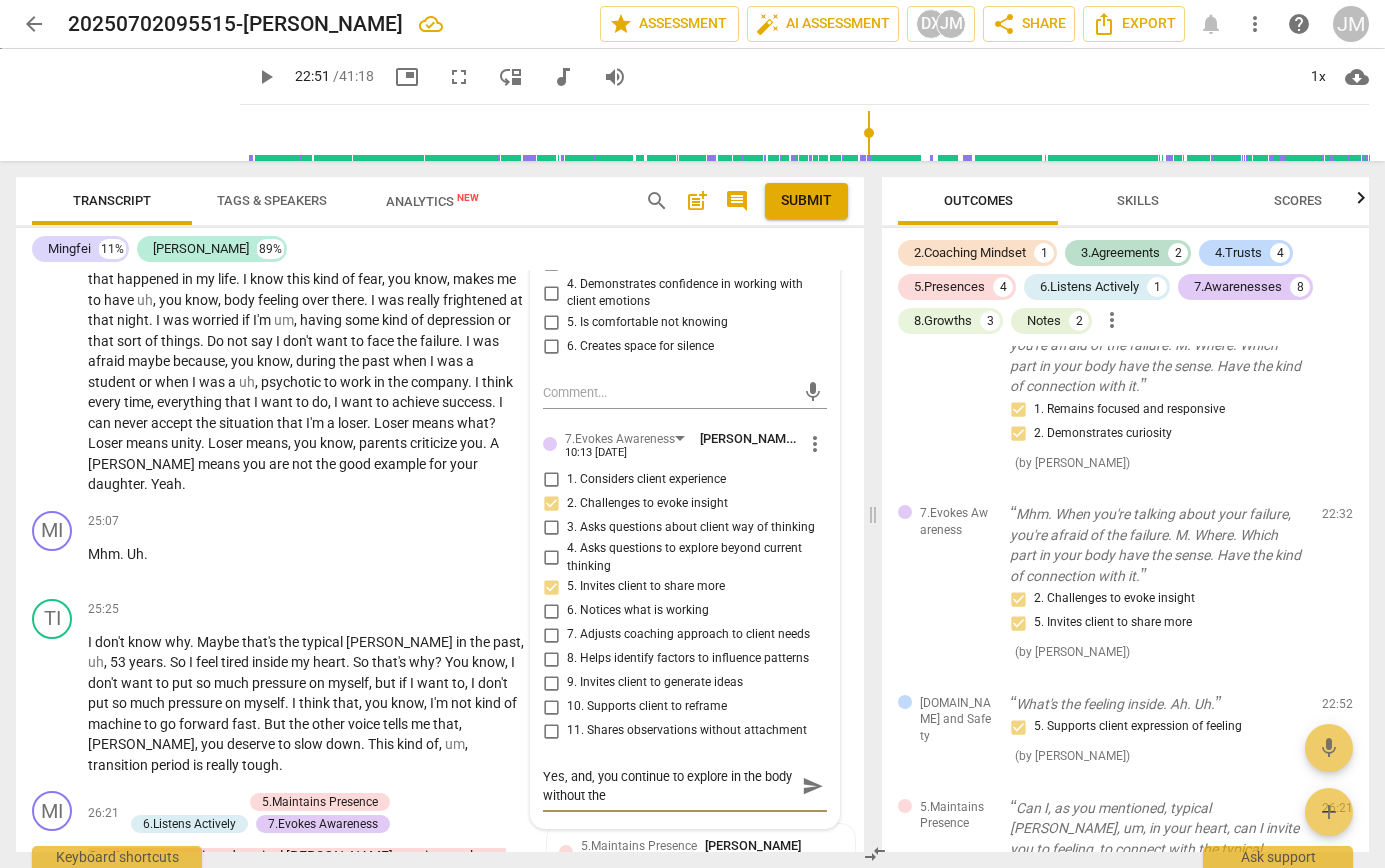 type on "Yes, and, you continue to explore in the body without the" 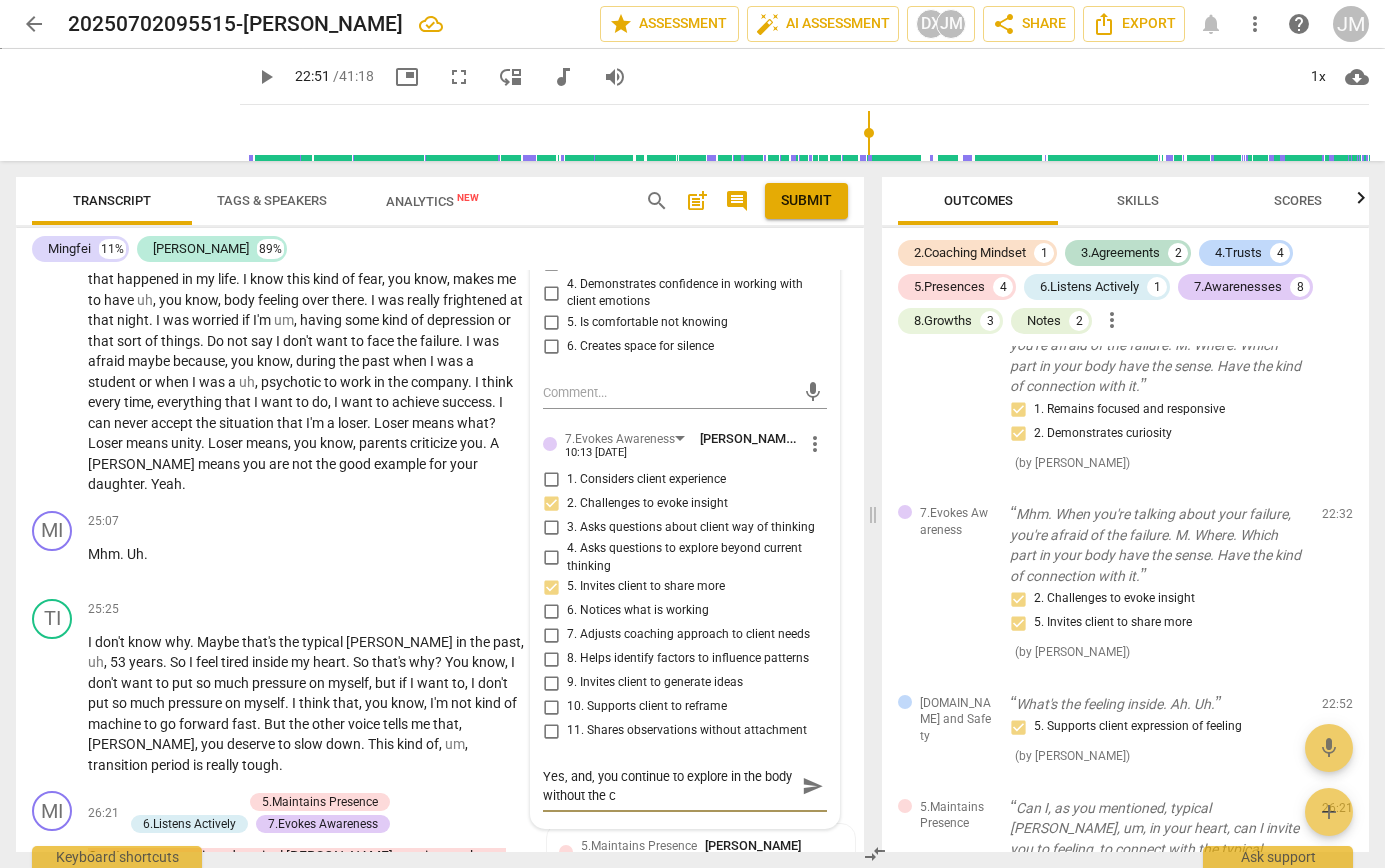type on "Yes, and, you continue to explore in the body without the cl" 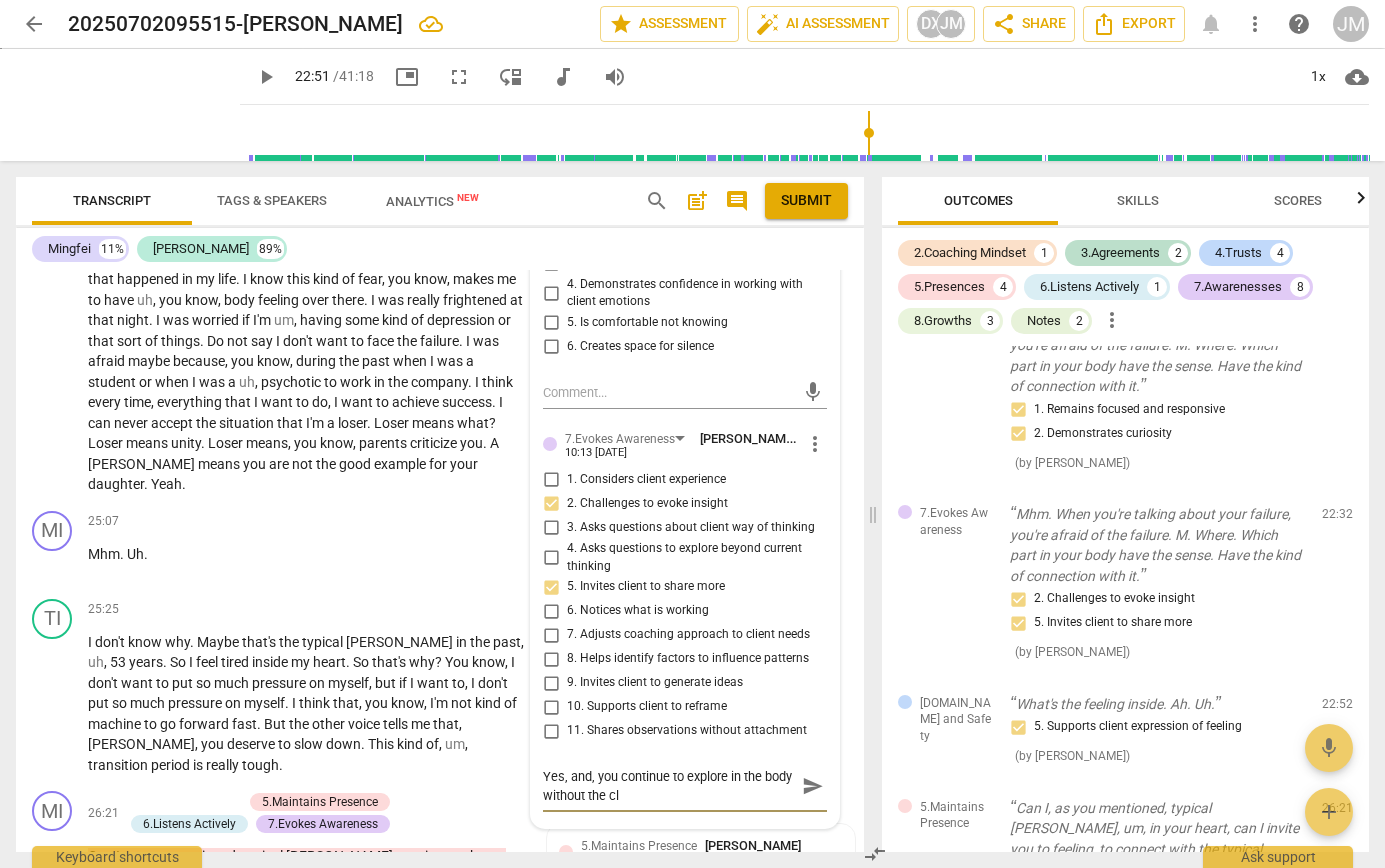 type on "Yes, and, you continue to explore in the body without the cli" 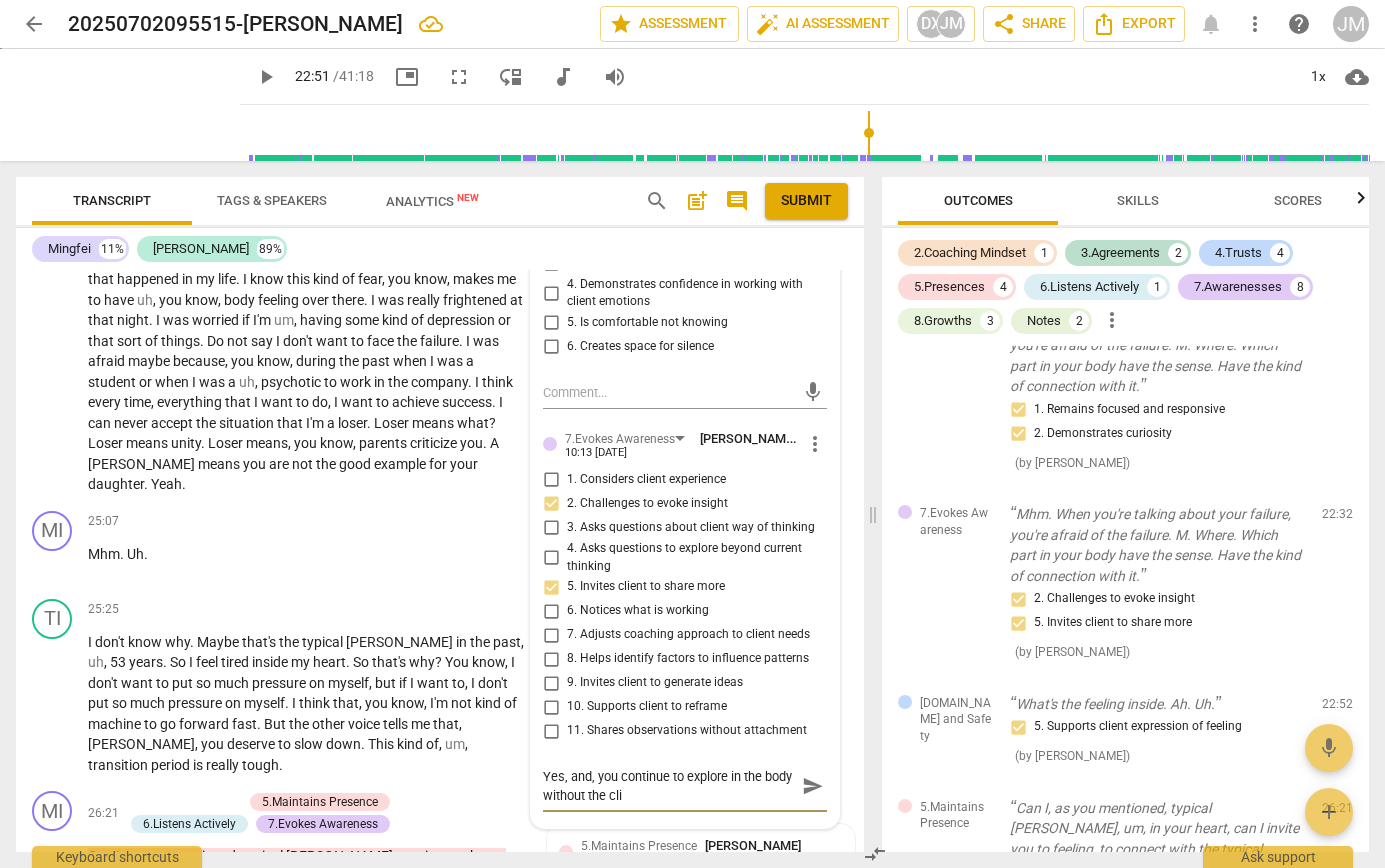 type on "Yes, and, you continue to explore in the body without the clie" 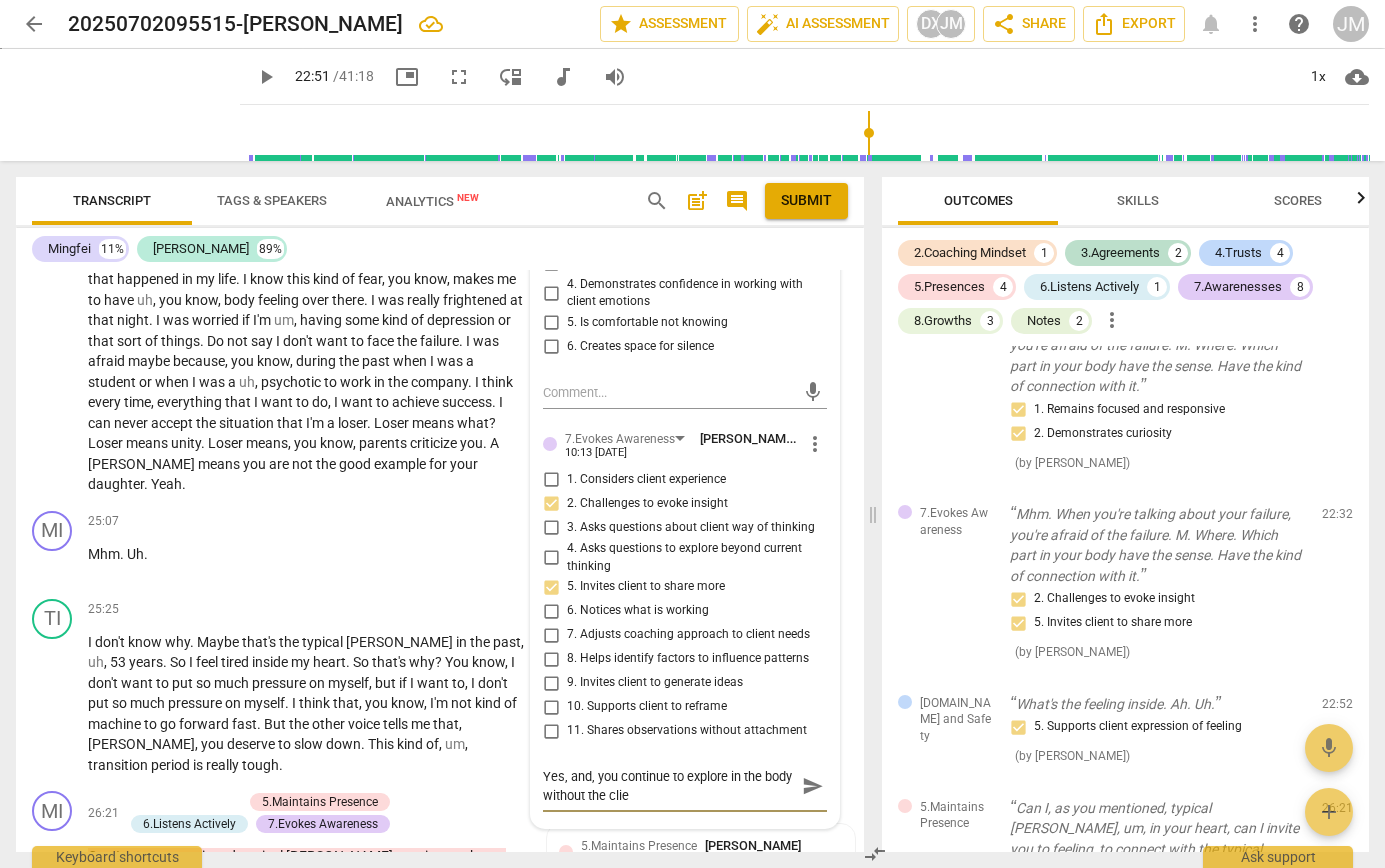 type on "Yes, and, you continue to explore in the body without the clien" 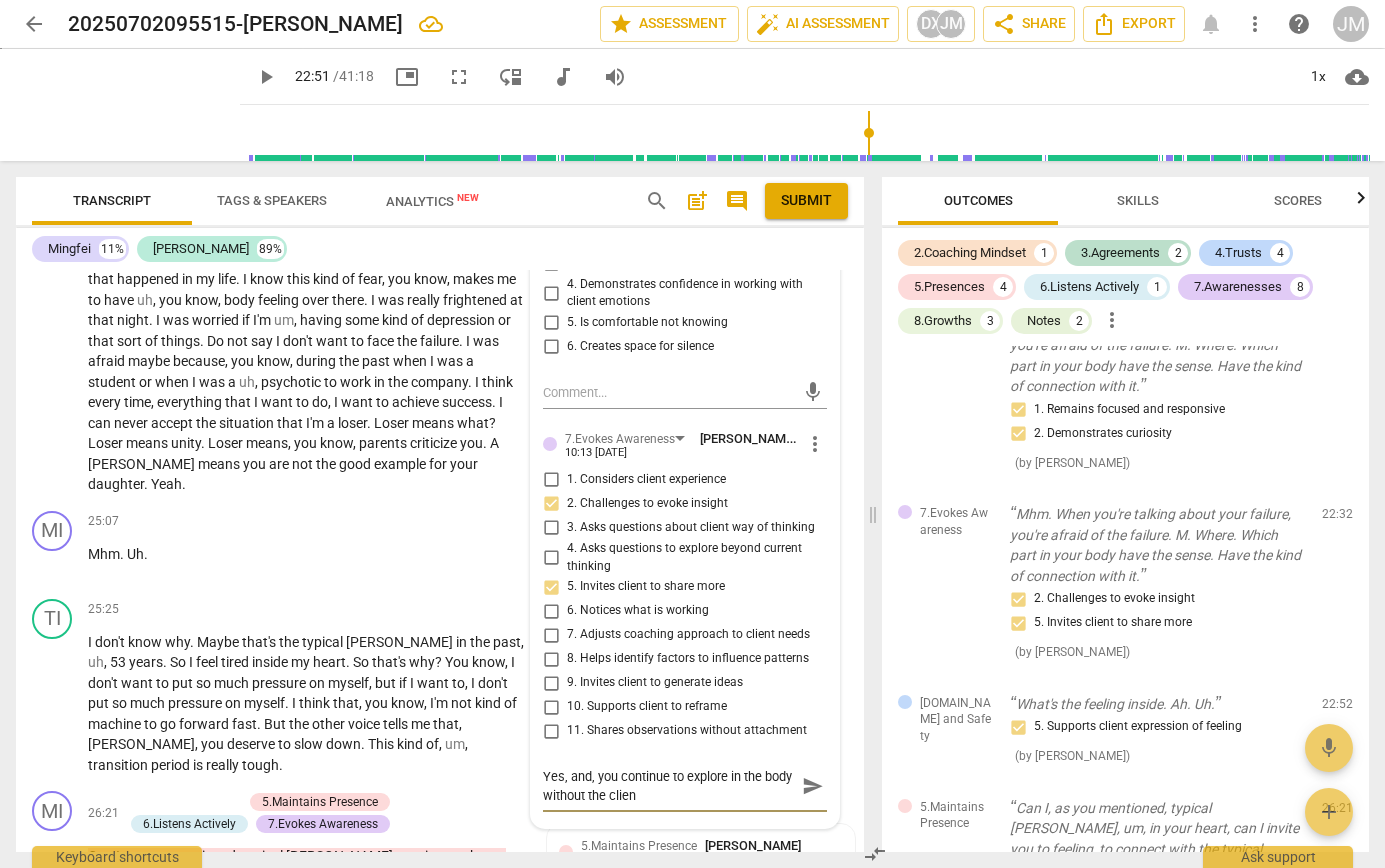 type on "Yes, and, you continue to explore in the body without the client" 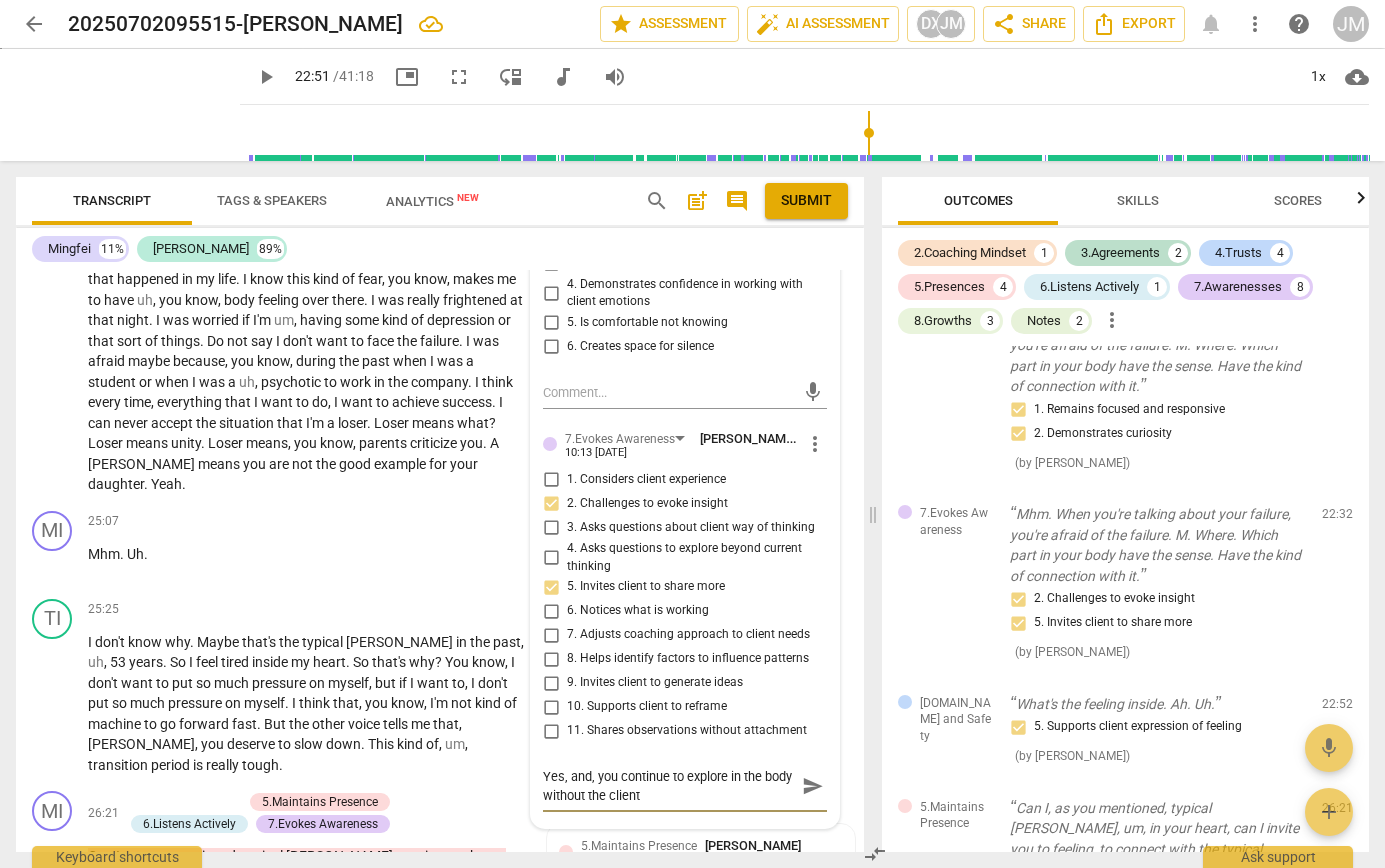 type on "Yes, and, you continue to explore in the body without the client" 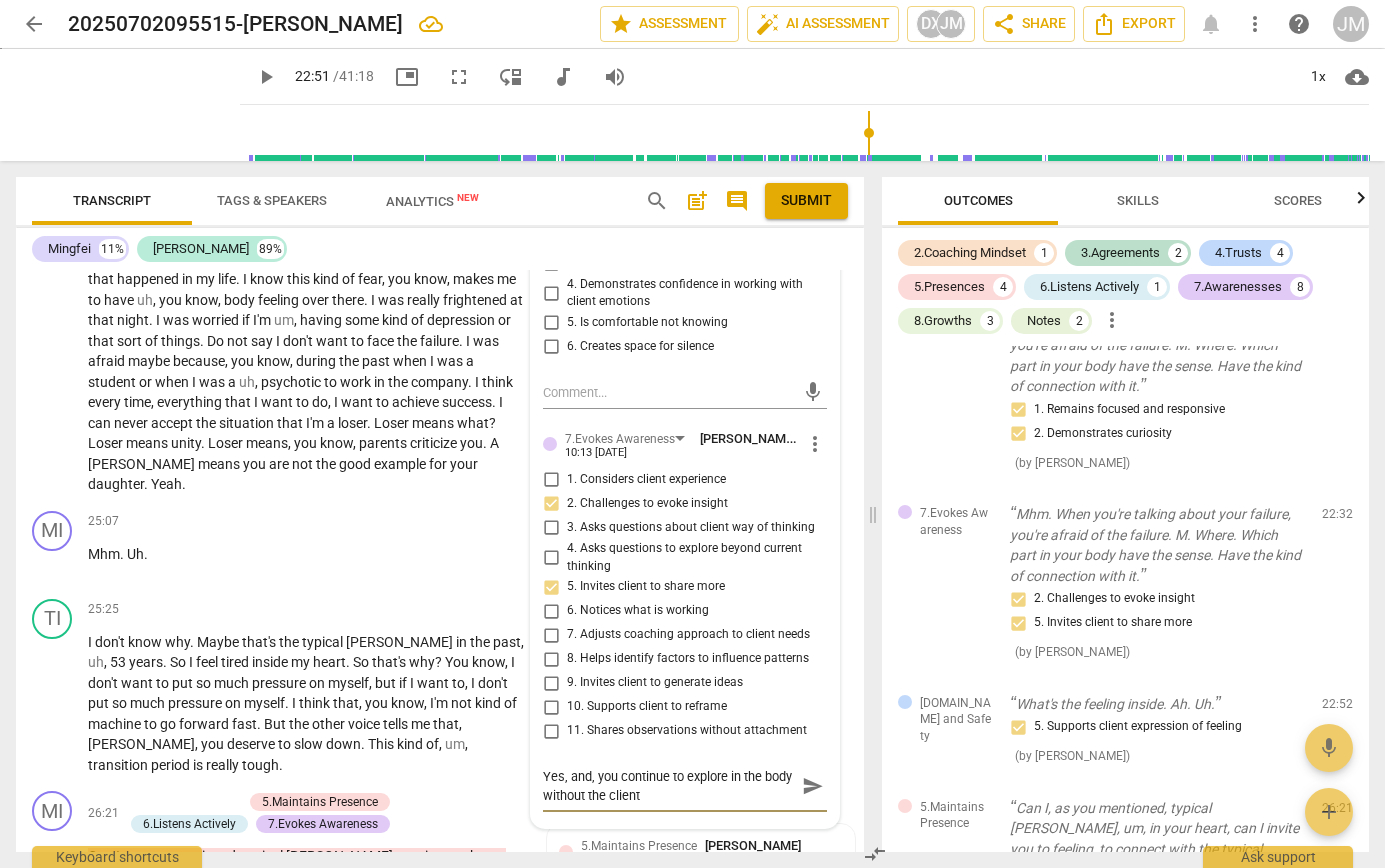 type on "Yes, and, you continue to explore in the body without the client" 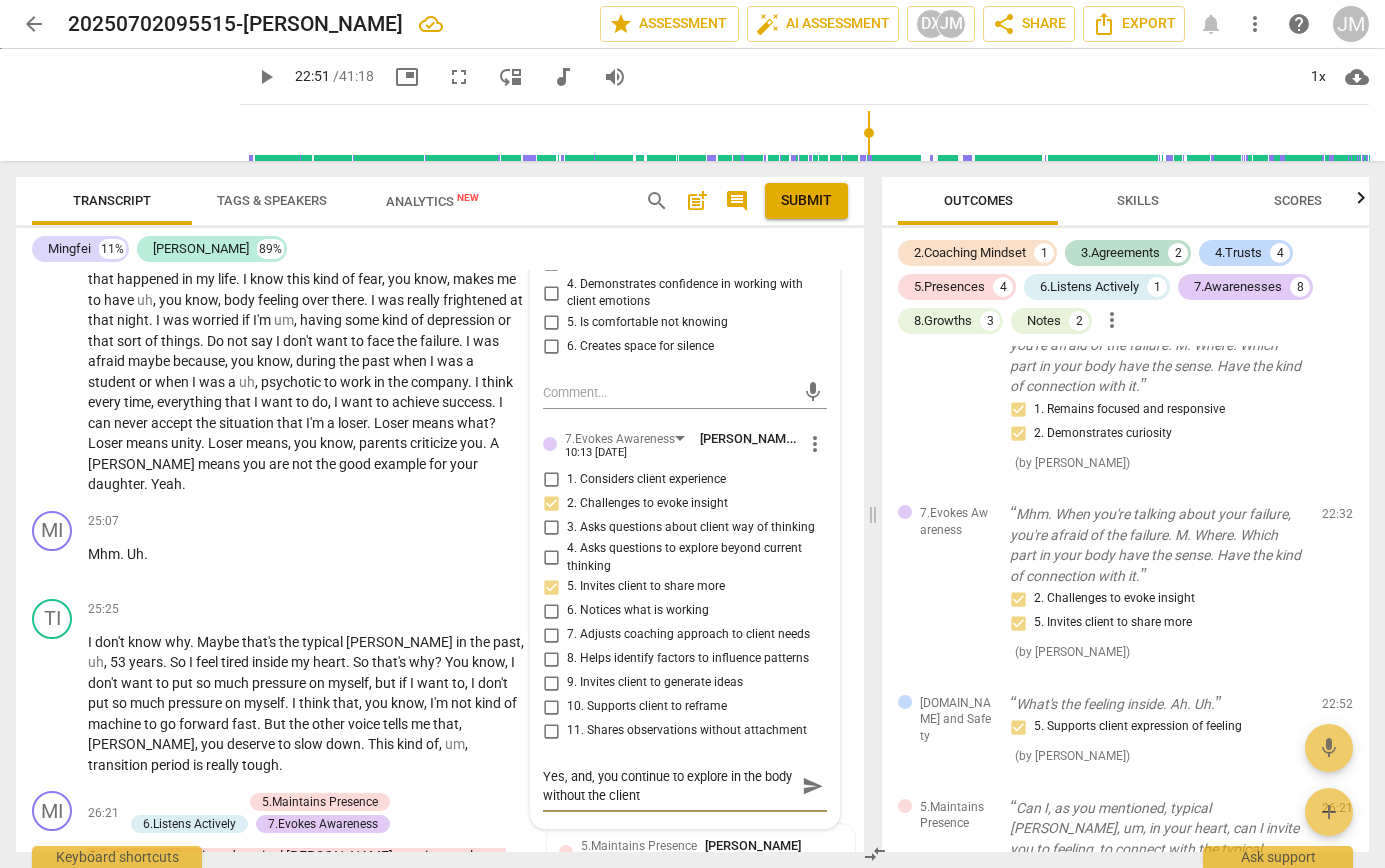 type on "Yes, and, you continue to explore in the body without the client d" 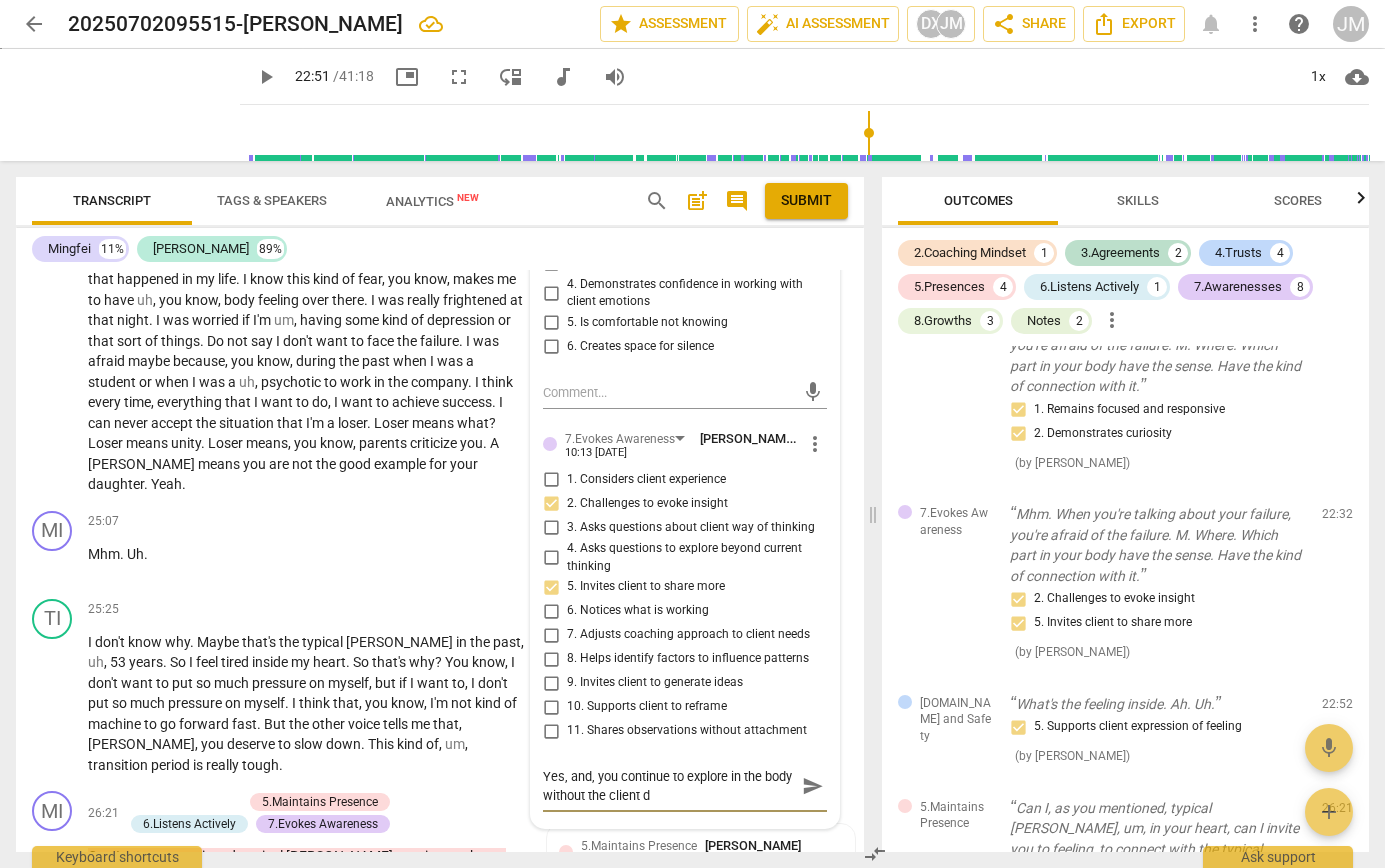 type on "Yes, and, you continue to explore in the body without the client de" 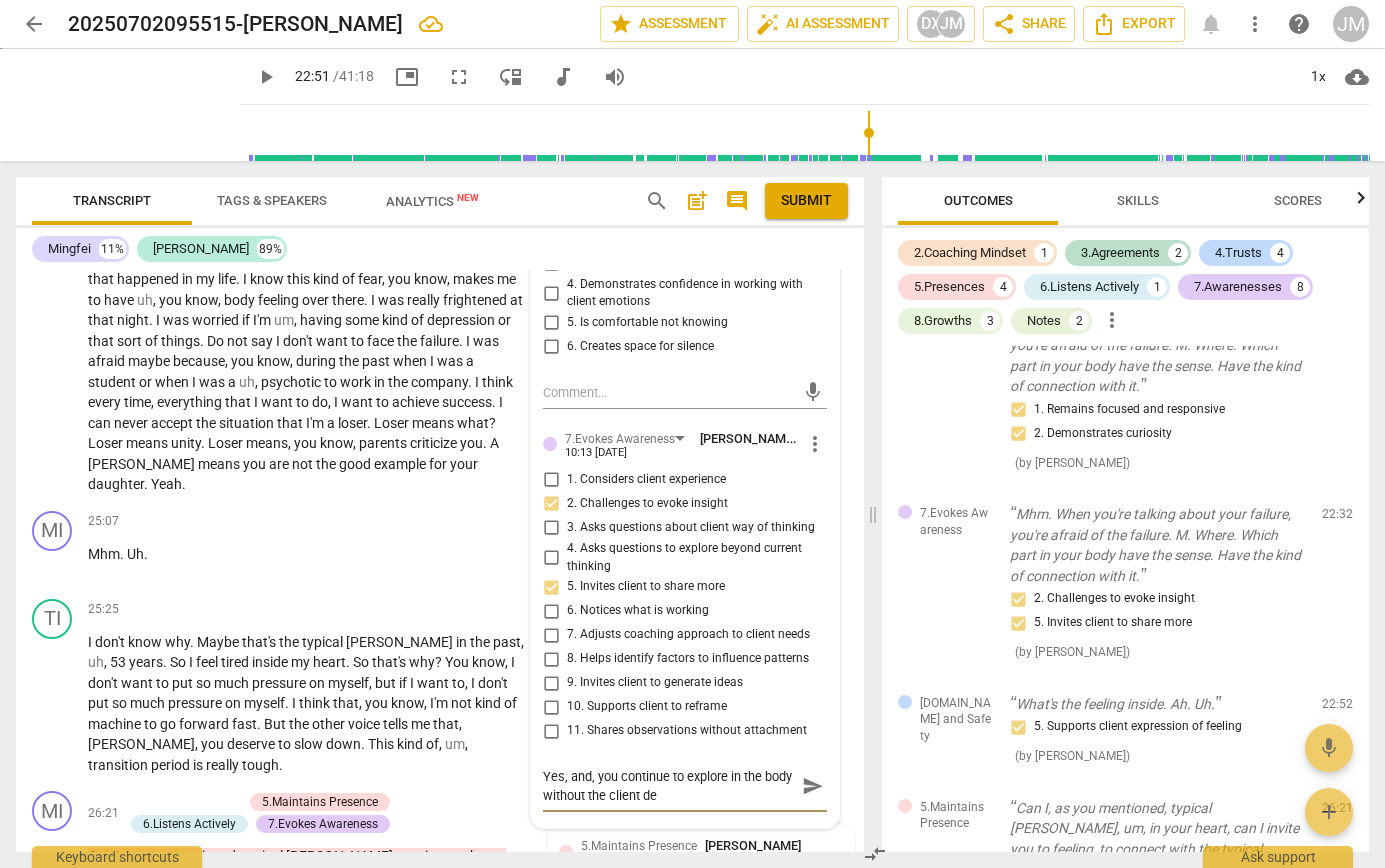type on "Yes, and, you continue to explore in the body without the client dec" 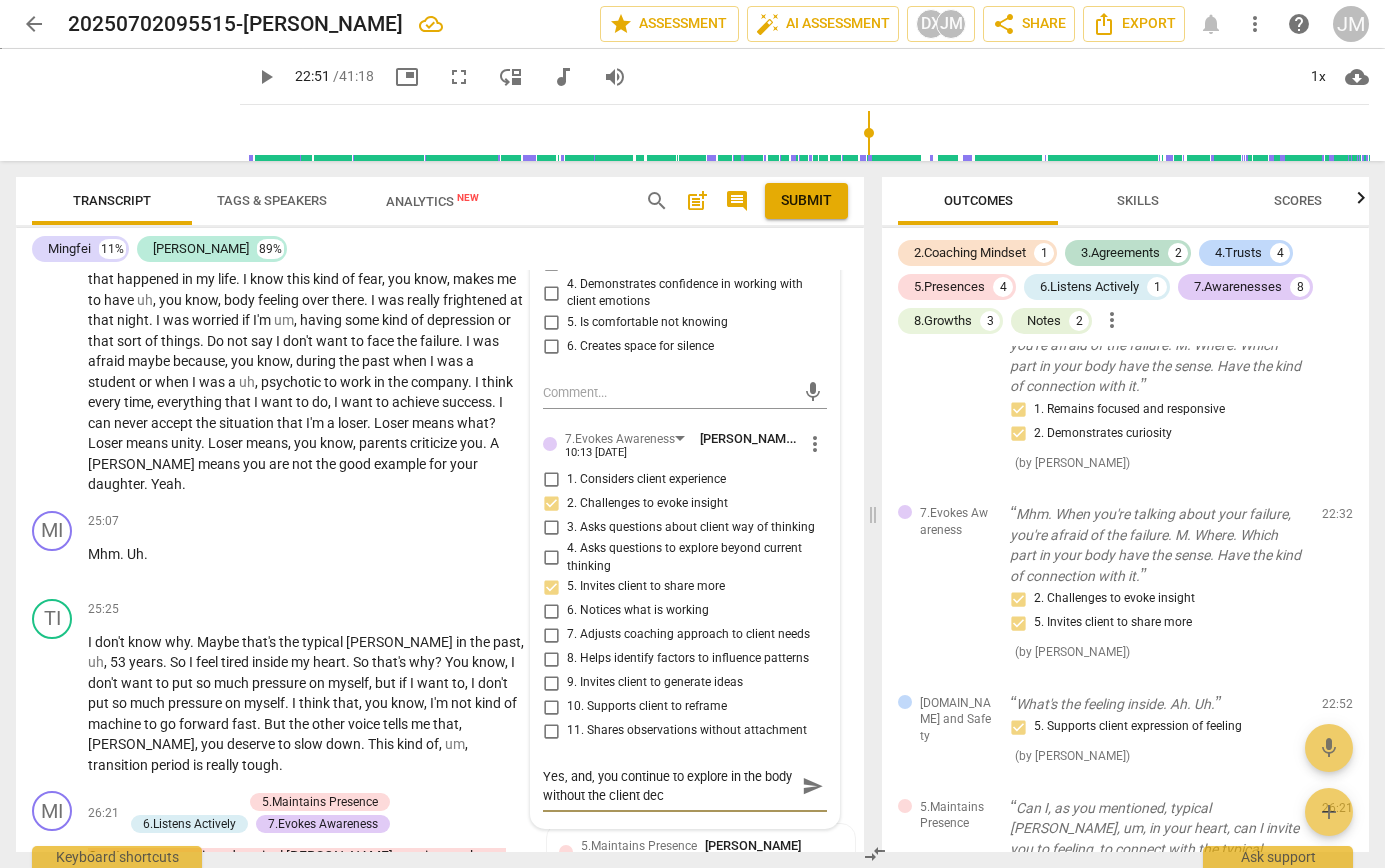 type on "Yes, and, you continue to explore in the body without the client decl" 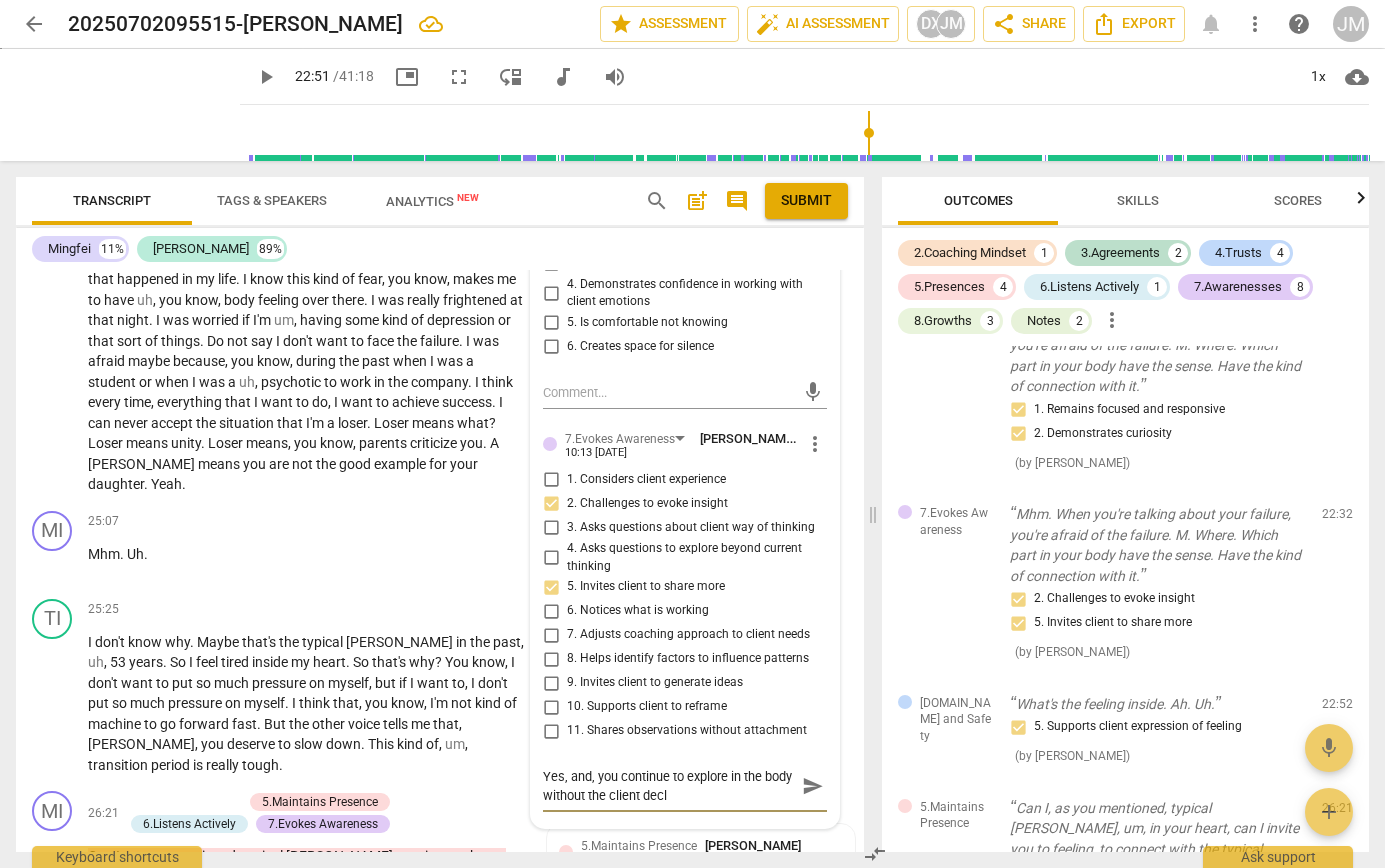 type on "Yes, and, you continue to explore in the body without the client decla" 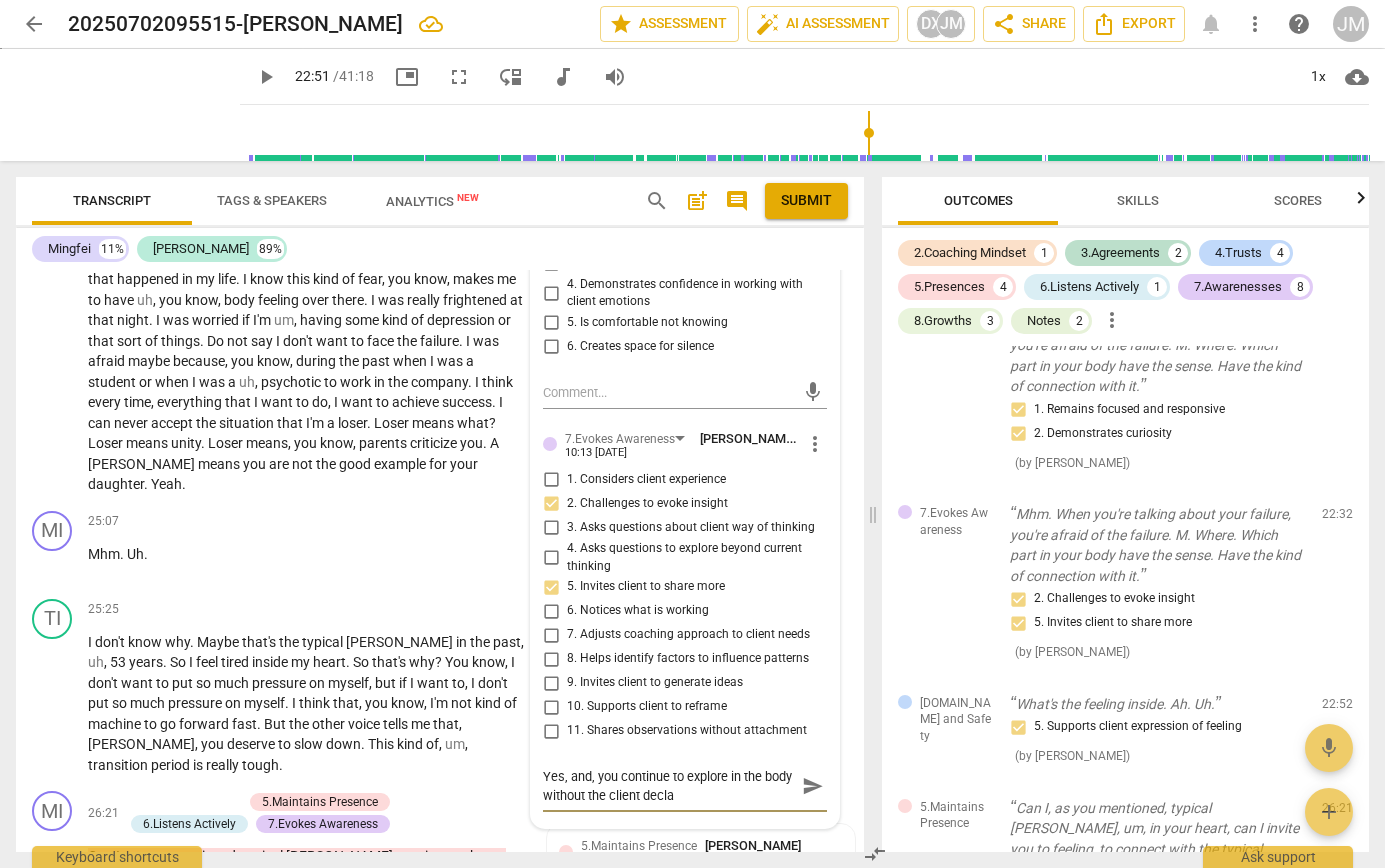 type on "Yes, and, you continue to explore in the body without the client declar" 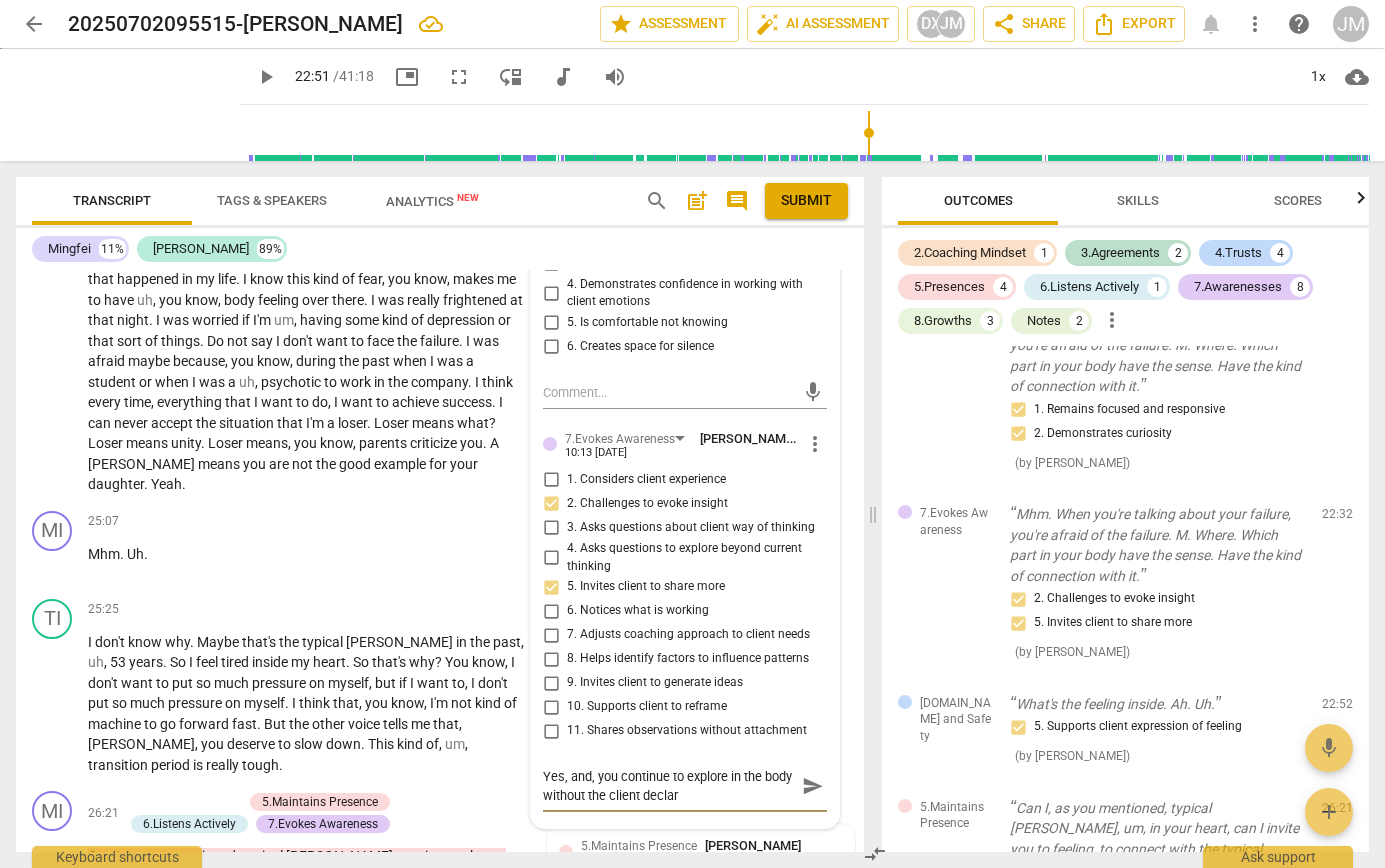 type on "Yes, and, you continue to explore in the body without the client declari" 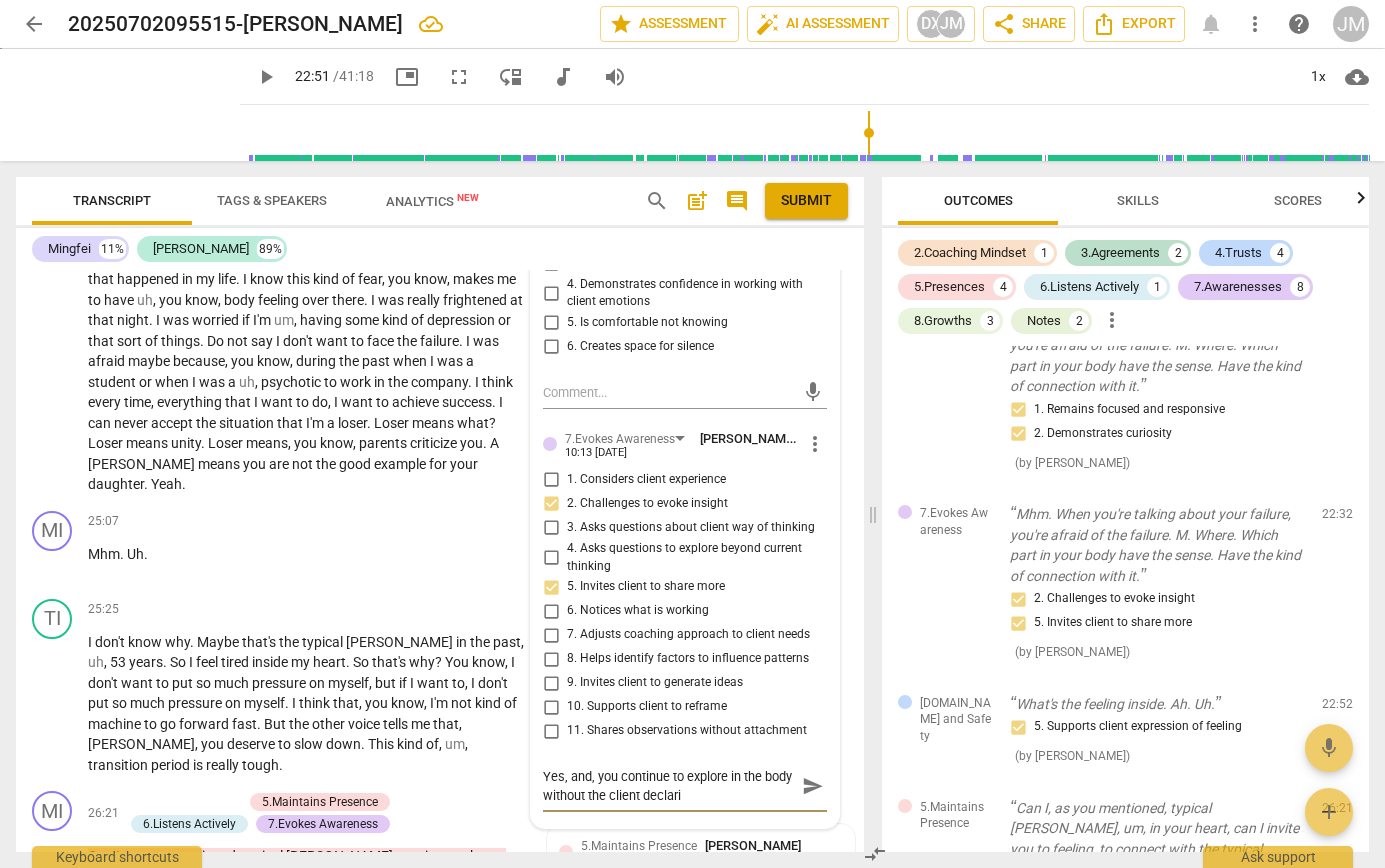type on "Yes, and, you continue to explore in the body without the client declarin" 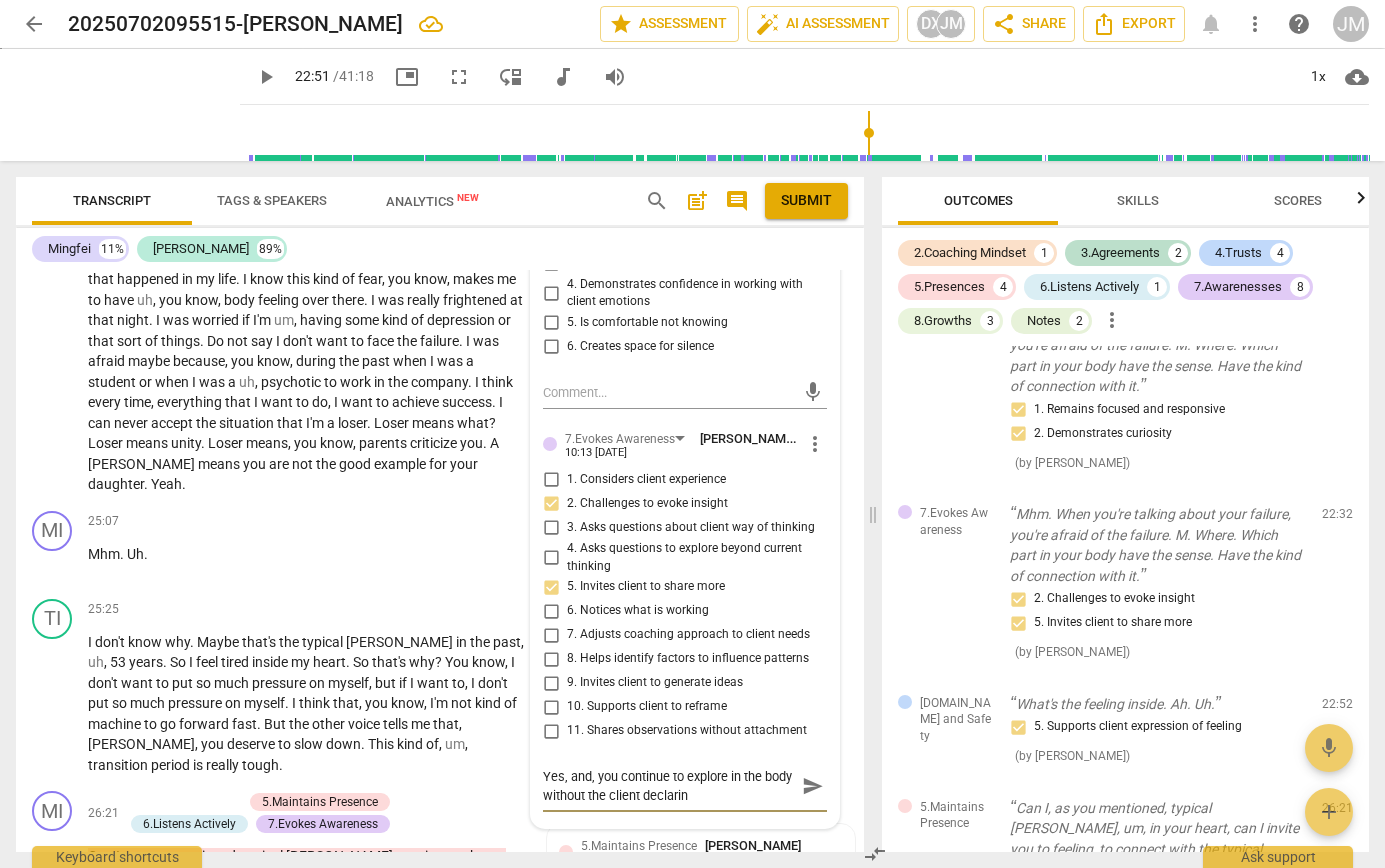 type on "Yes, and, you continue to explore in the body without the client declaring" 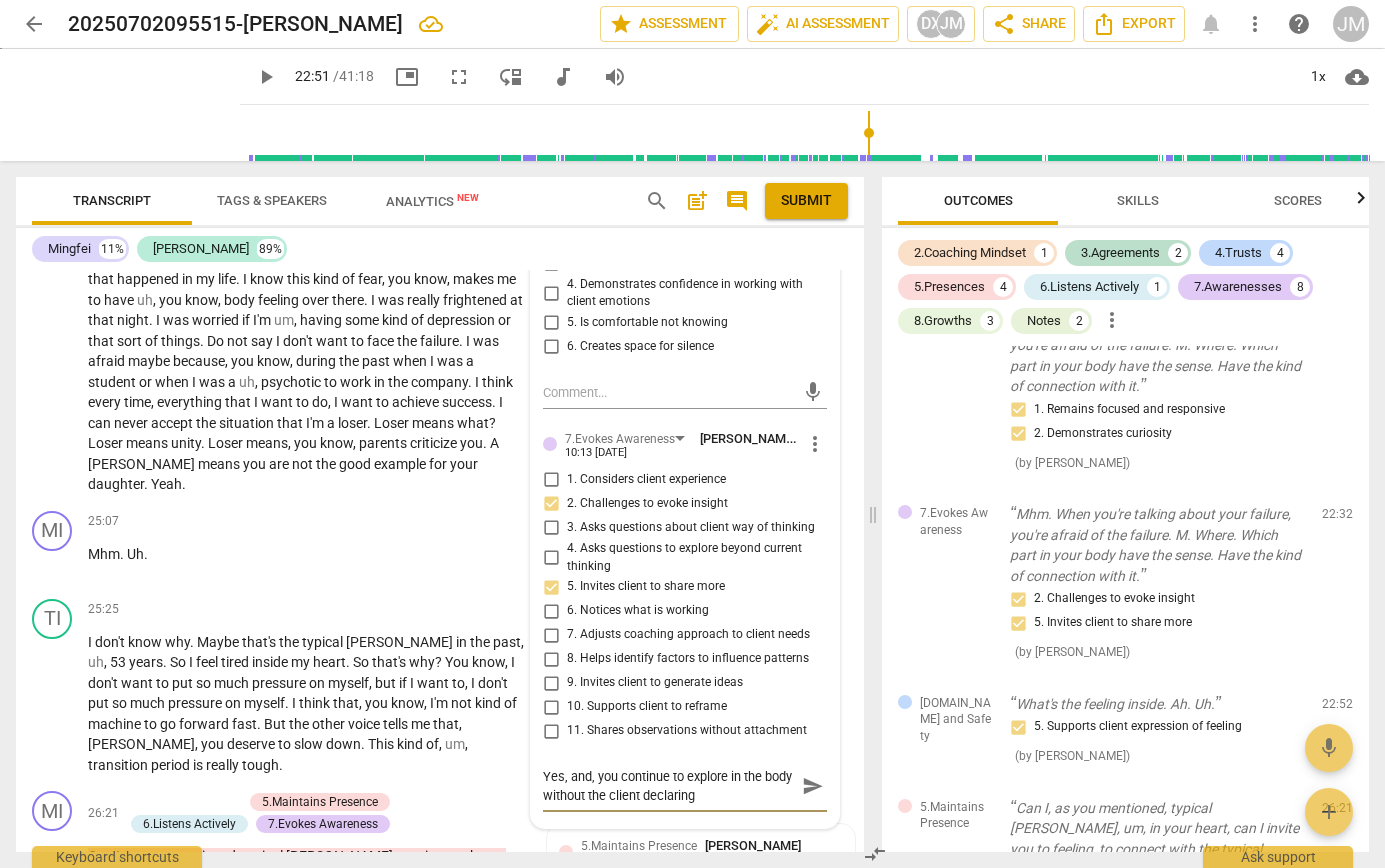 type on "Yes, and, you continue to explore in the body without the client declaring" 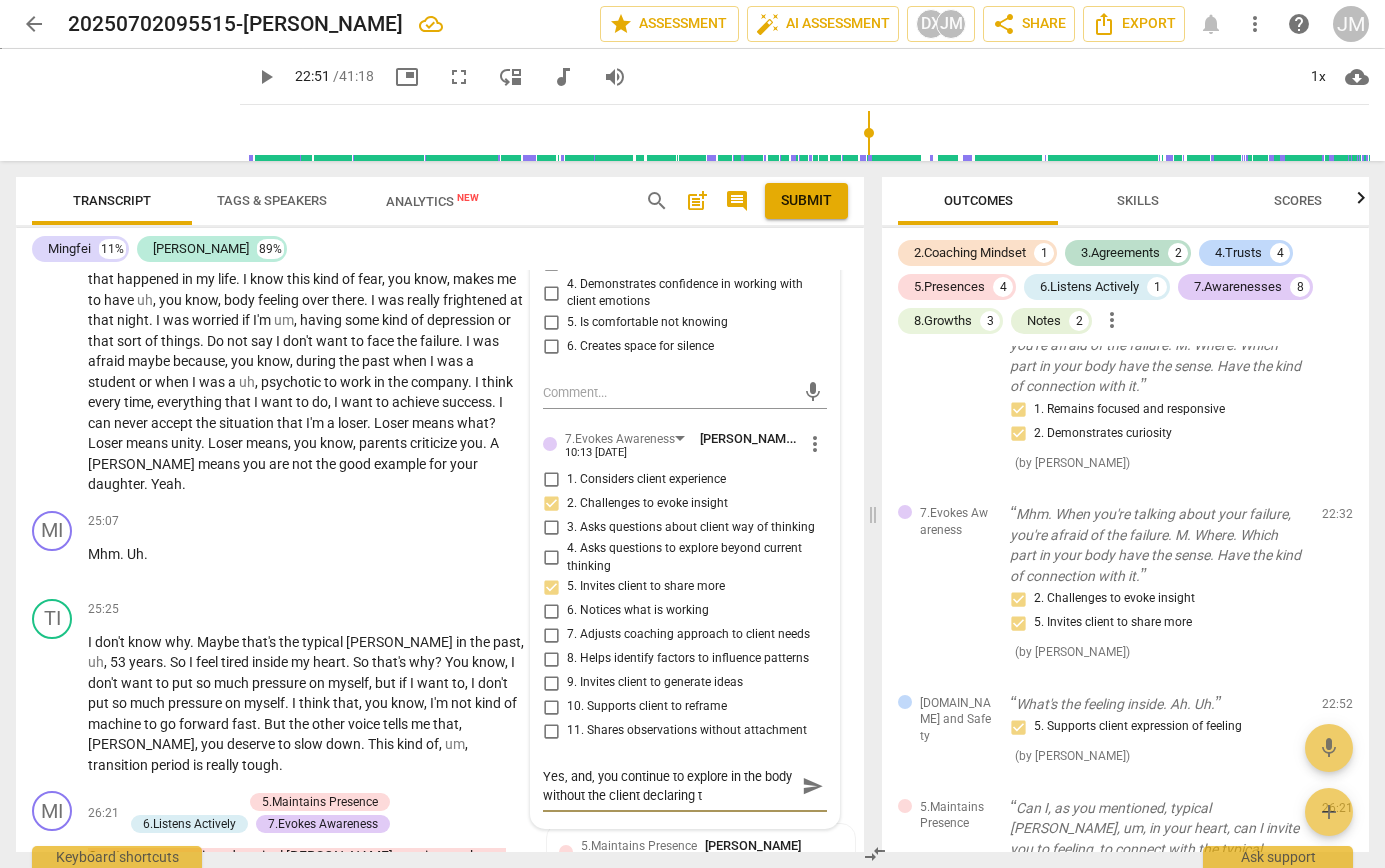 type on "Yes, and, you continue to explore in the body without the client declaring th" 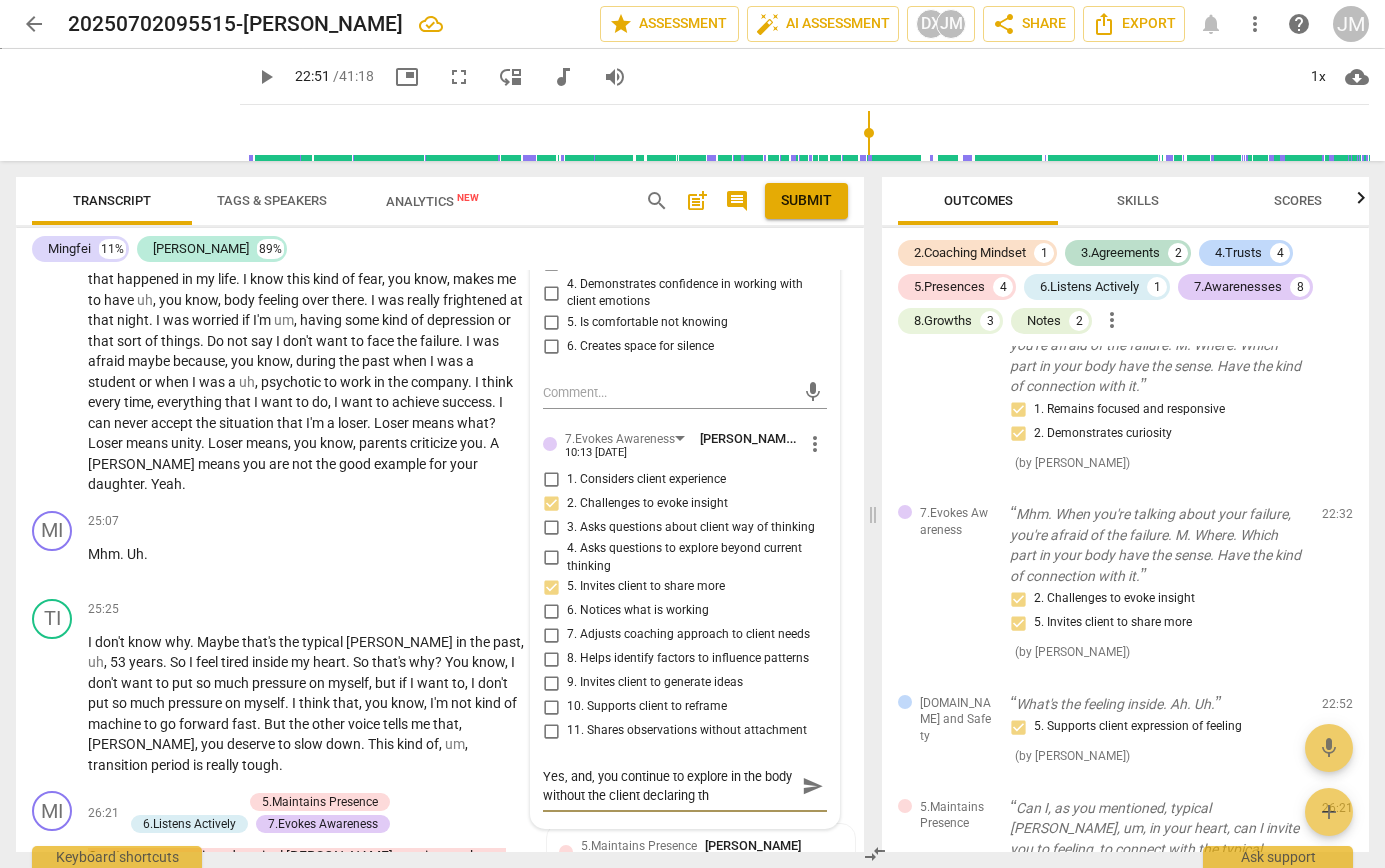 type on "Yes, and, you continue to explore in the body without the client declaring thi" 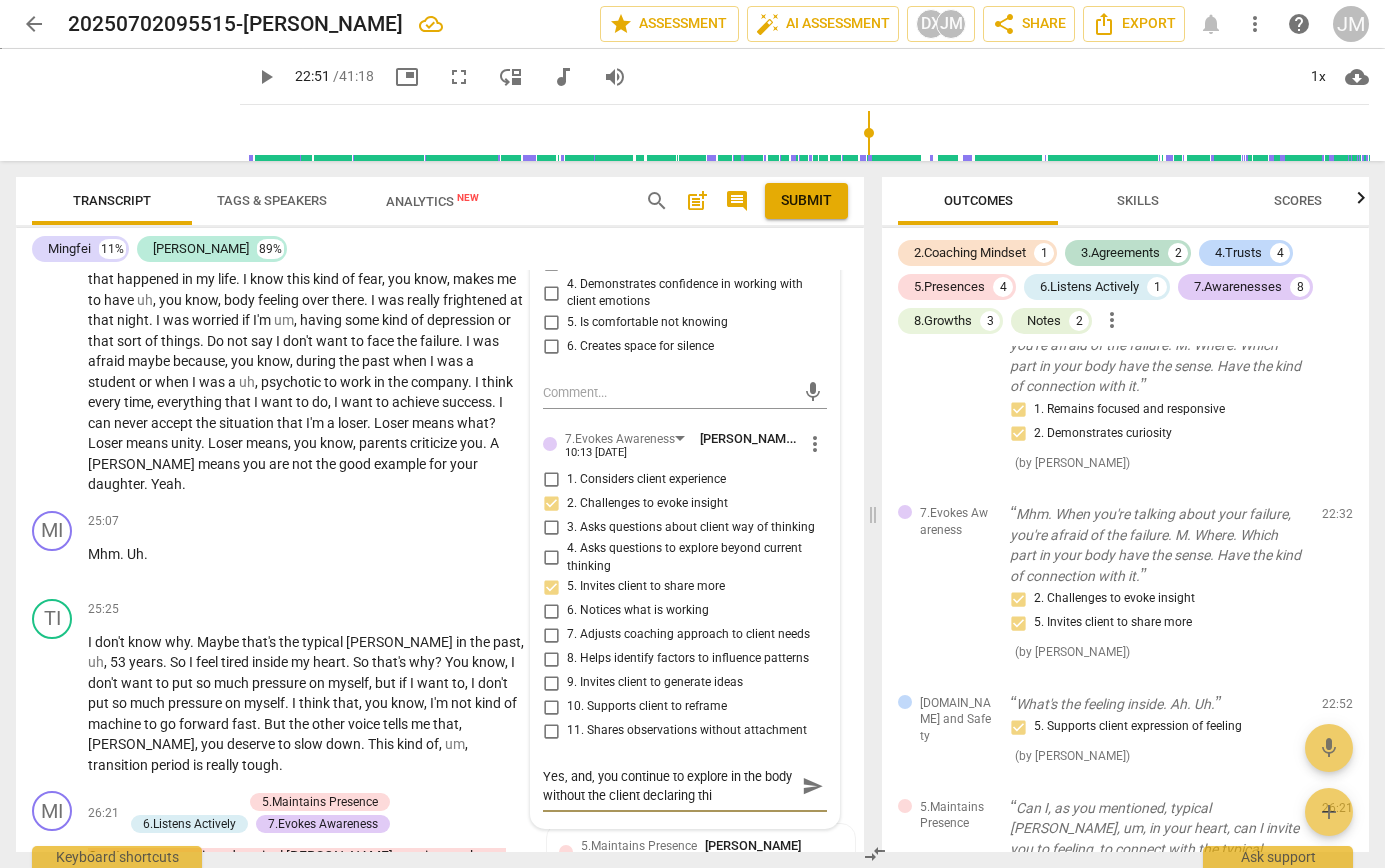 type on "Yes, and, you continue to explore in the body without the client declaring this" 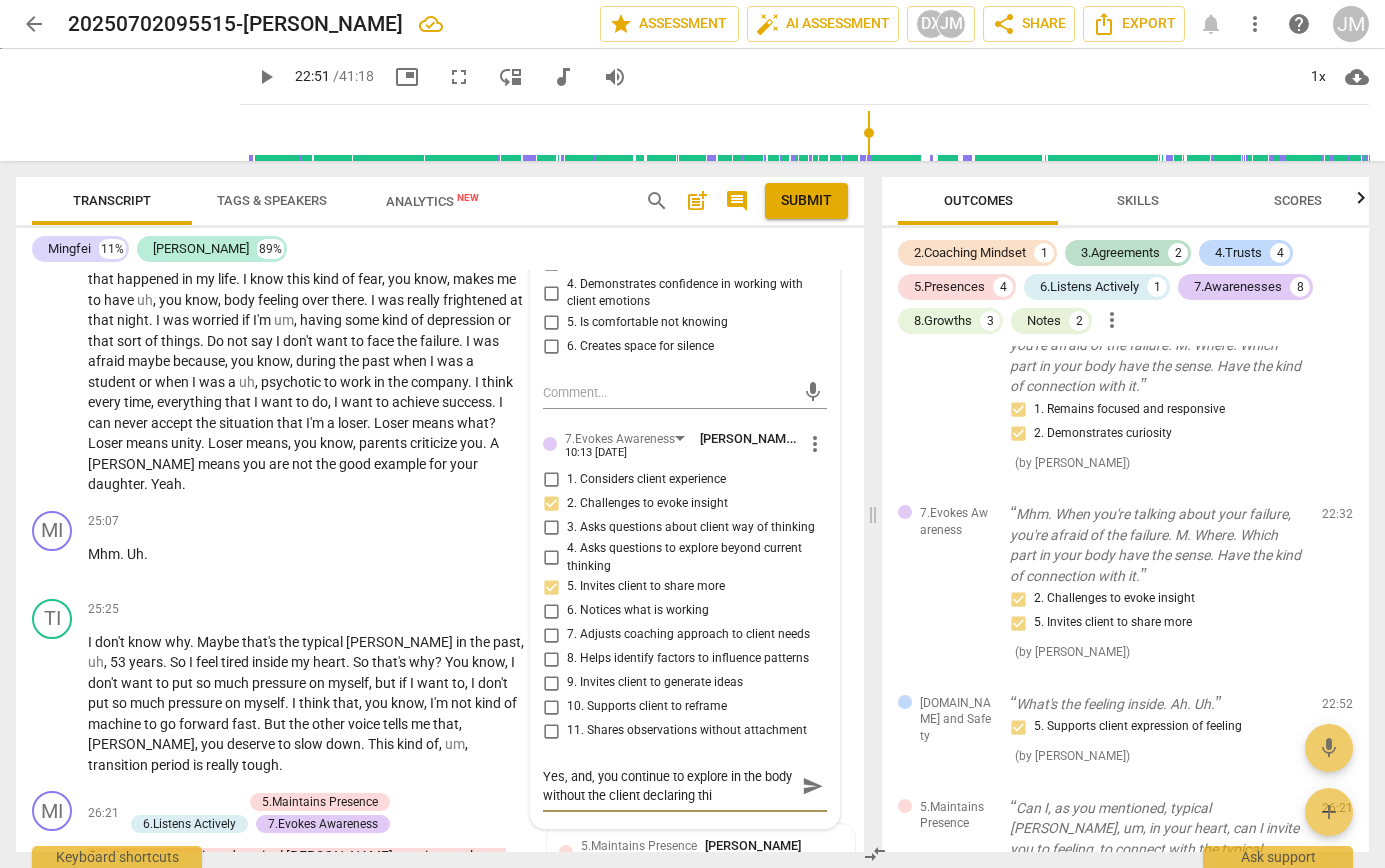 type on "Yes, and, you continue to explore in the body without the client declaring this" 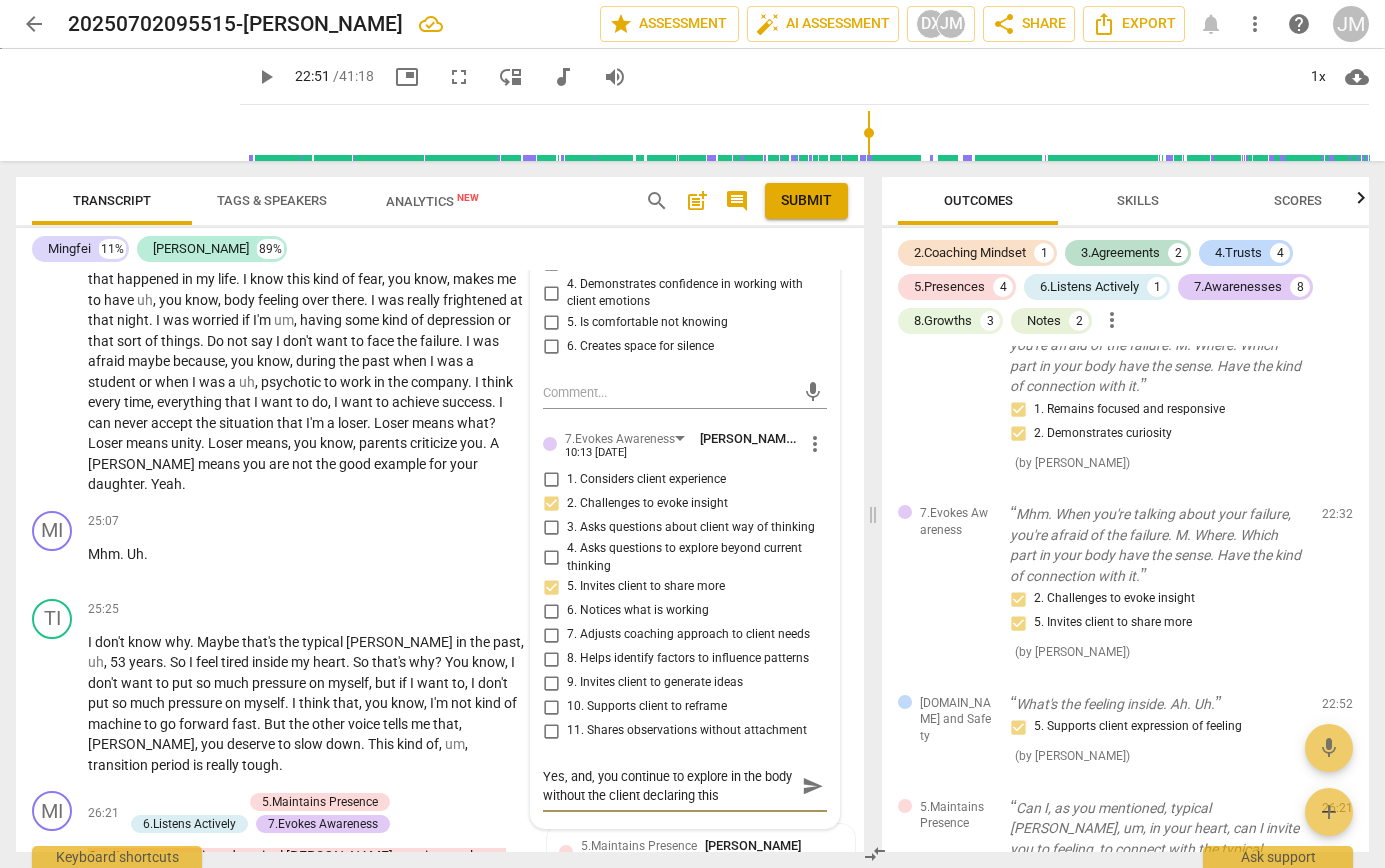 type on "Yes, and, you continue to explore in the body without the client declaring this" 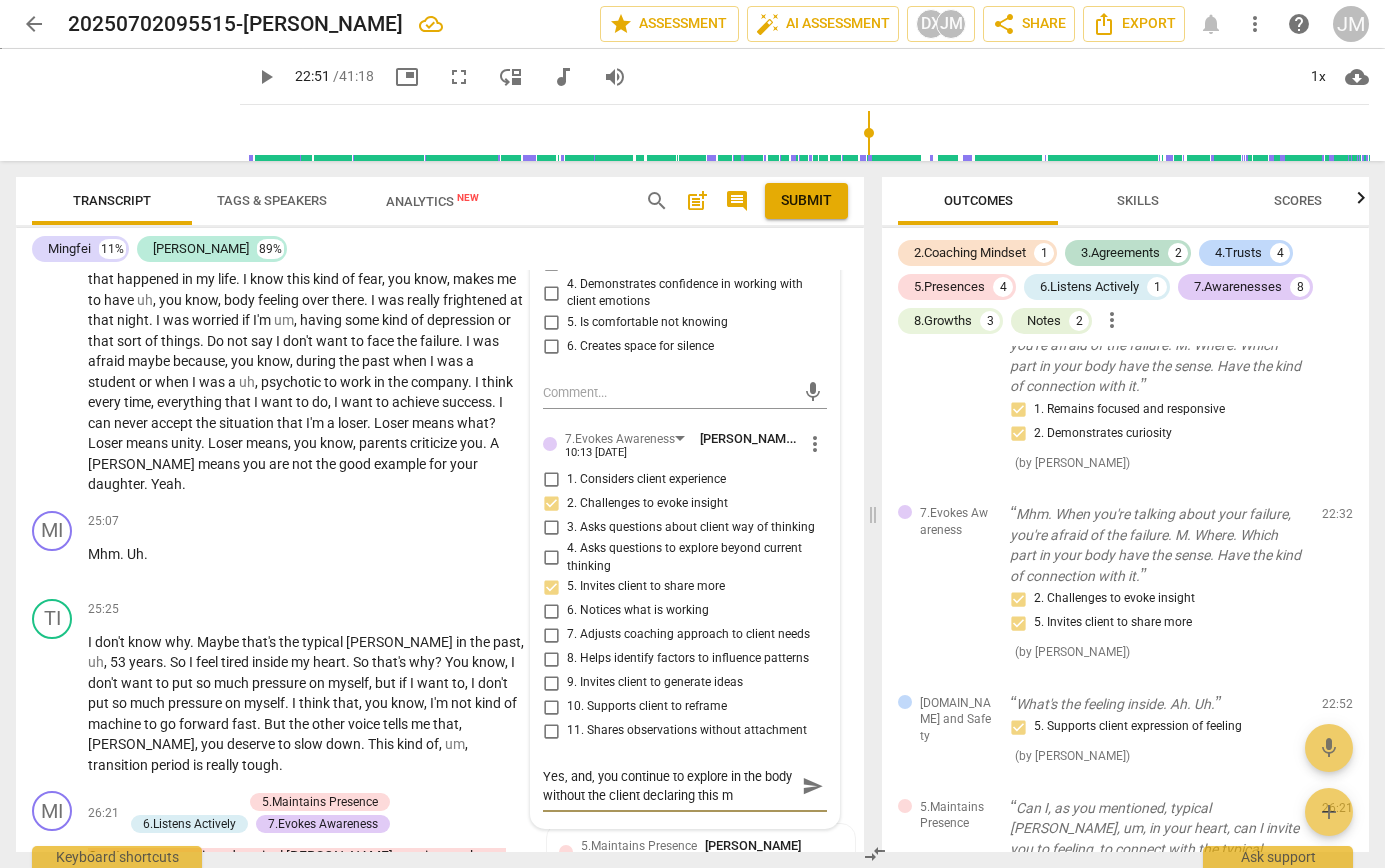 type on "Yes, and, you continue to explore in the body without the client declaring this mo" 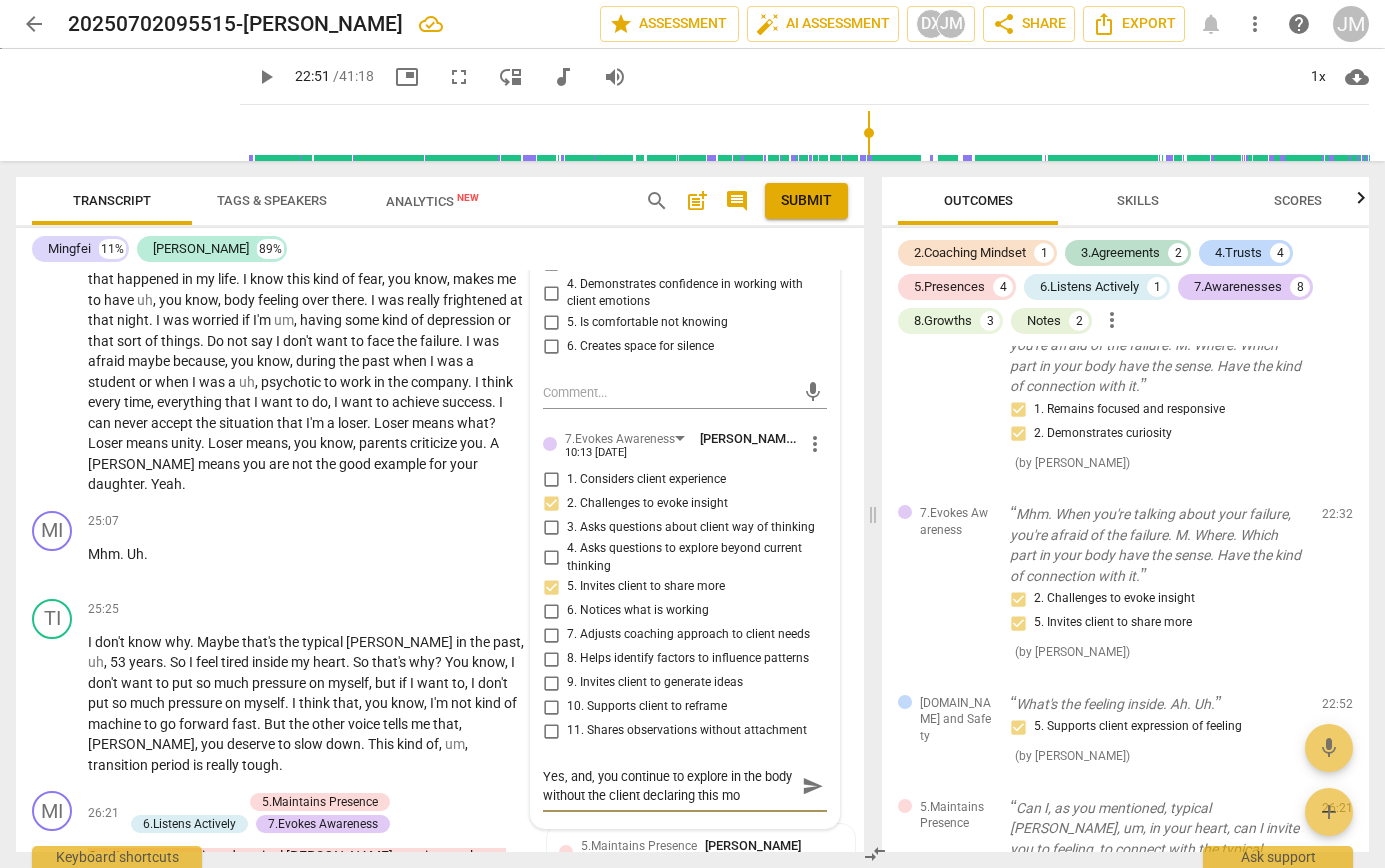 type on "Yes, and, you continue to explore in the body without the client declaring this m" 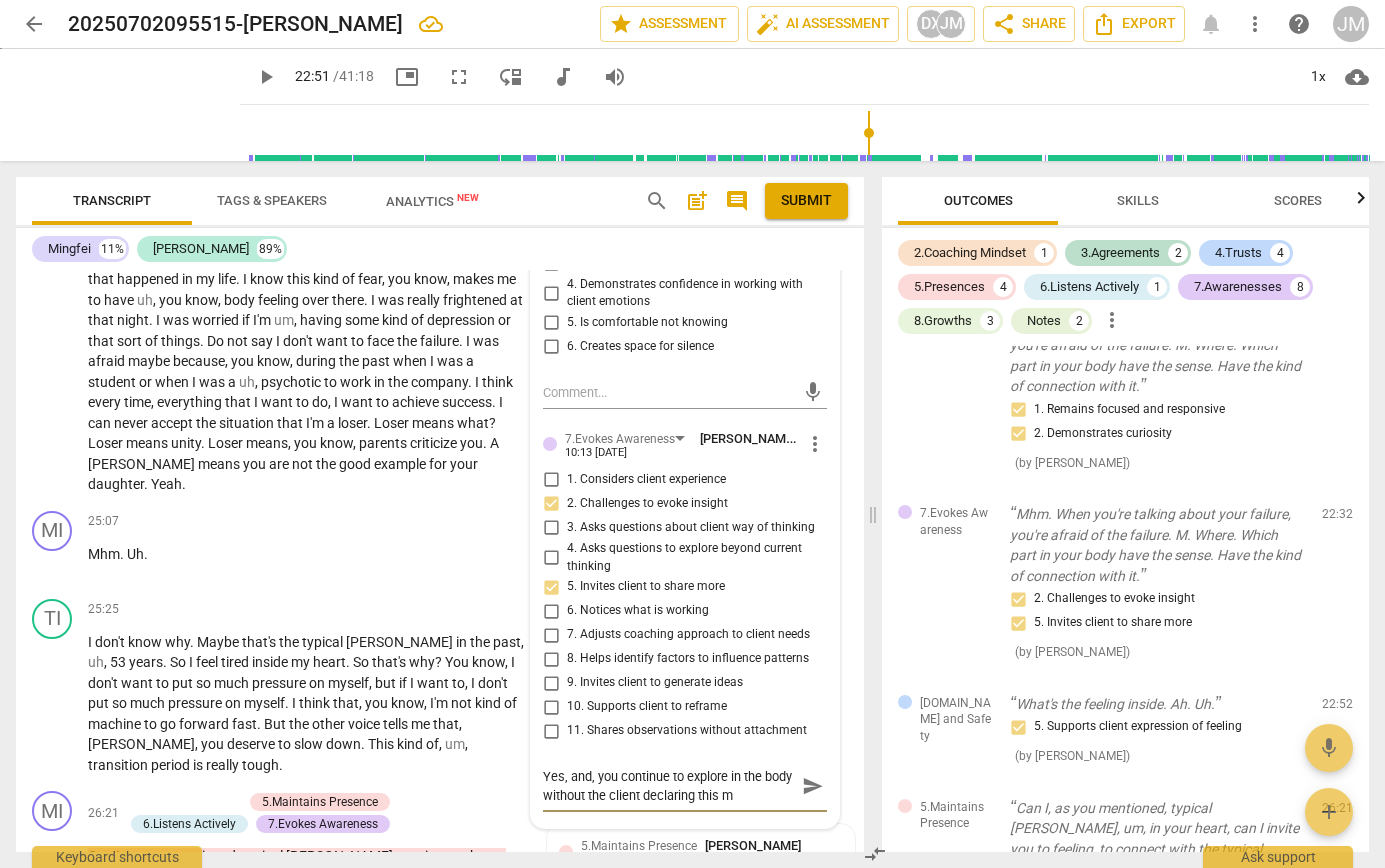 type on "Yes, and, you continue to explore in the body without the client declaring this me" 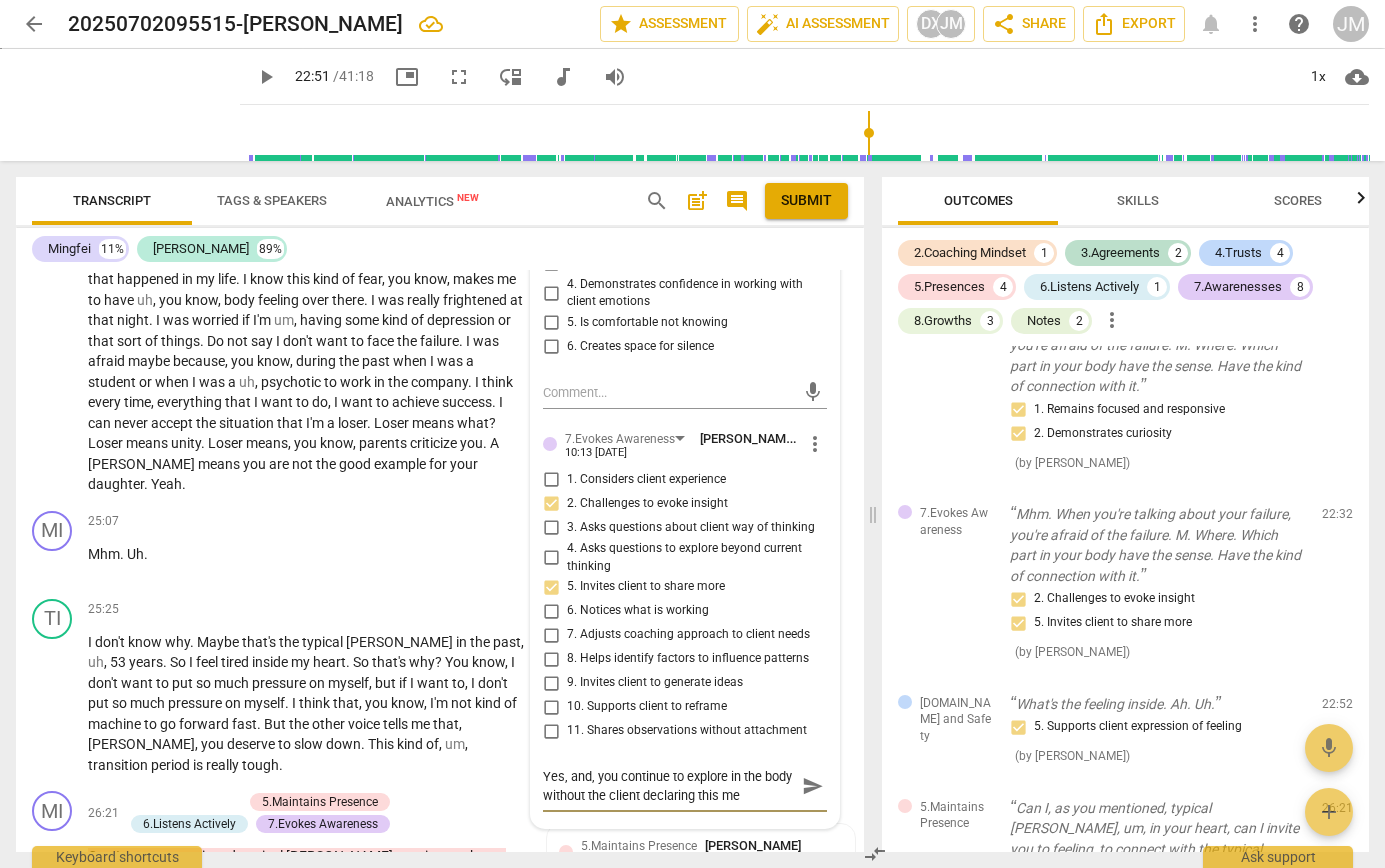 type on "Yes, and, you continue to explore in the body without the client declaring this met" 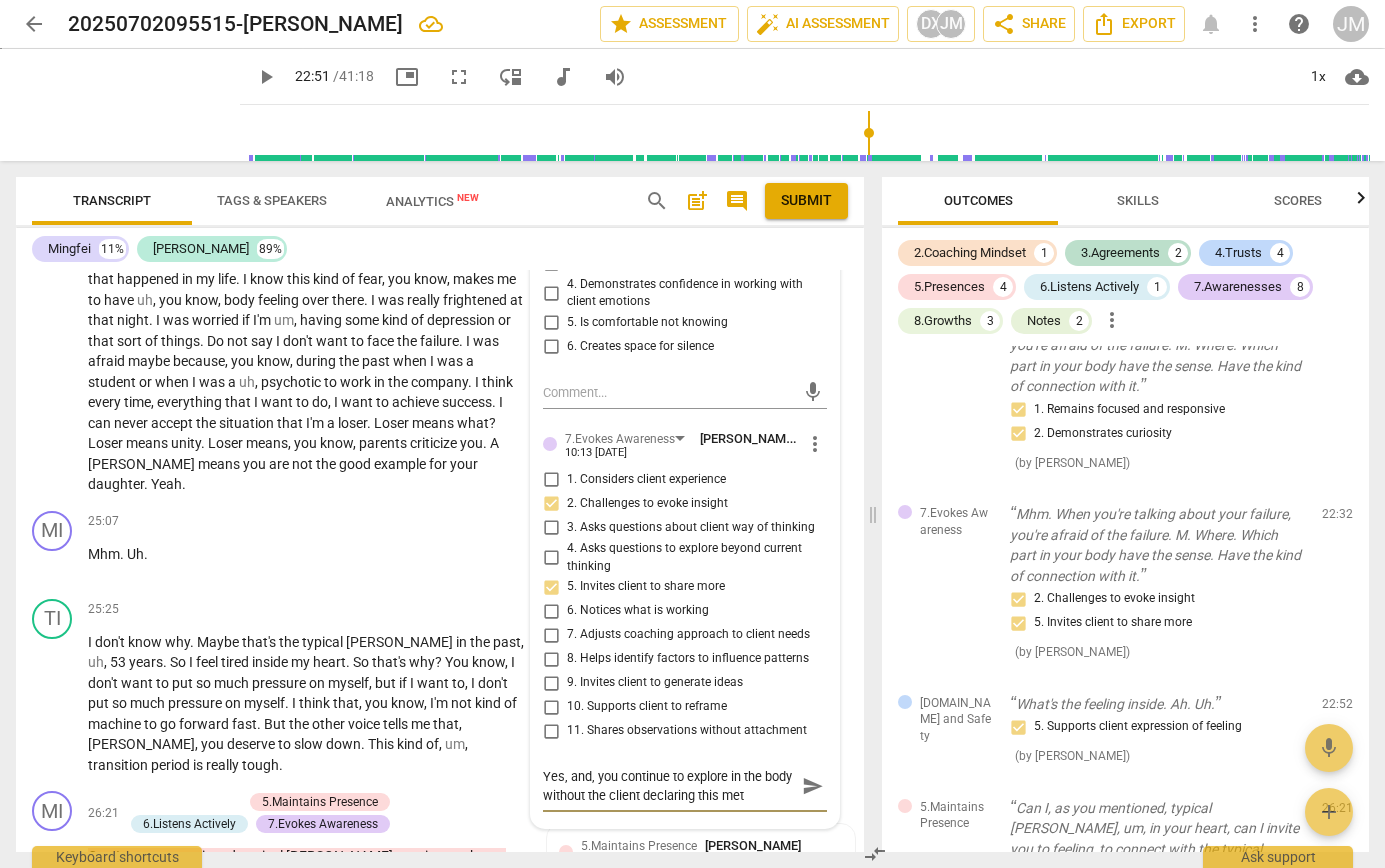 type on "Yes, and, you continue to explore in the body without the client declaring this meth" 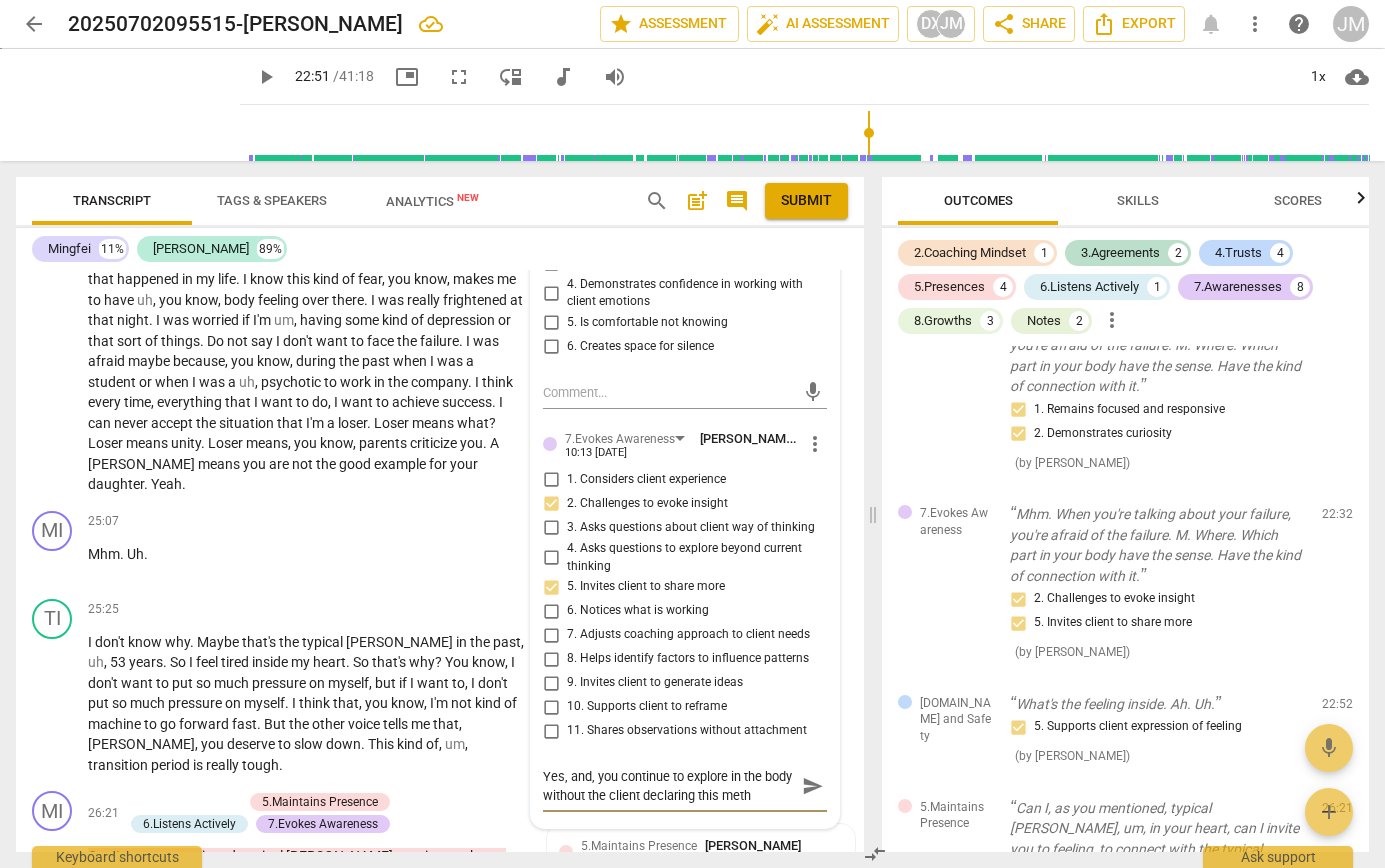 type on "Yes, and, you continue to explore in the body without the client declaring this metho" 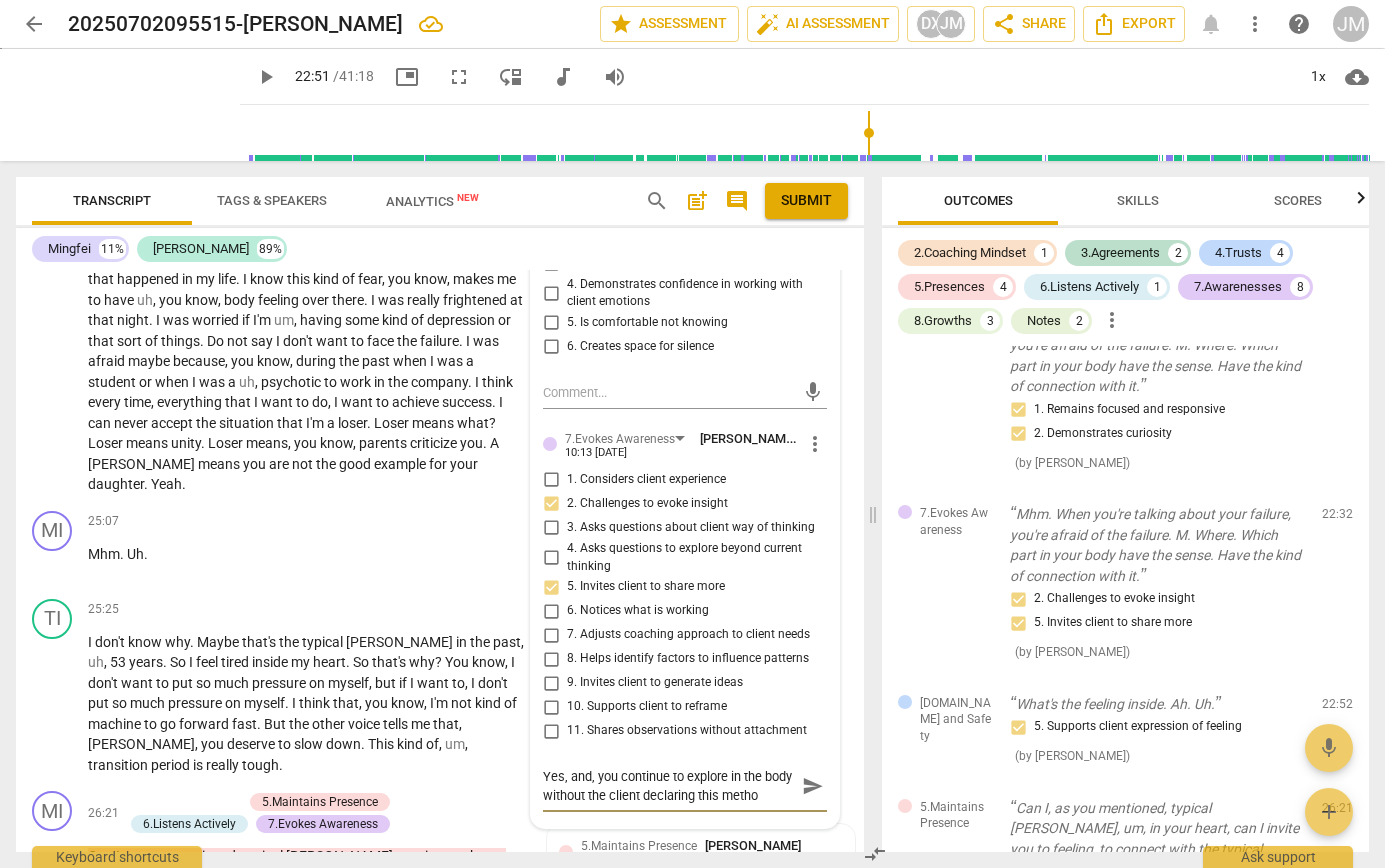 type on "Yes, and, you continue to explore in the body without the client declaring this method" 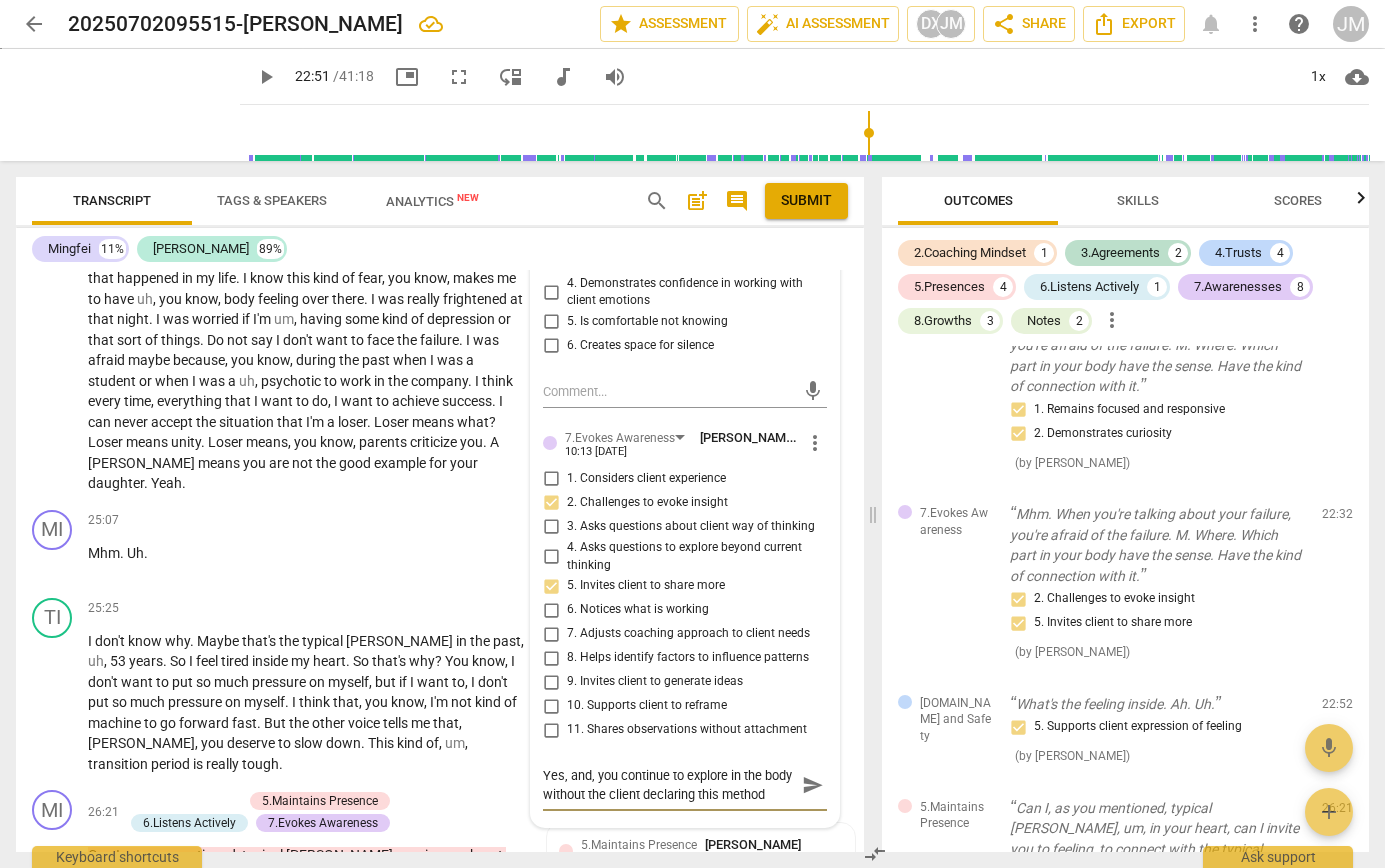 type on "Yes, and, you continue to explore in the body without the client declaring this method" 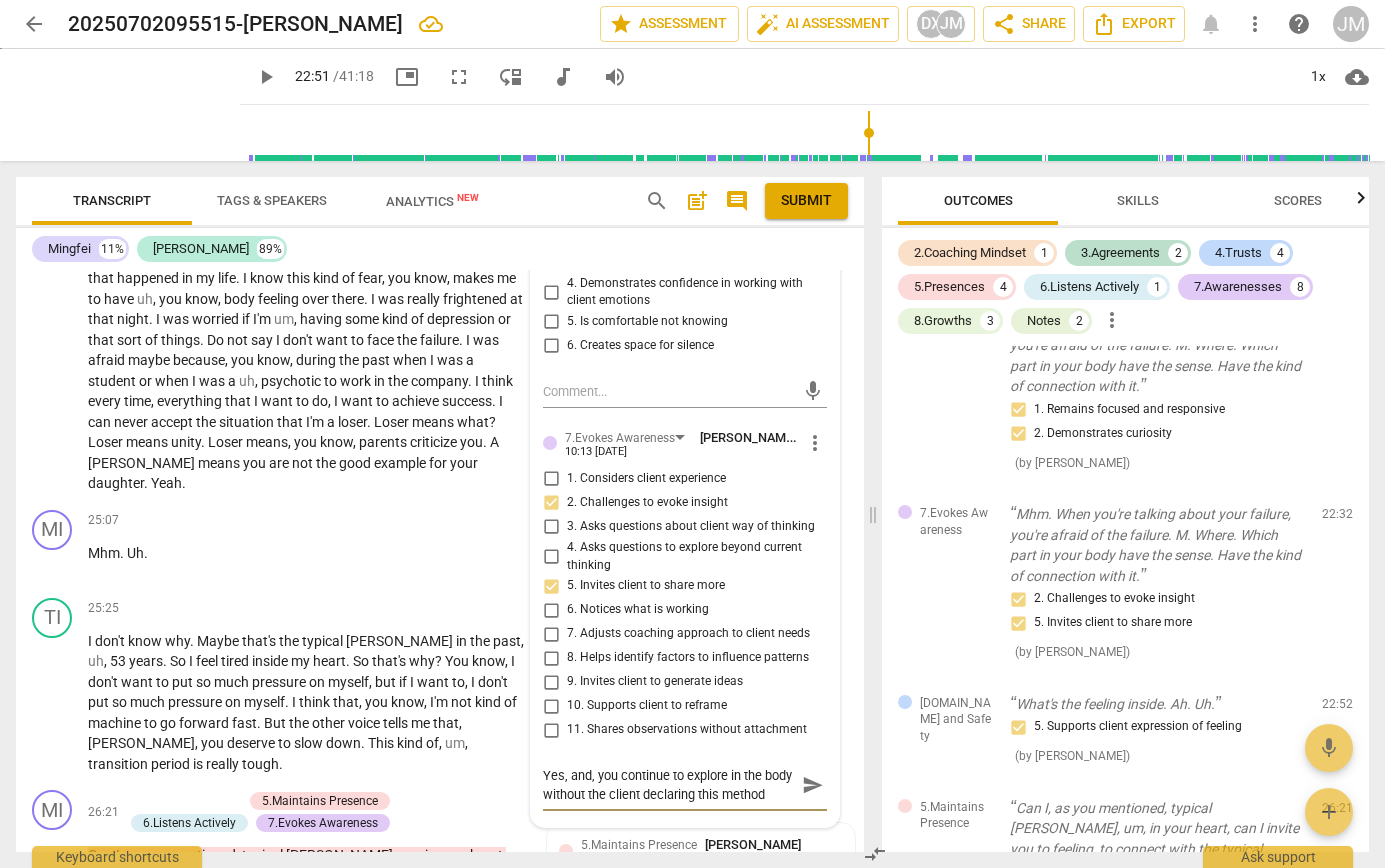 type on "Yes, and, you continue to explore in the body without the client declaring this method" 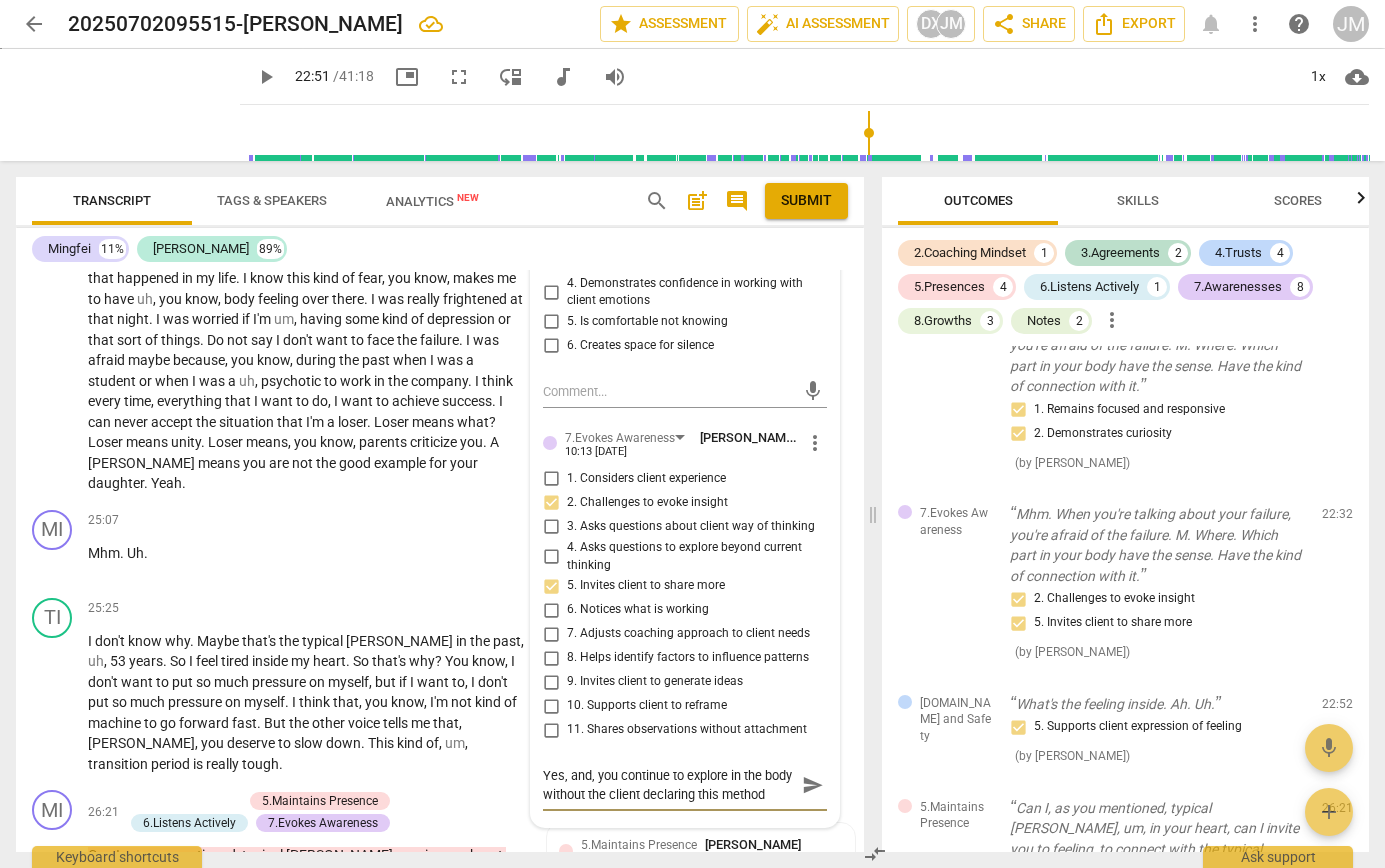 type on "Yes, and, you continue to explore in the body without the client declaring this method a" 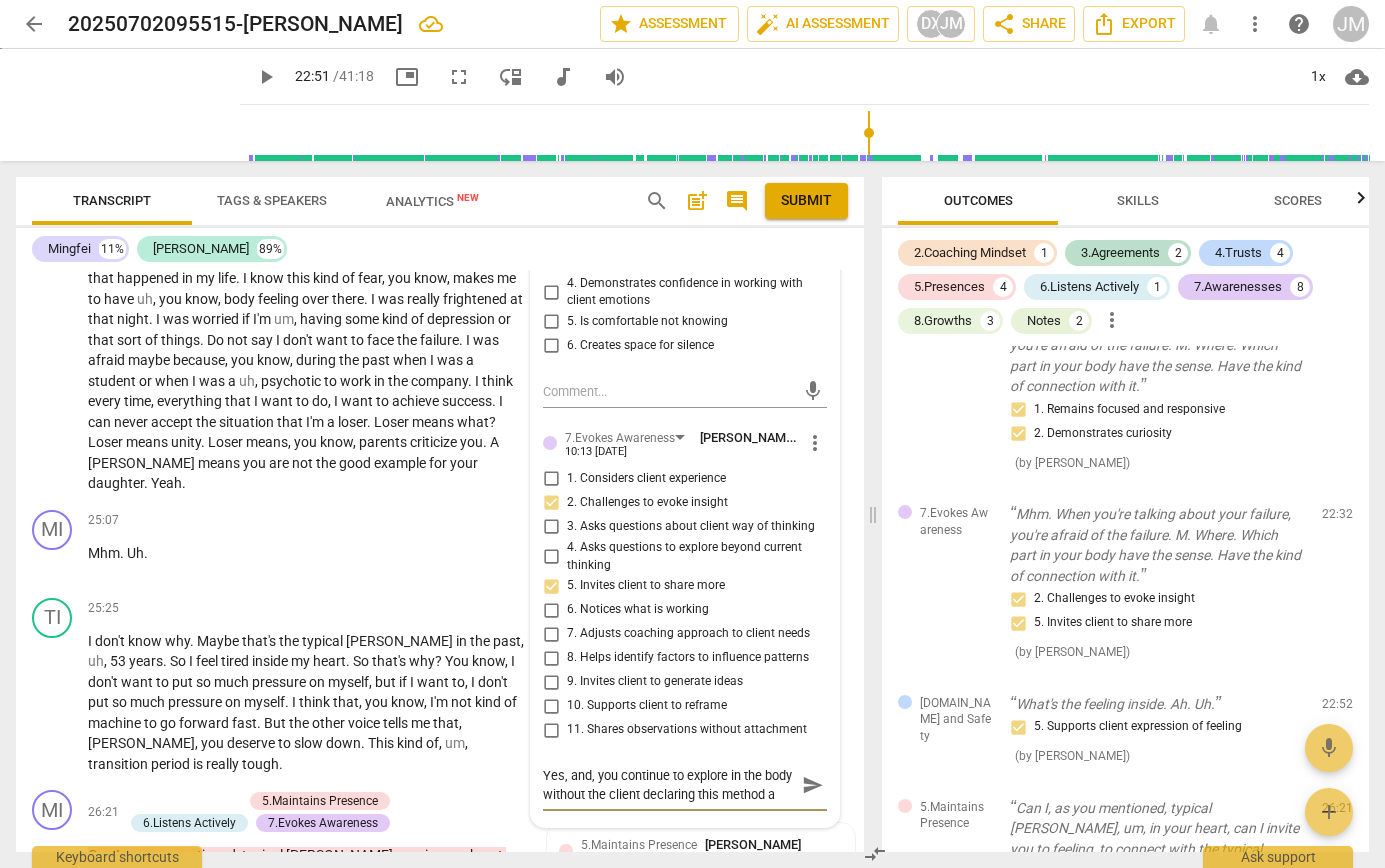 type on "Yes, and, you continue to explore in the body without the client declaring this method as" 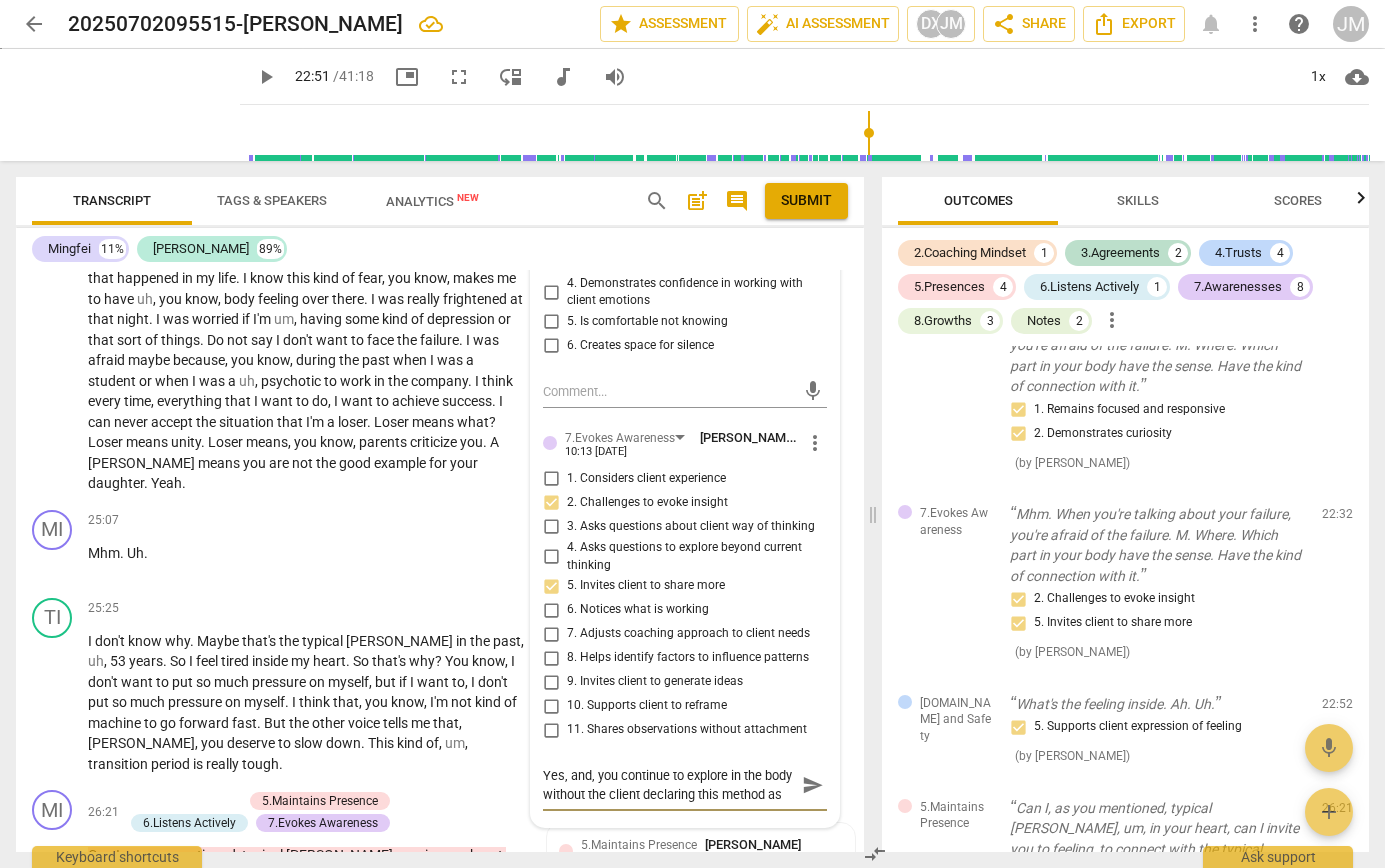 type on "Yes, and, you continue to explore in the body without the client declaring this method as" 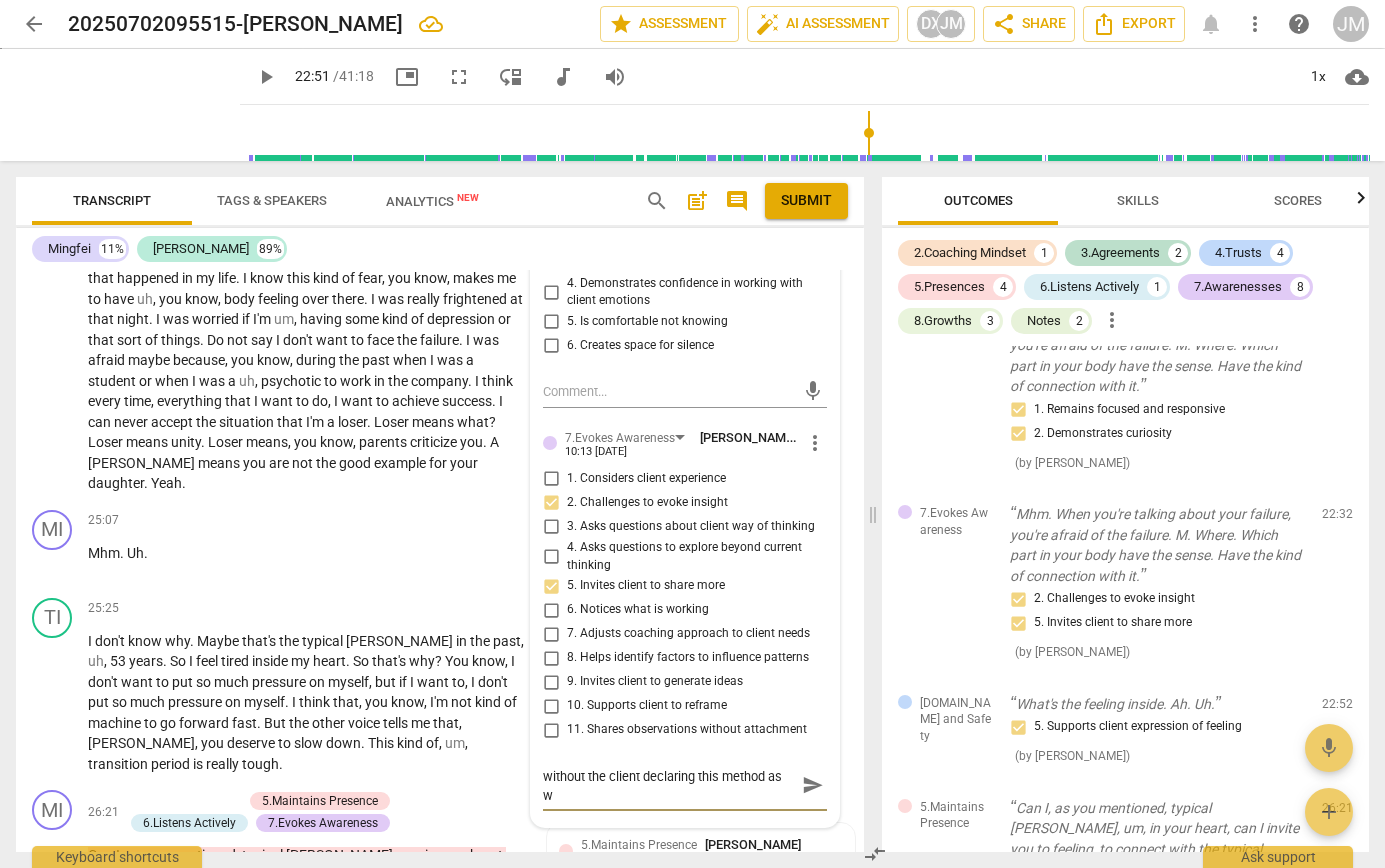type on "Yes, and, you continue to explore in the body without the client declaring this method as wh" 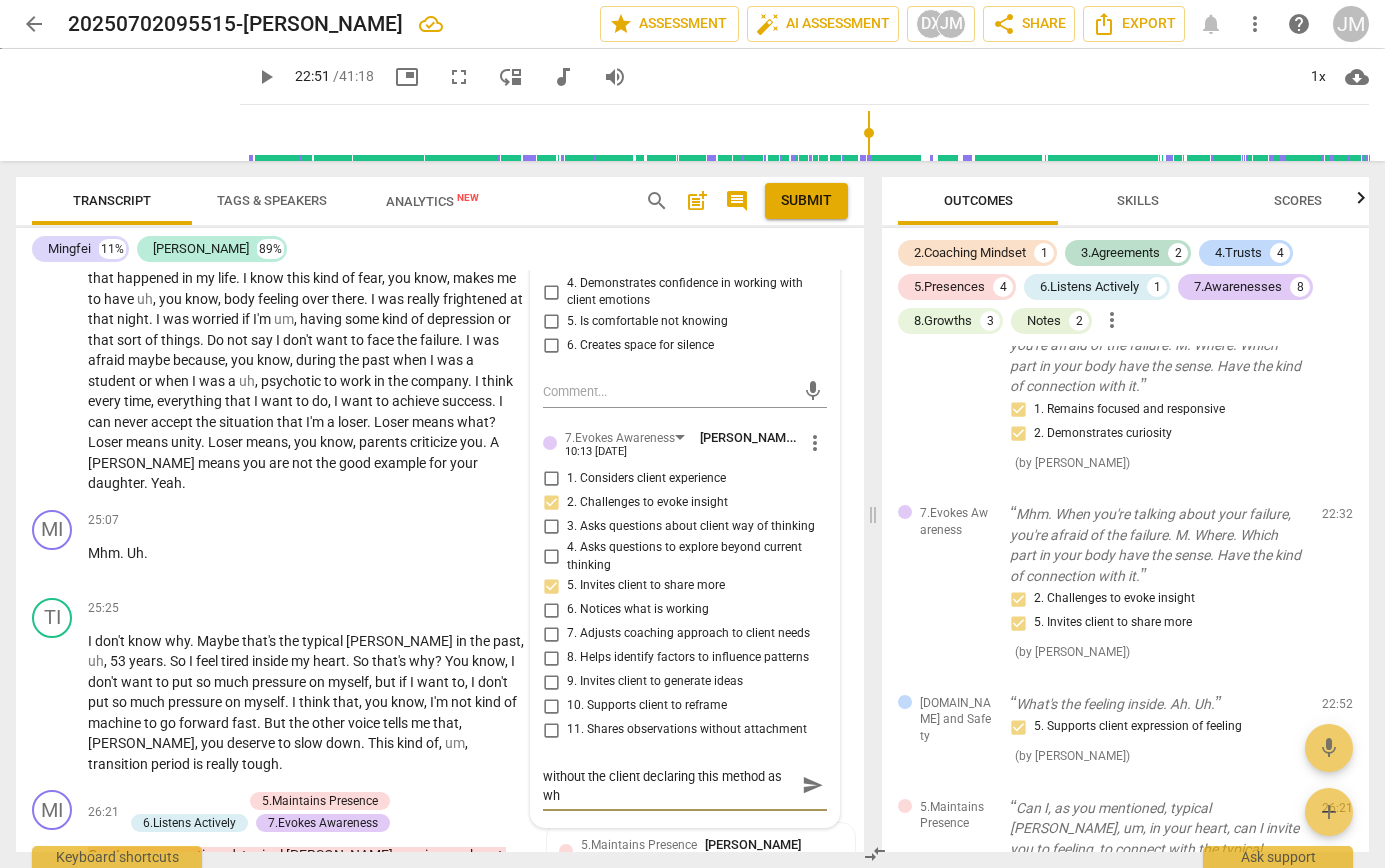 type on "Yes, and, you continue to explore in the body without the client declaring this method as wha" 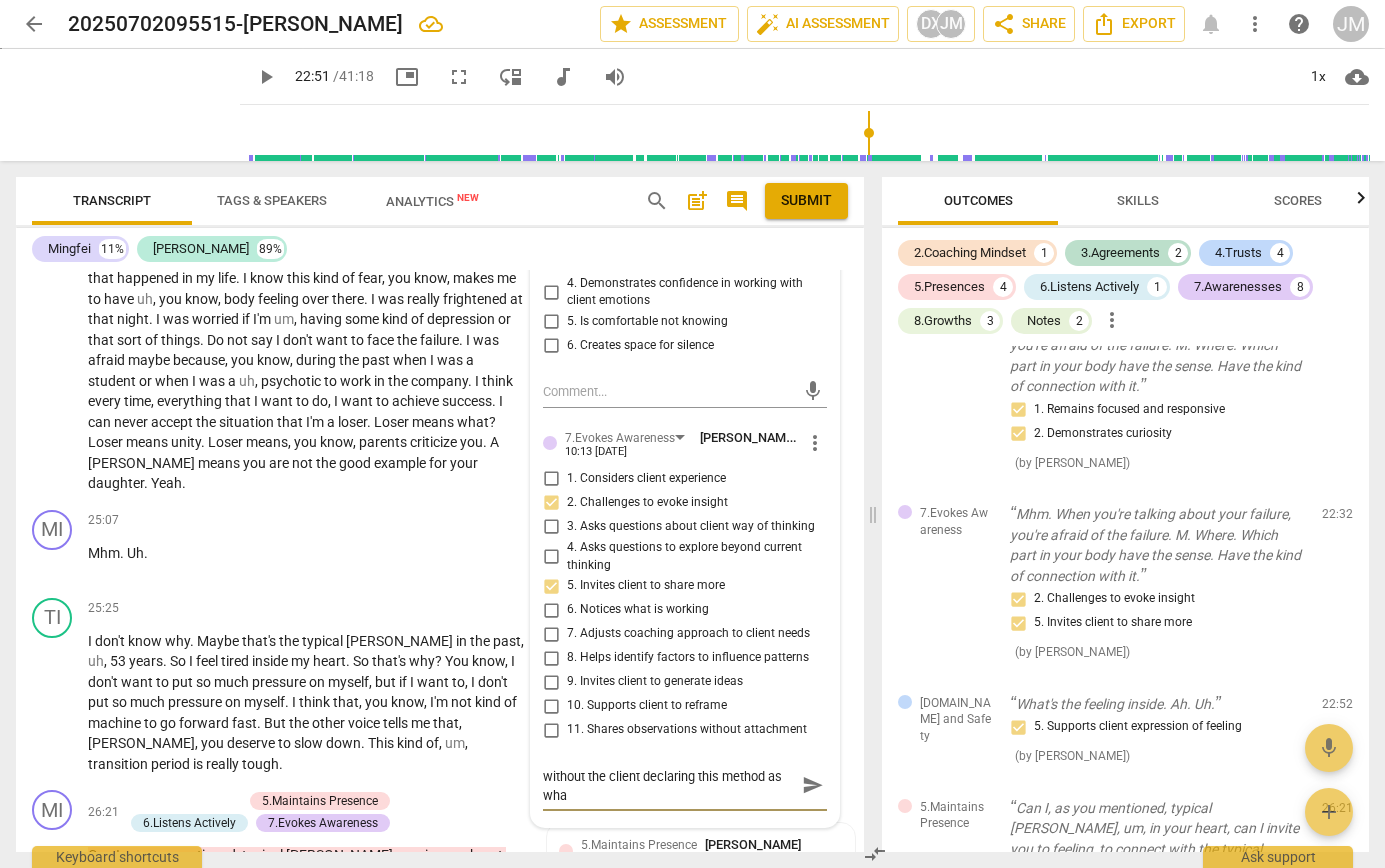 type on "Yes, and, you continue to explore in the body without the client declaring this method as what" 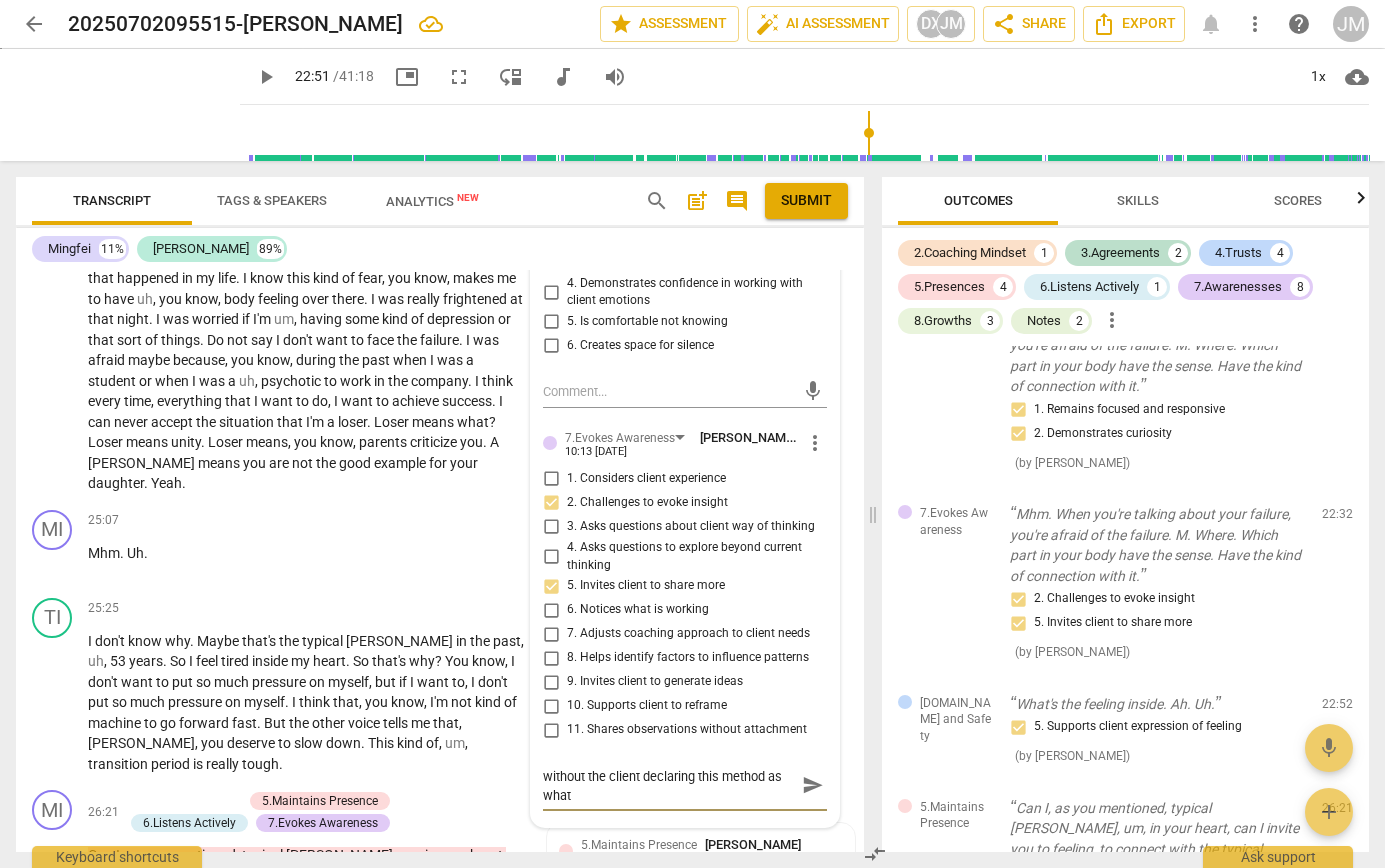 type on "Yes, and, you continue to explore in the body without the client declaring this method as what" 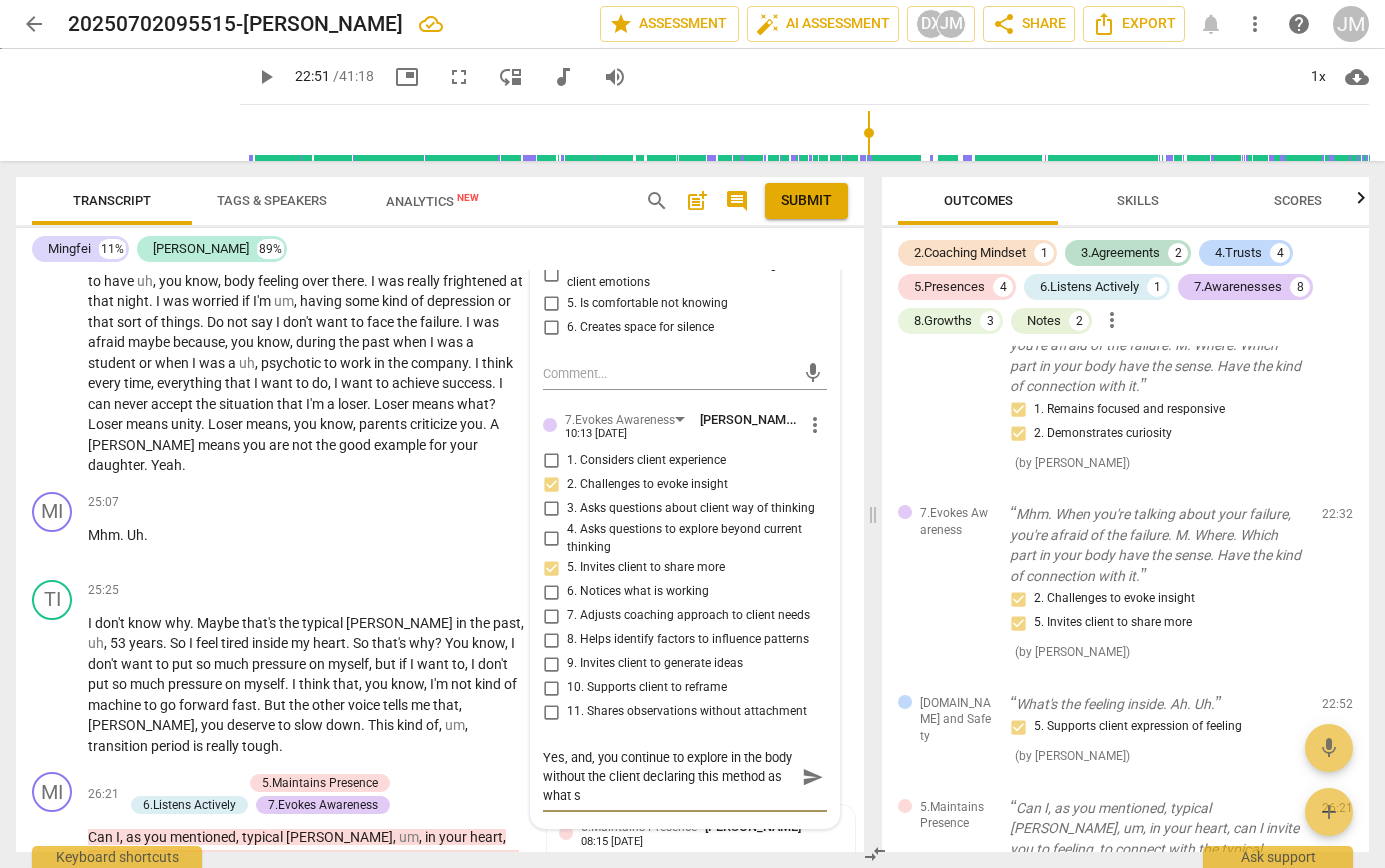type on "Yes, and, you continue to explore in the body without the client declaring this method as what sh" 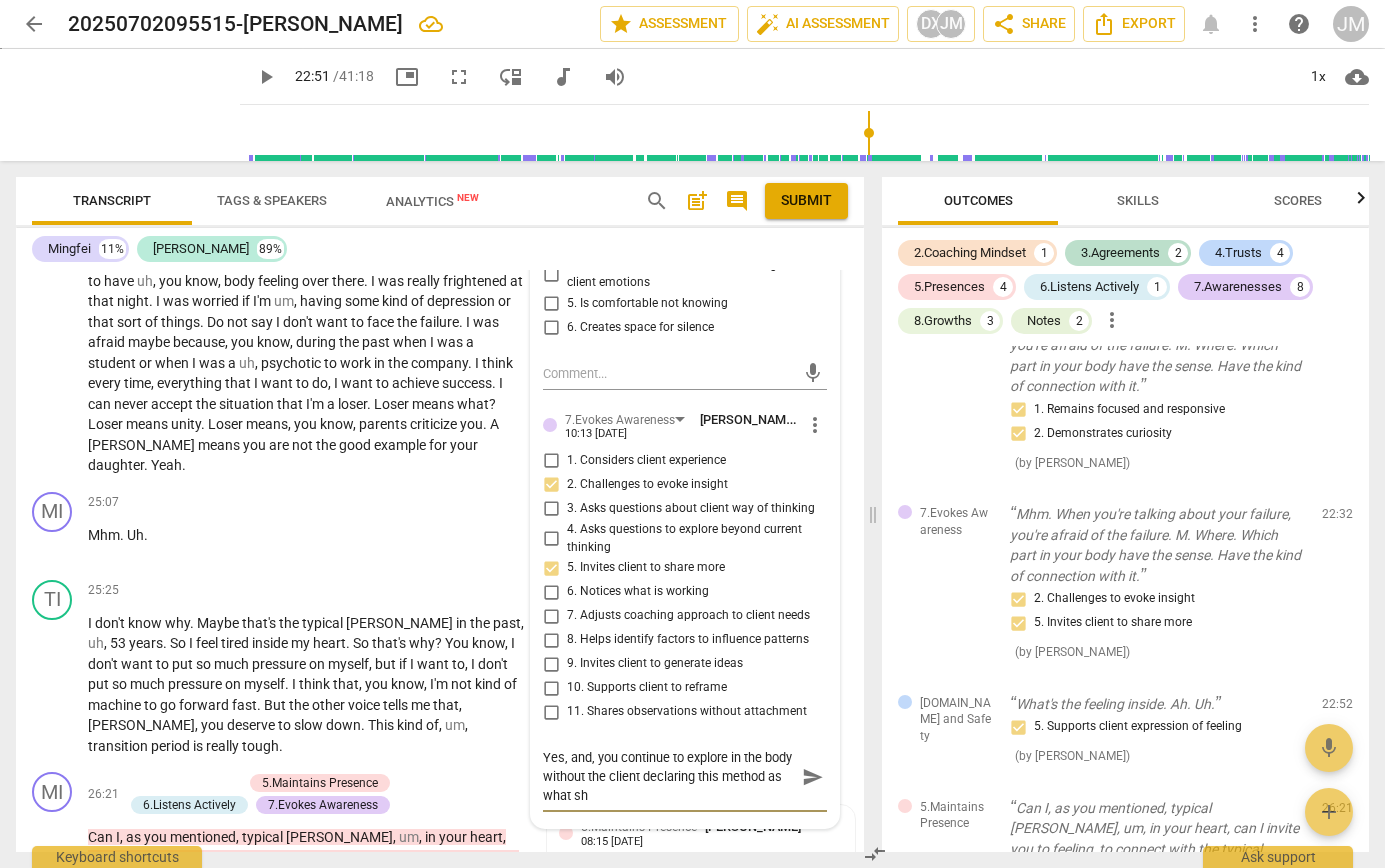 type on "Yes, and, you continue to explore in the body without the client declaring this method as what she" 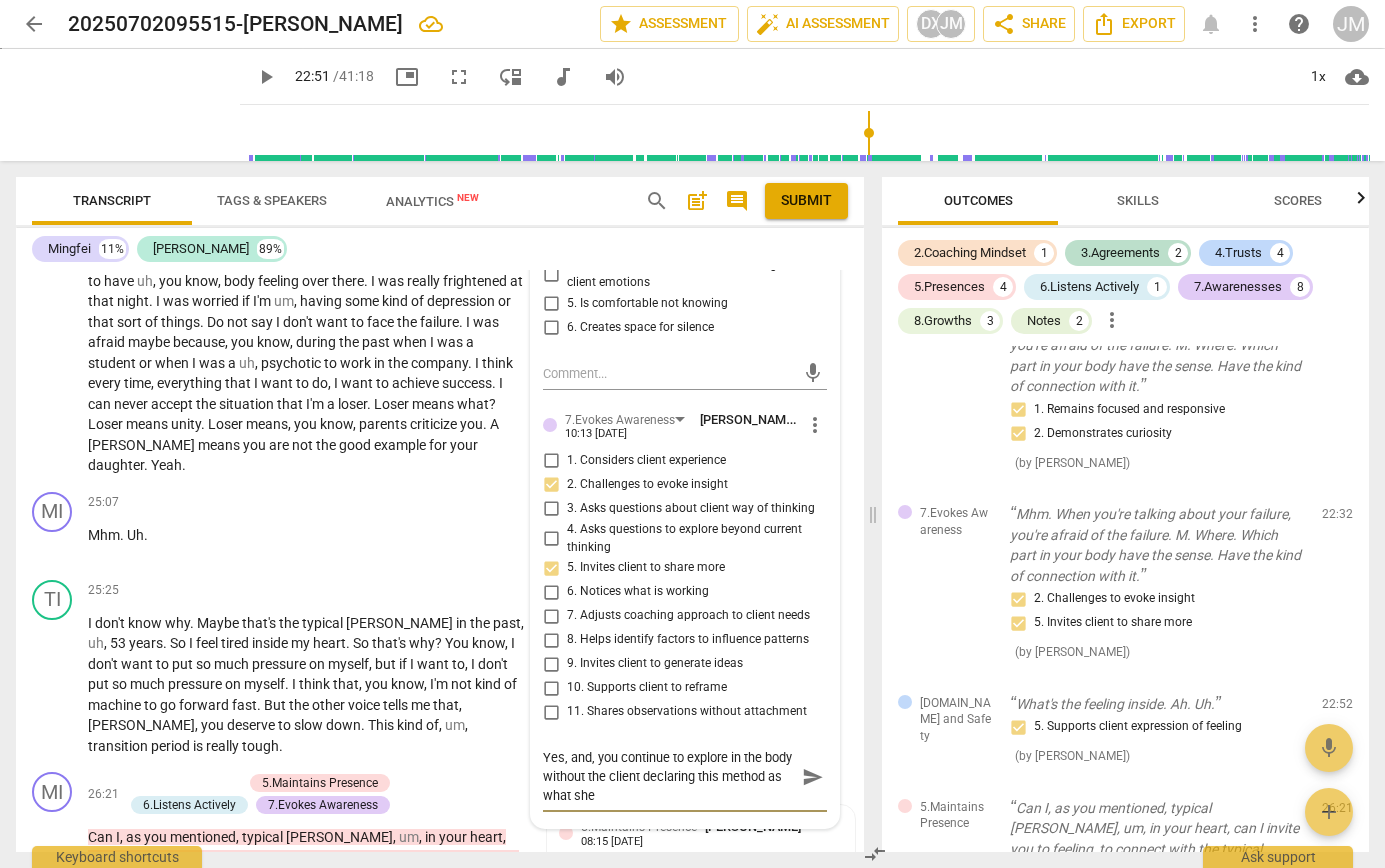 type on "Yes, and, you continue to explore in the body without the client declaring this method as what she" 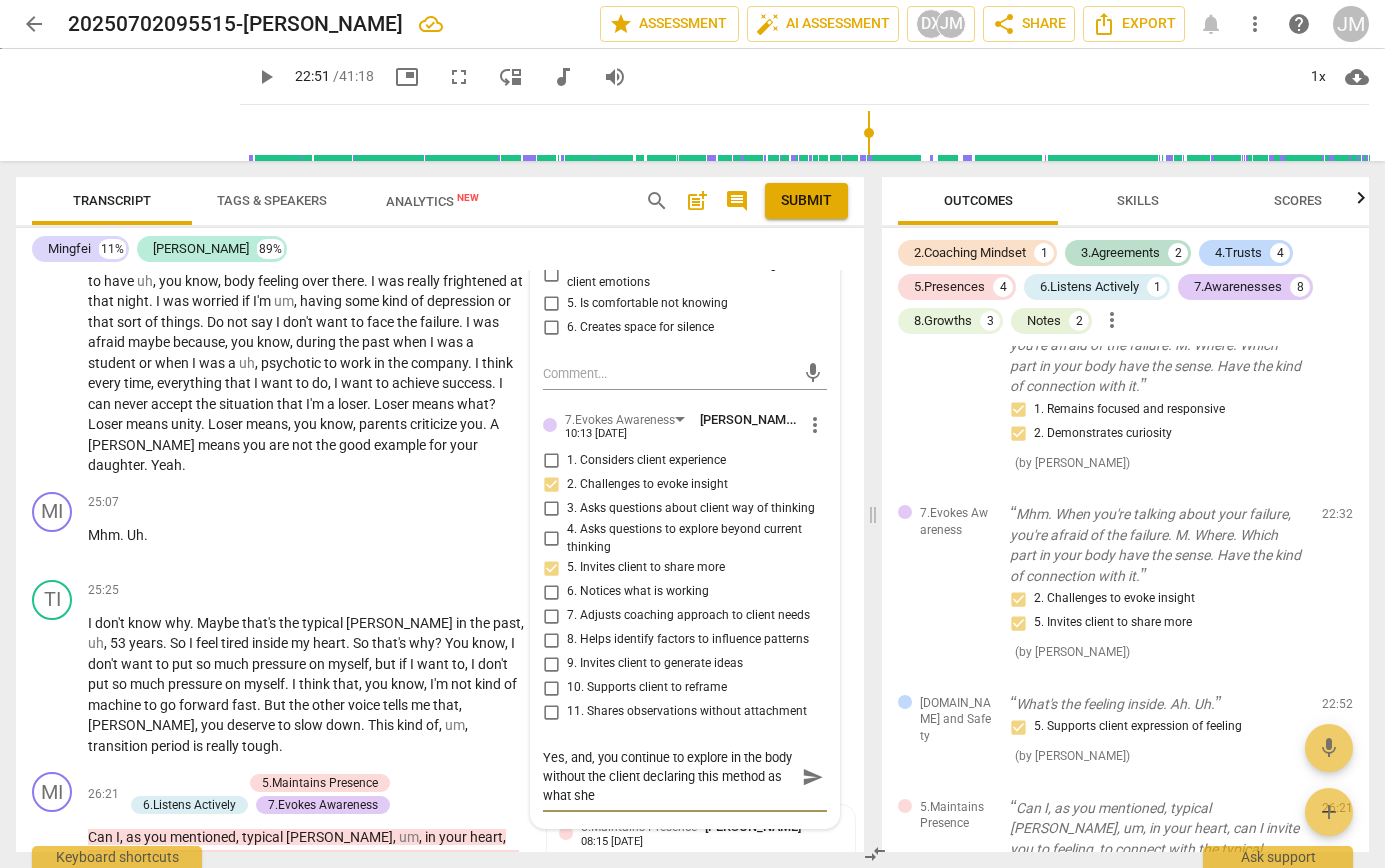 type on "Yes, and, you continue to explore in the body without the client declaring this method as what she c" 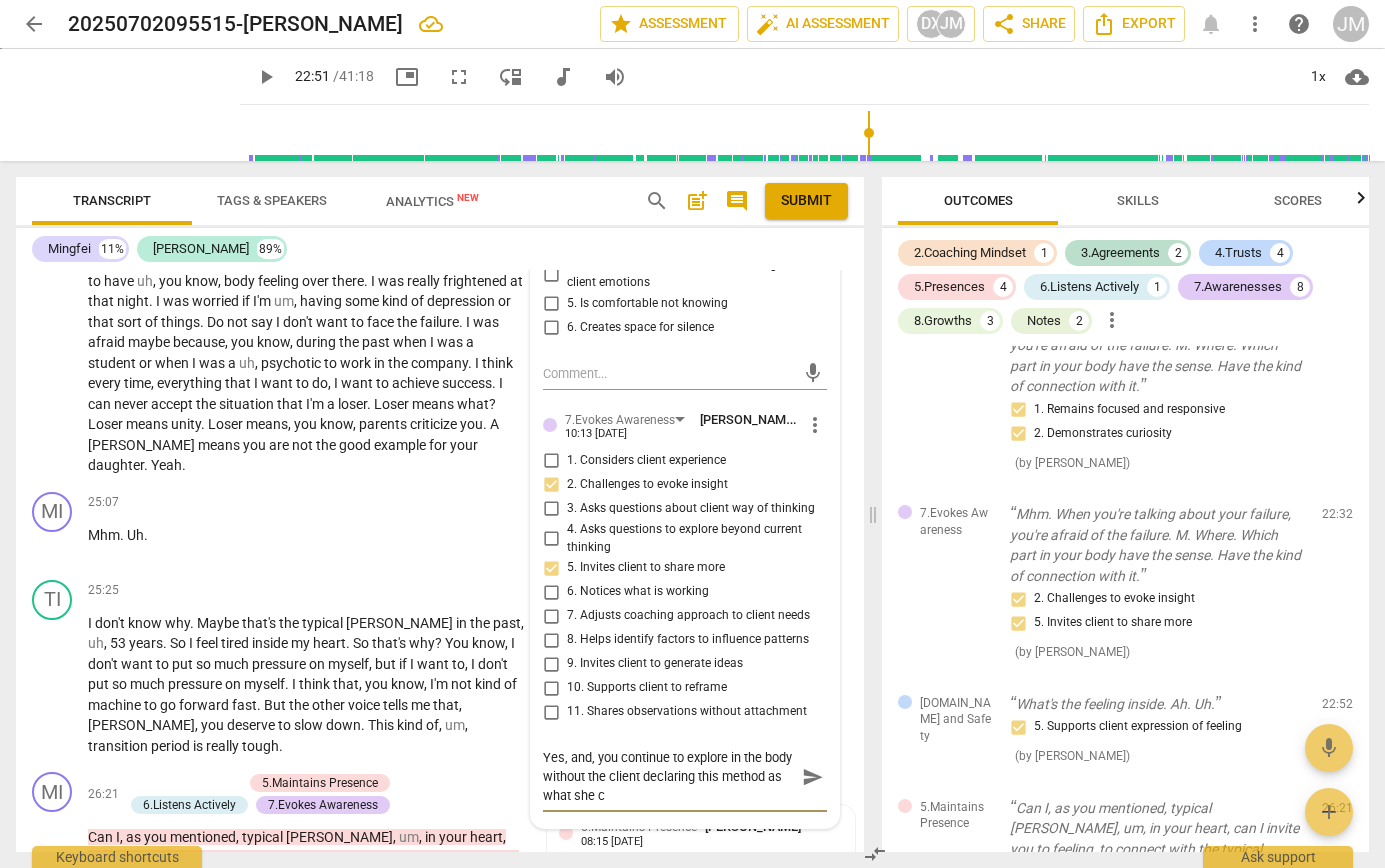 type on "Yes, and, you continue to explore in the body without the client declaring this method as what she ch" 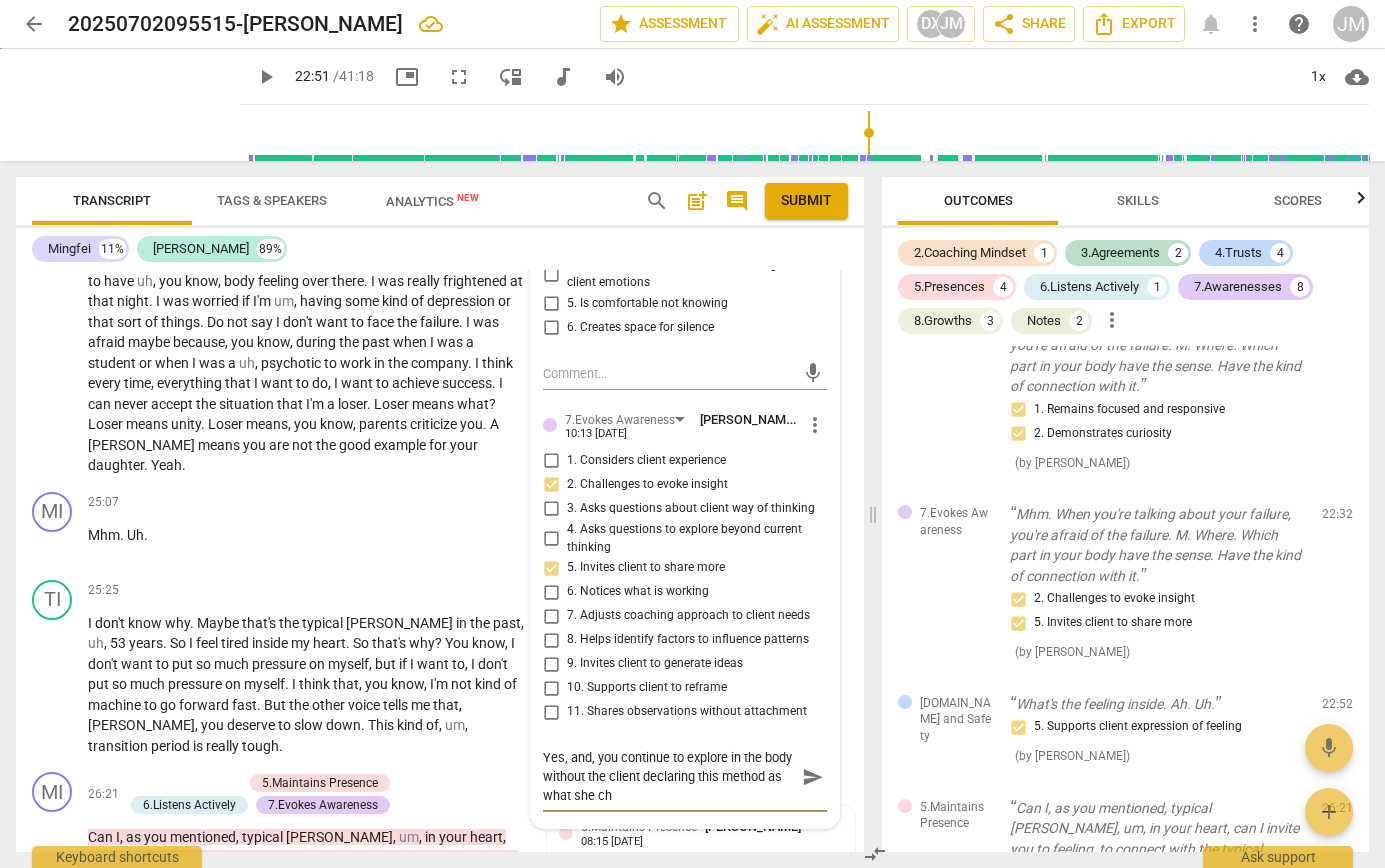 type on "Yes, and, you continue to explore in the body without the client declaring this method as what she cho" 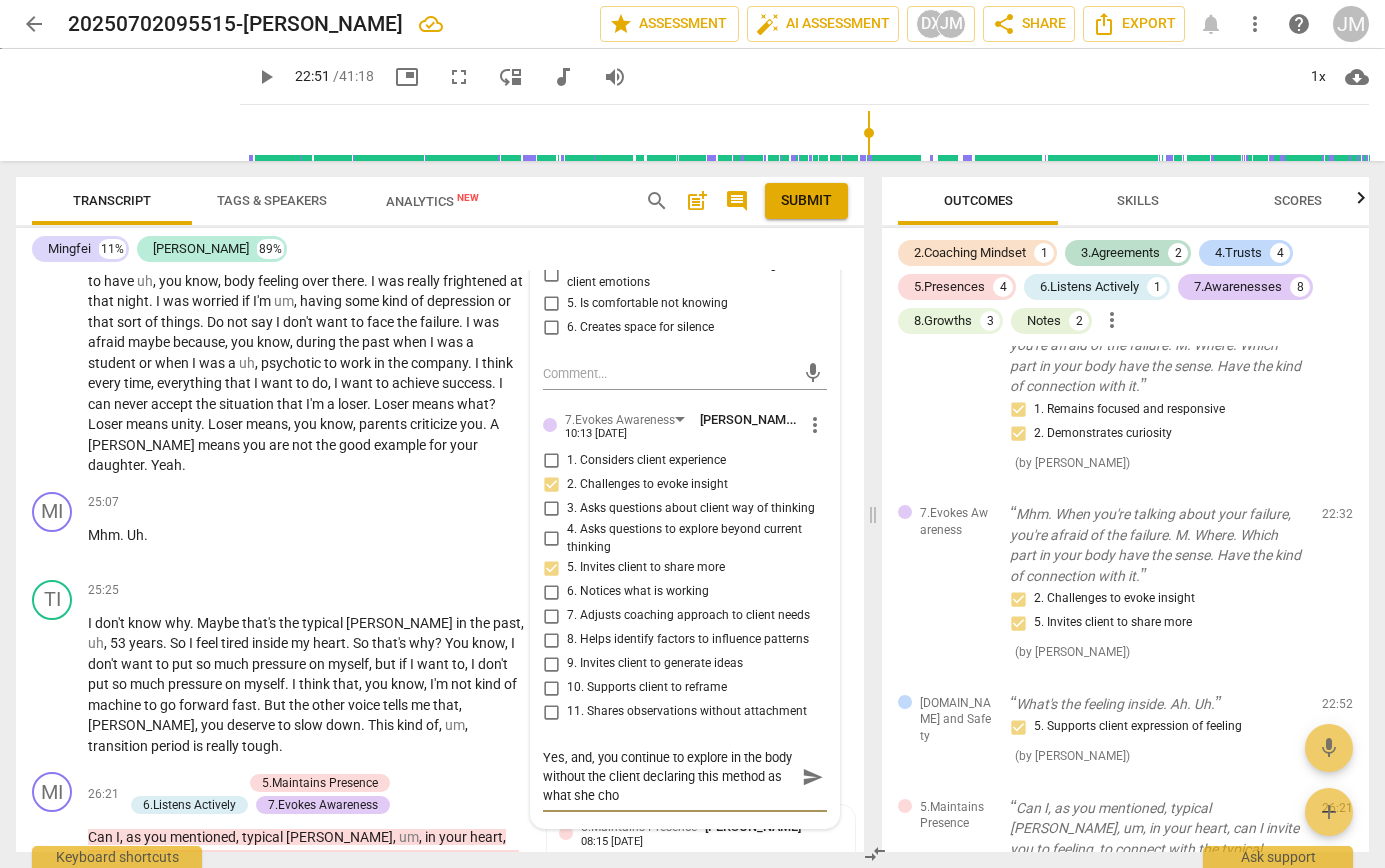 type on "Yes, and, you continue to explore in the body without the client declaring this method as what she choo" 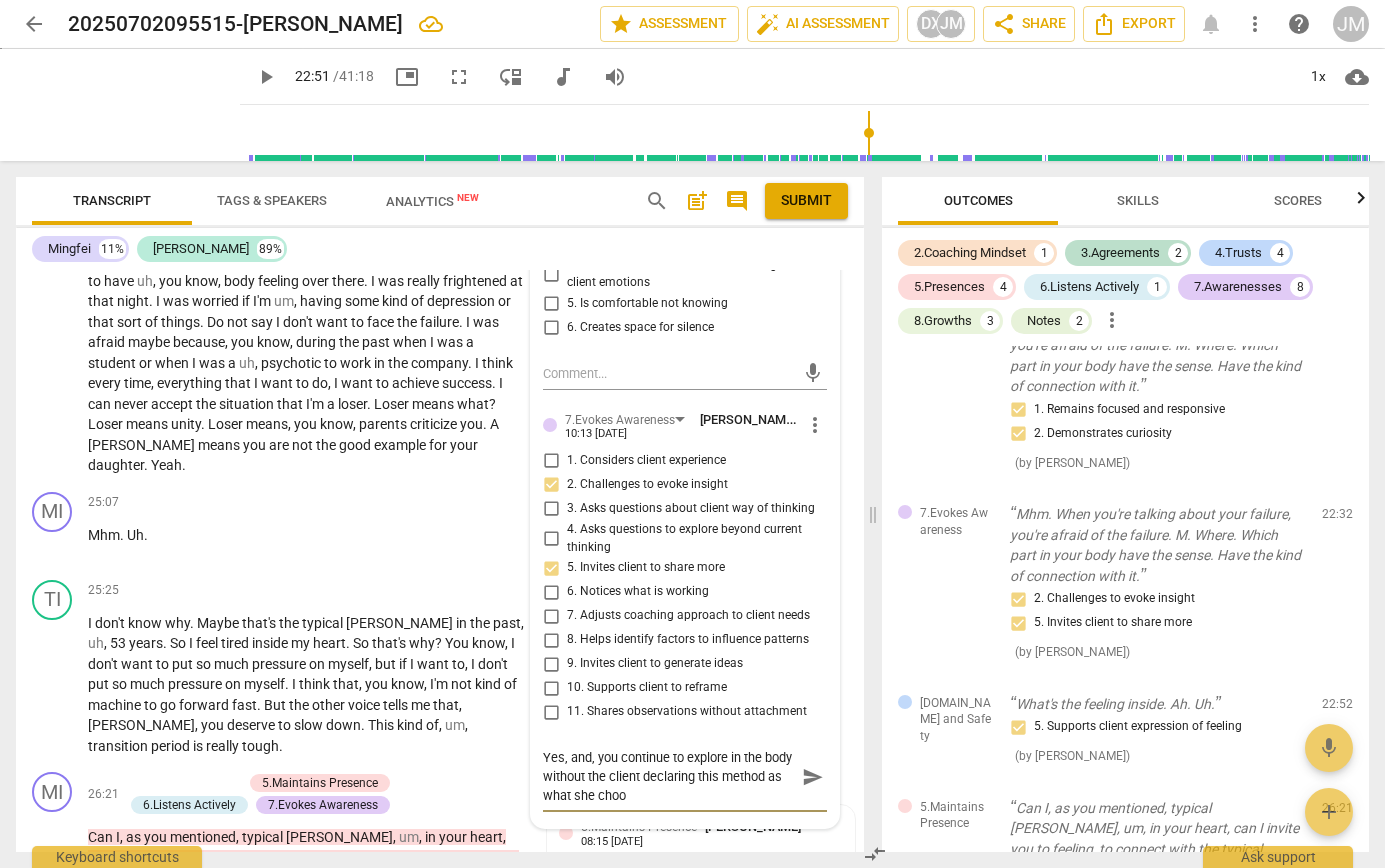 type on "Yes, and, you continue to explore in the body without the client declaring this method as what she choos" 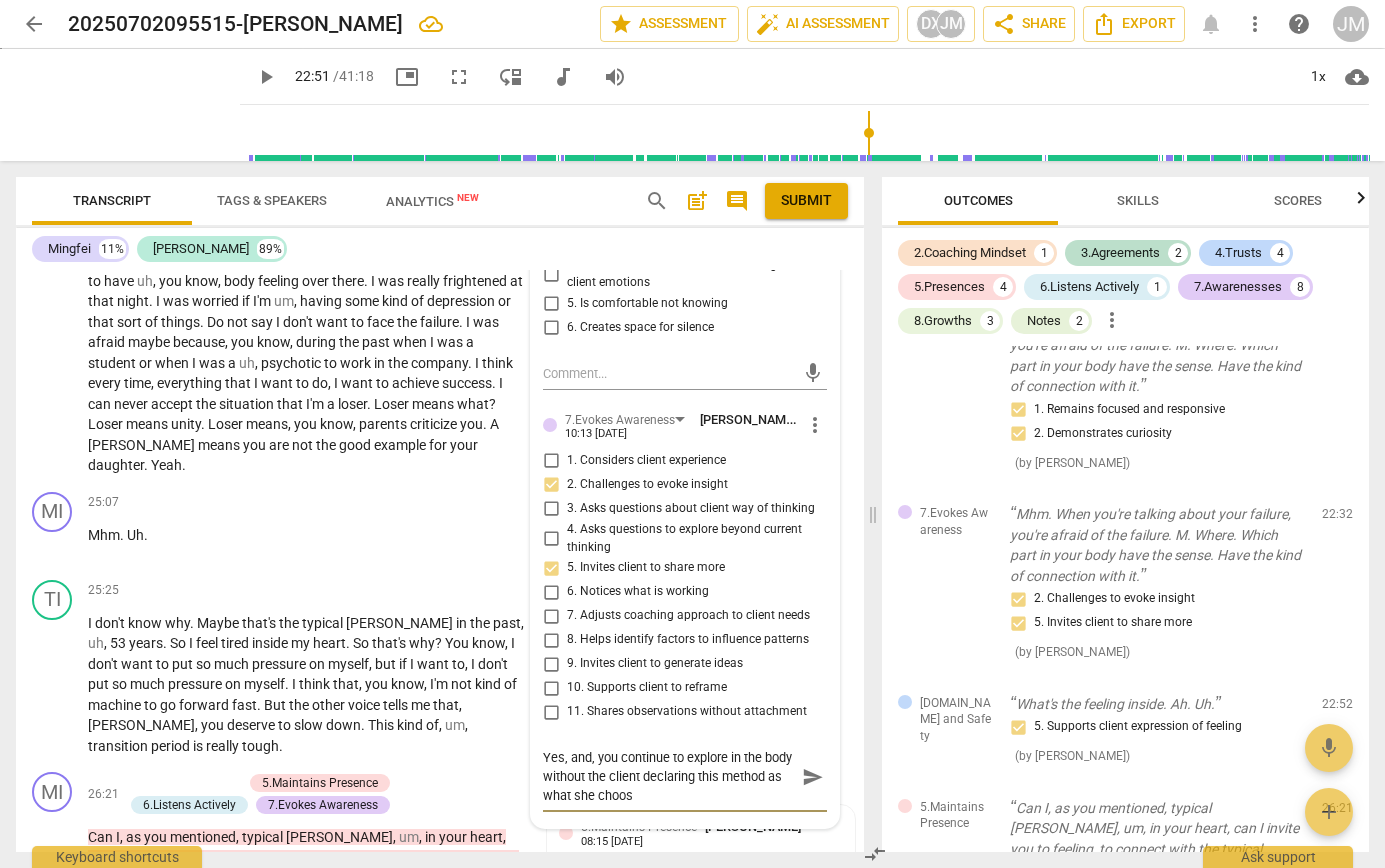 type on "Yes, and, you continue to explore in the body without the client declaring this method as what she choose" 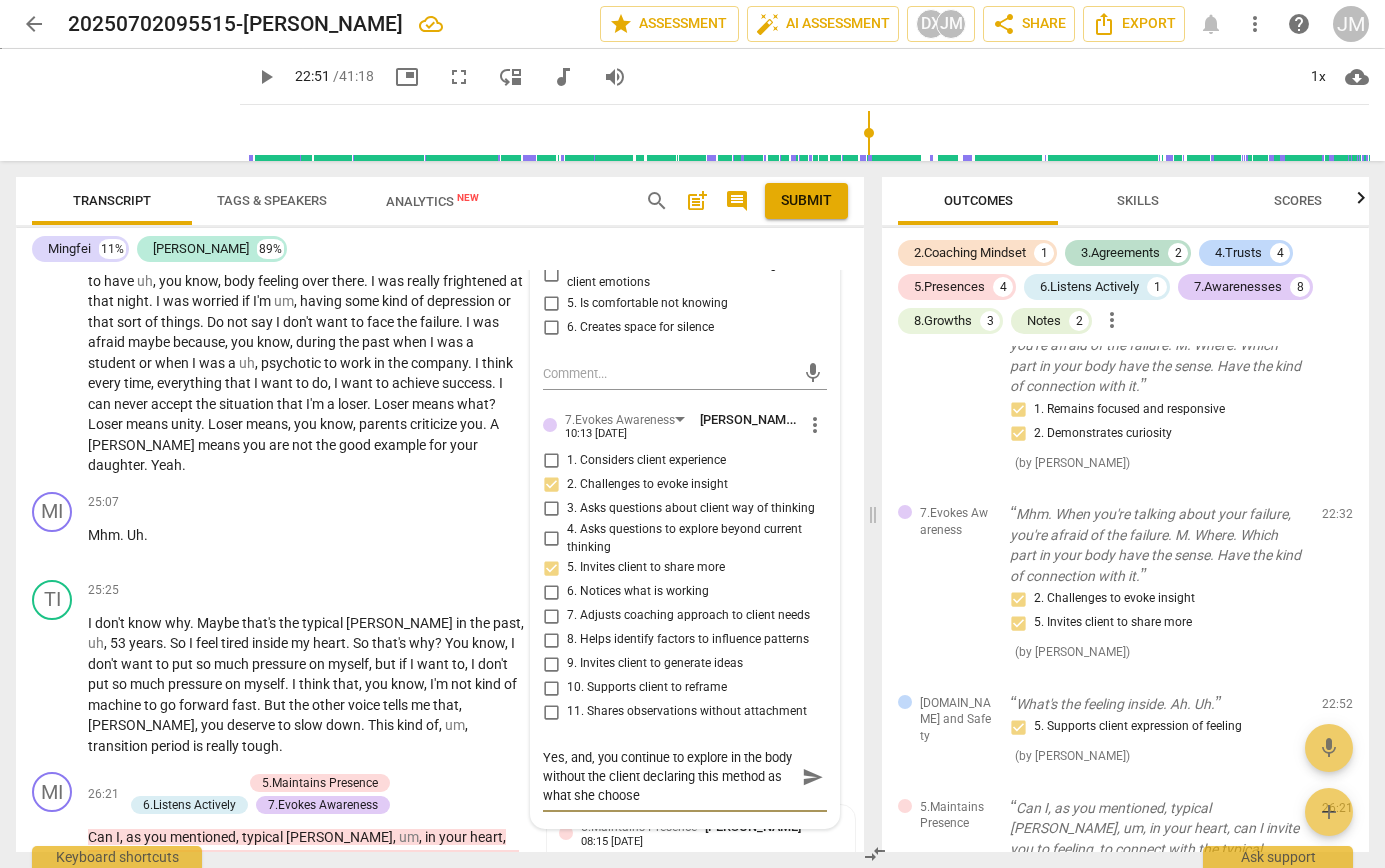 type on "Yes, and, you continue to explore in the body without the client declaring this method as what she chooses" 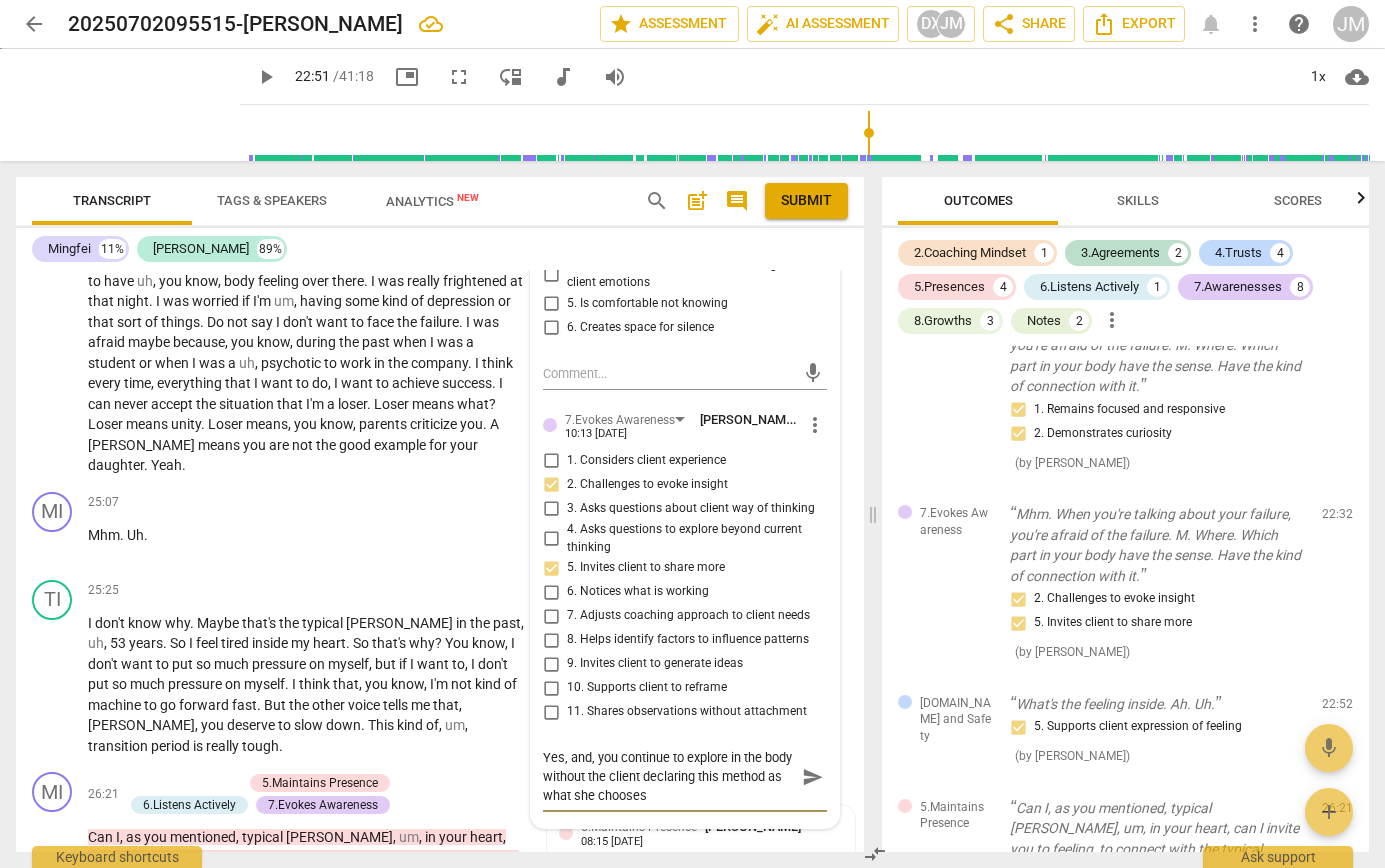 type on "Yes, and, you continue to explore in the body without the client declaring this method as what she chooses" 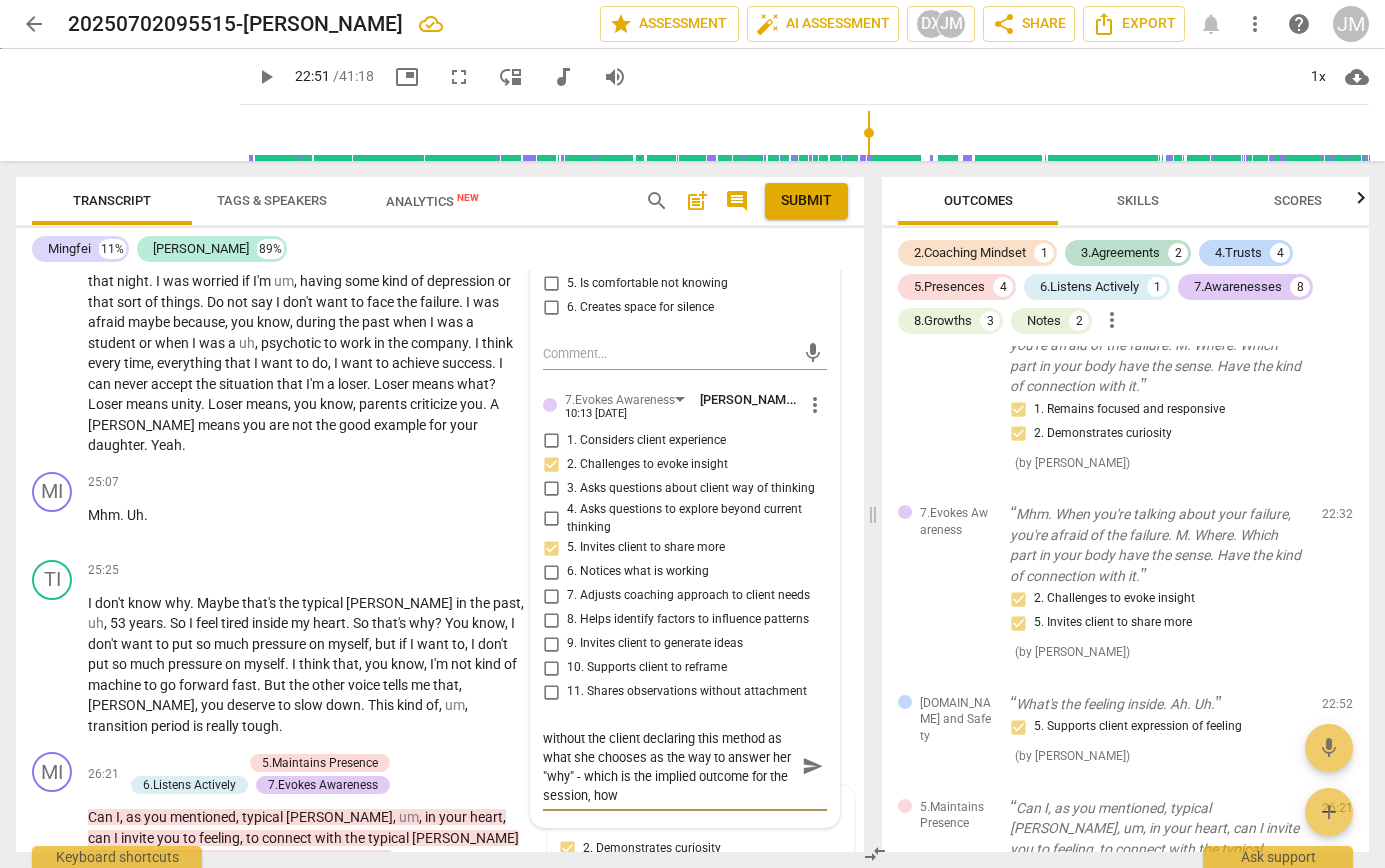 scroll, scrollTop: 8464, scrollLeft: 0, axis: vertical 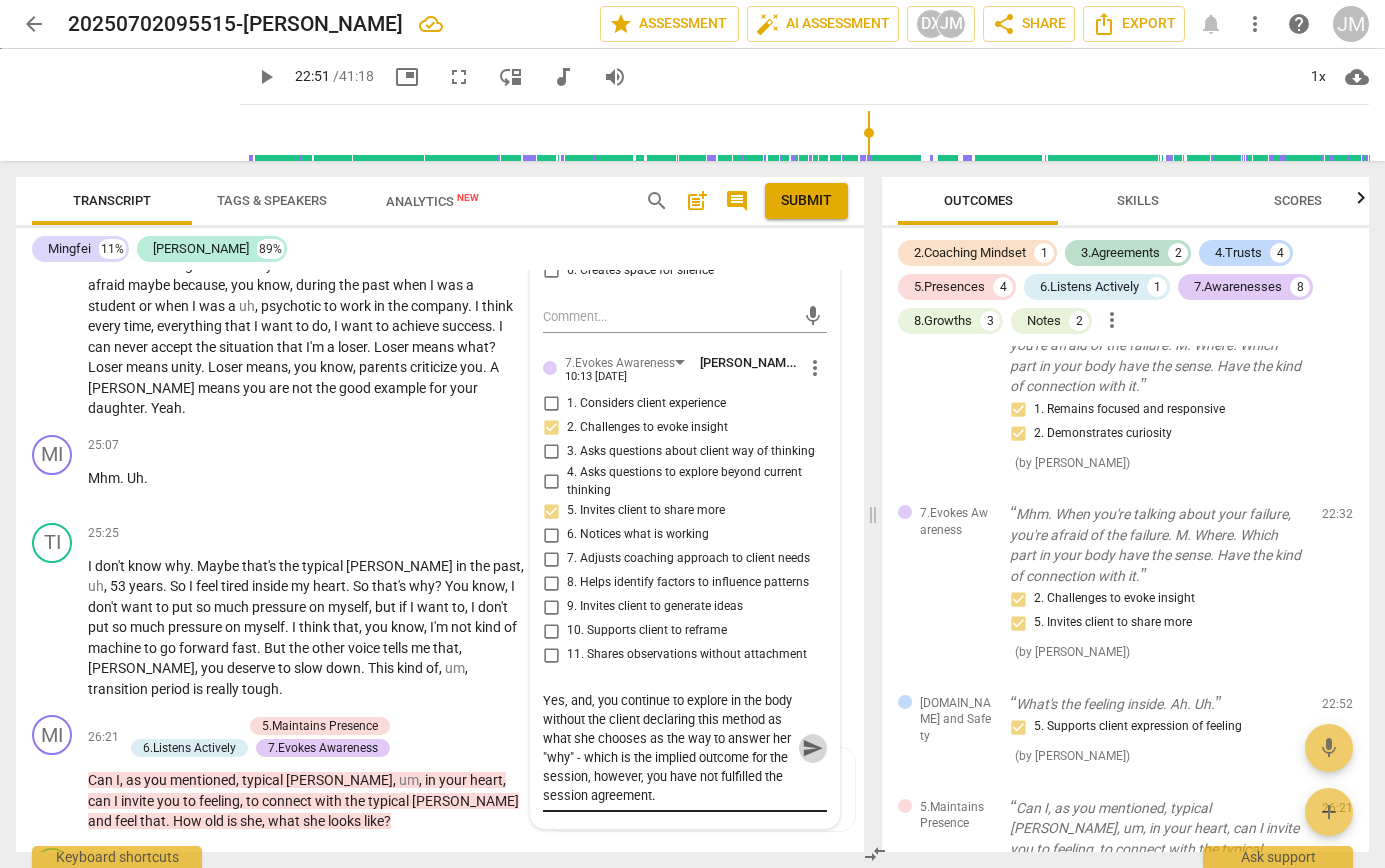 click on "send" at bounding box center [813, 748] 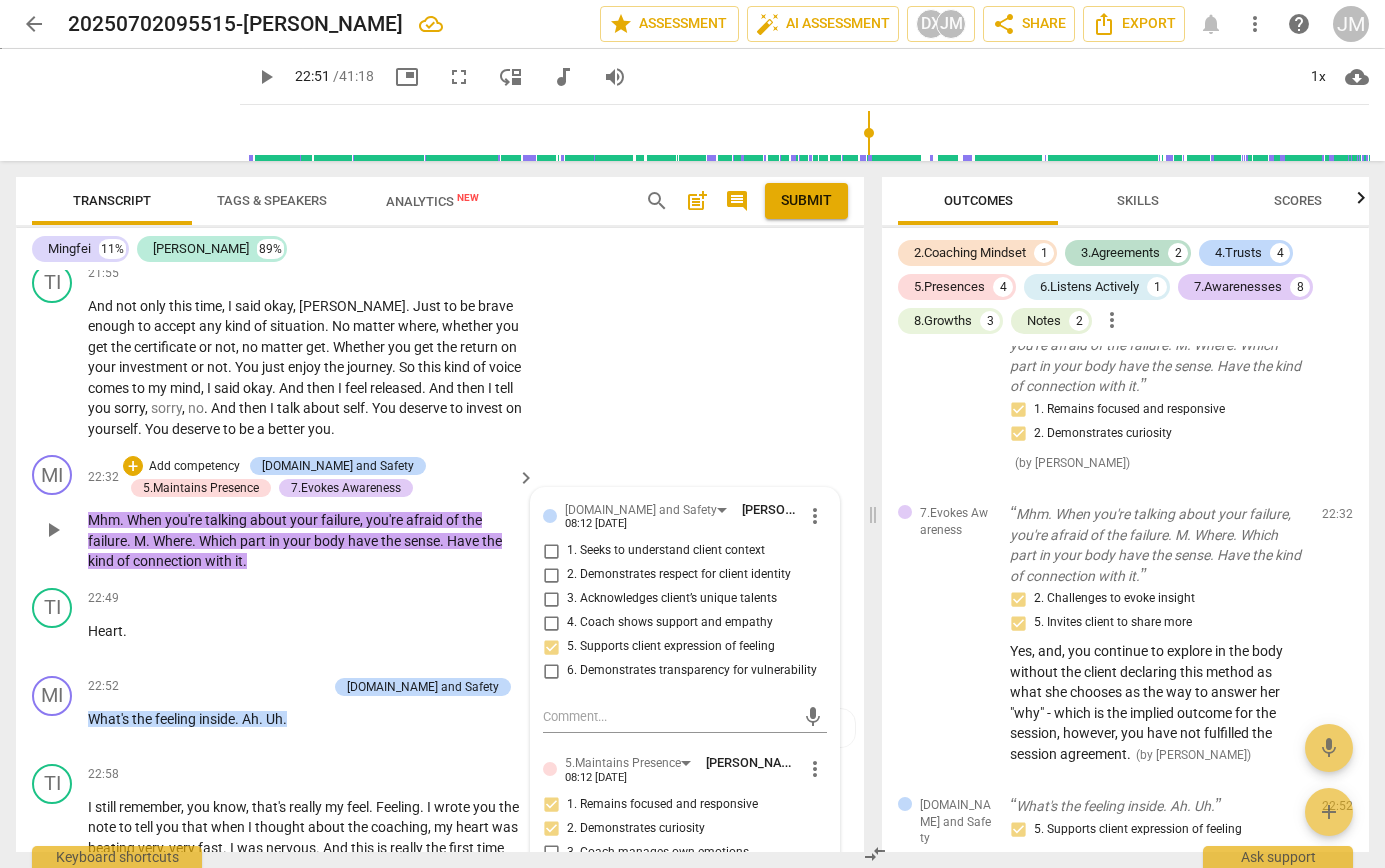 click on "Add competency" at bounding box center [194, 467] 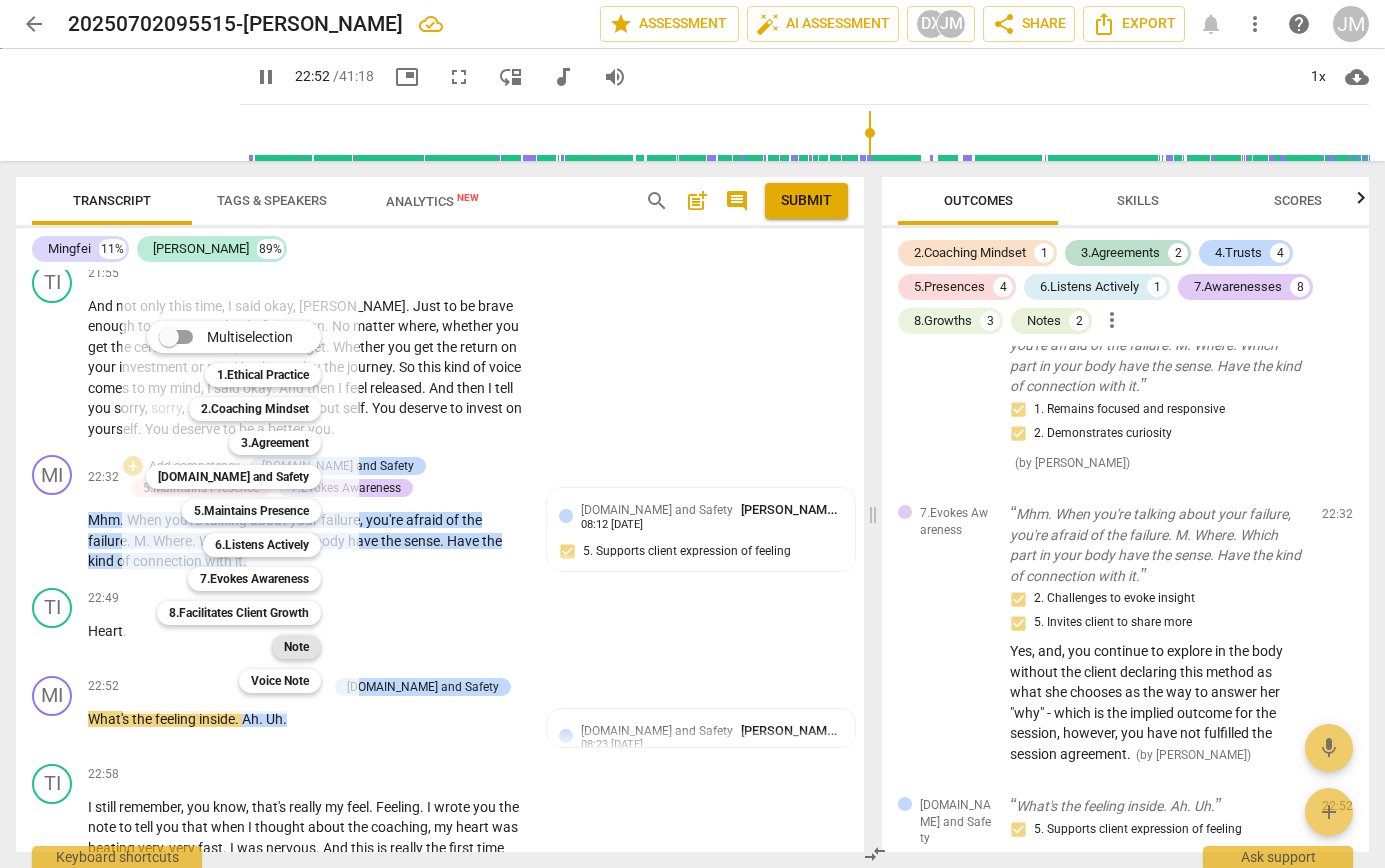 click on "Note" at bounding box center (296, 647) 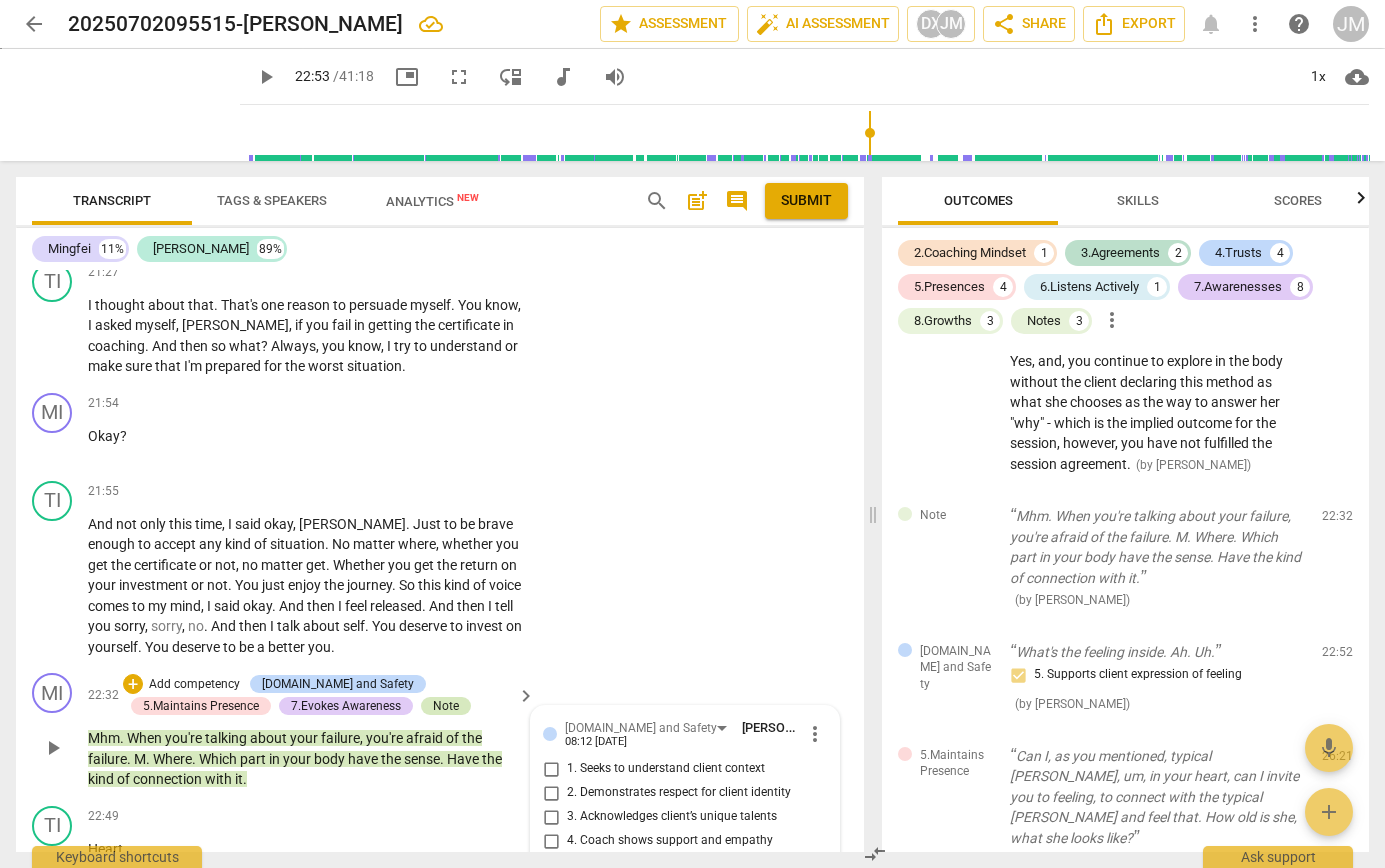 click on "Note" at bounding box center (446, 706) 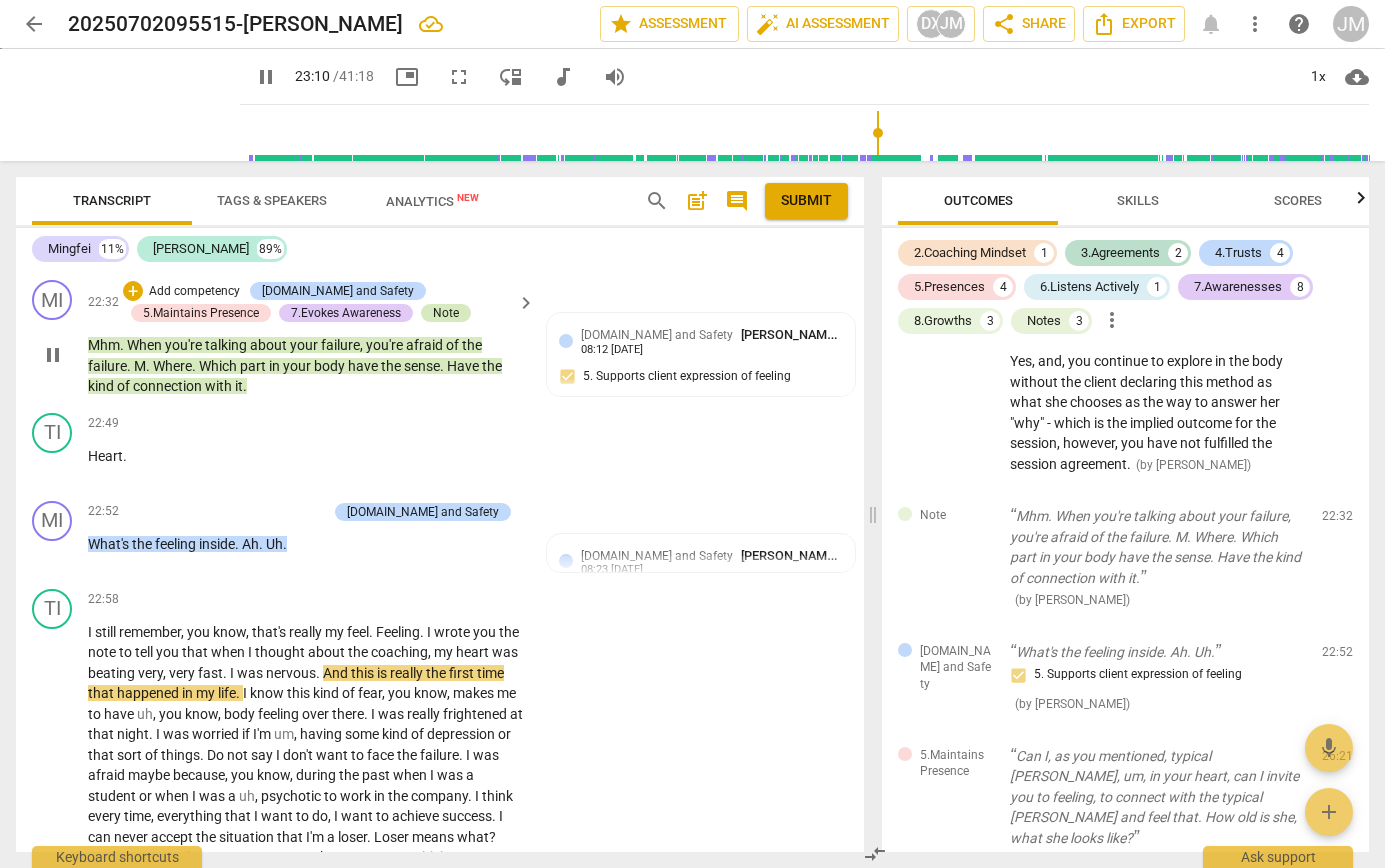 click on "Note" at bounding box center [446, 313] 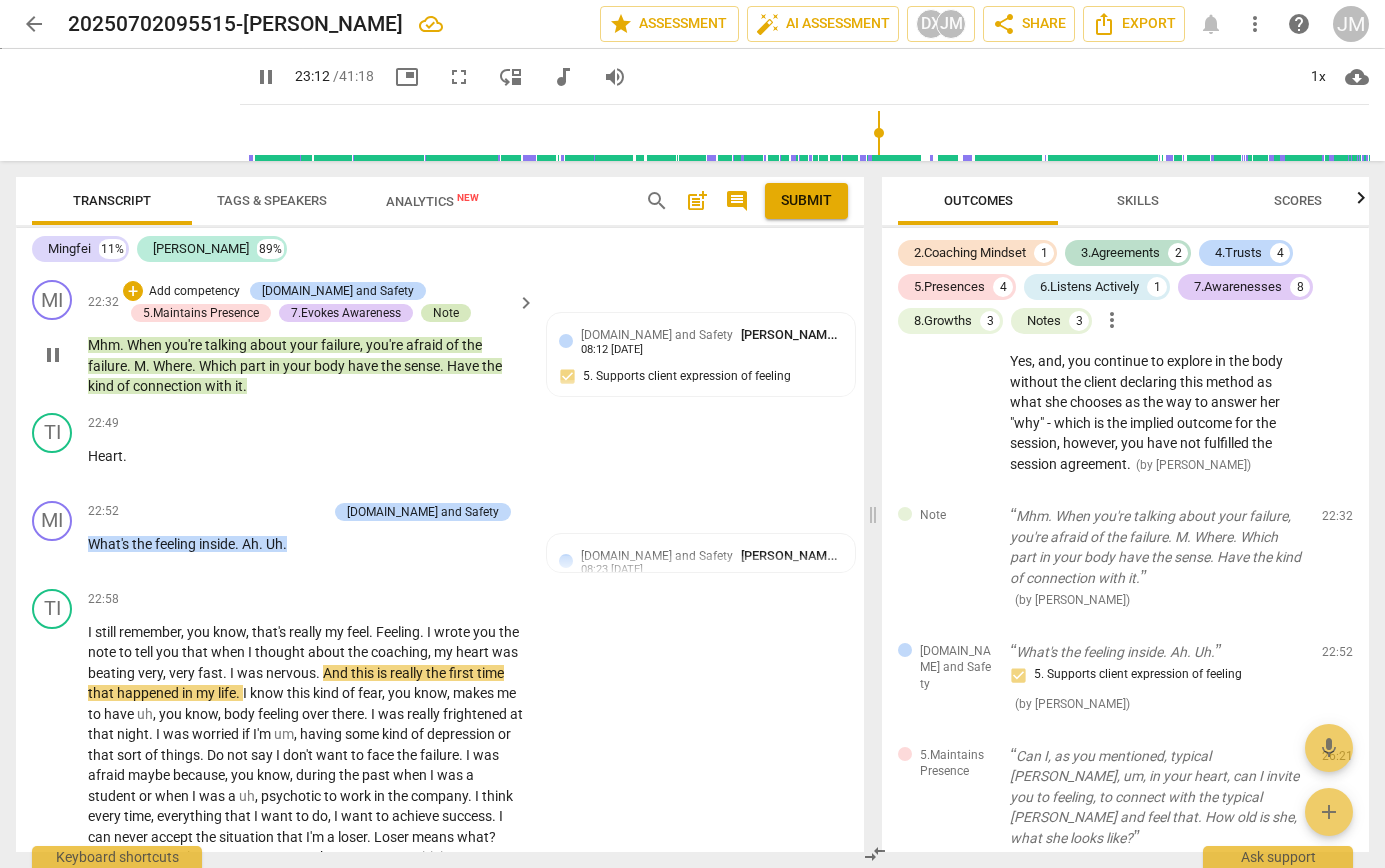 click on "Note" at bounding box center (446, 313) 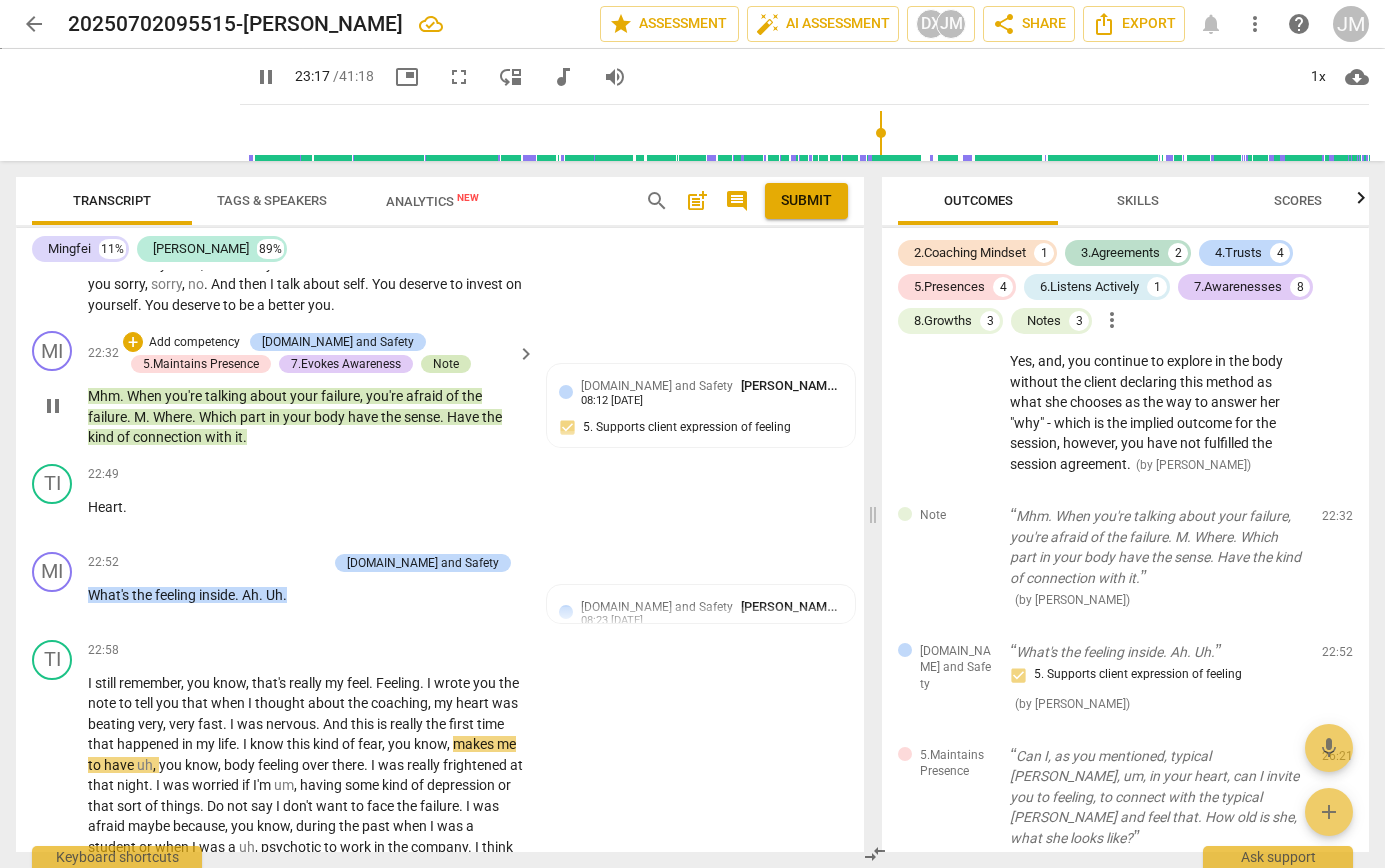 click on "Note" at bounding box center (446, 364) 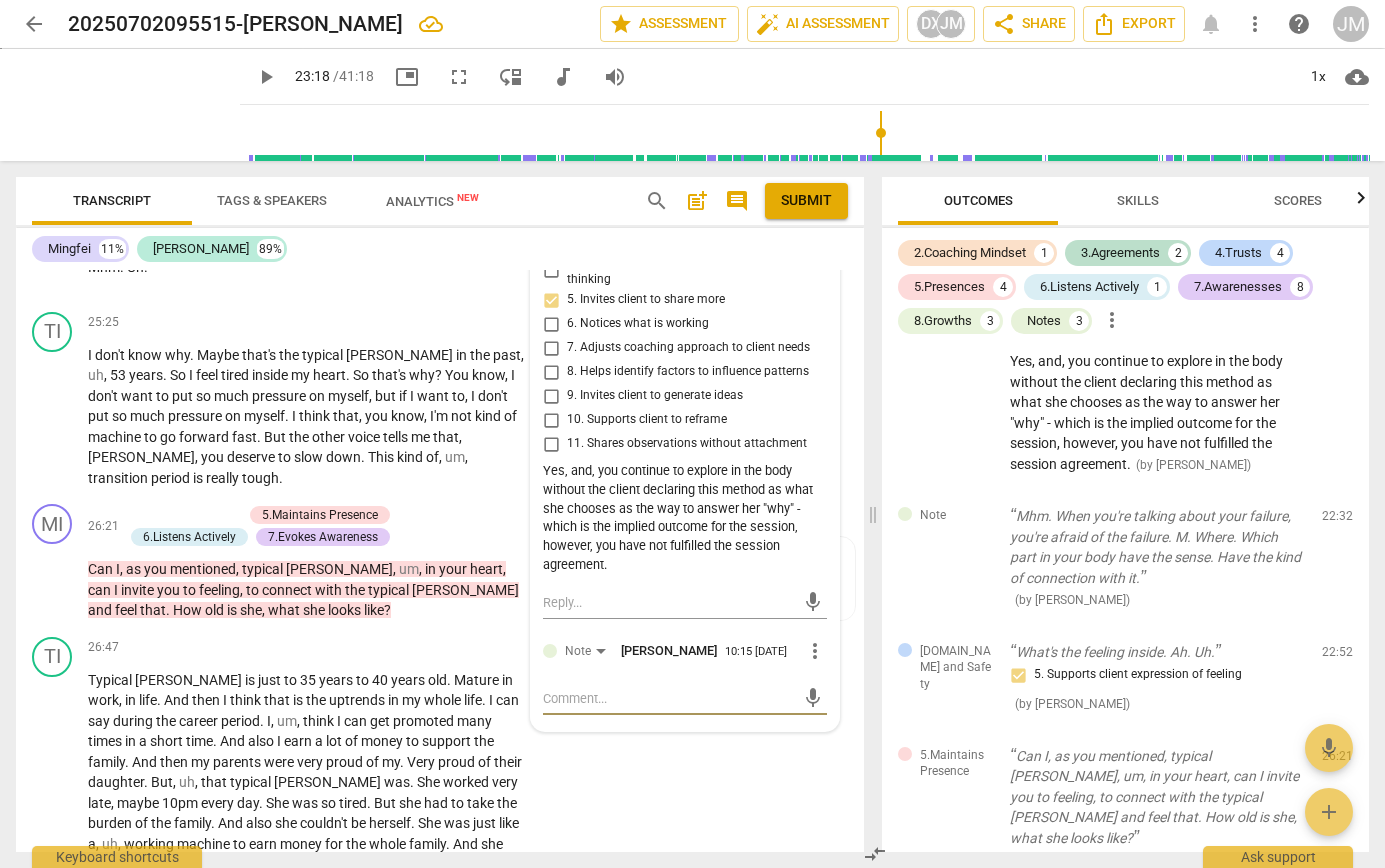 click at bounding box center (669, 698) 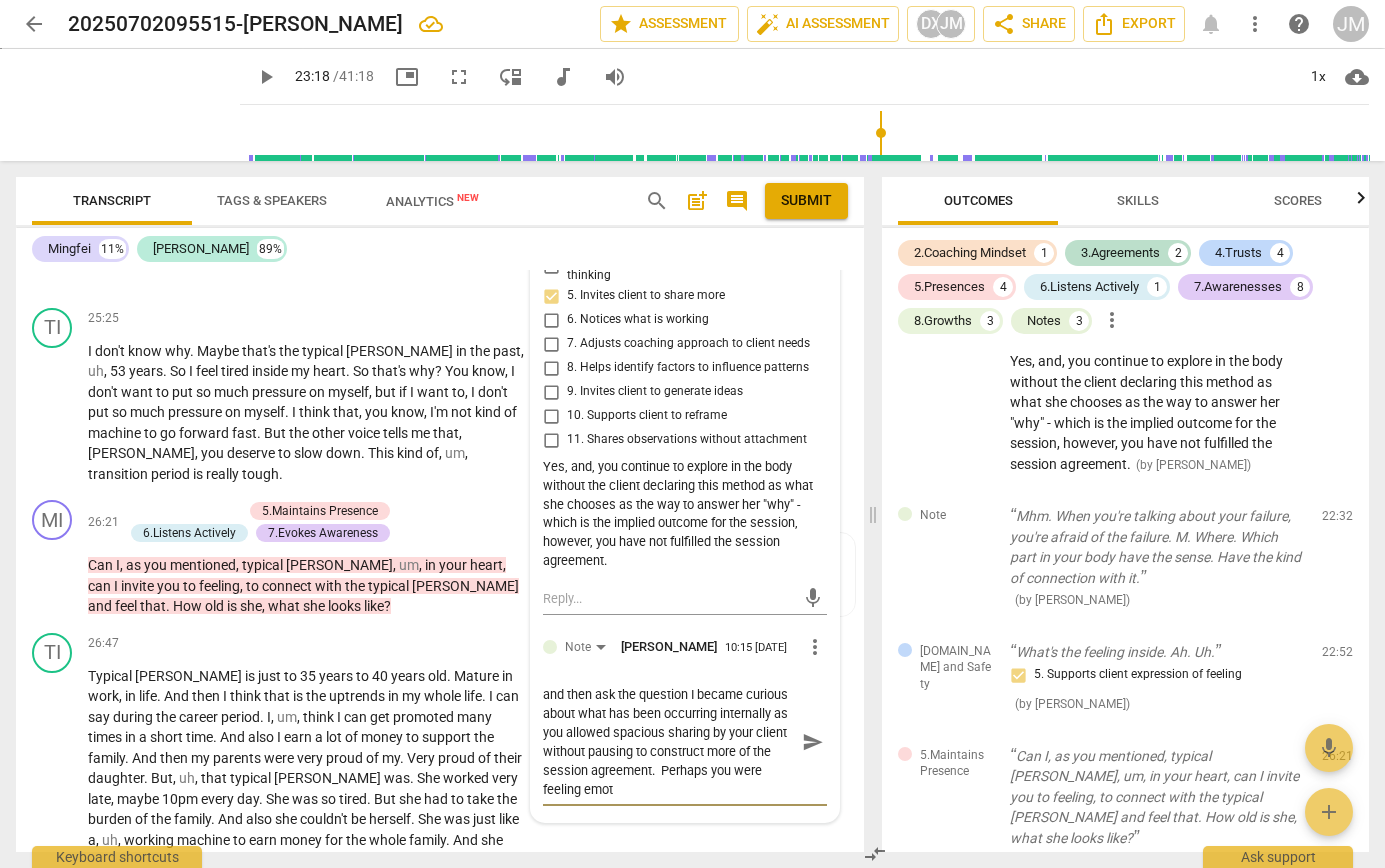 scroll, scrollTop: 8700, scrollLeft: 0, axis: vertical 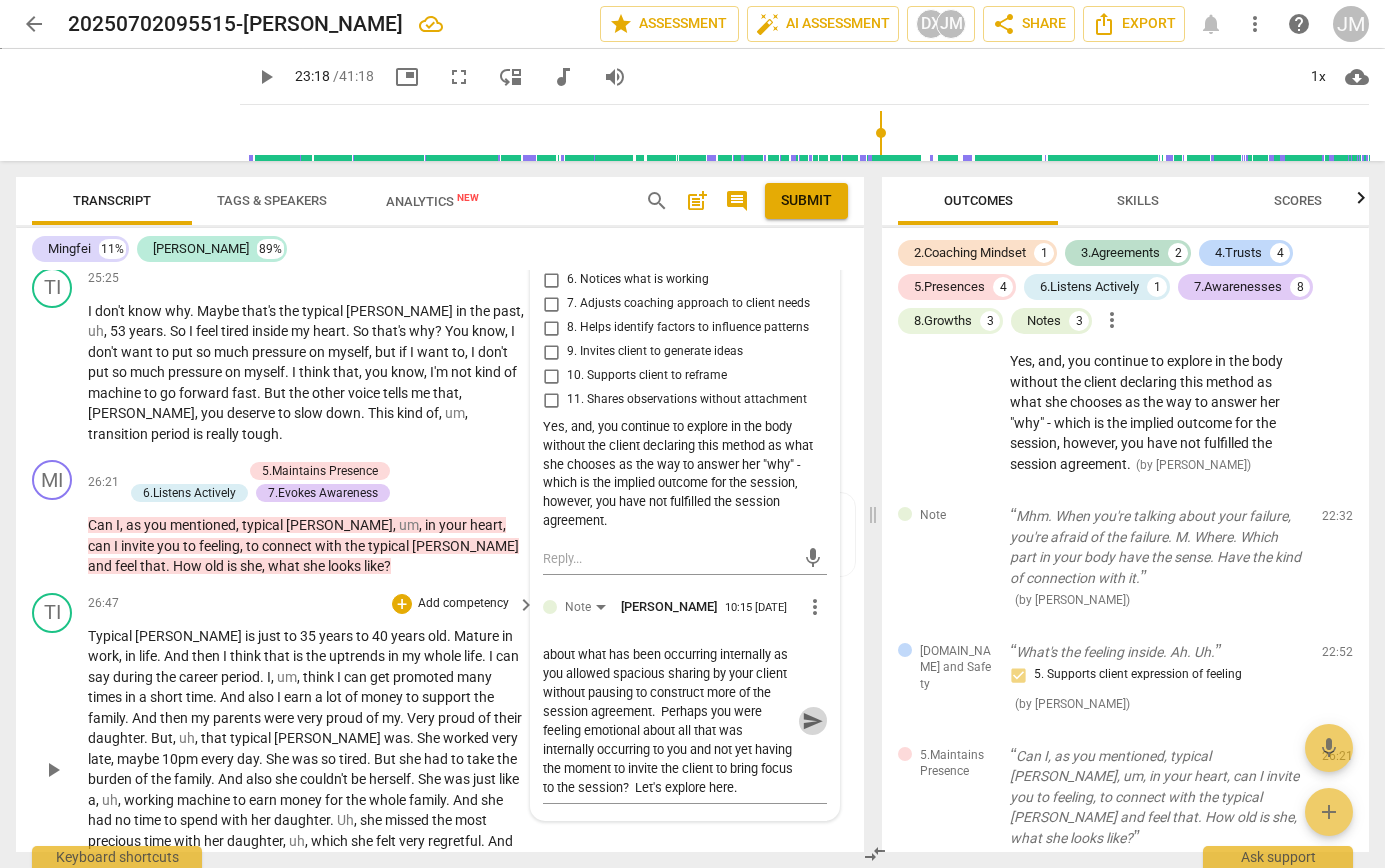 click on "send" at bounding box center (813, 721) 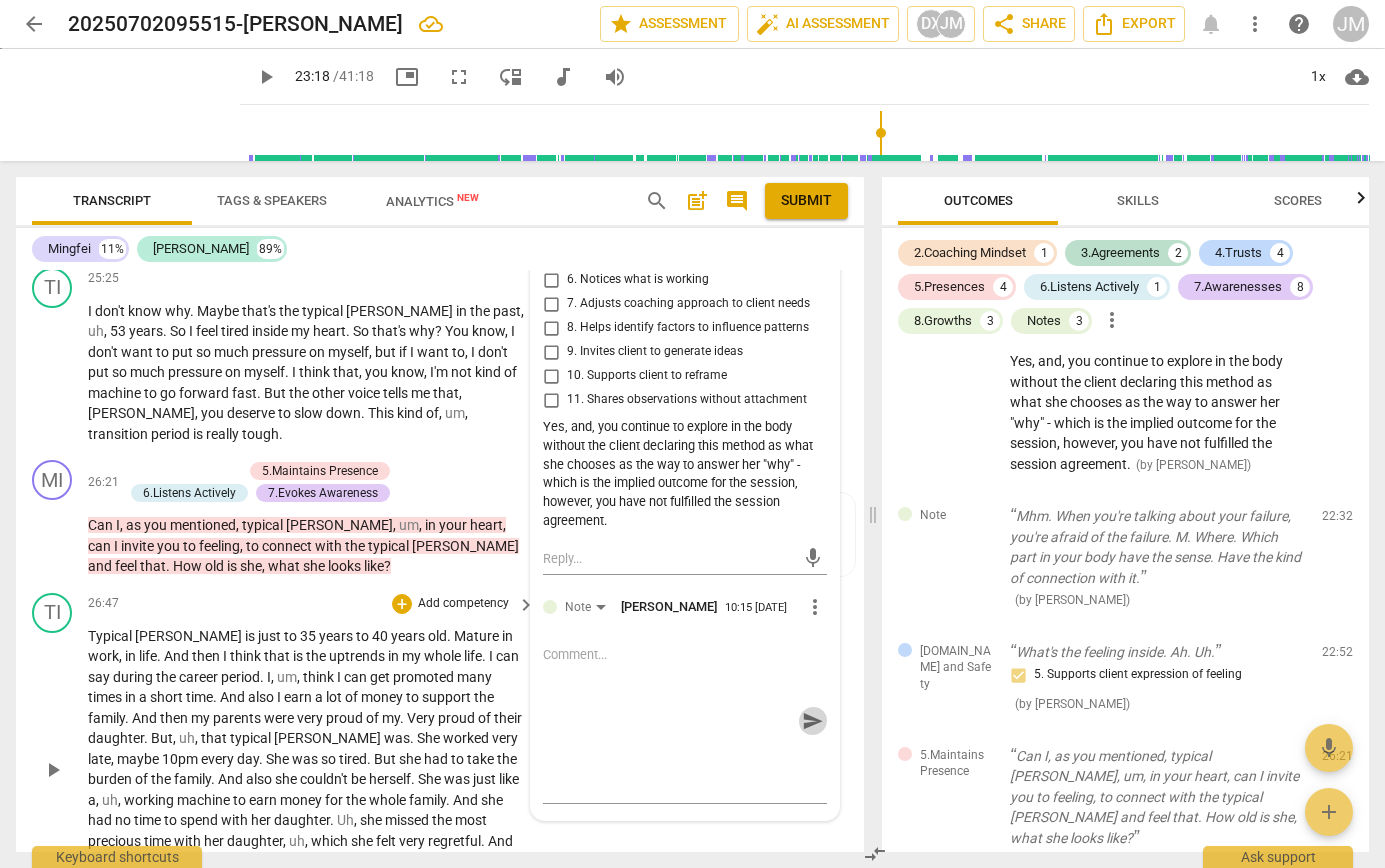 scroll, scrollTop: 0, scrollLeft: 0, axis: both 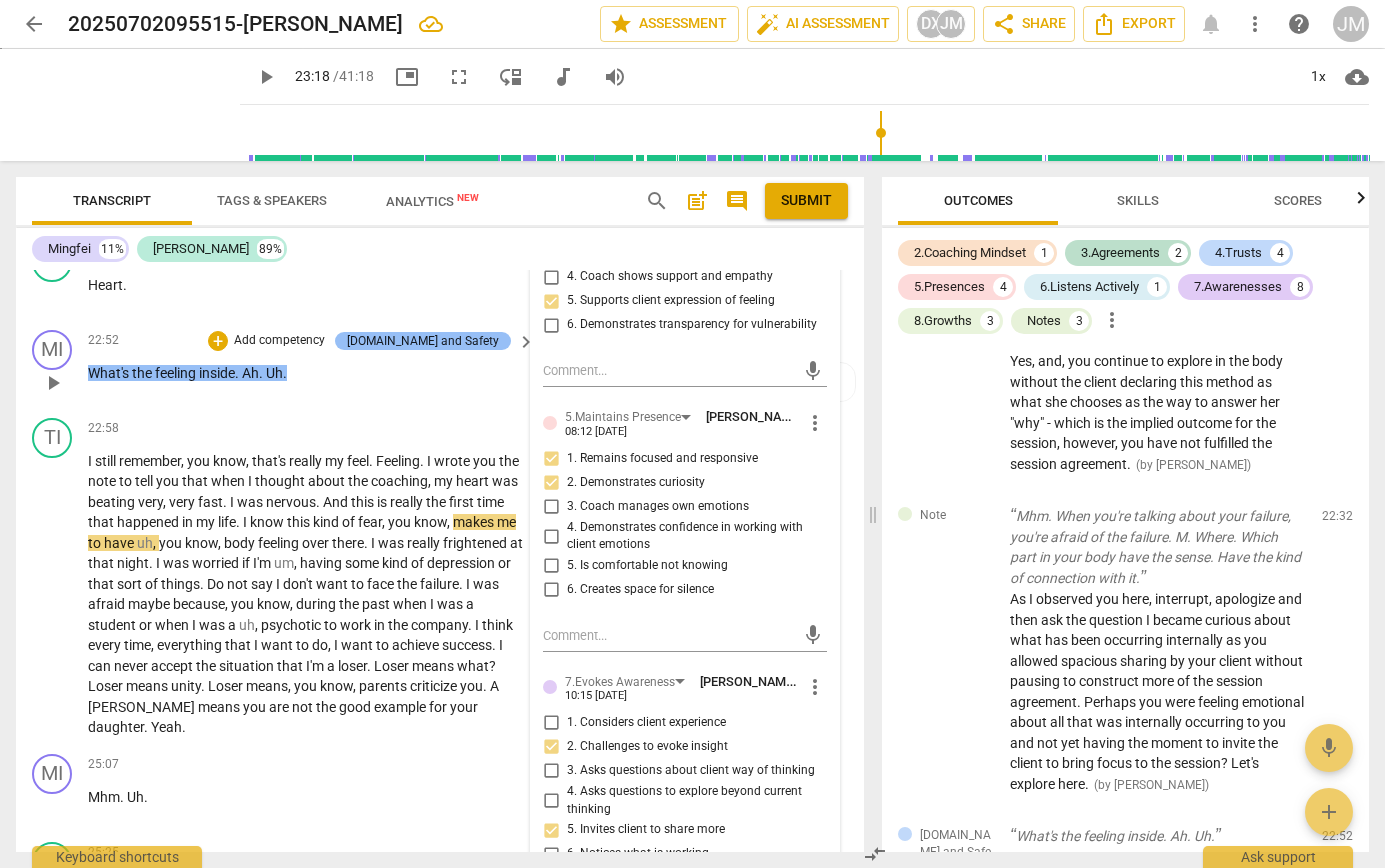 click on "[DOMAIN_NAME] and Safety" at bounding box center [423, 341] 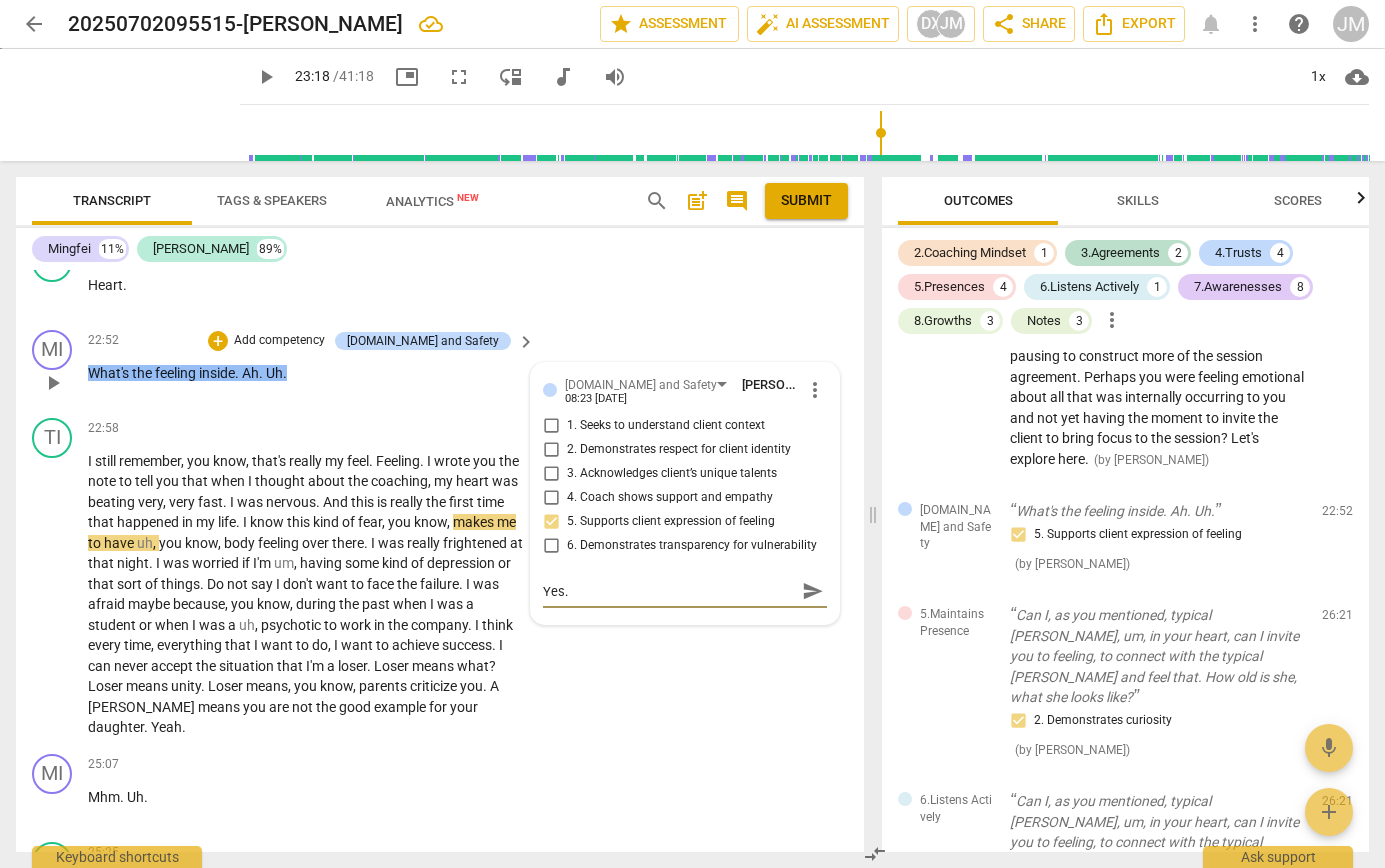click on "send" at bounding box center [813, 591] 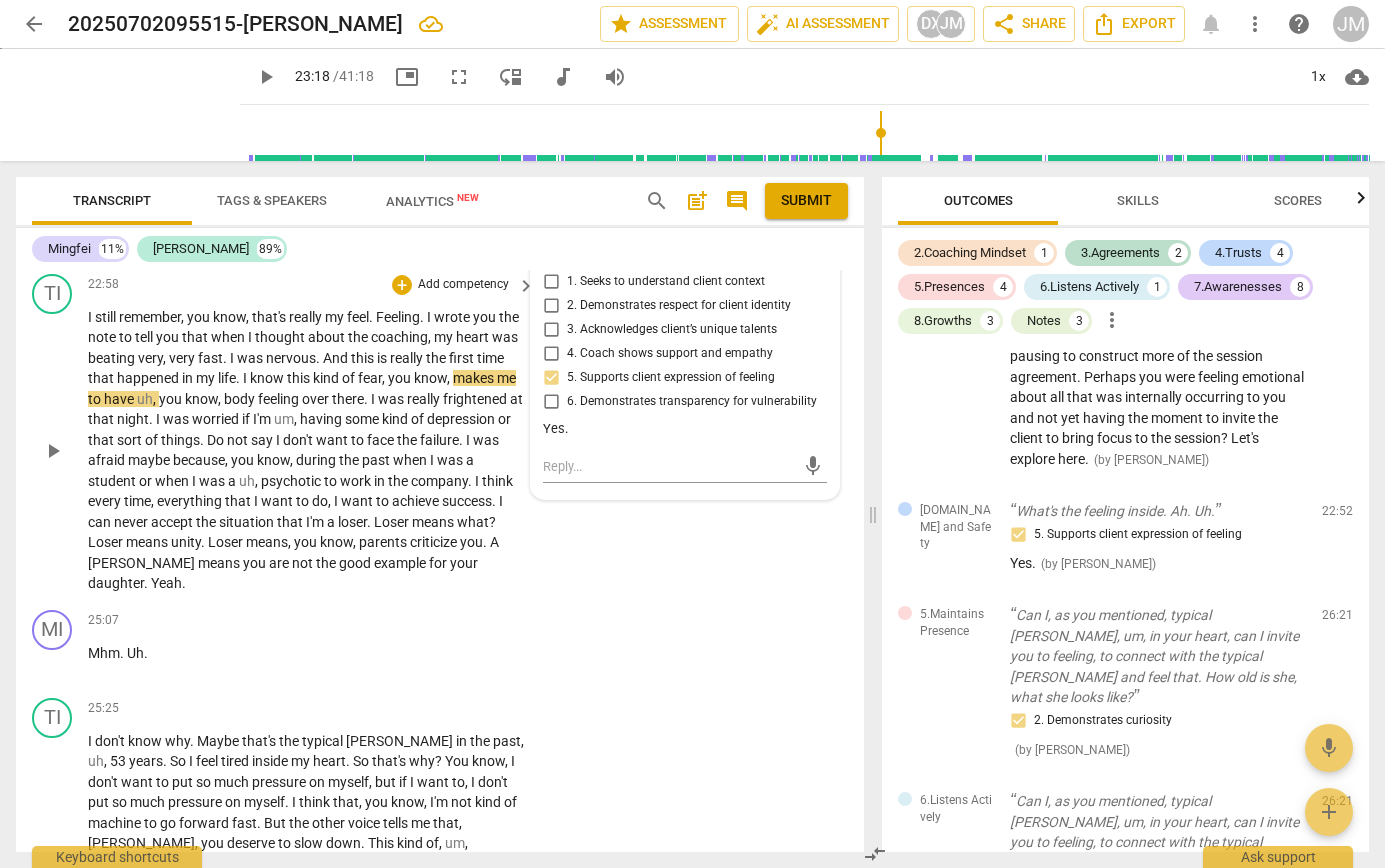 click on "play_arrow" at bounding box center (53, 451) 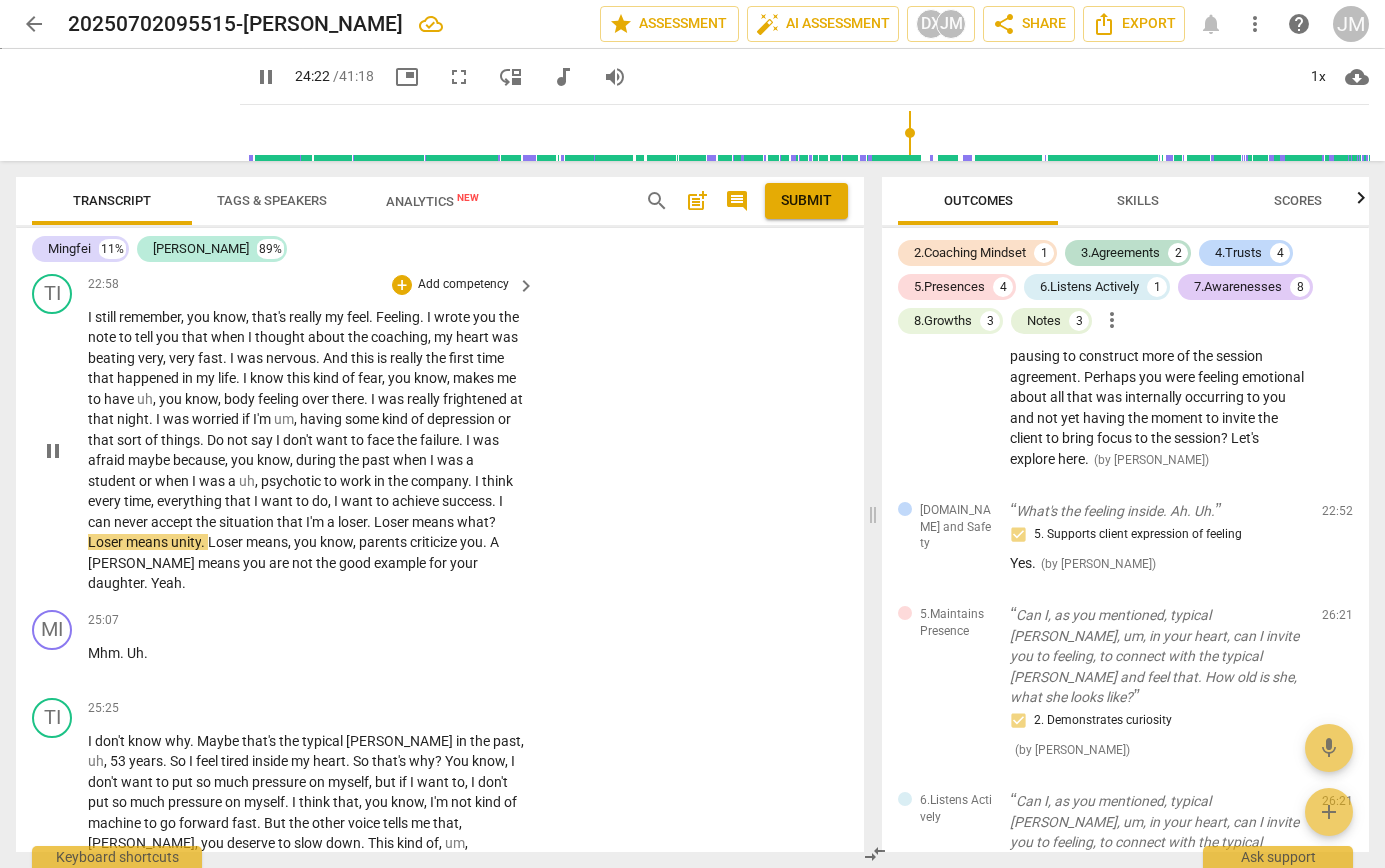 scroll, scrollTop: 8305, scrollLeft: 0, axis: vertical 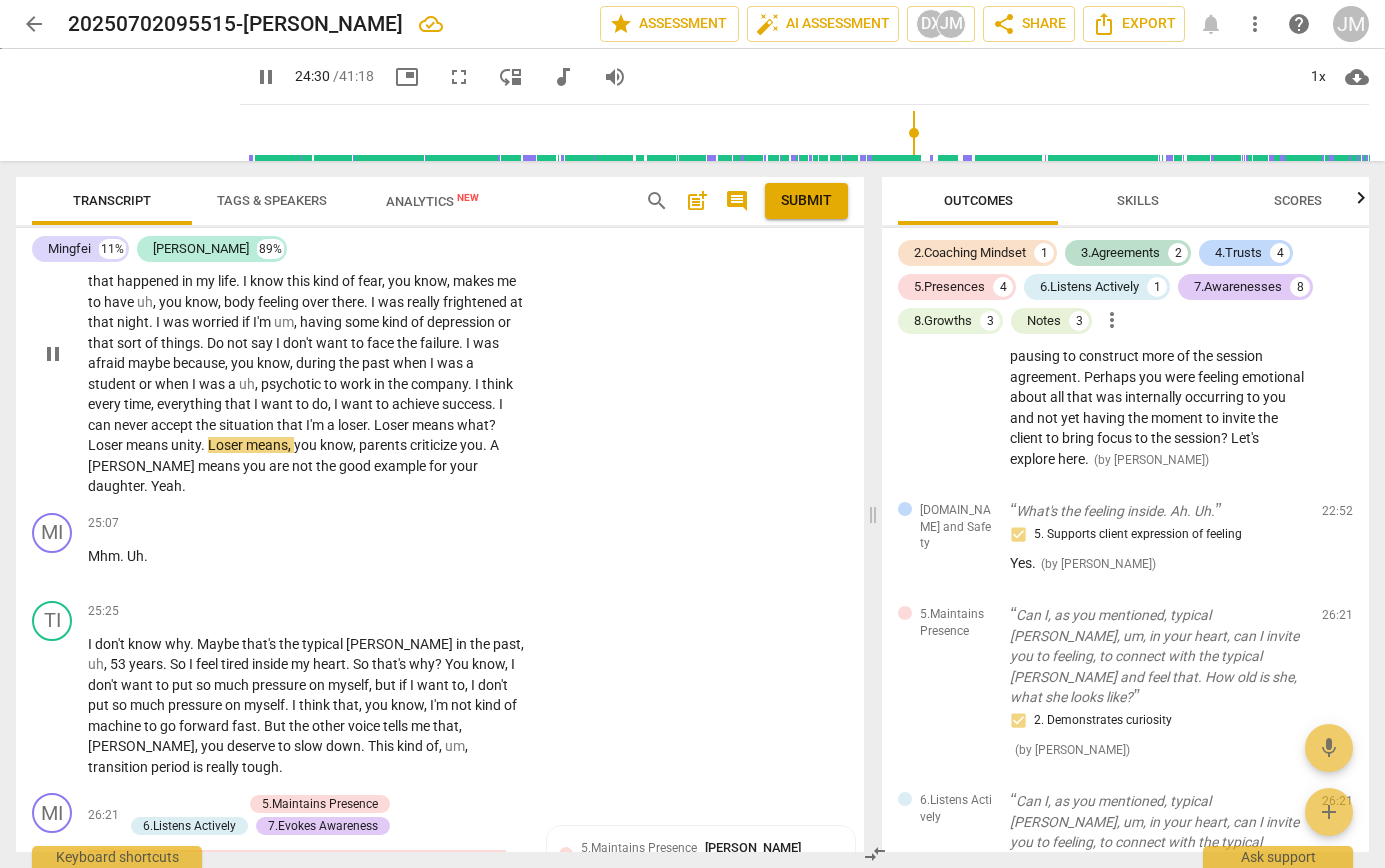 click on "you" at bounding box center (307, 445) 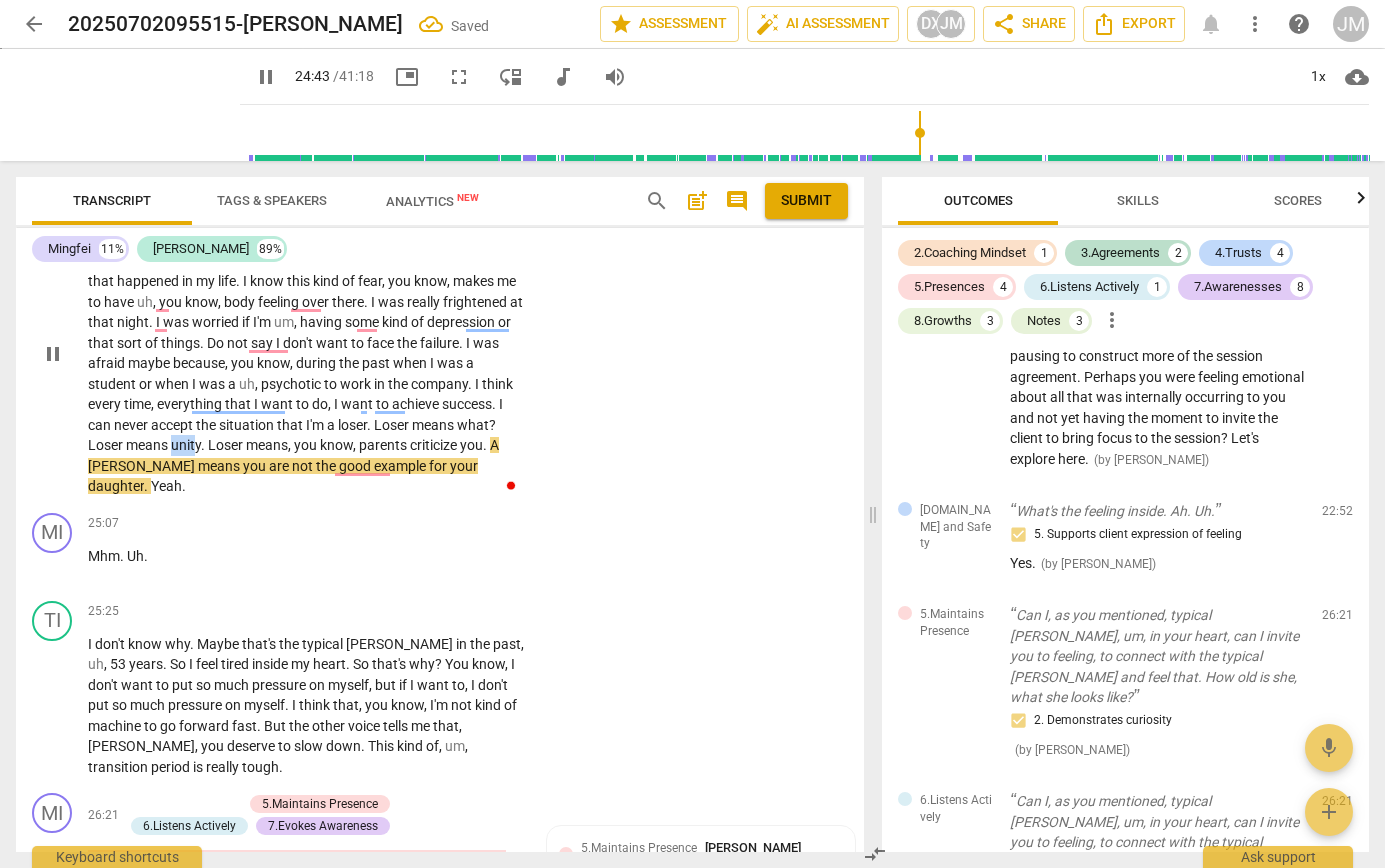 drag, startPoint x: 284, startPoint y: 484, endPoint x: 261, endPoint y: 486, distance: 23.086792 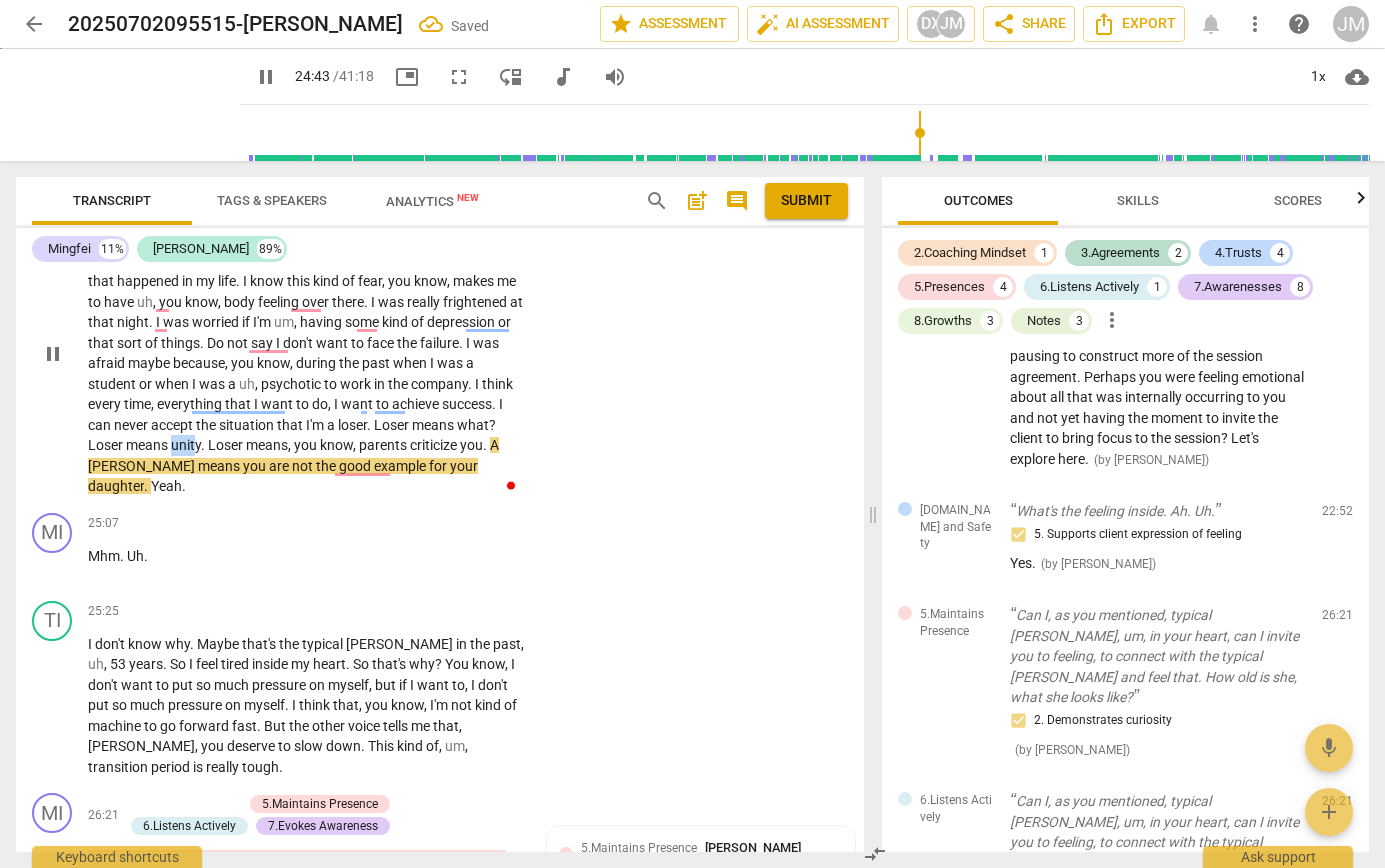 click on "unity" at bounding box center [186, 445] 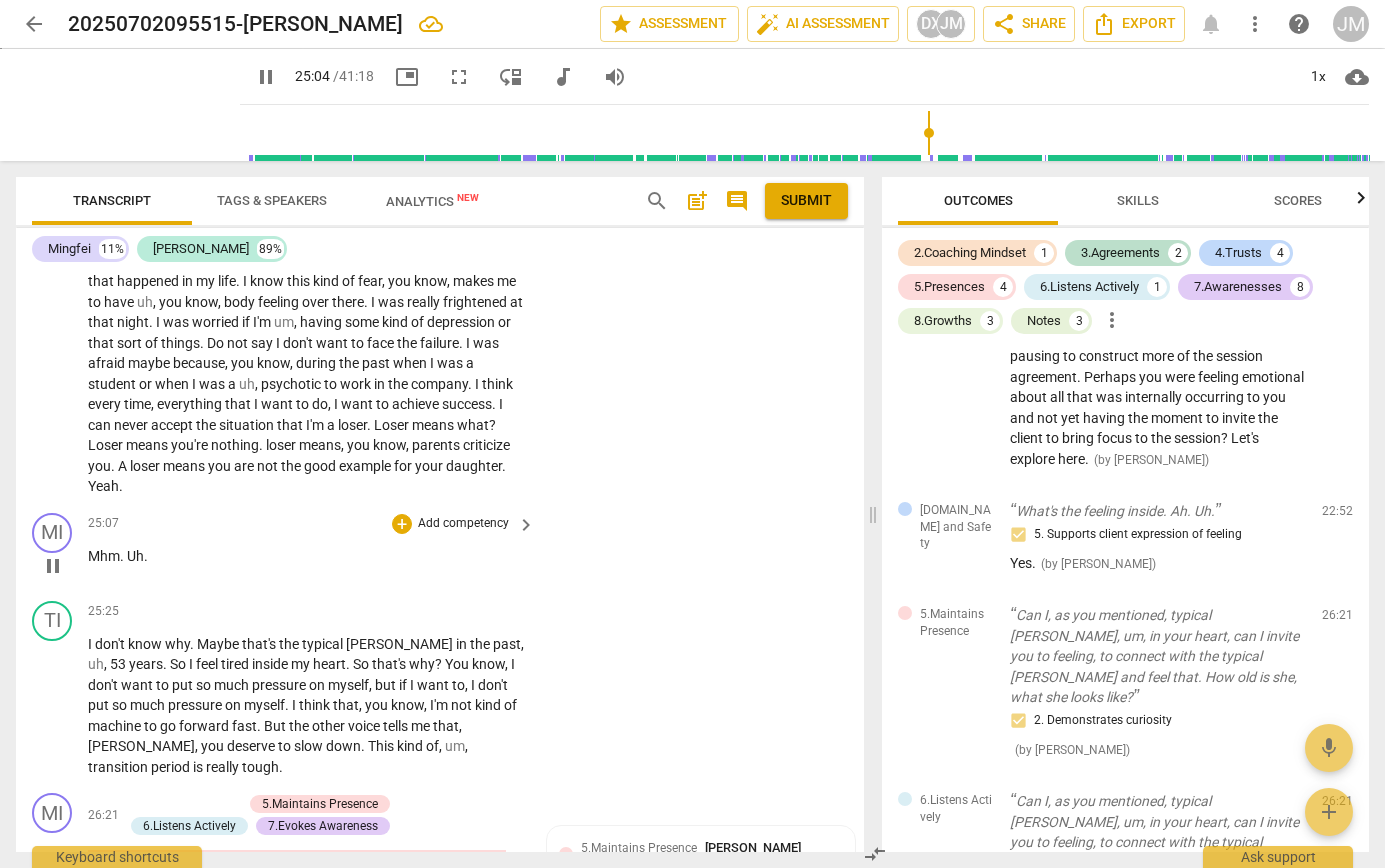 click on "Add competency" at bounding box center (463, 524) 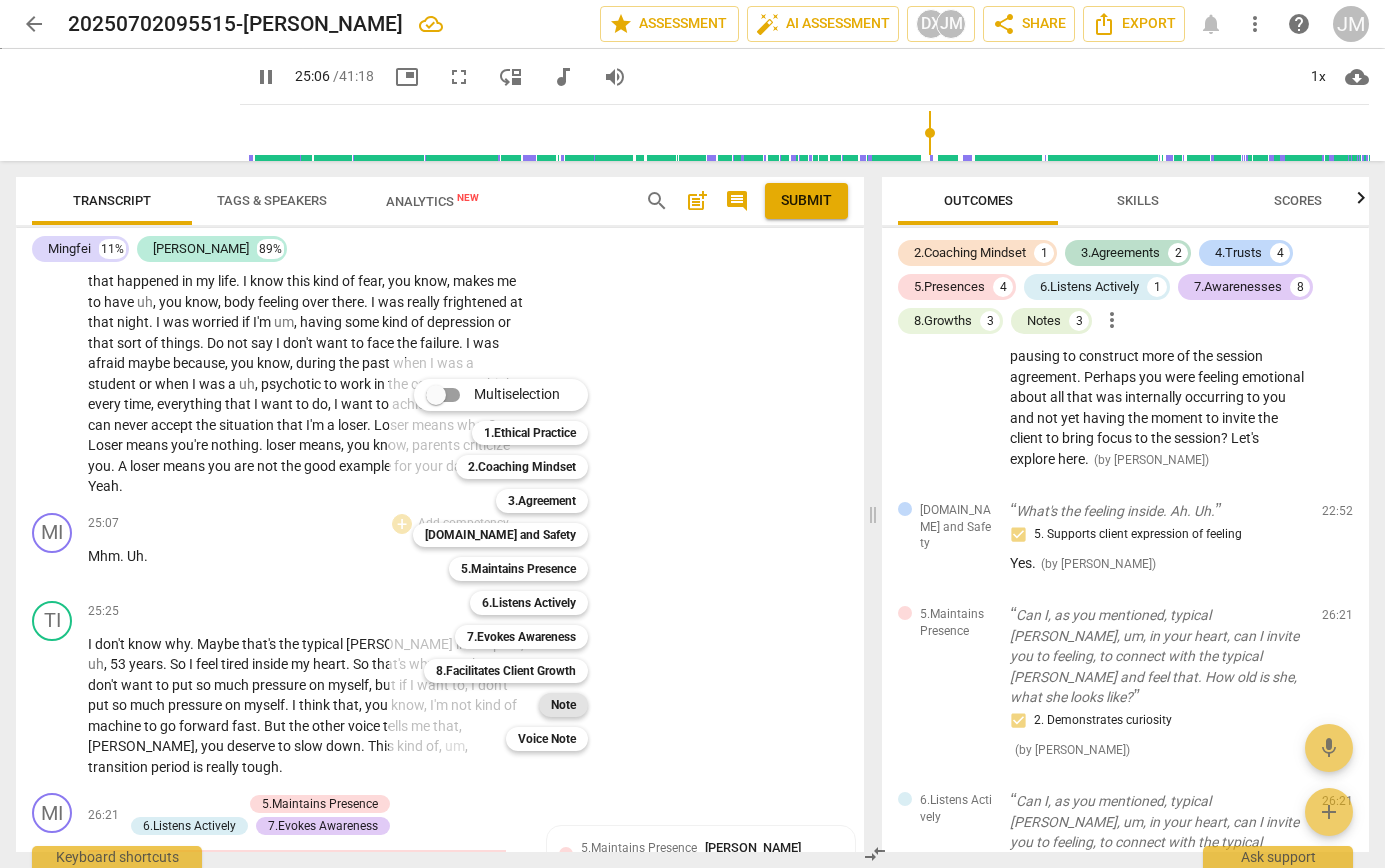 click on "Note" at bounding box center (563, 705) 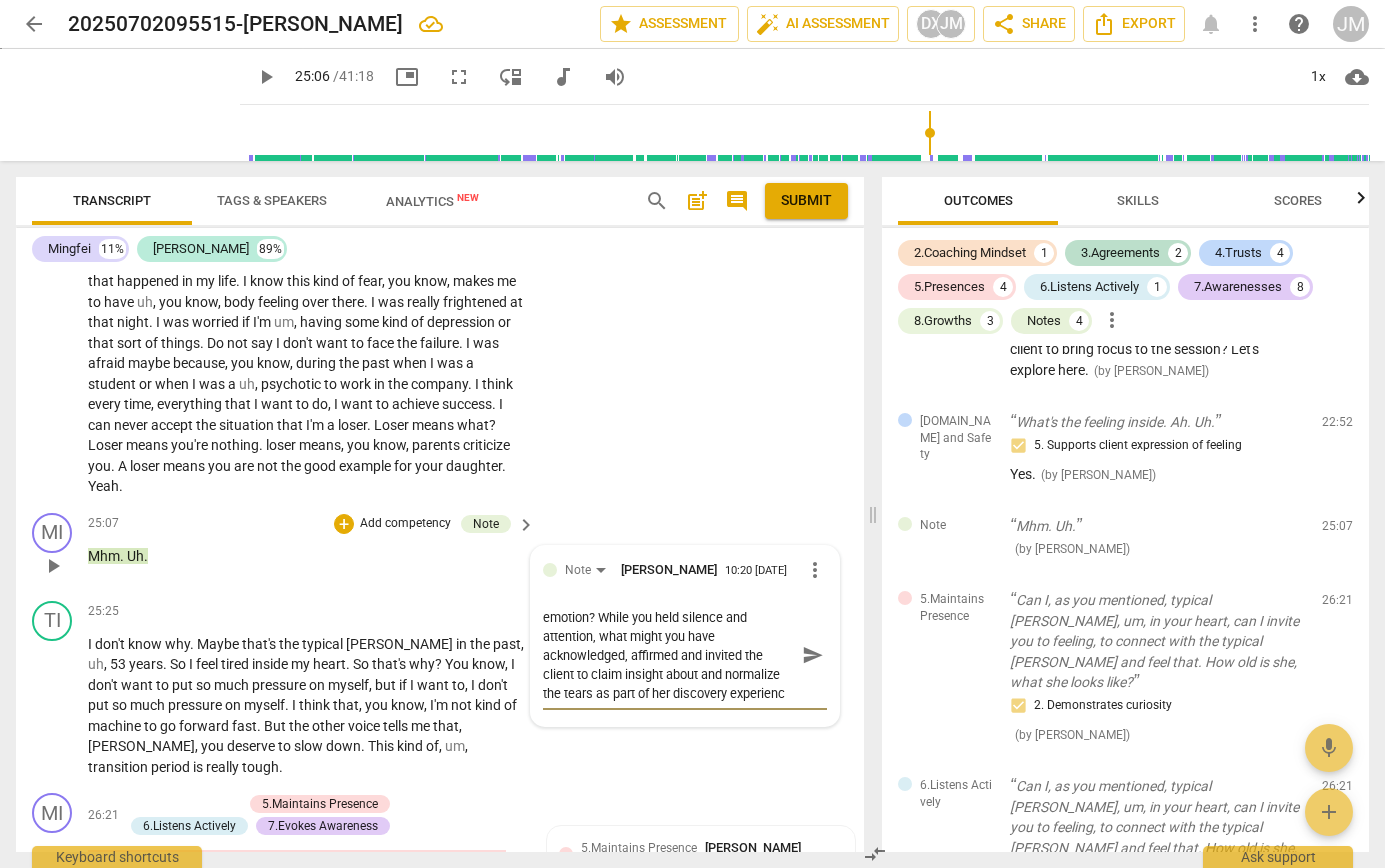 scroll, scrollTop: 36, scrollLeft: 0, axis: vertical 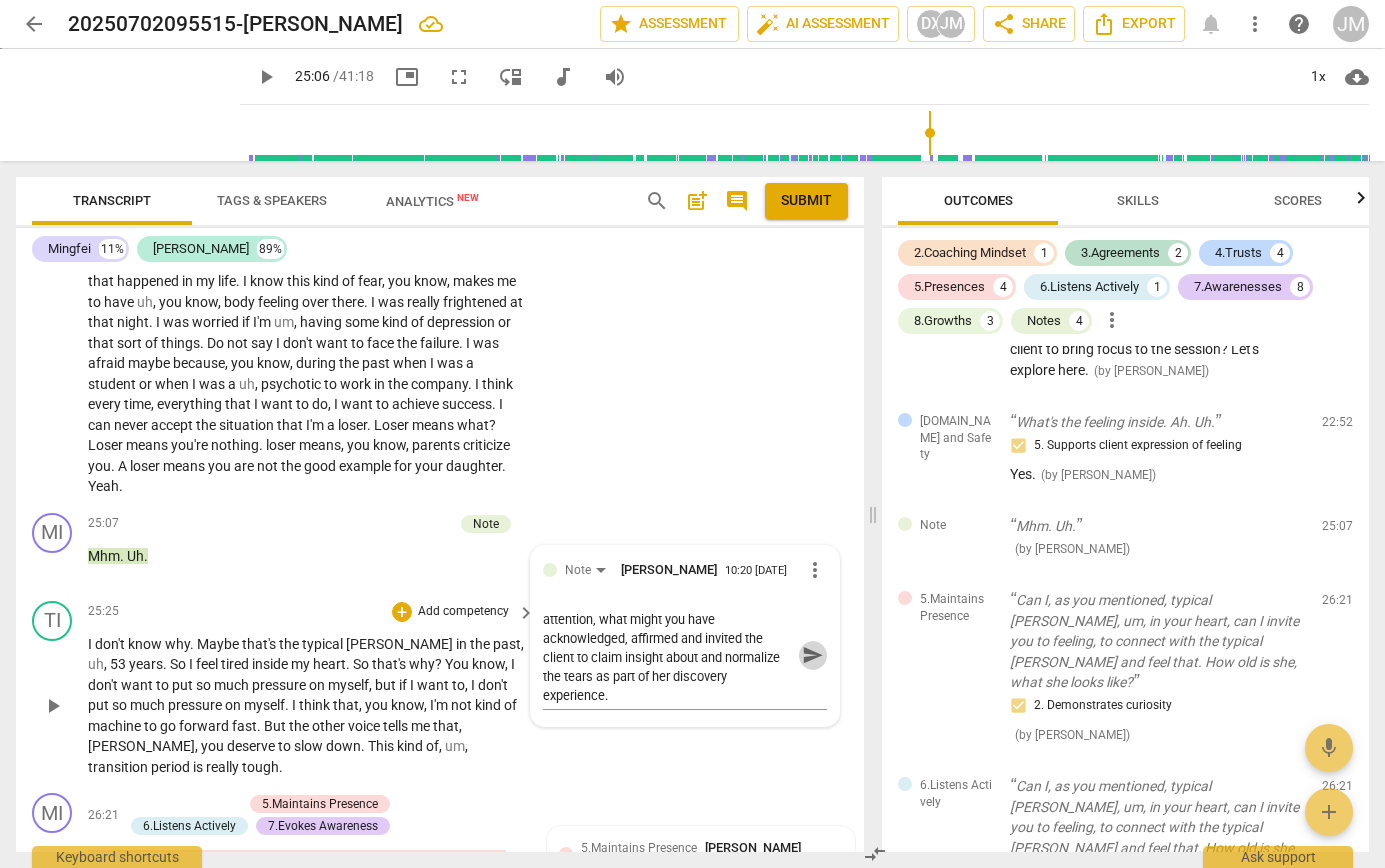 click on "send" at bounding box center [813, 655] 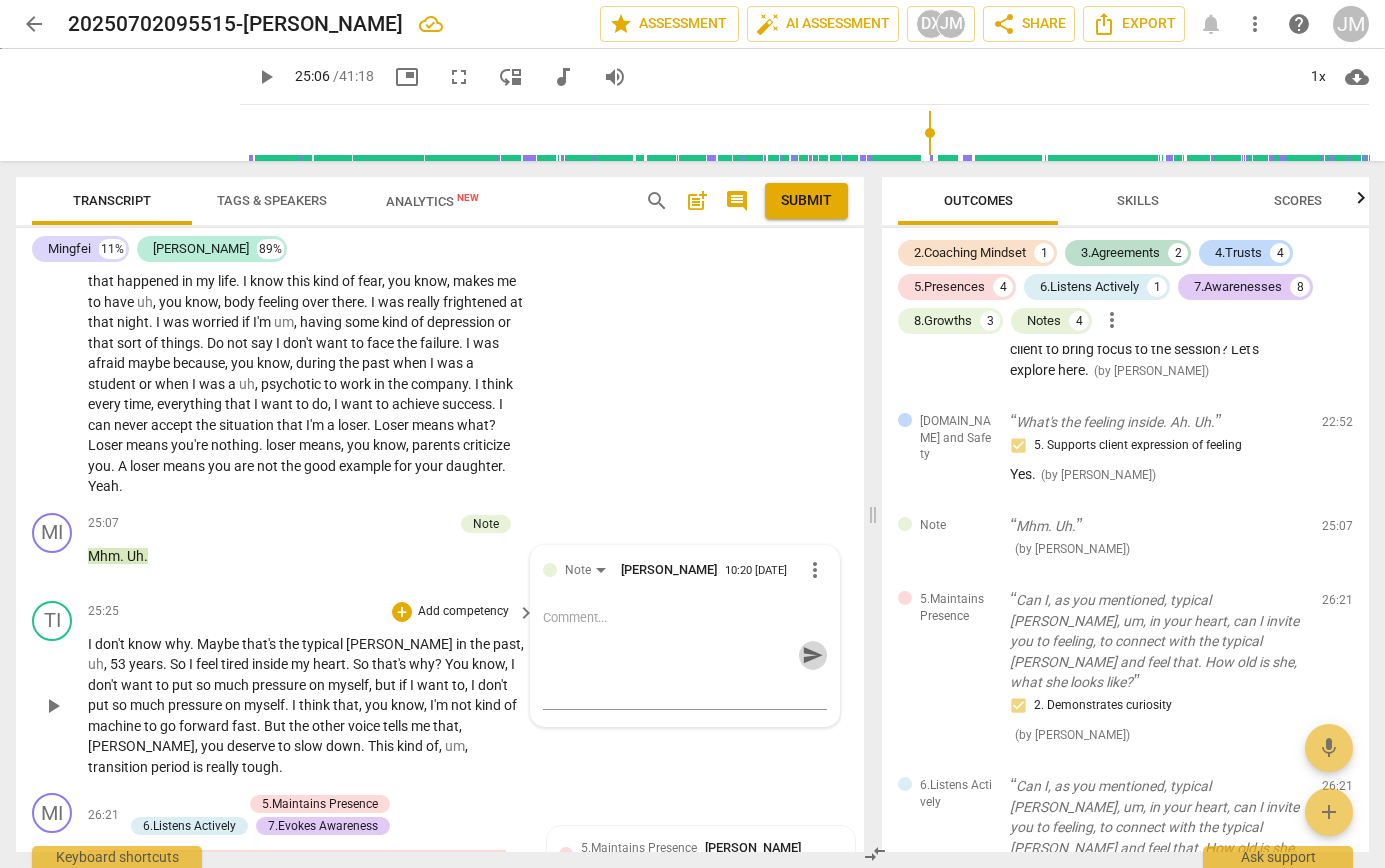 scroll, scrollTop: 0, scrollLeft: 0, axis: both 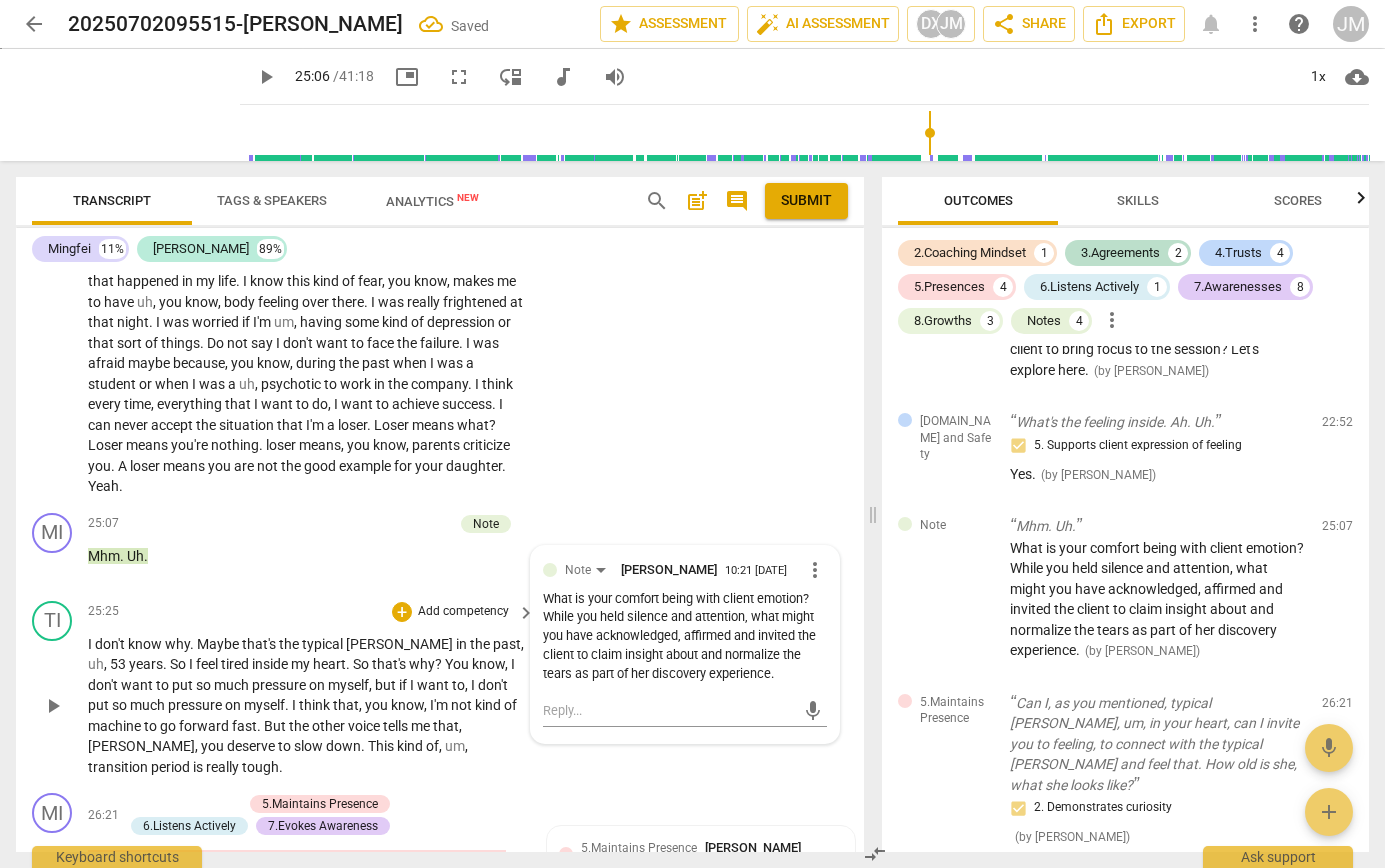 click on "play_arrow" at bounding box center [53, 706] 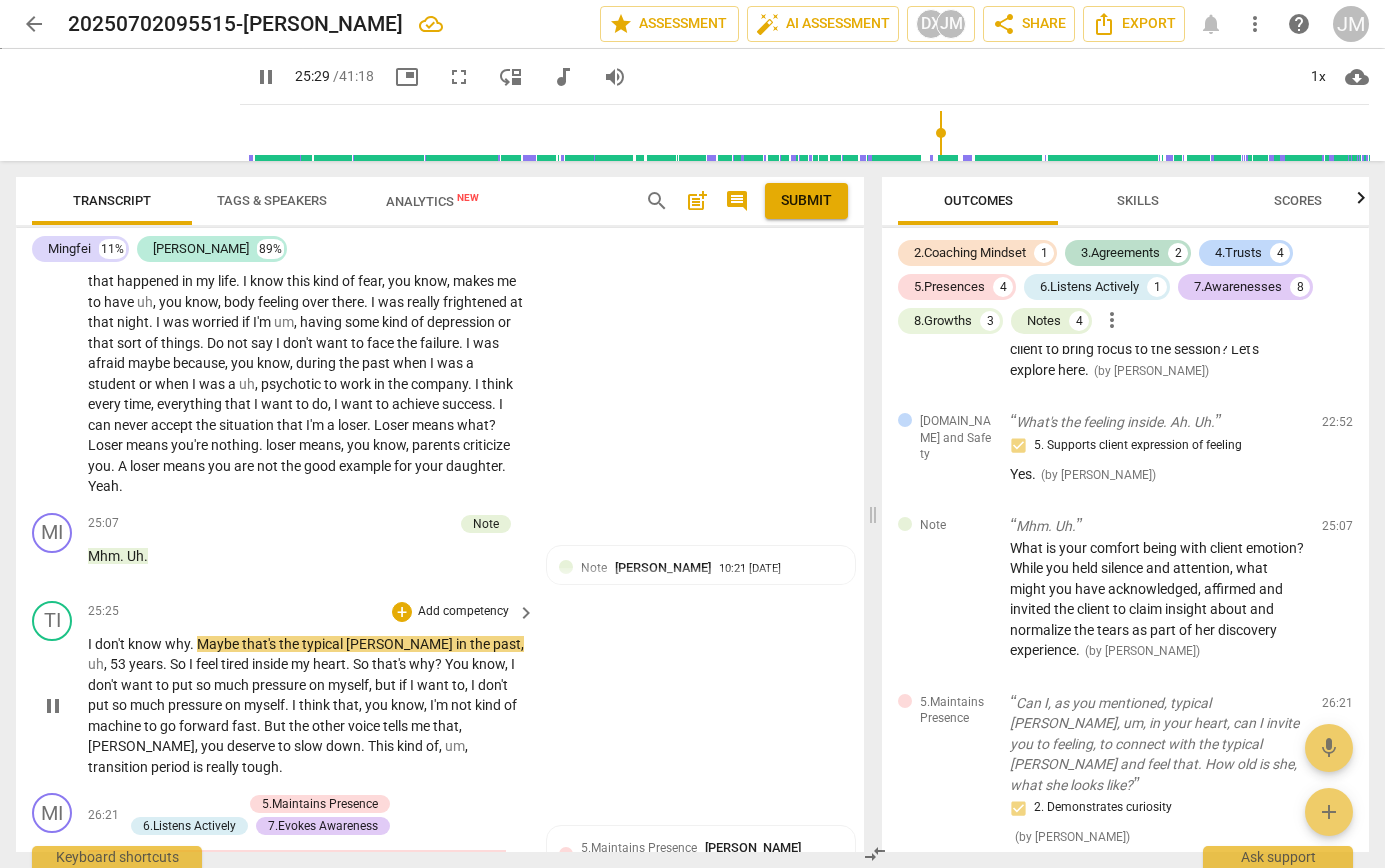 scroll, scrollTop: 8409, scrollLeft: 0, axis: vertical 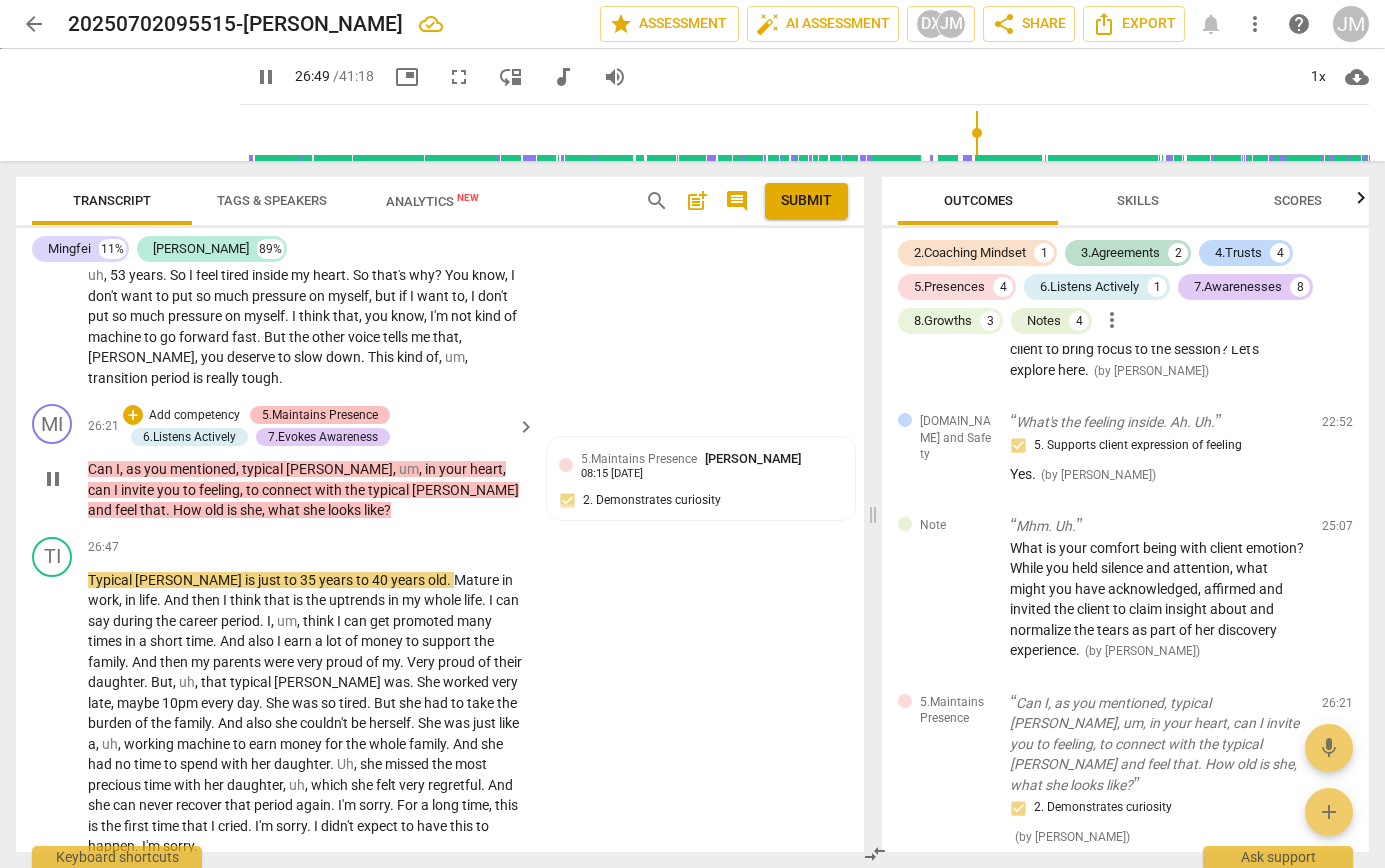 click on "5.Maintains Presence" at bounding box center [320, 415] 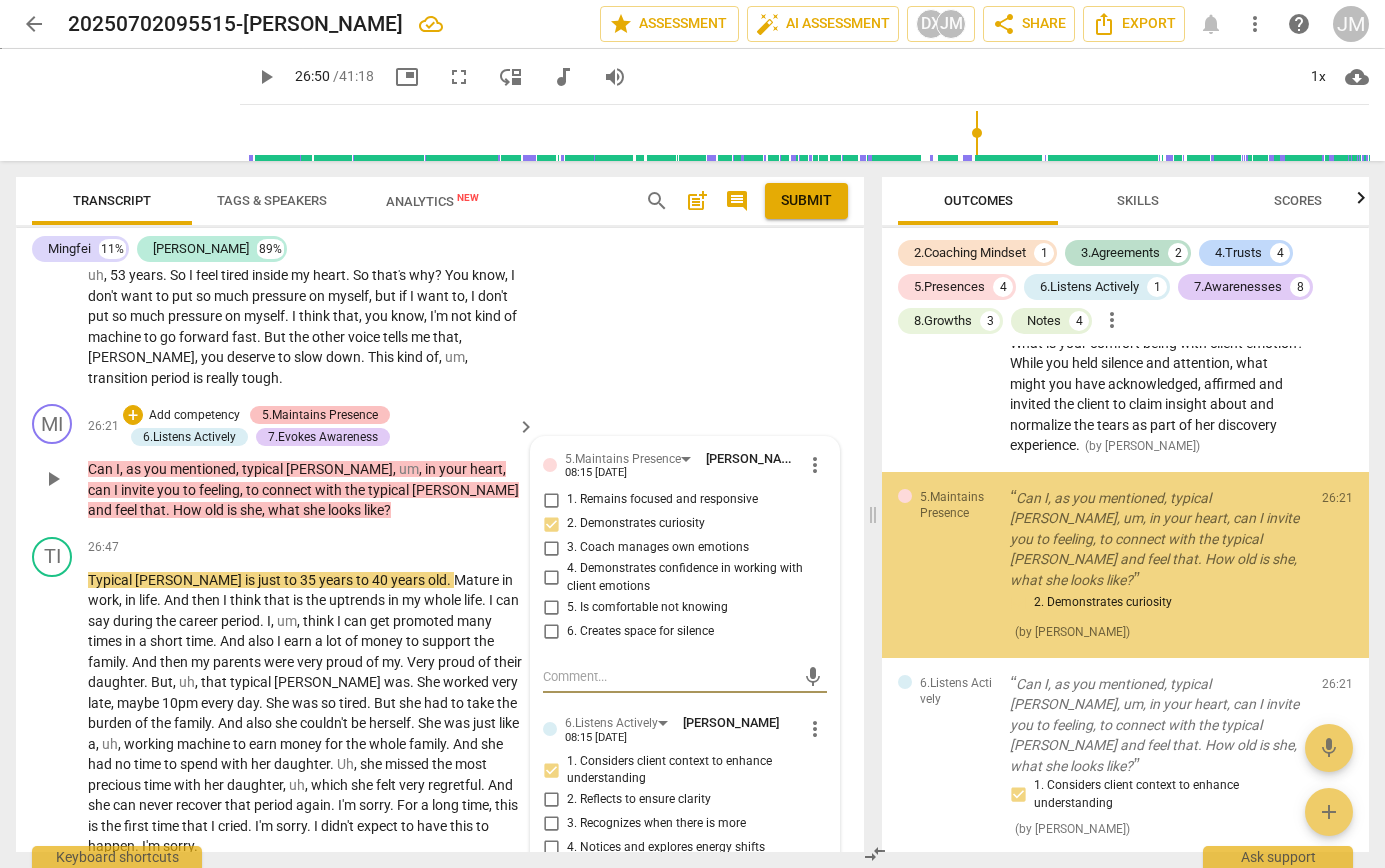 scroll, scrollTop: 4028, scrollLeft: 0, axis: vertical 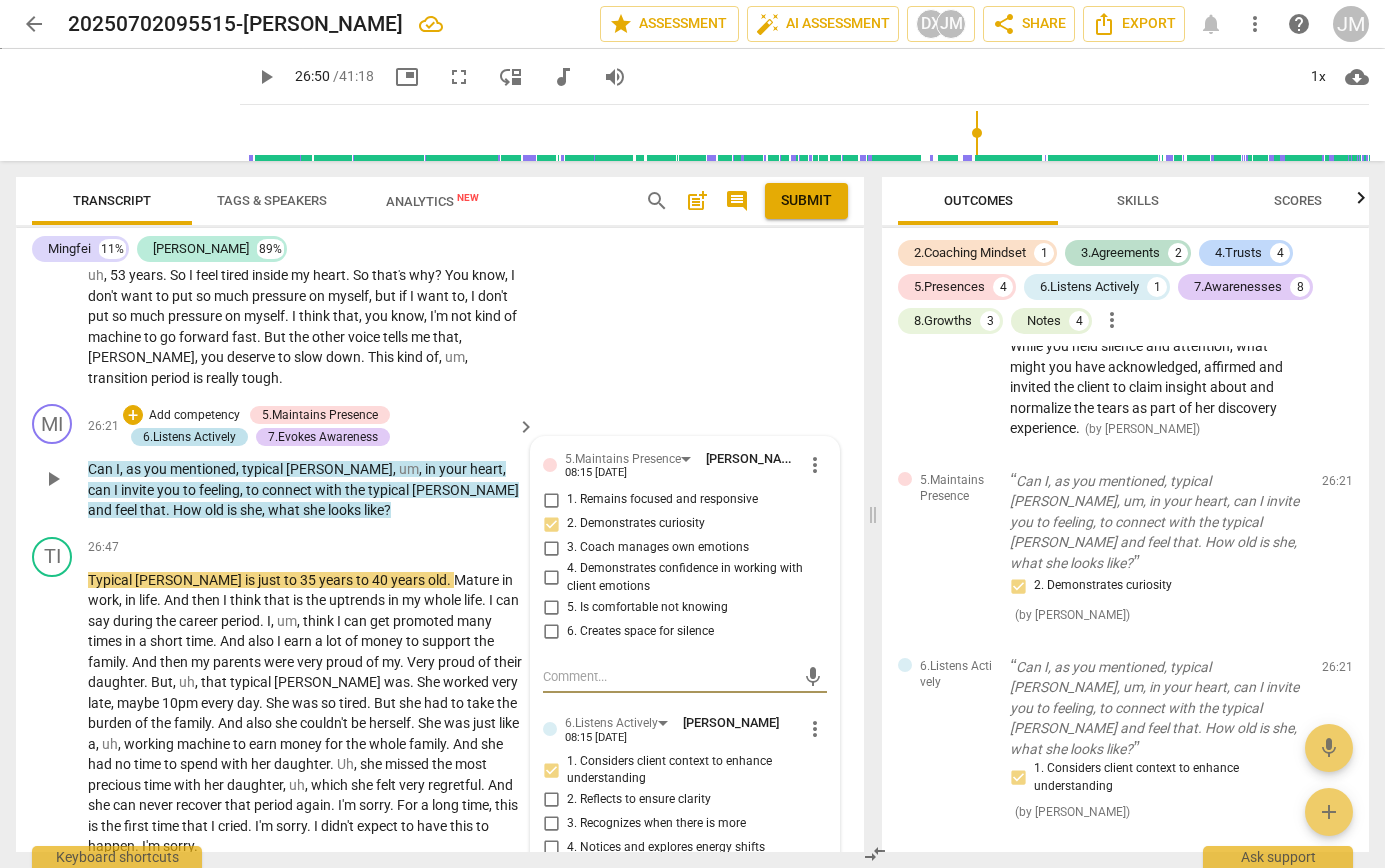 click on "6.Listens Actively" at bounding box center (189, 437) 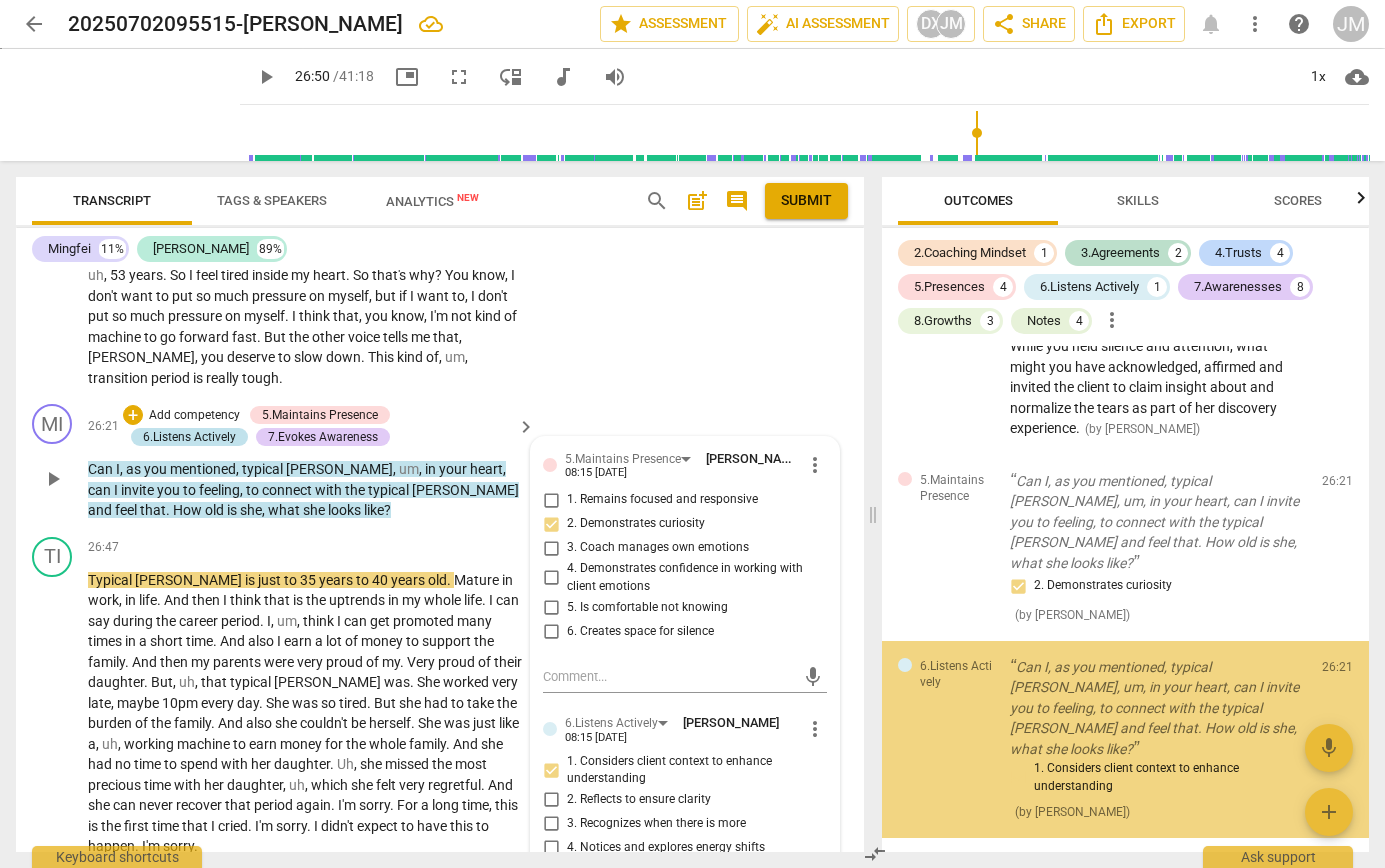 scroll, scrollTop: 4199, scrollLeft: 0, axis: vertical 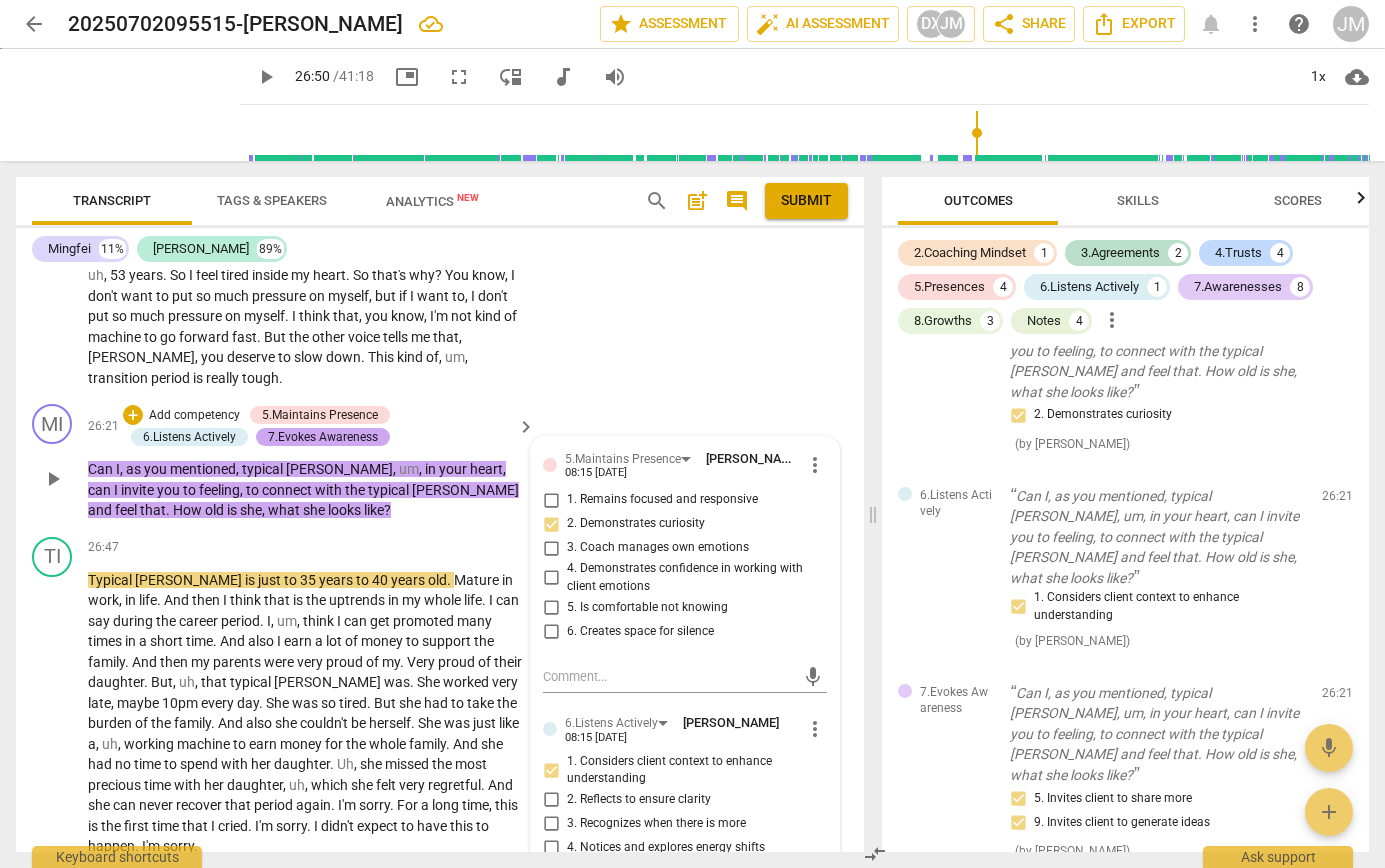 click on "7.Evokes Awareness" at bounding box center (323, 437) 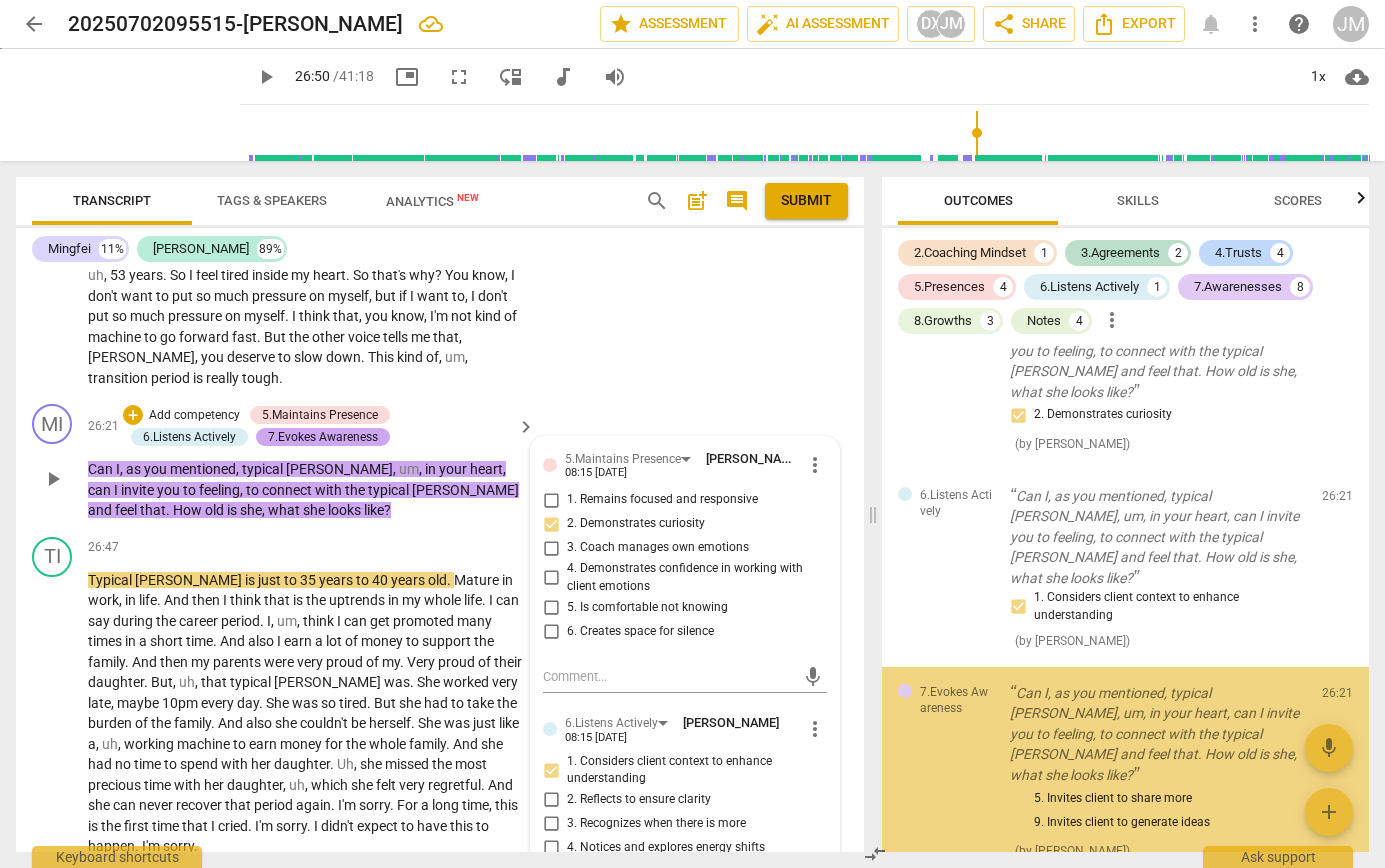 scroll, scrollTop: 4382, scrollLeft: 0, axis: vertical 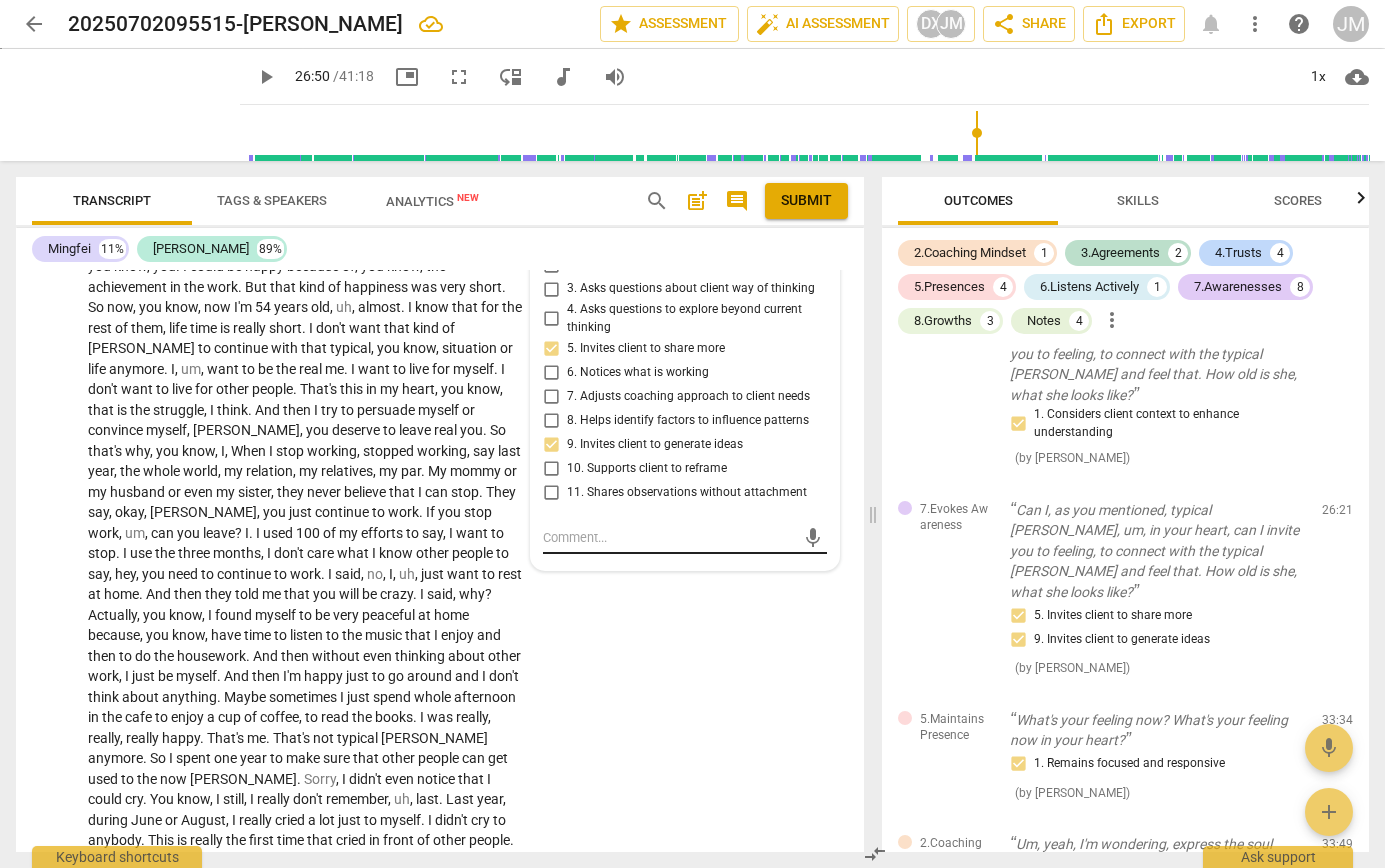 click at bounding box center (669, 537) 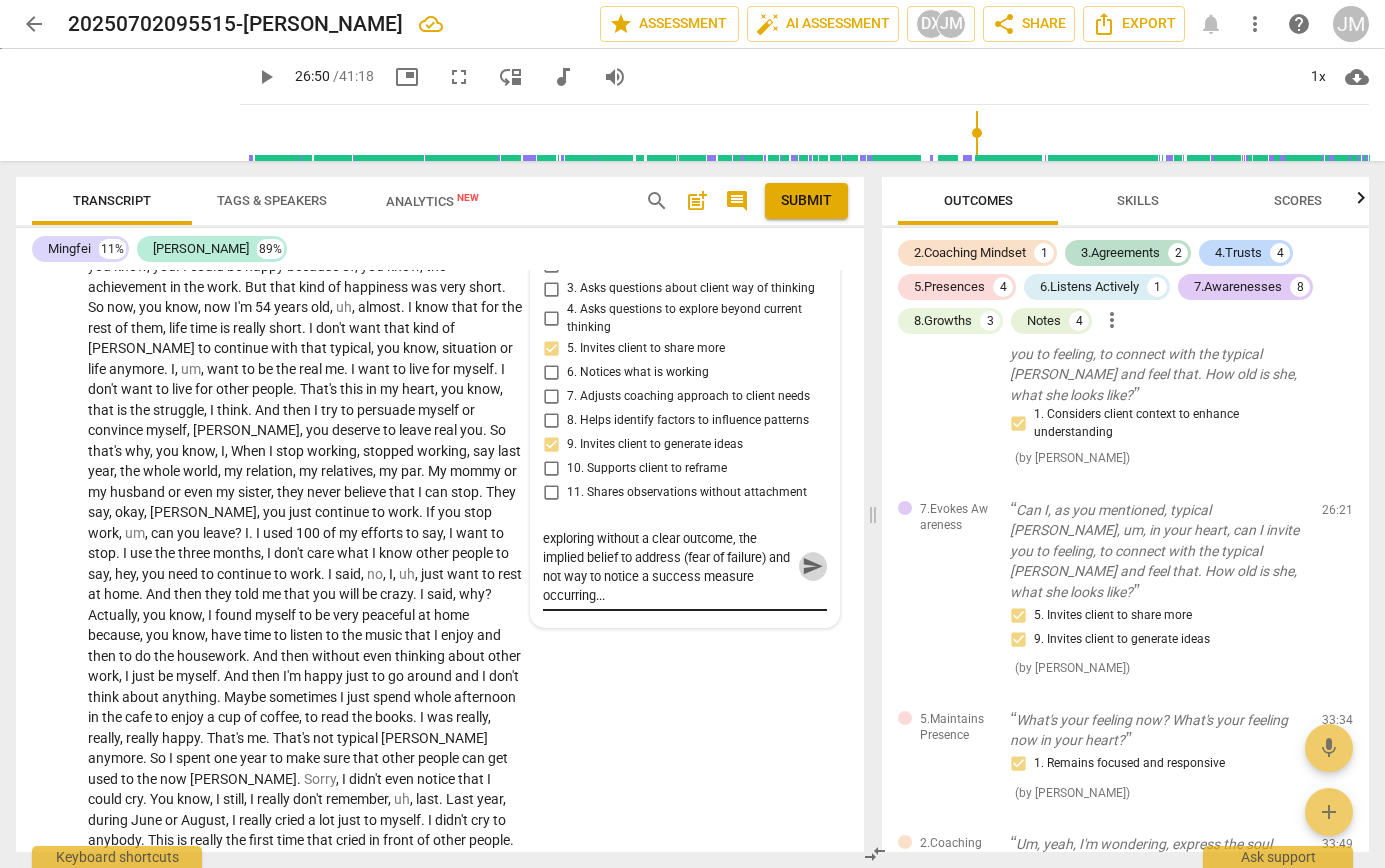 click on "send" at bounding box center (813, 567) 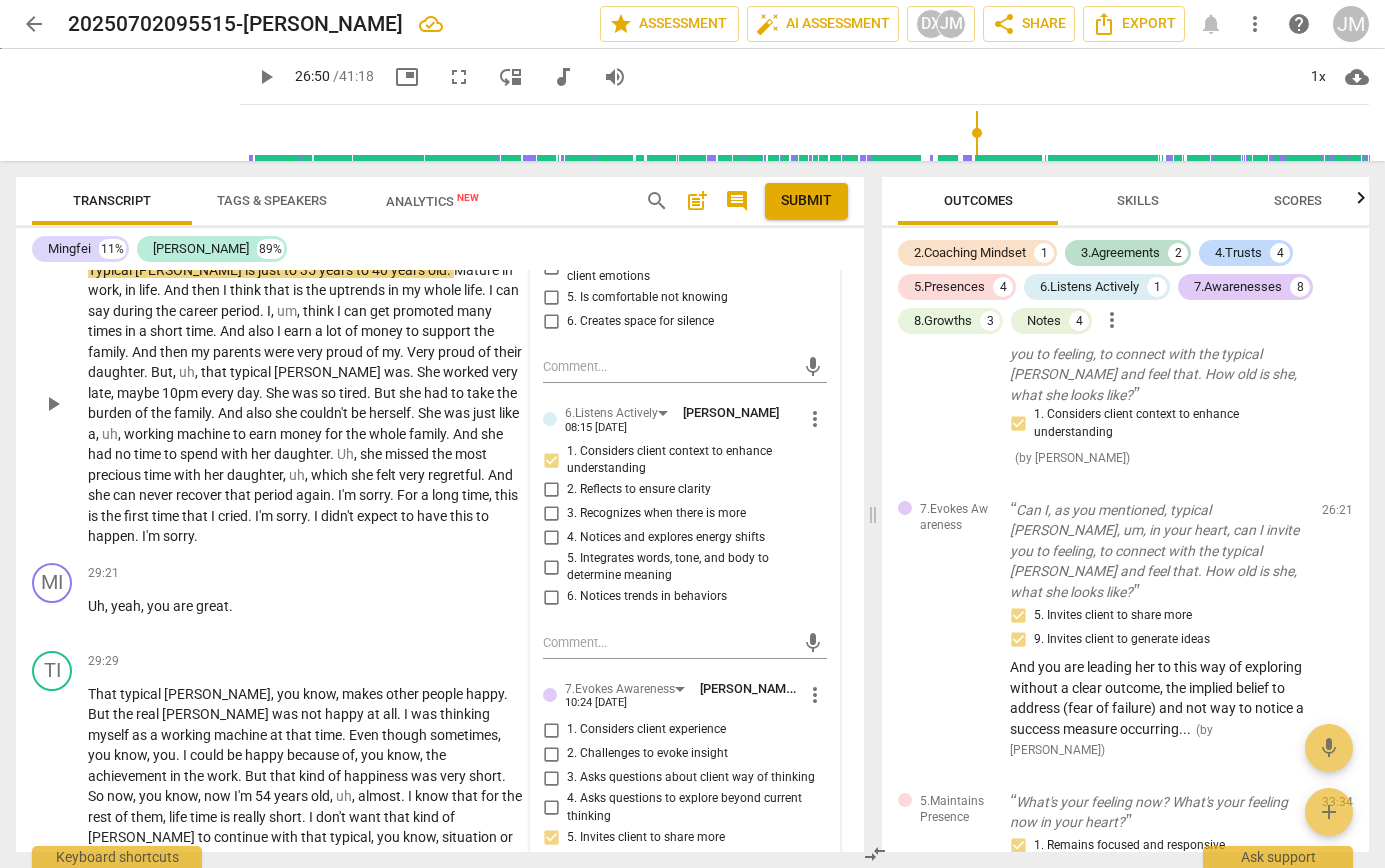 click on "play_arrow" at bounding box center (53, 404) 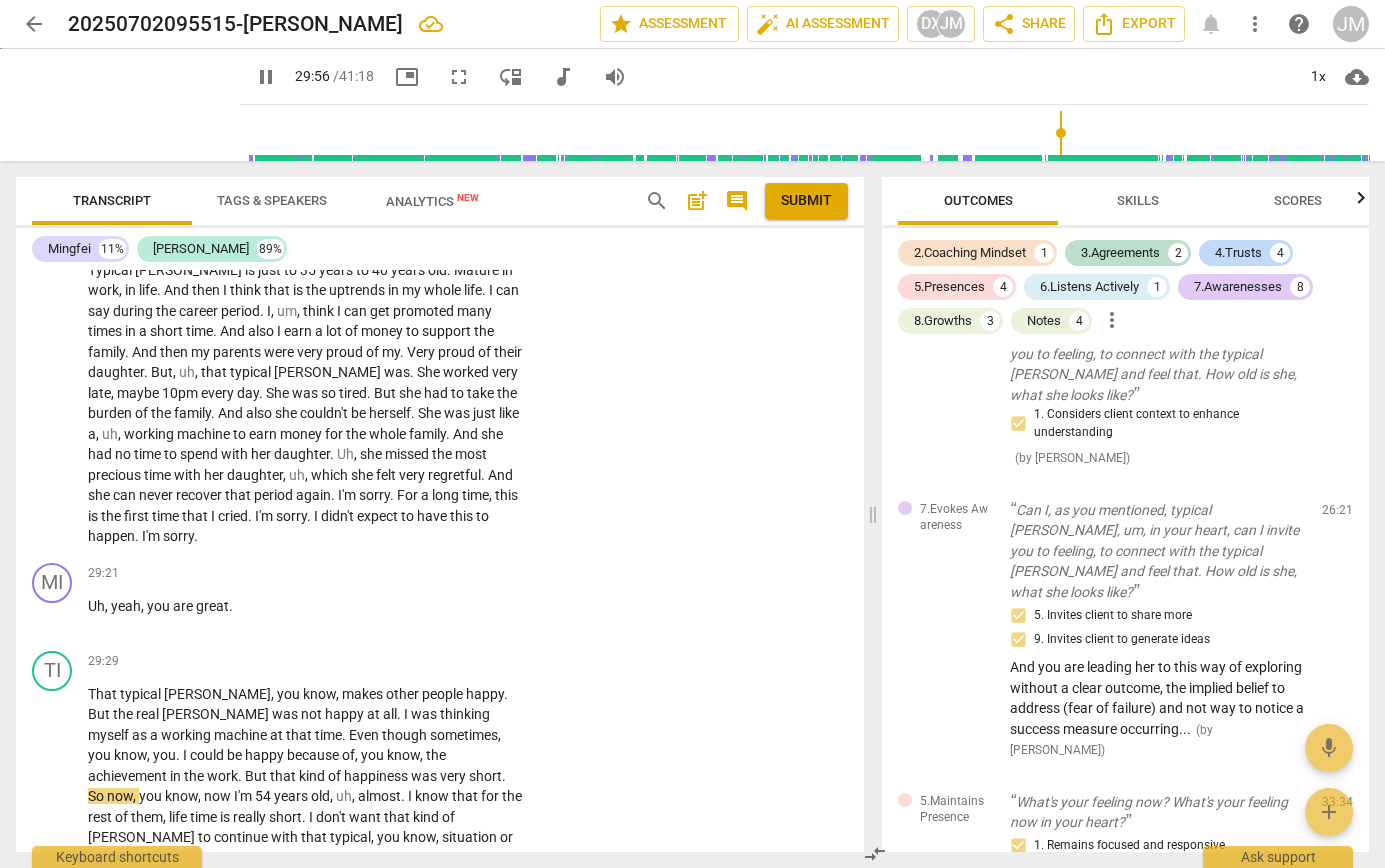 scroll, scrollTop: 9074, scrollLeft: 0, axis: vertical 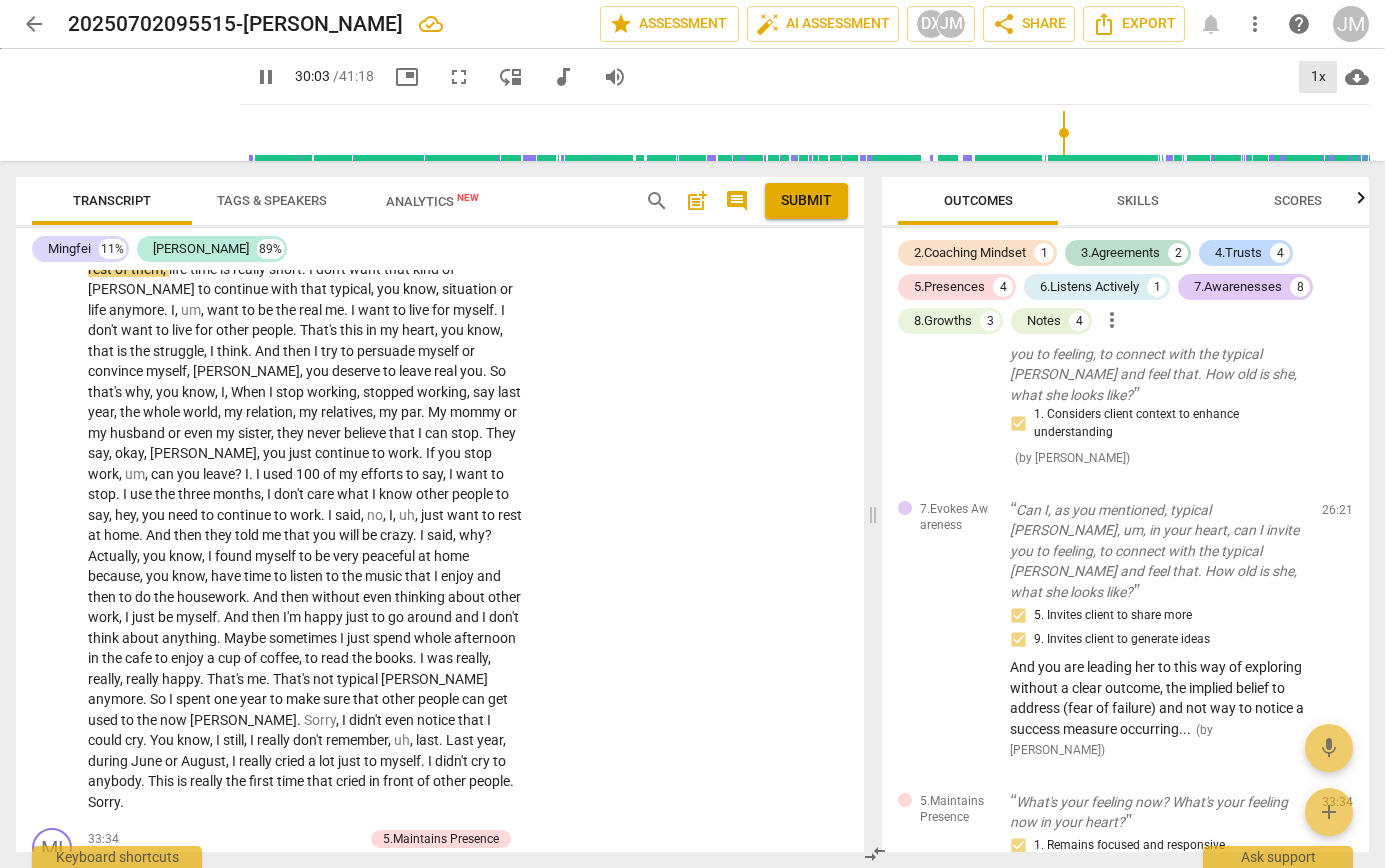 click on "1x" at bounding box center [1318, 77] 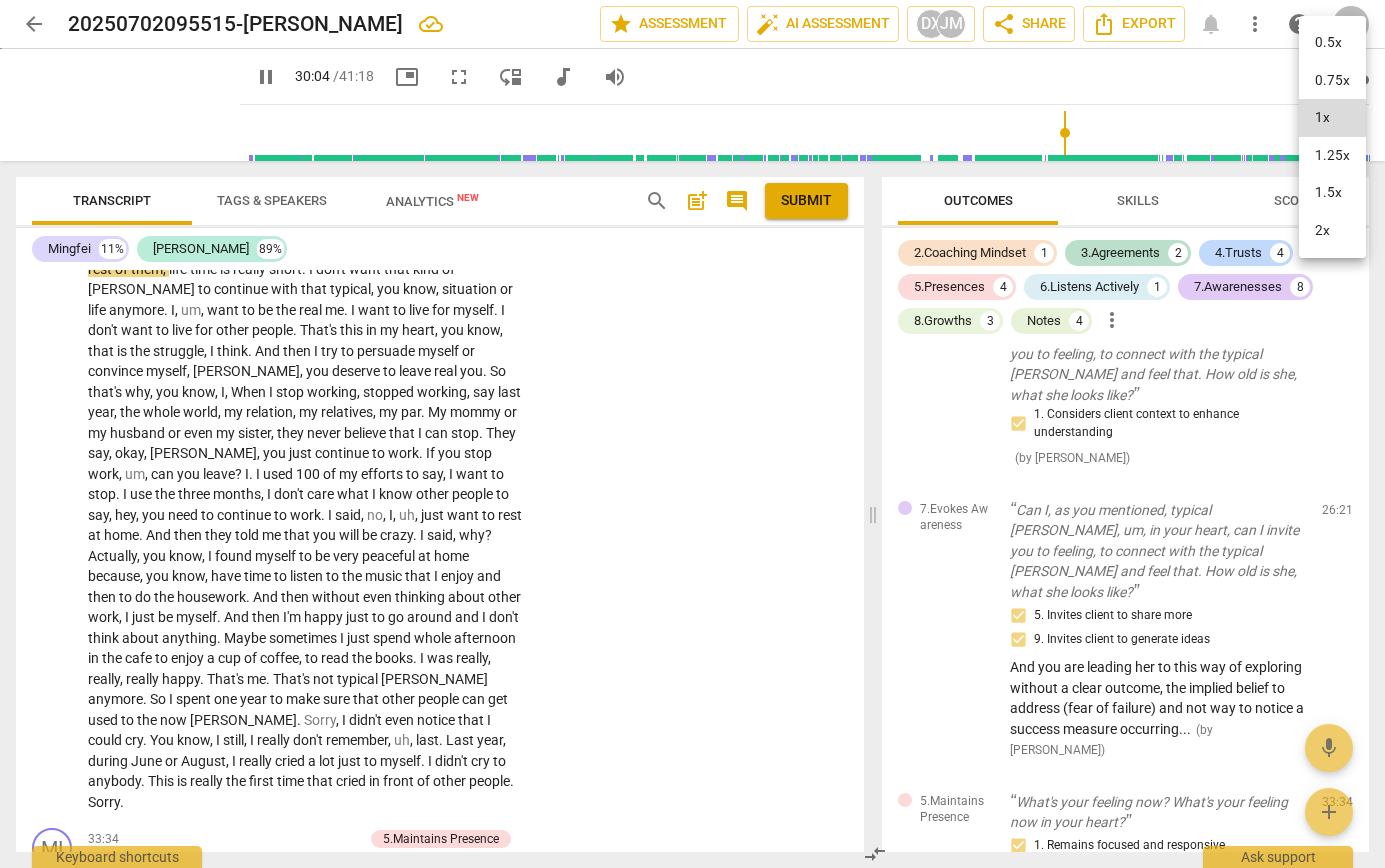 click on "1.5x" at bounding box center [1332, 193] 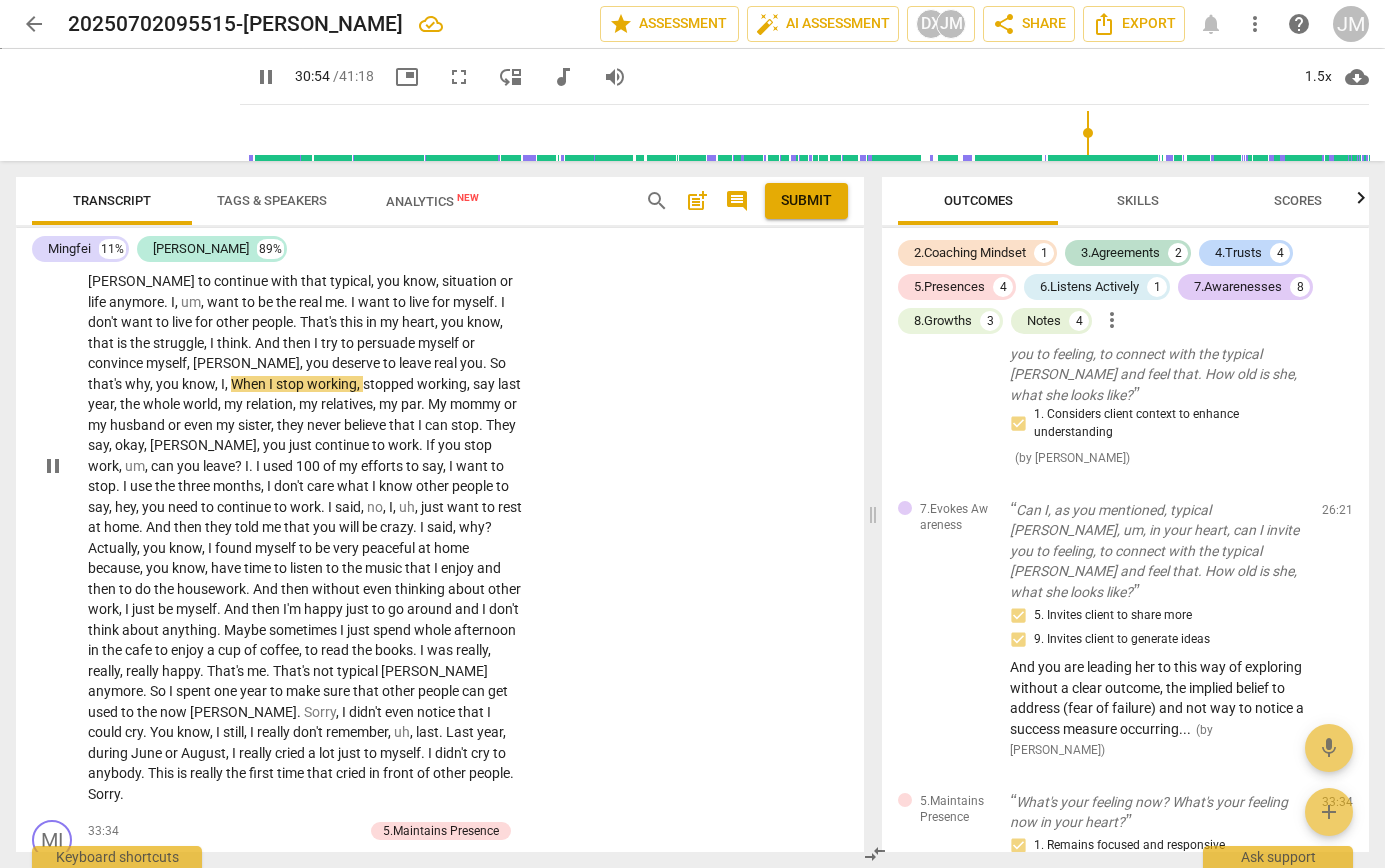 click on "leave" at bounding box center (416, 363) 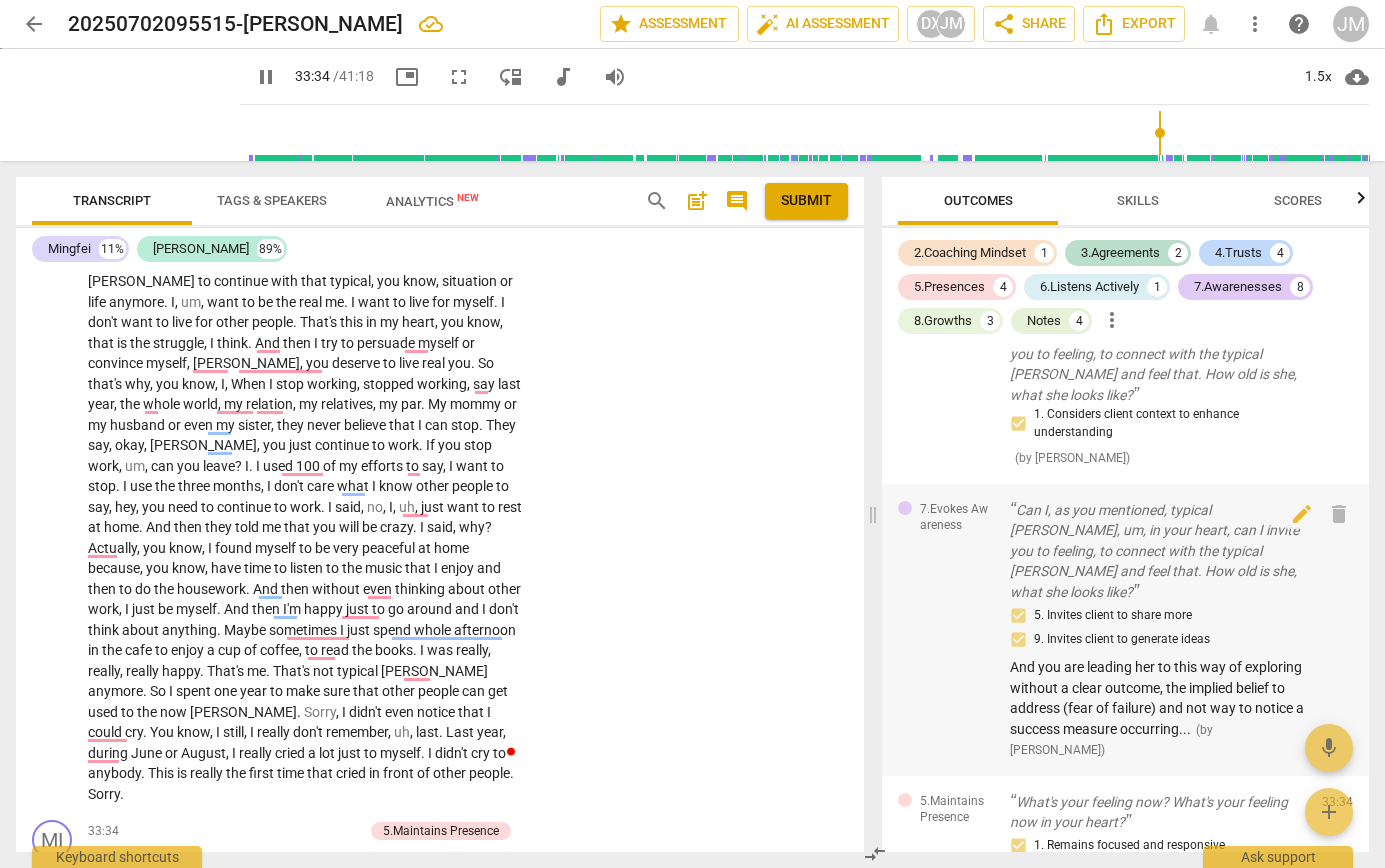 scroll, scrollTop: 10245, scrollLeft: 0, axis: vertical 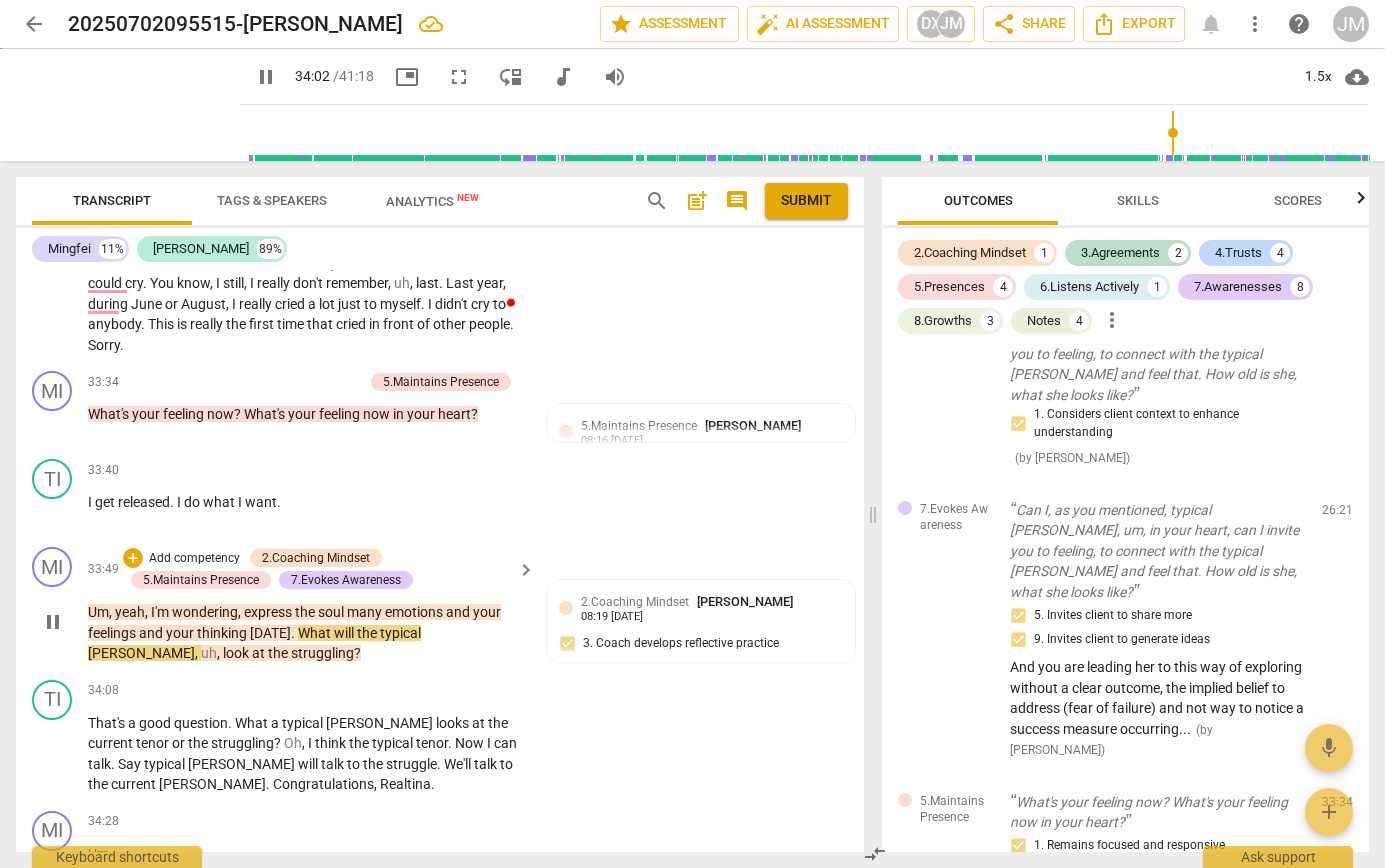 click on "soul" at bounding box center [332, 612] 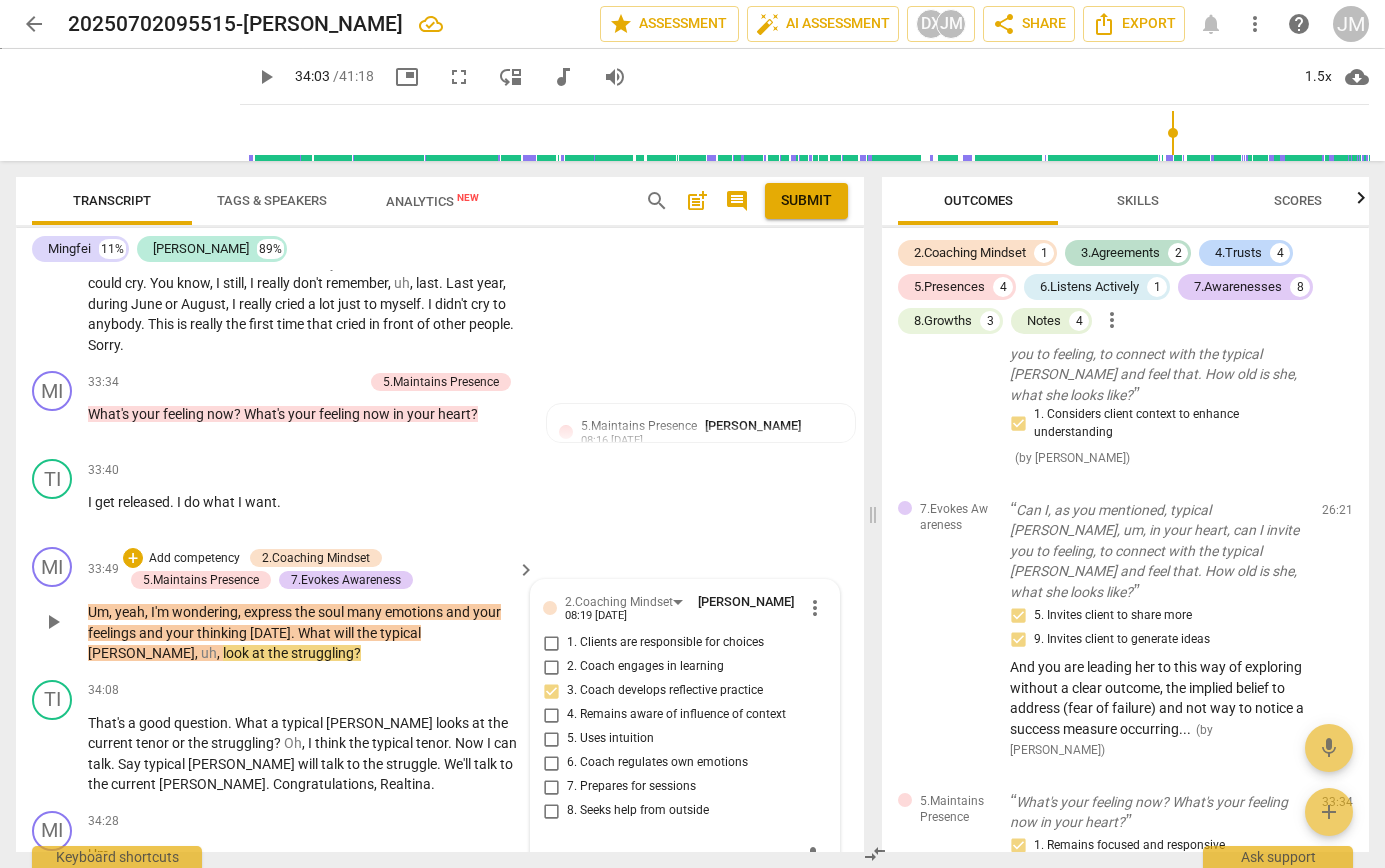 scroll, scrollTop: 10409, scrollLeft: 0, axis: vertical 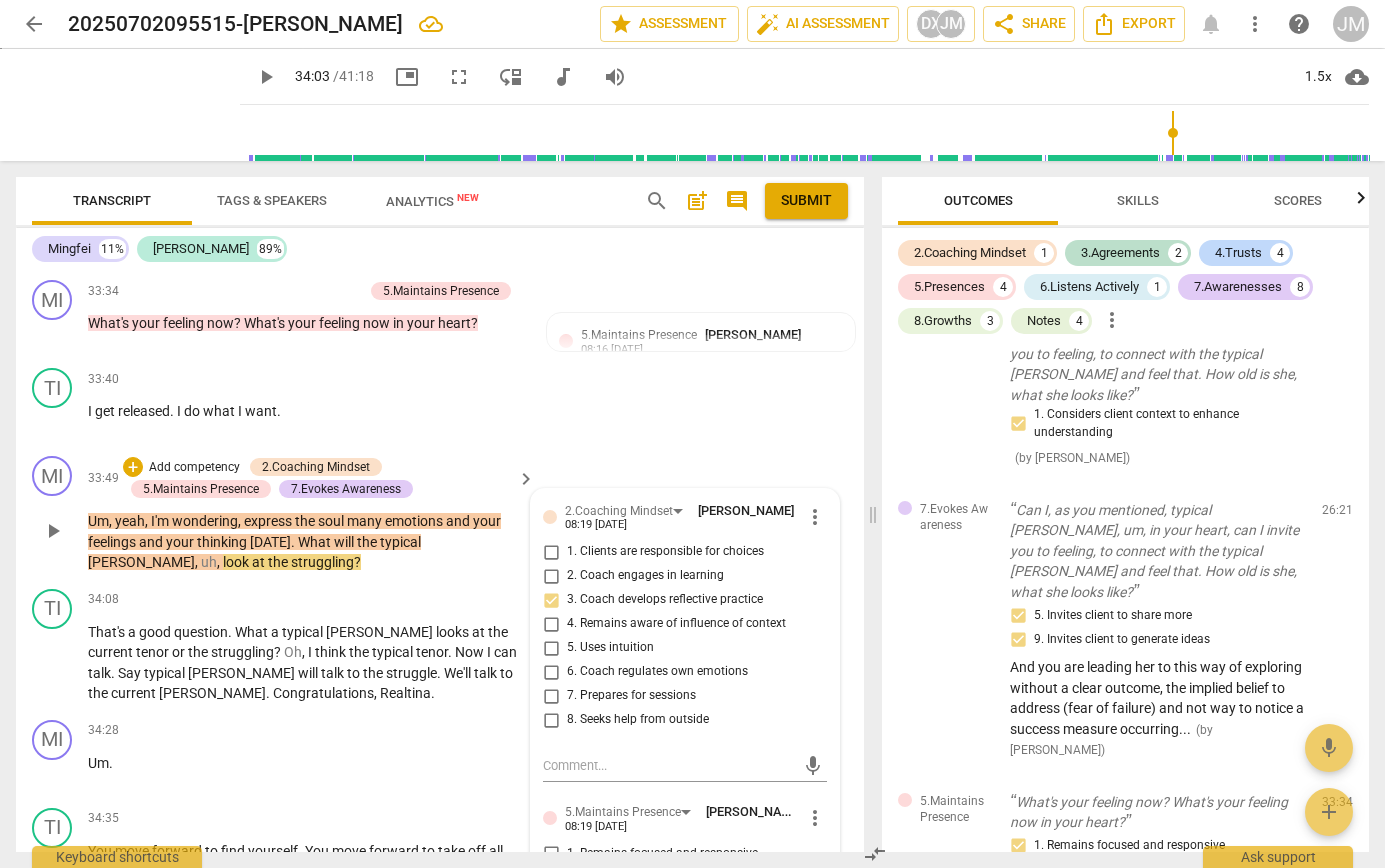 click on "soul" at bounding box center (332, 521) 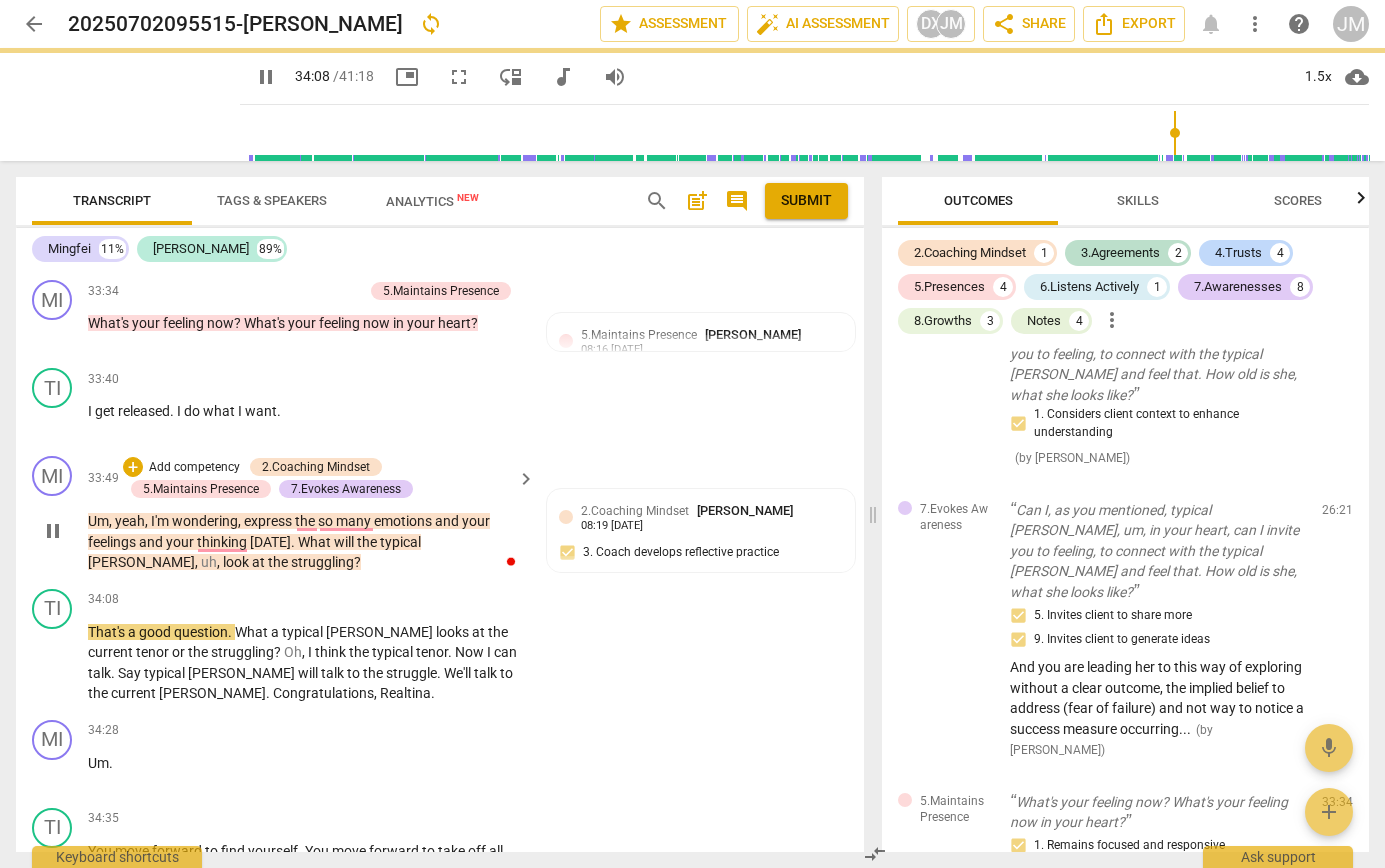 scroll, scrollTop: 10205, scrollLeft: 0, axis: vertical 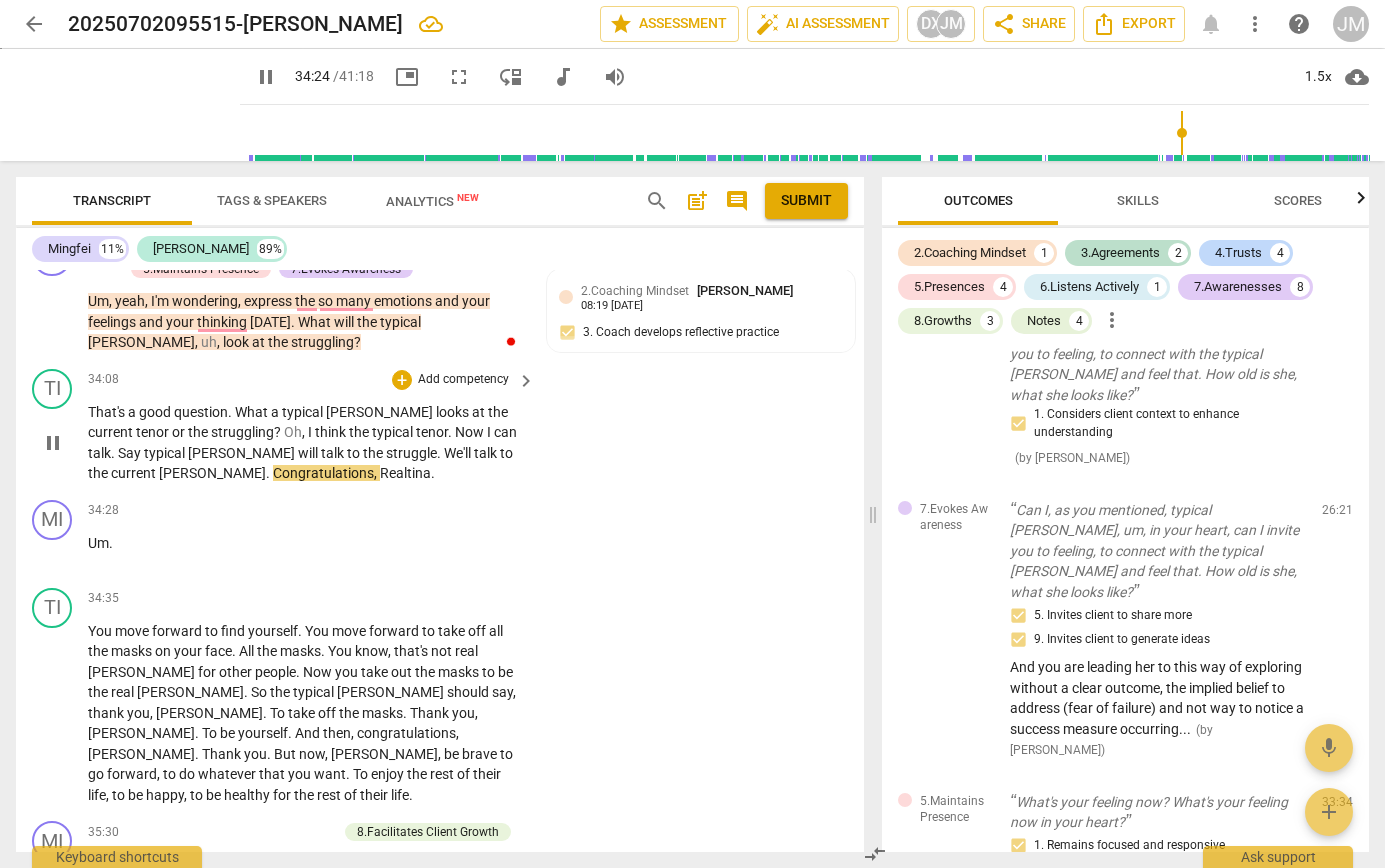 click on "That's   a   good   question .   What   a   typical   Tina   looks   at   the   current   tenor   or   the   struggling ?   Oh ,   I   think   the   typical   tenor .   Now   I   can   talk .   Say   typical   Tina   will   talk   to   the   struggle .   We'll   talk   to   the   current   Tina .   Congratulations ,   Realtina ." at bounding box center (306, 443) 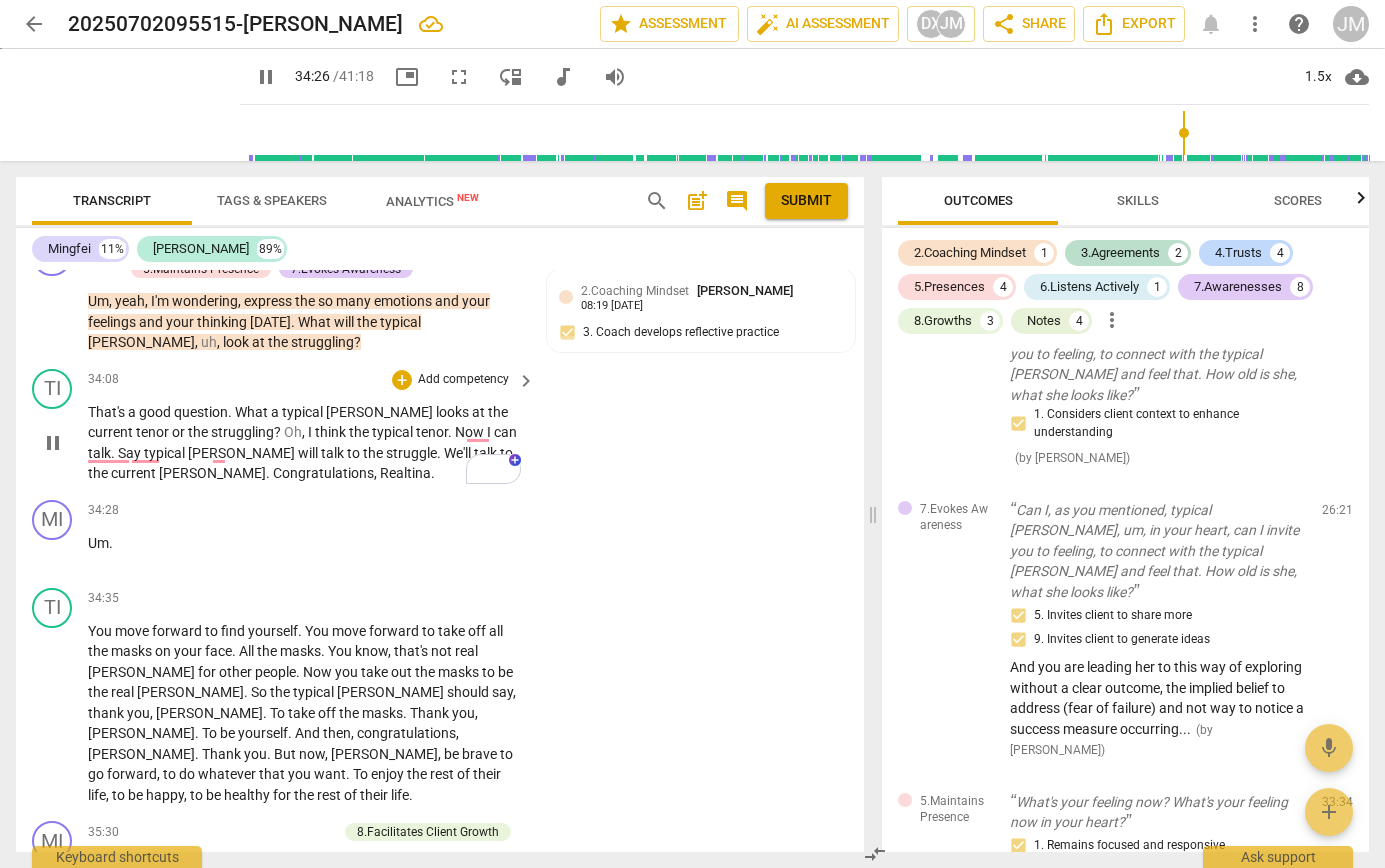 type on "2067" 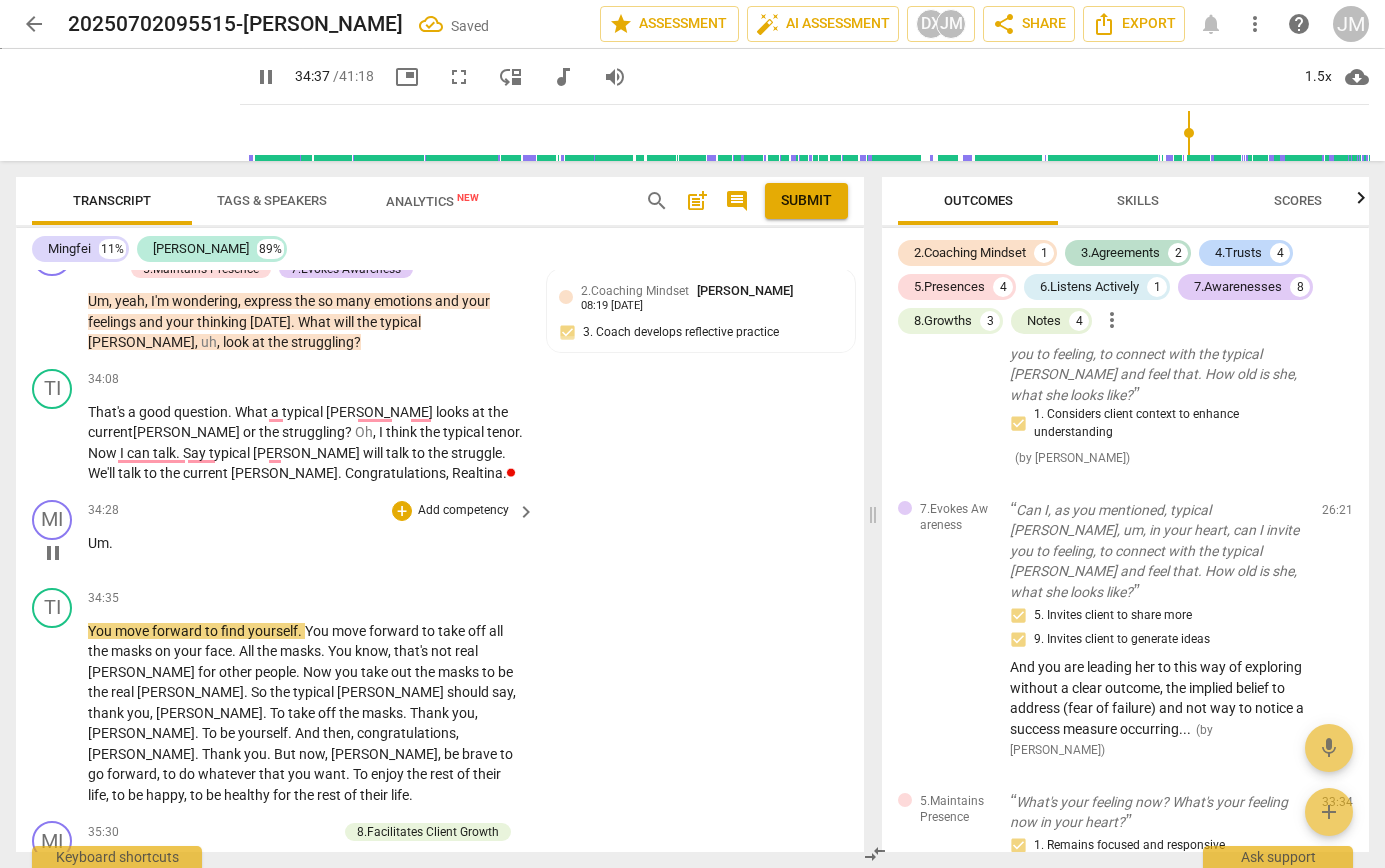scroll, scrollTop: 10430, scrollLeft: 0, axis: vertical 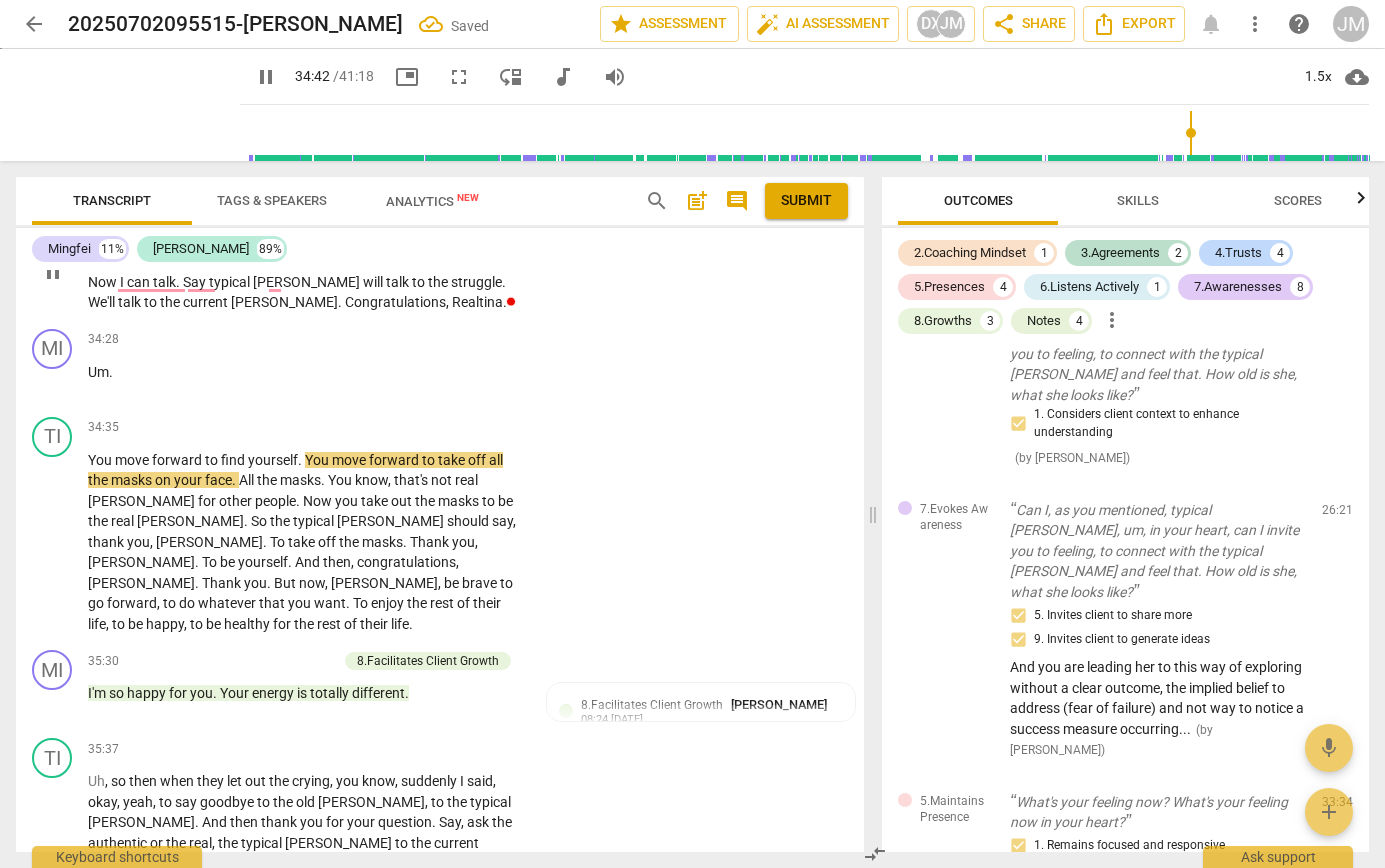 click on "Realtina" at bounding box center (477, 302) 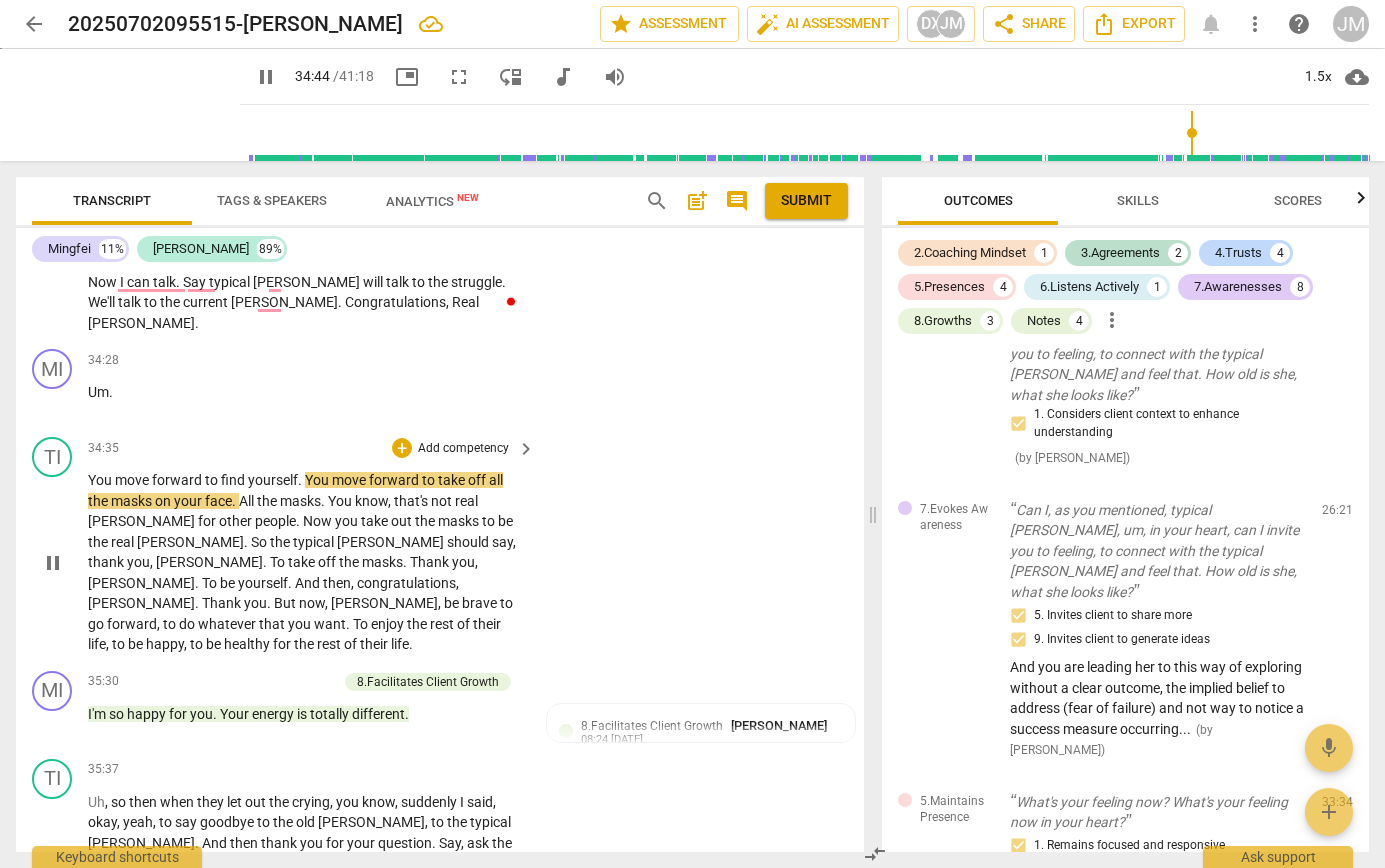 scroll, scrollTop: 10628, scrollLeft: 0, axis: vertical 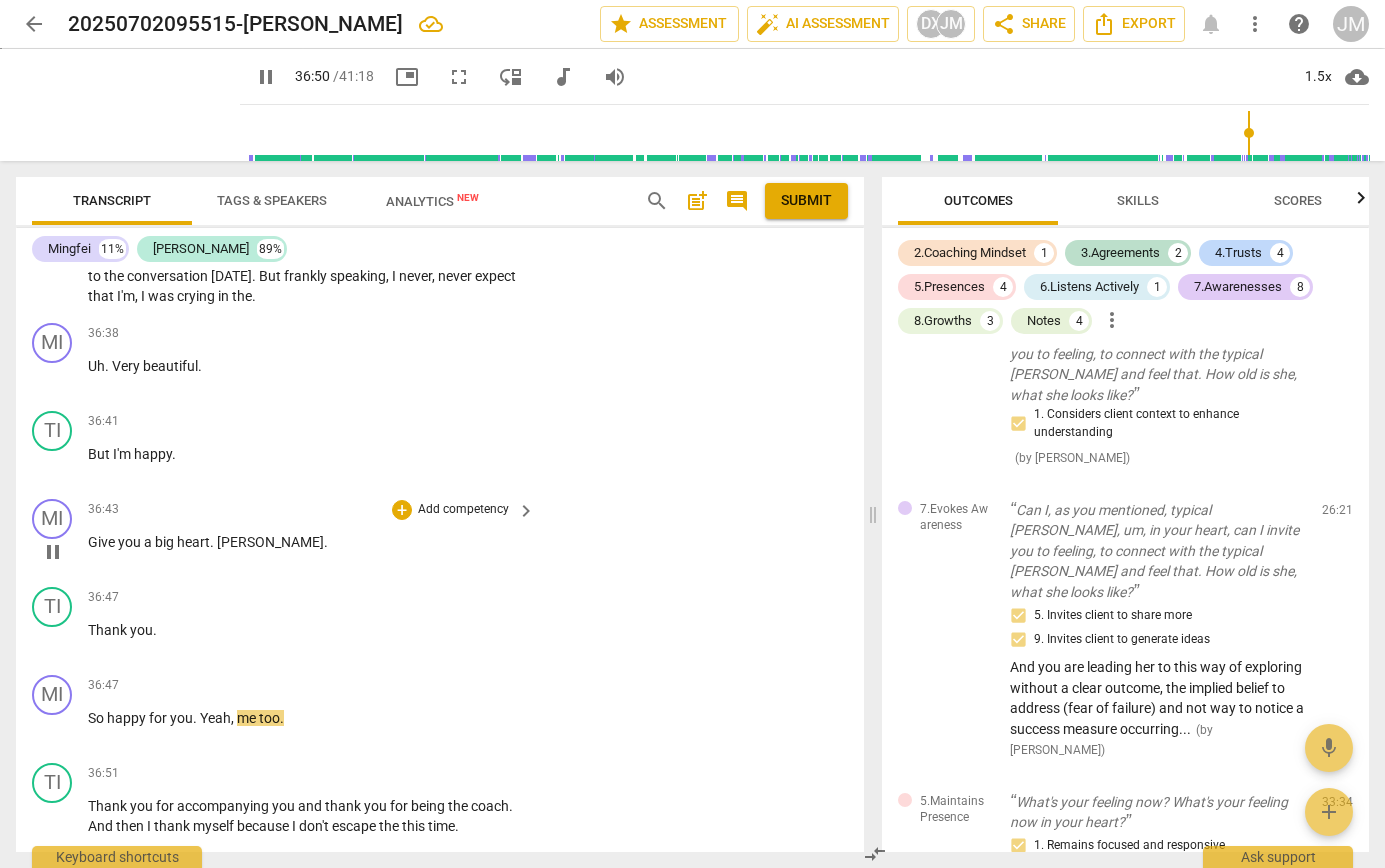 click on "Add competency" at bounding box center [463, 510] 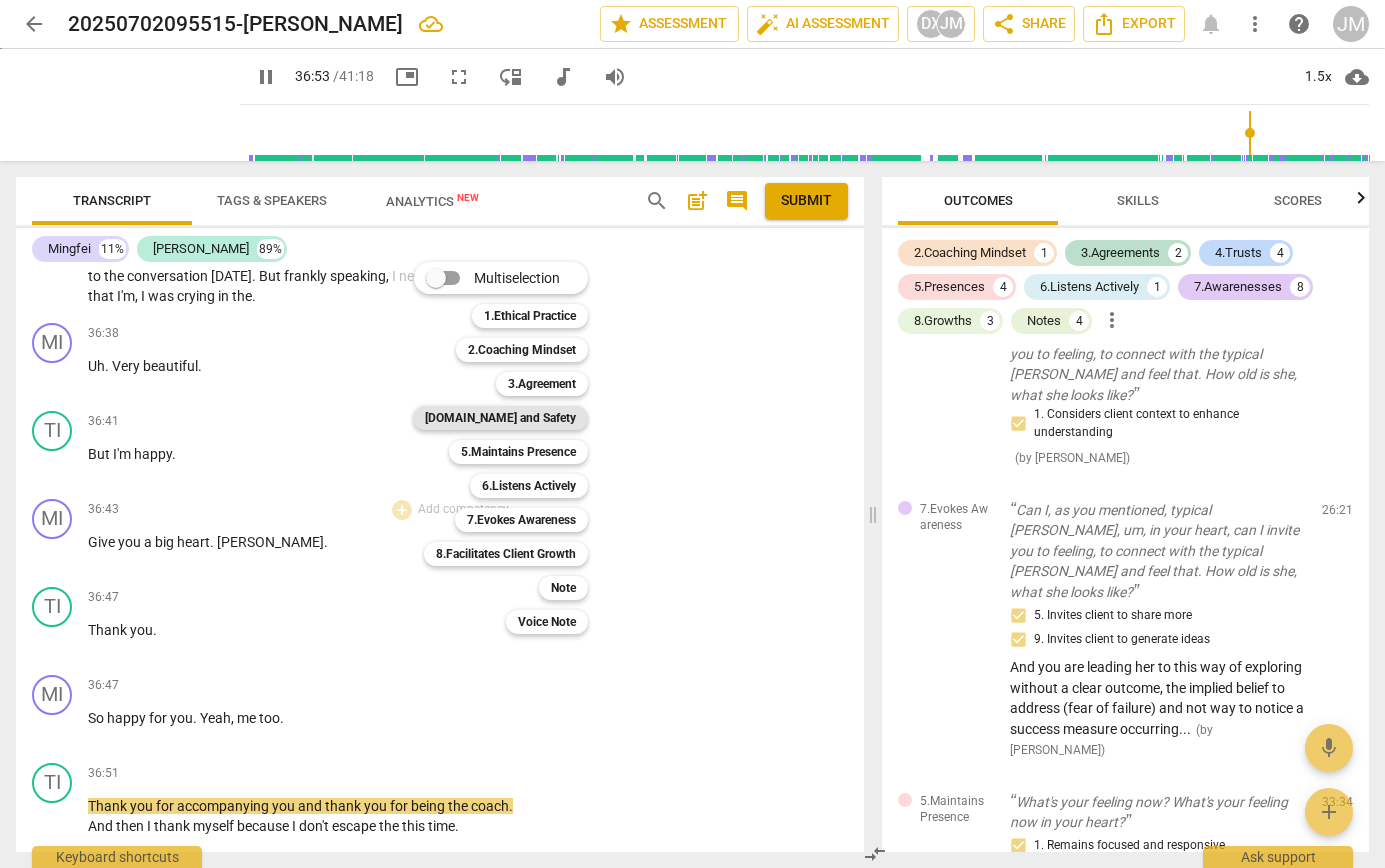 click on "[DOMAIN_NAME] and Safety" at bounding box center [500, 418] 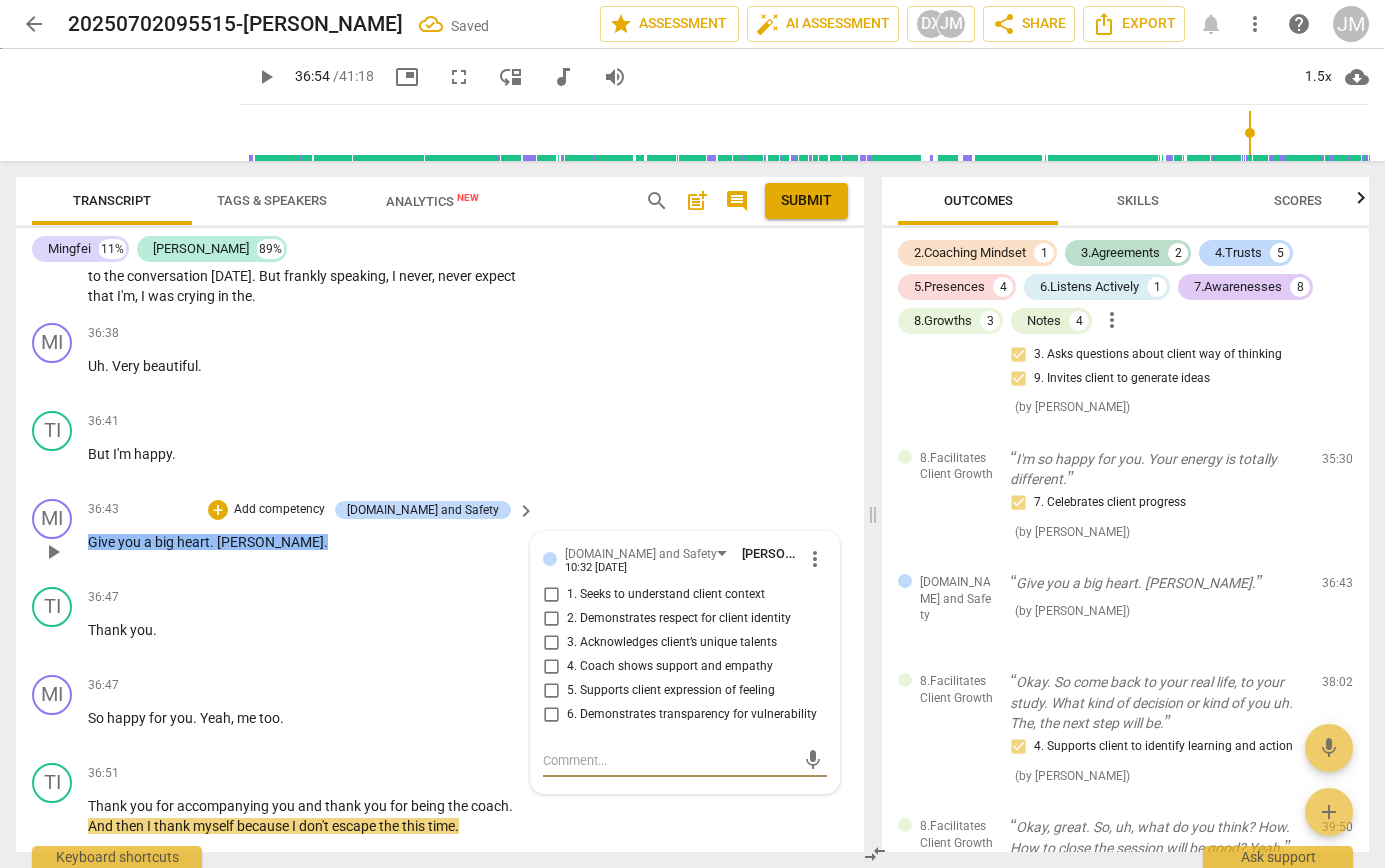 click on "4. Coach shows support and empathy" at bounding box center [551, 667] 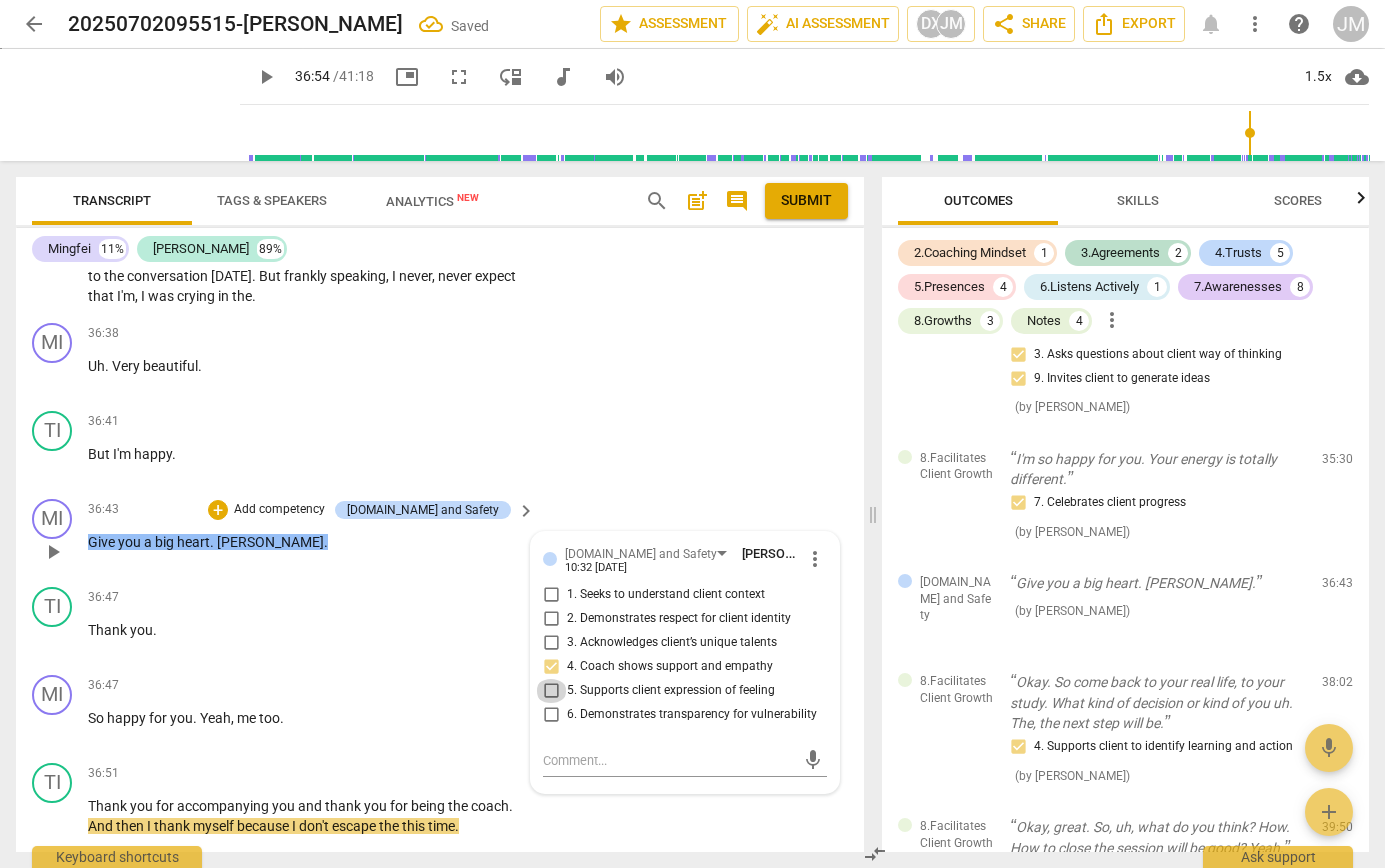 click on "5. Supports client expression of feeling" at bounding box center [551, 691] 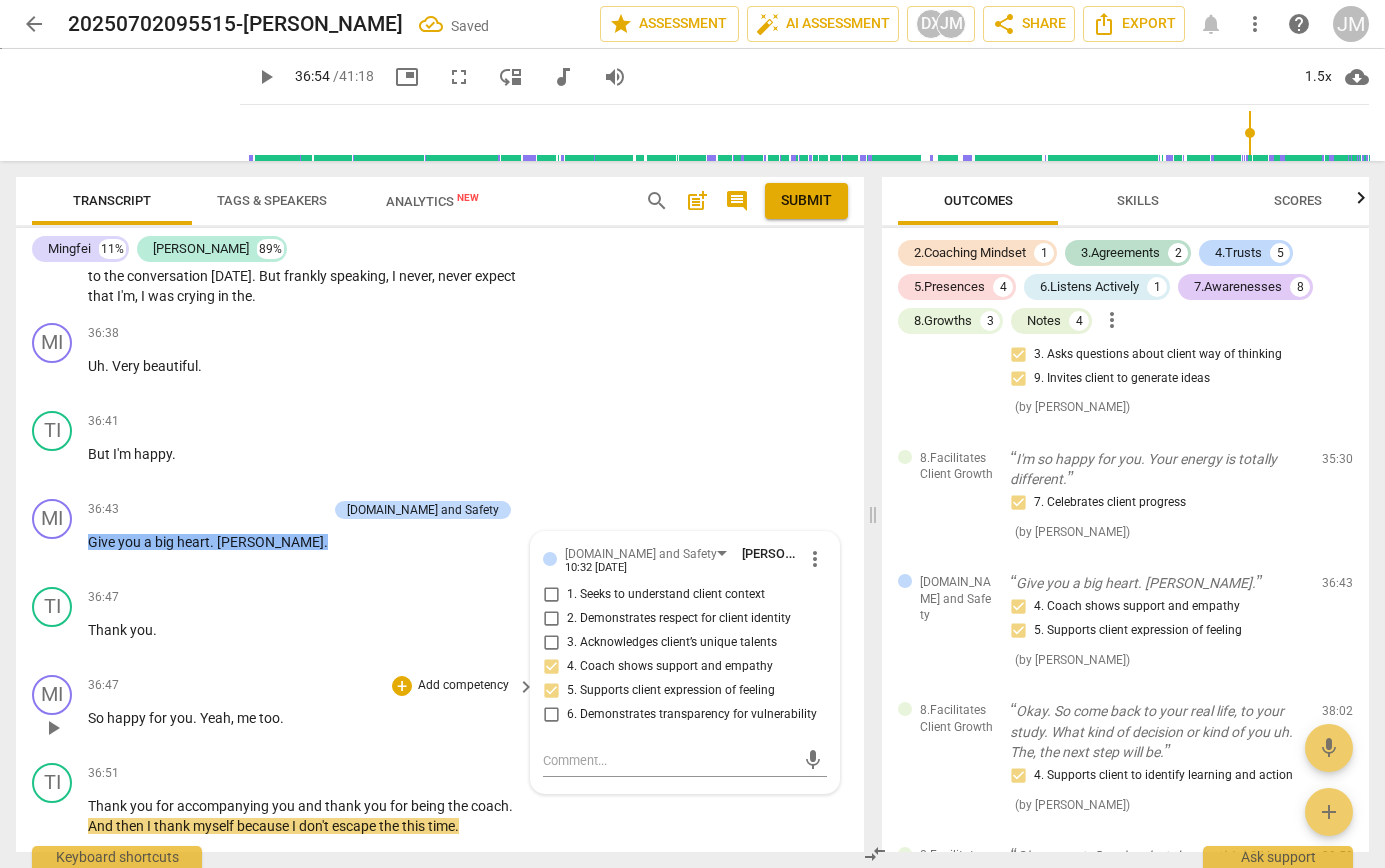 click on "Add competency" at bounding box center [463, 686] 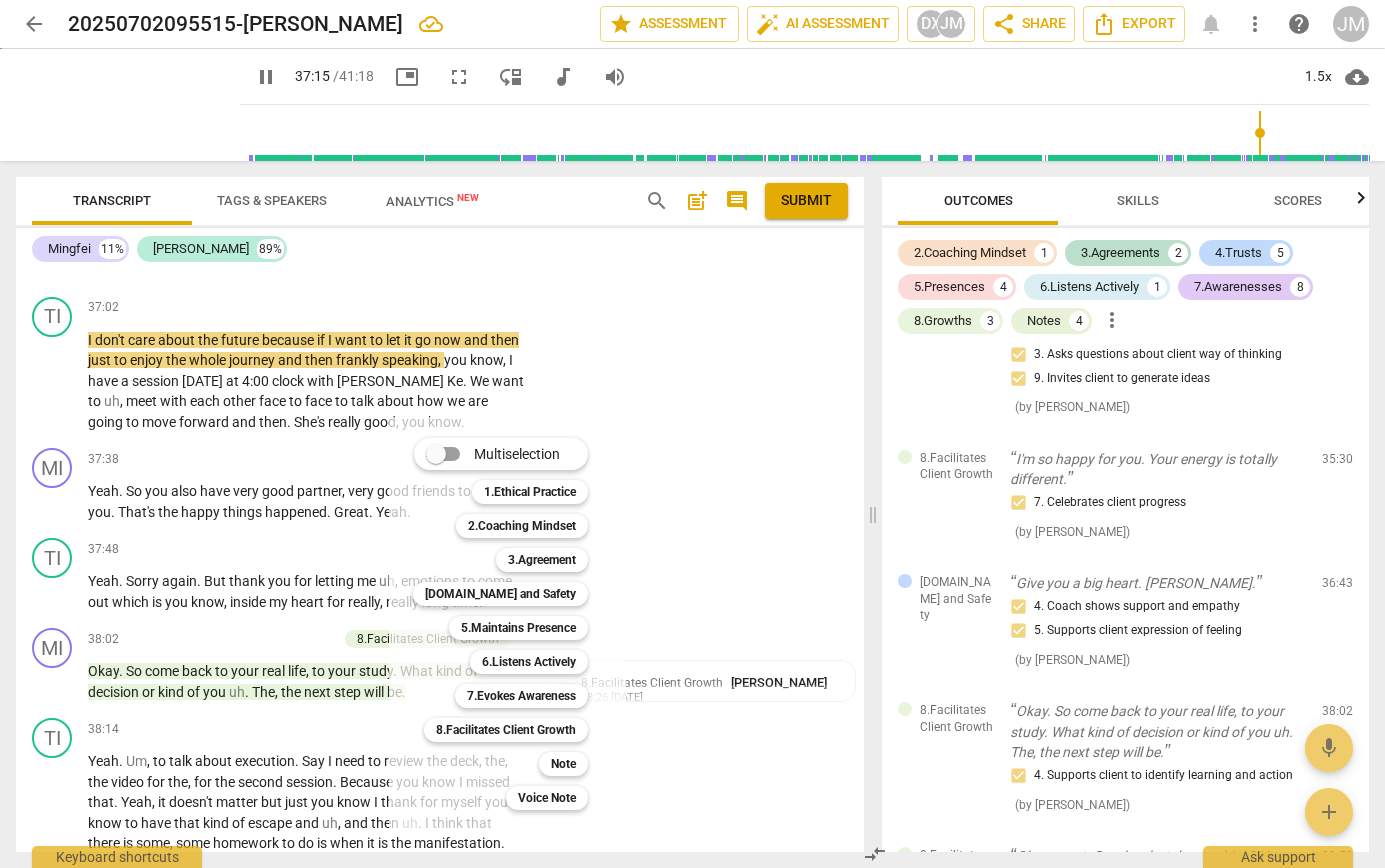 click at bounding box center (692, 434) 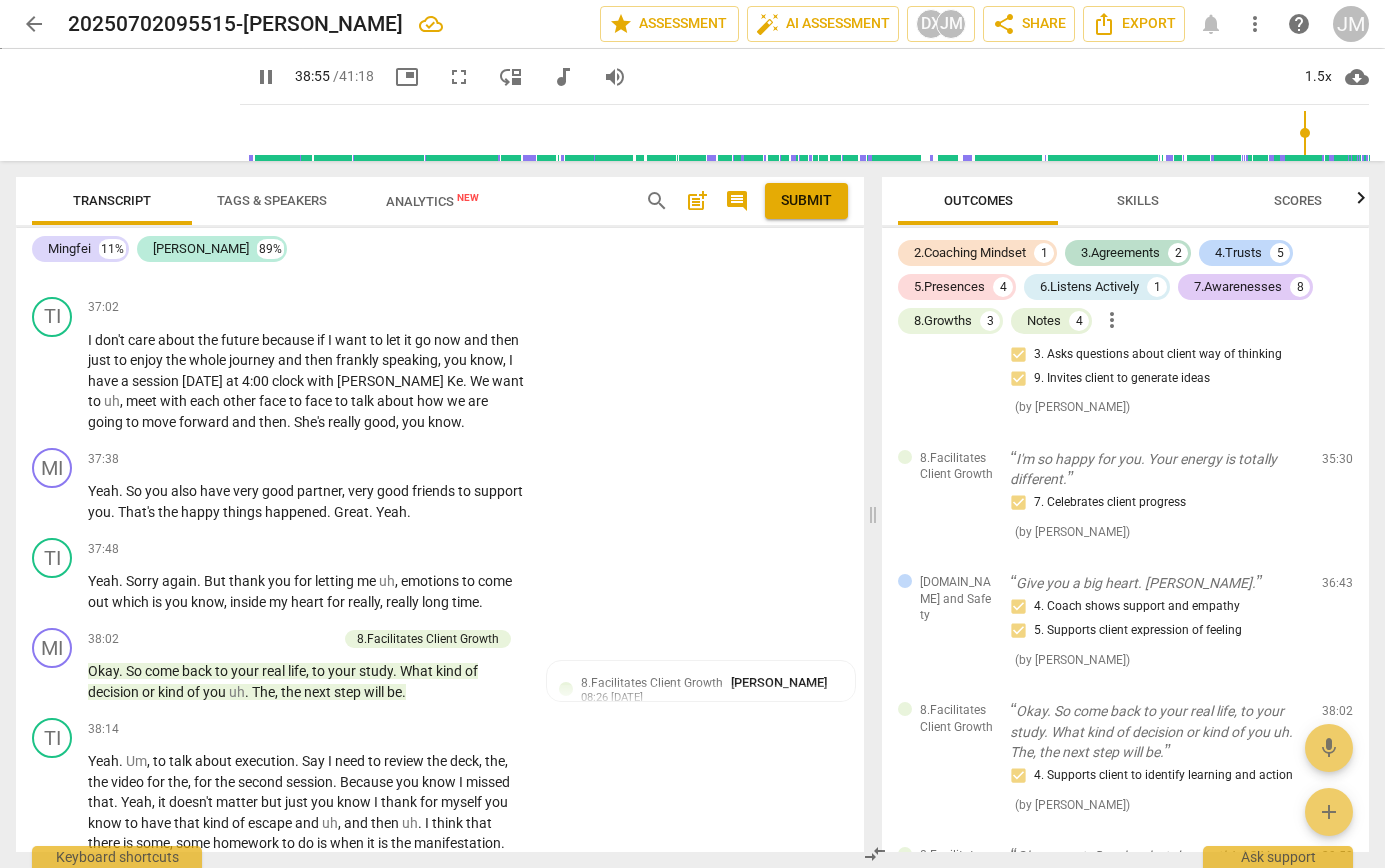 scroll, scrollTop: 11989, scrollLeft: 0, axis: vertical 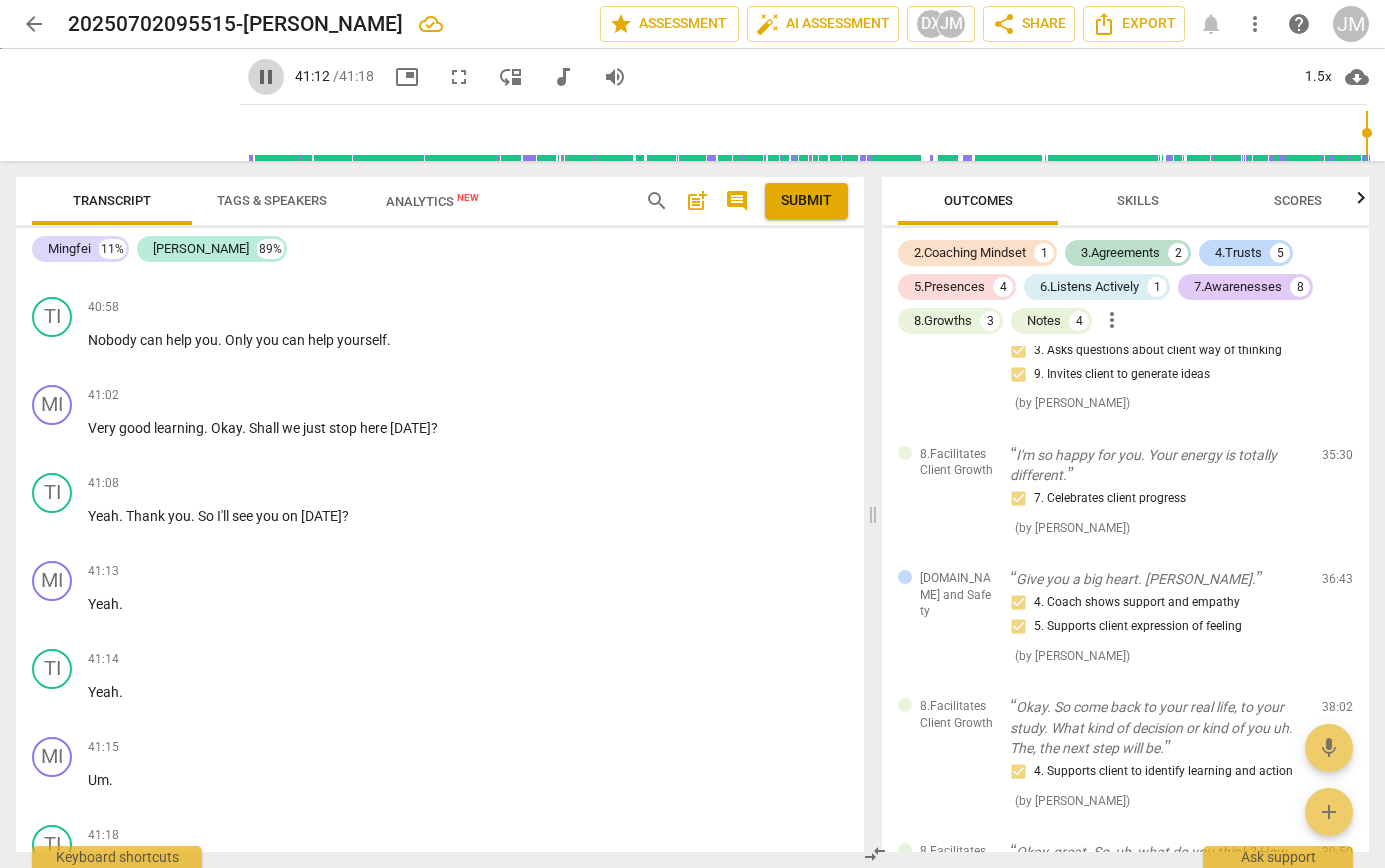 click on "pause" at bounding box center (266, 77) 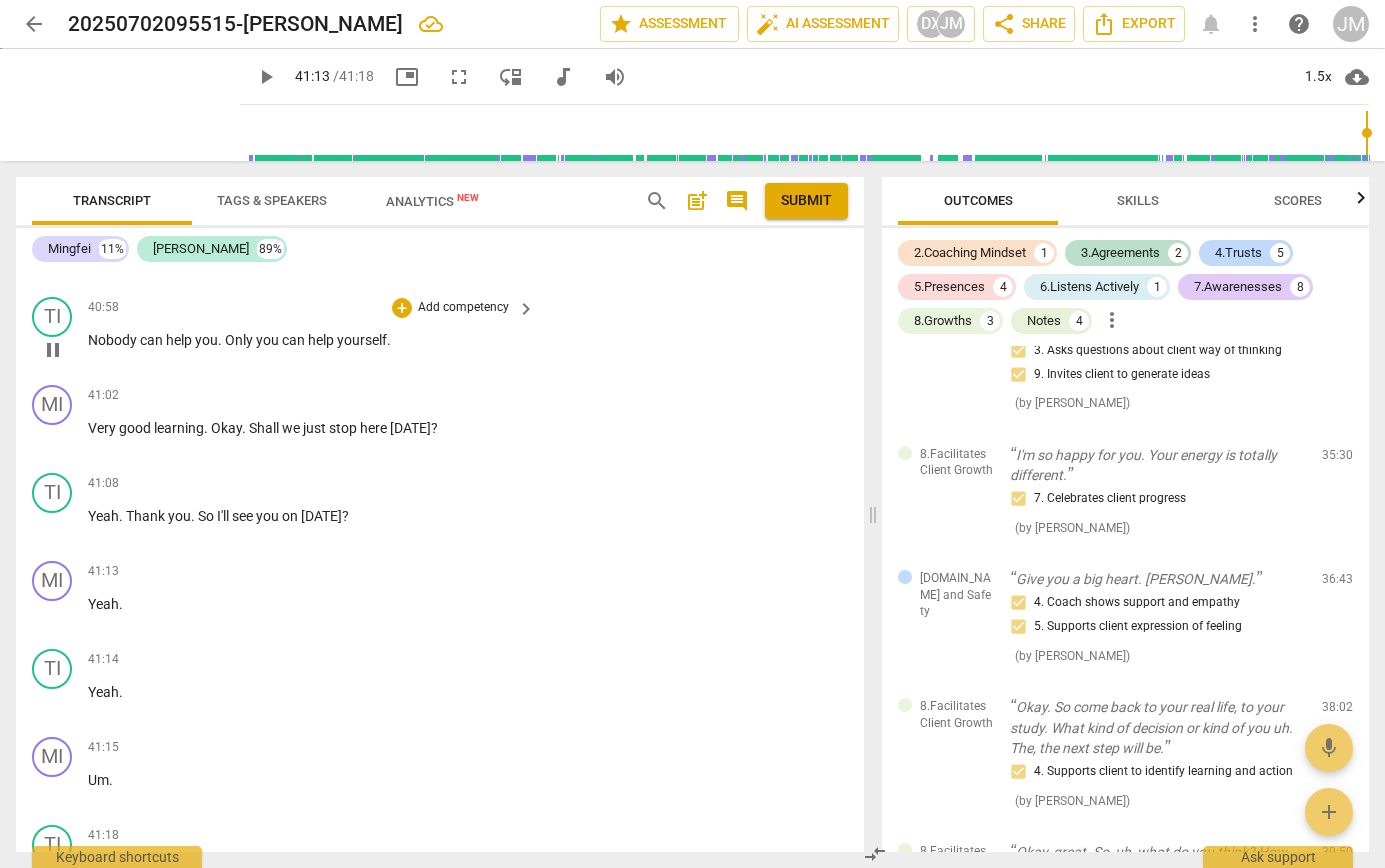 type on "2473" 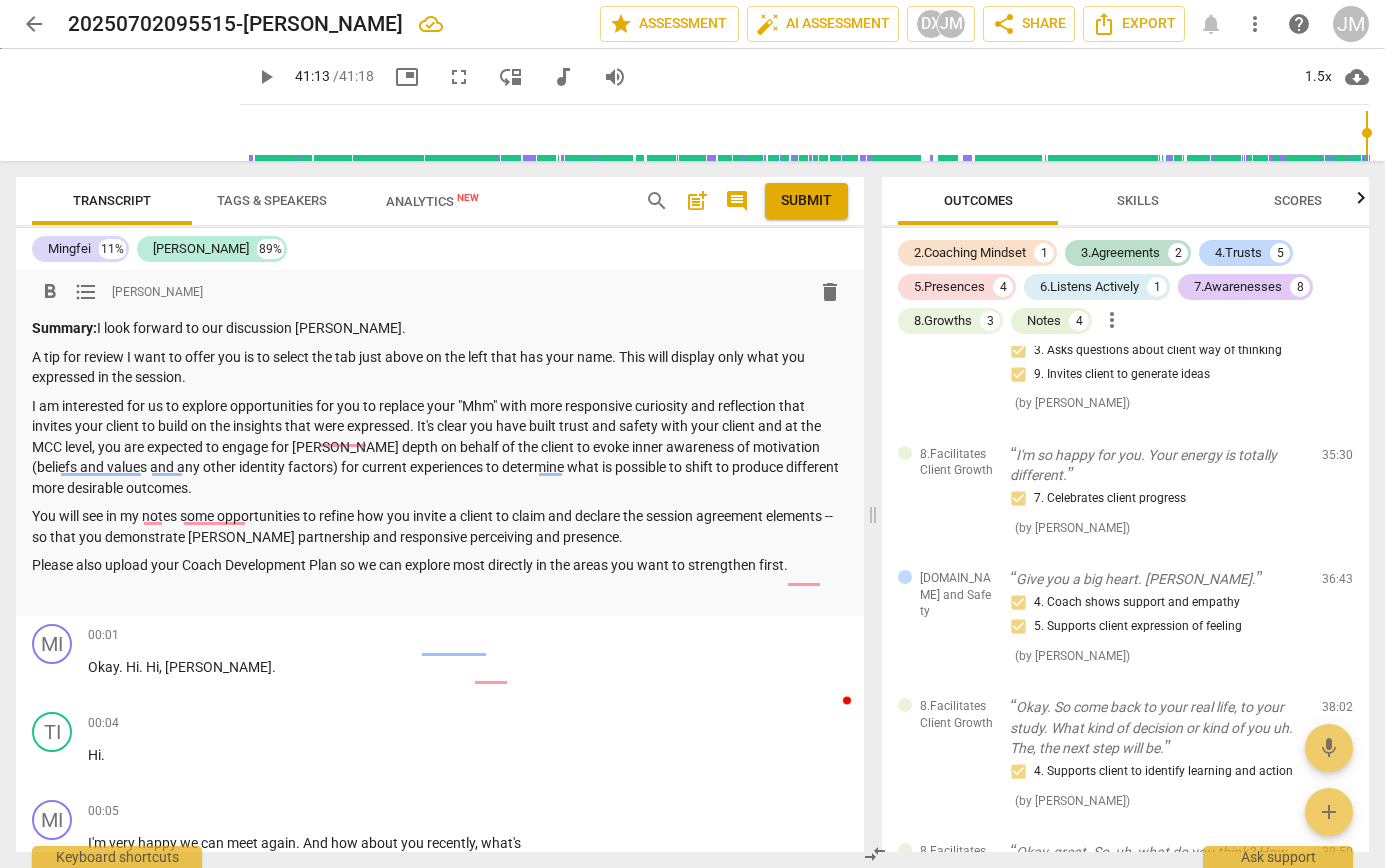 click on "Summary:   I look forward to our discussion Mingfei." at bounding box center (440, 328) 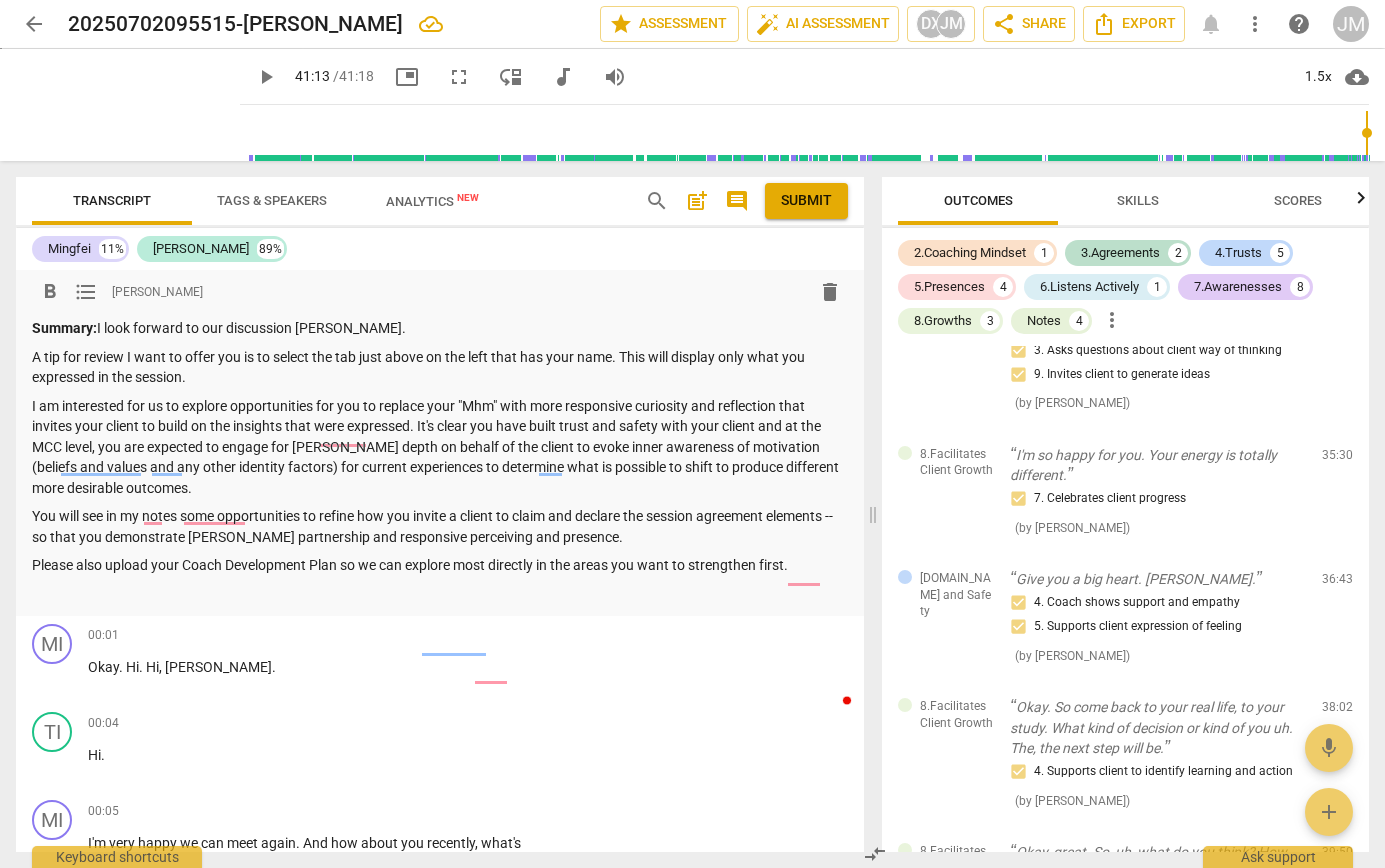 type 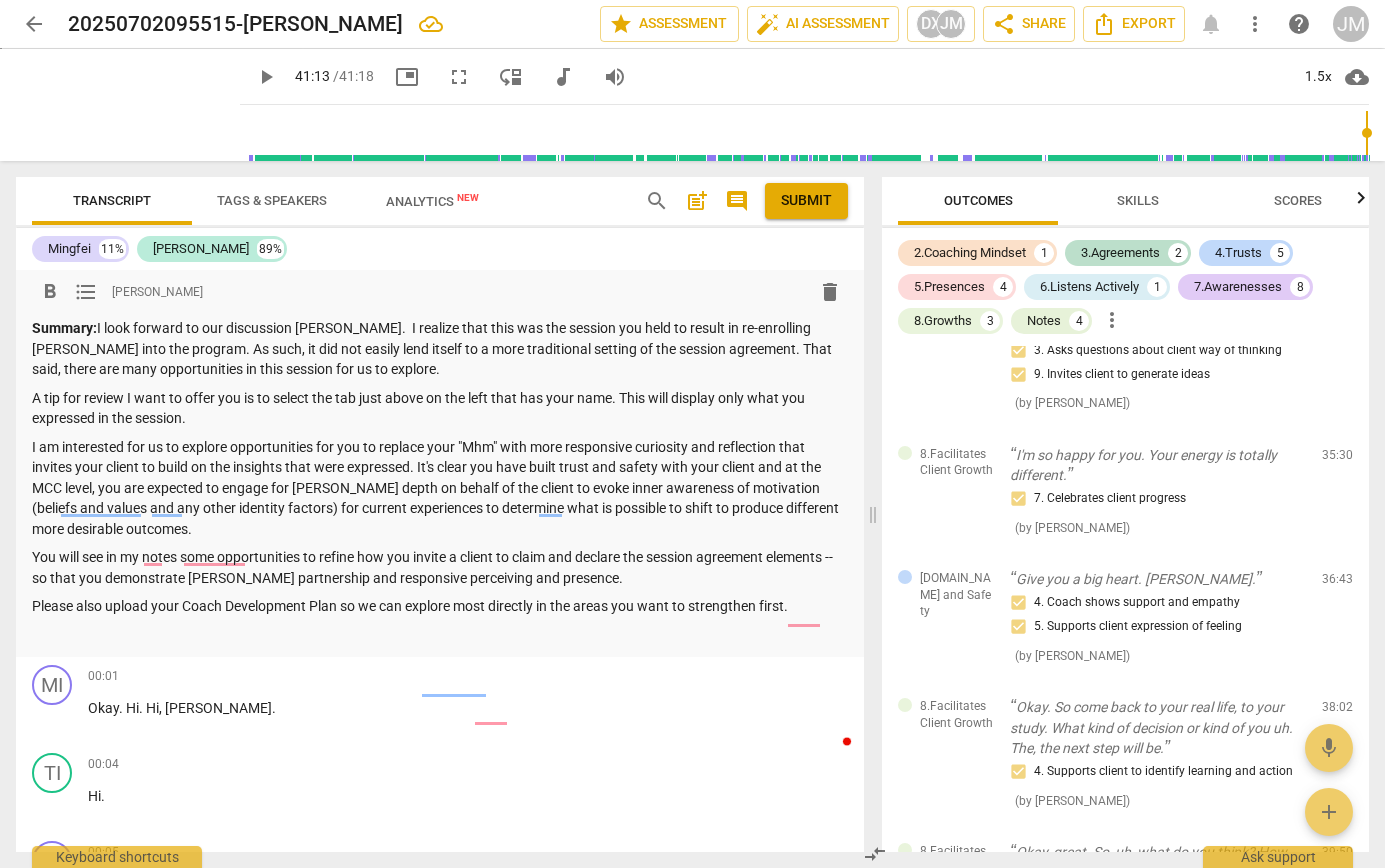 click on "Submit" at bounding box center (806, 201) 